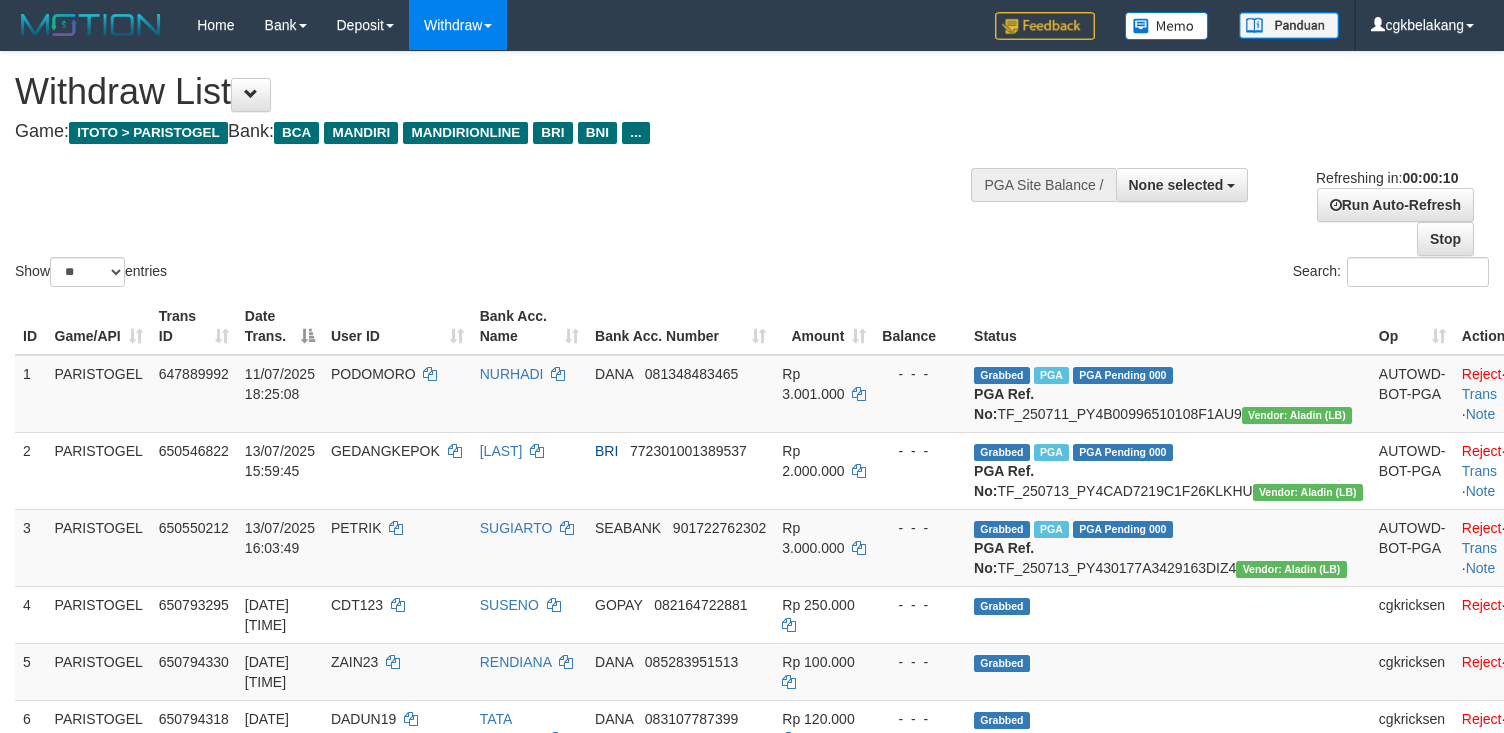 select 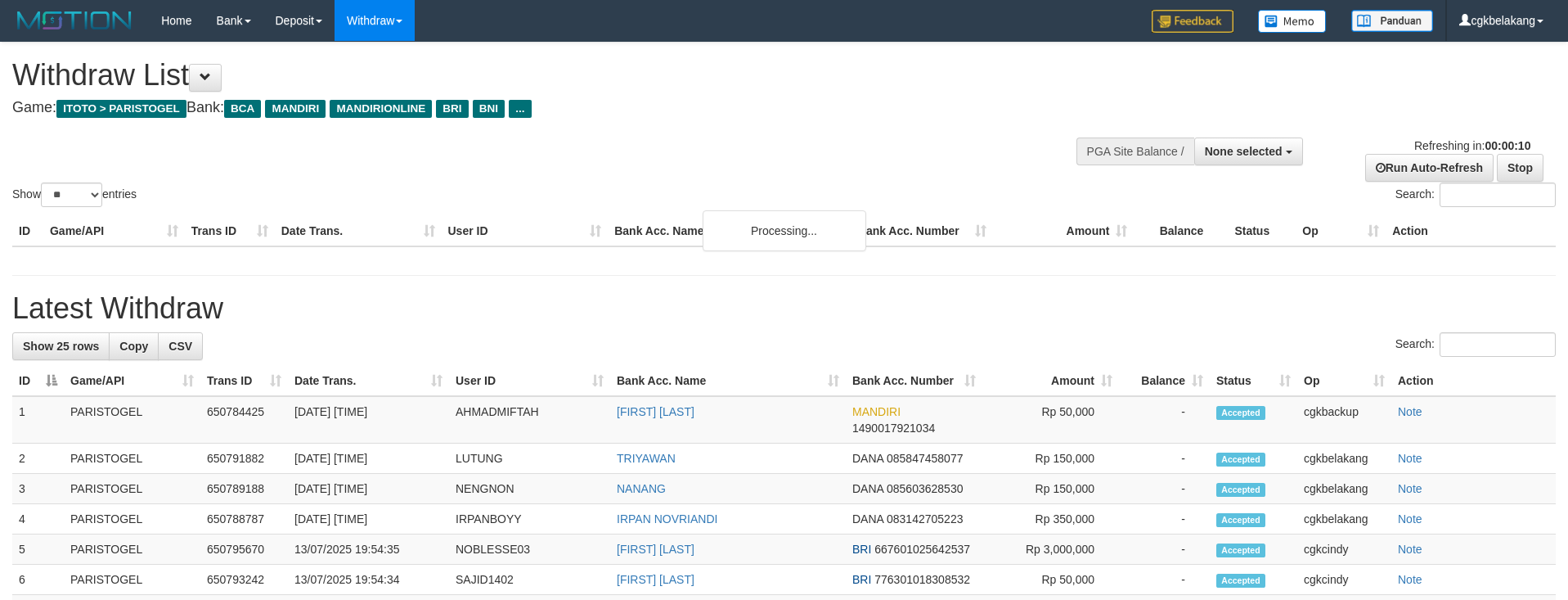 select 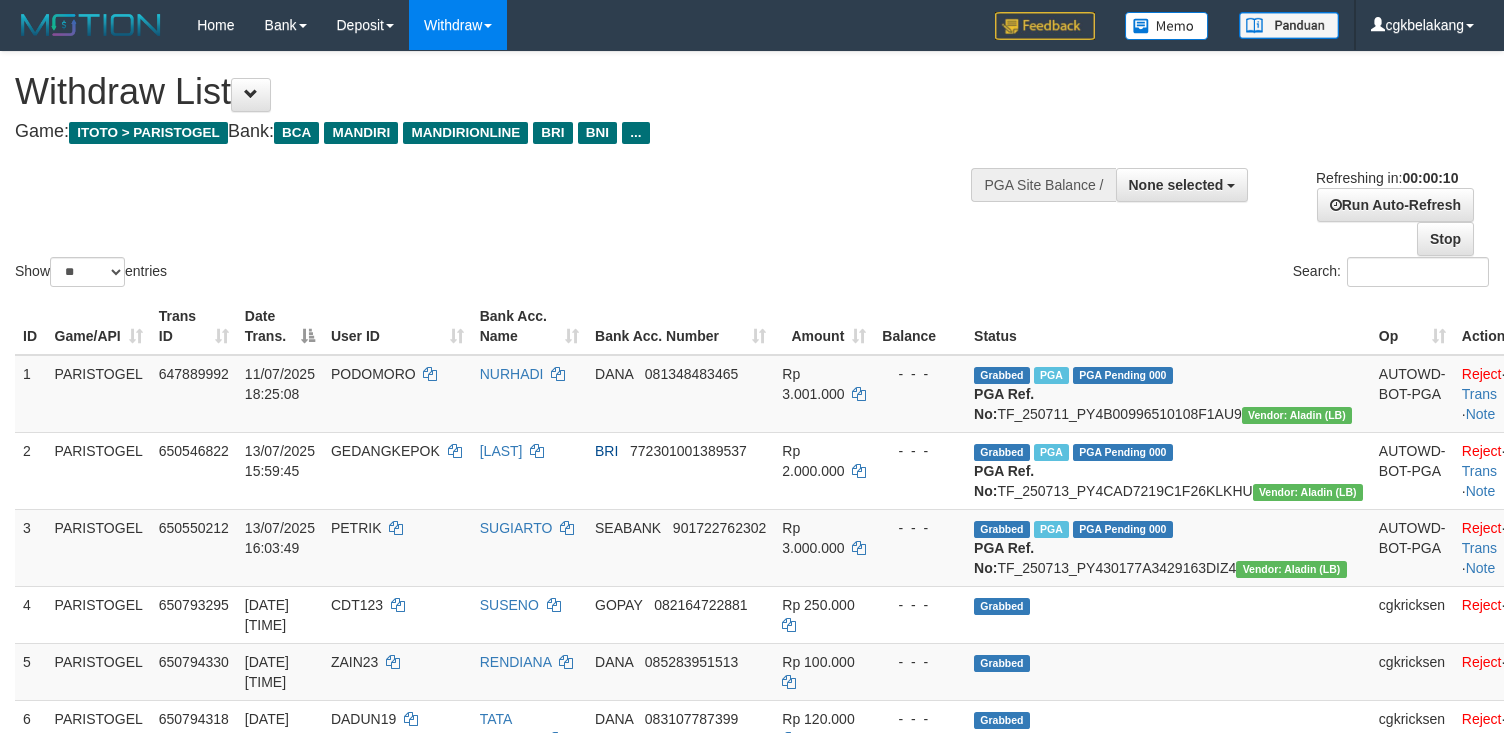 select 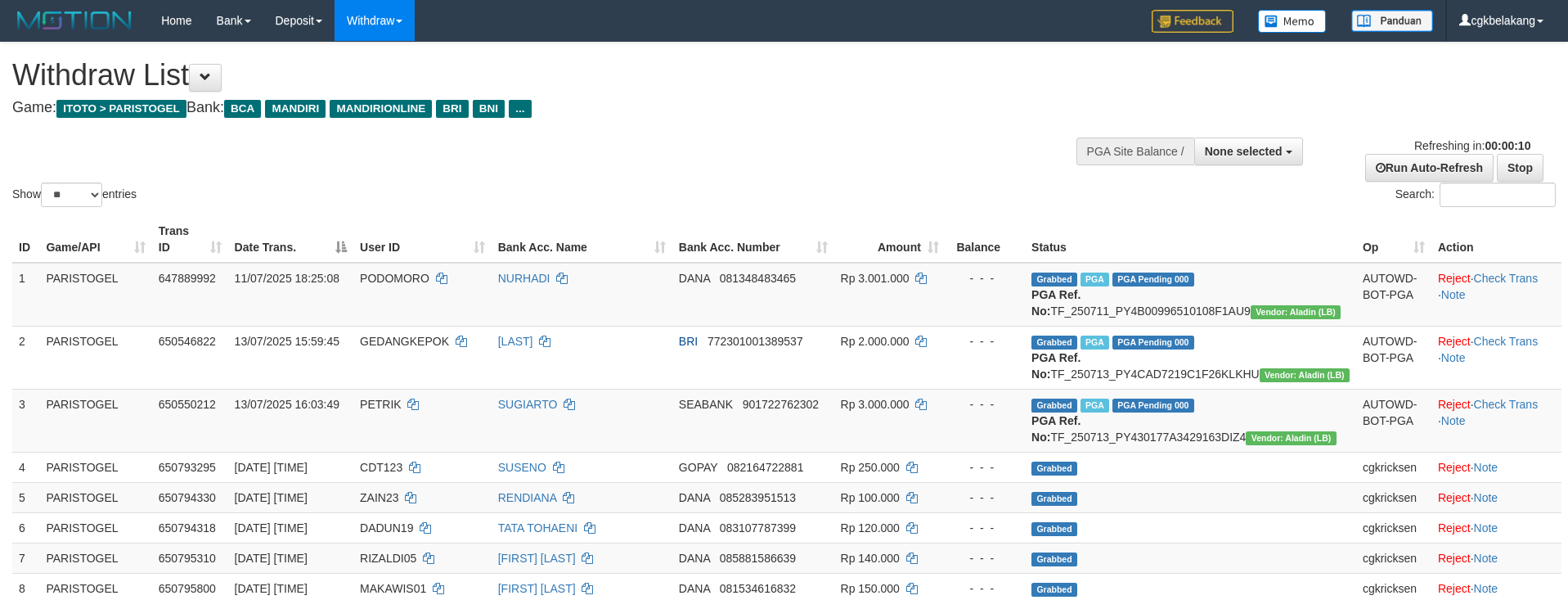select 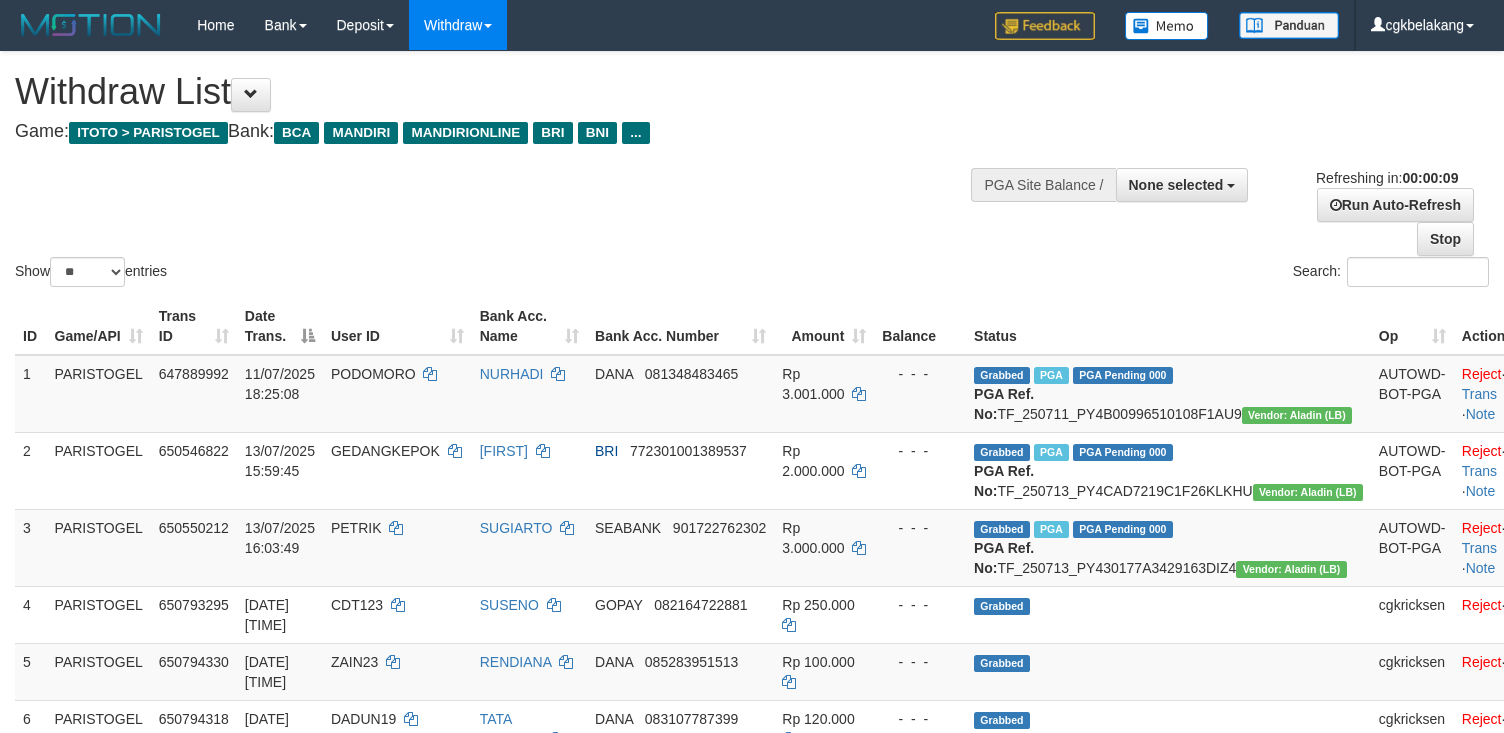 select 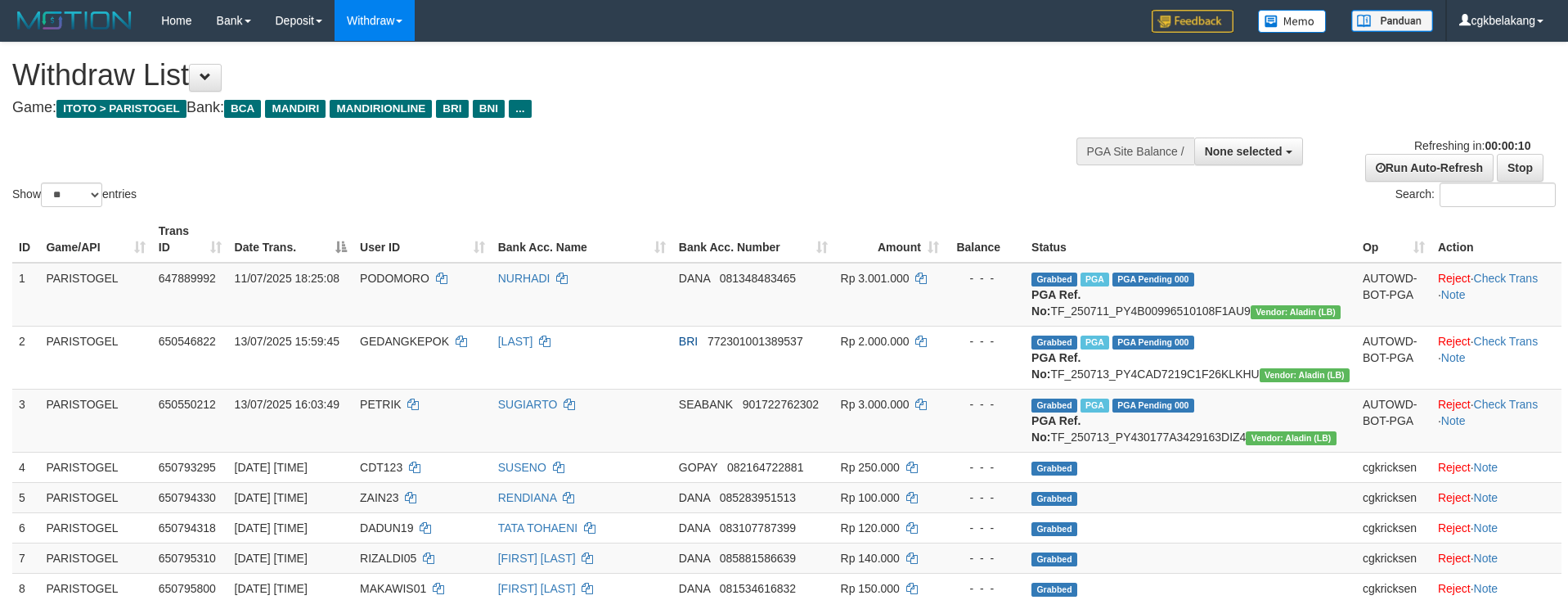 select 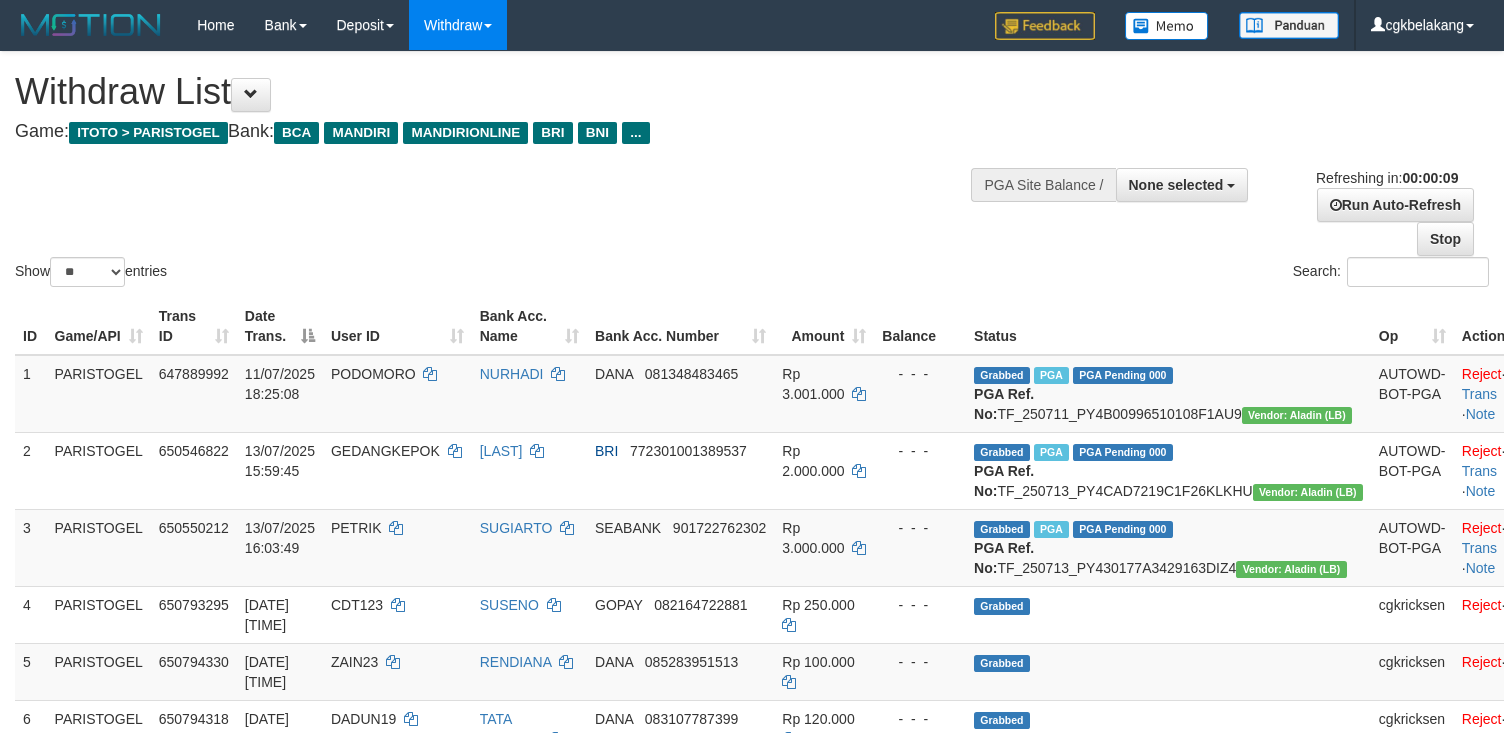 select 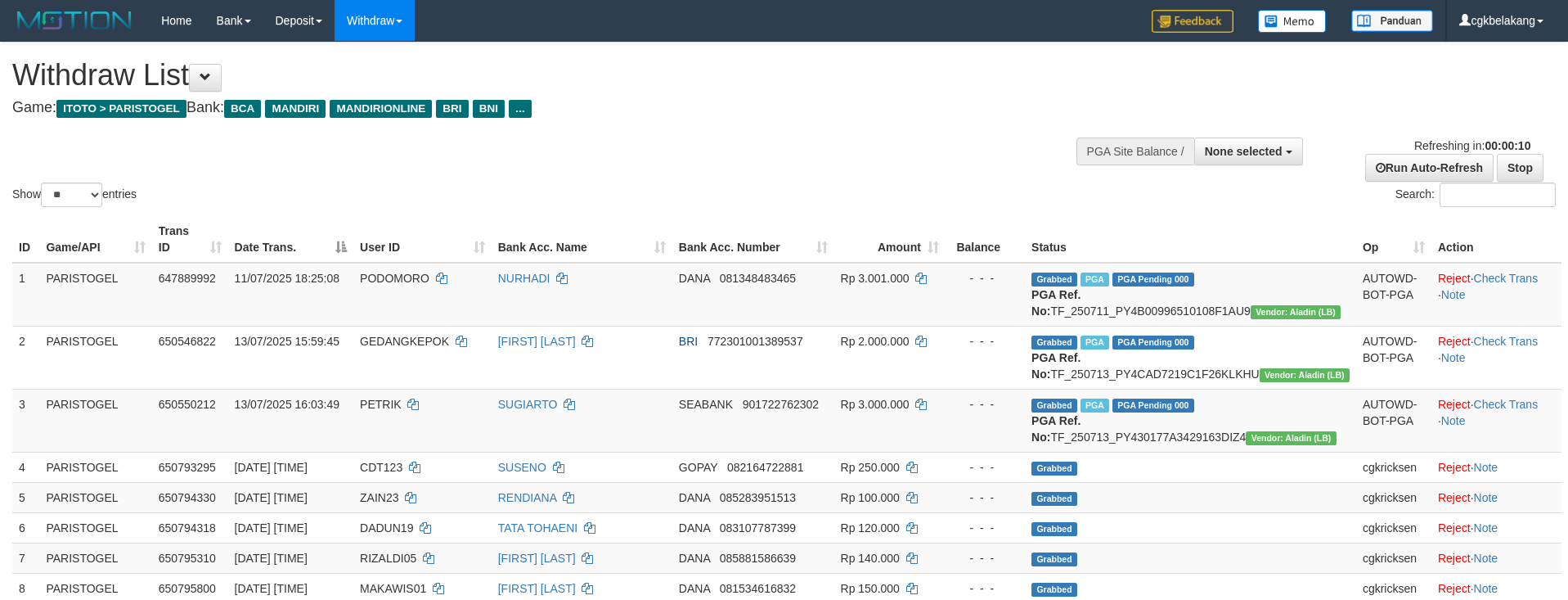 select 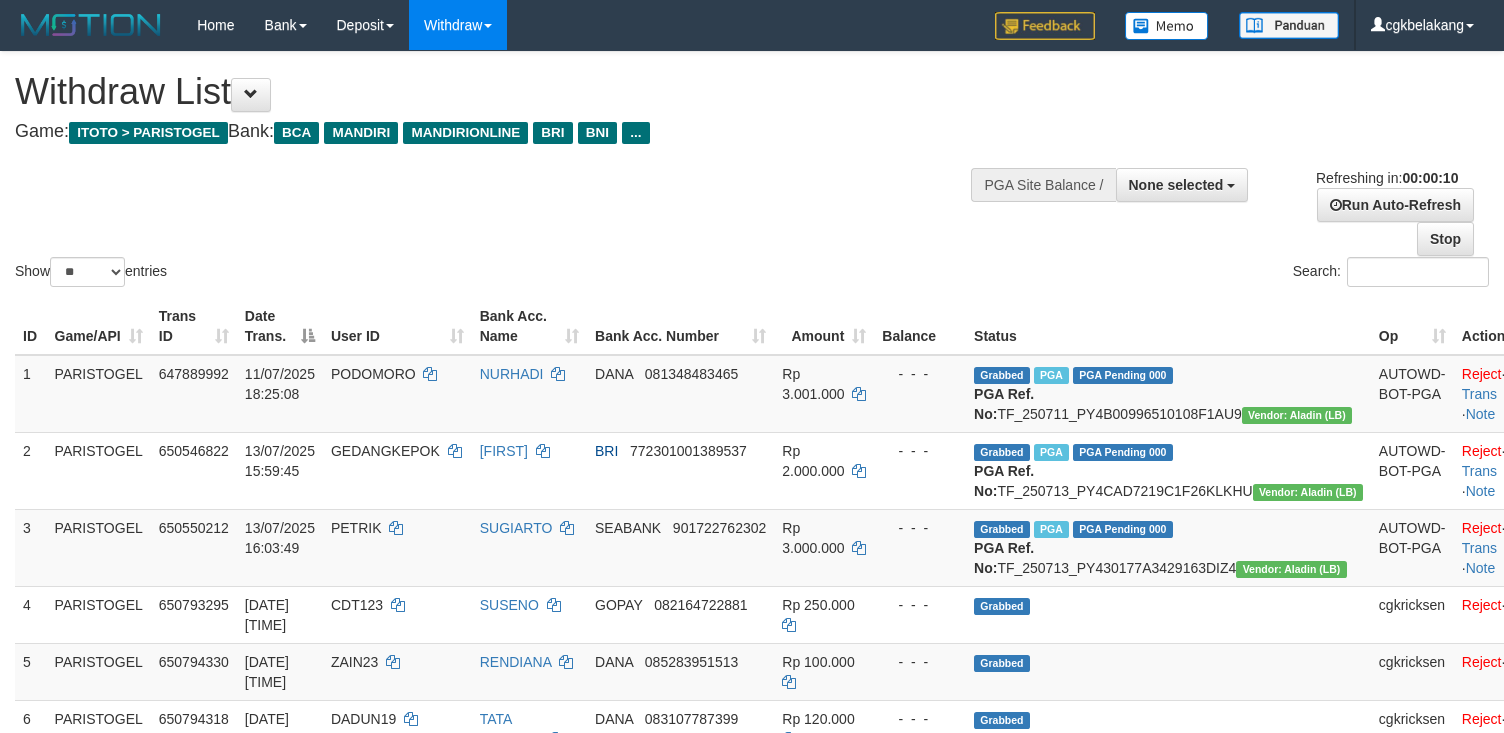 select 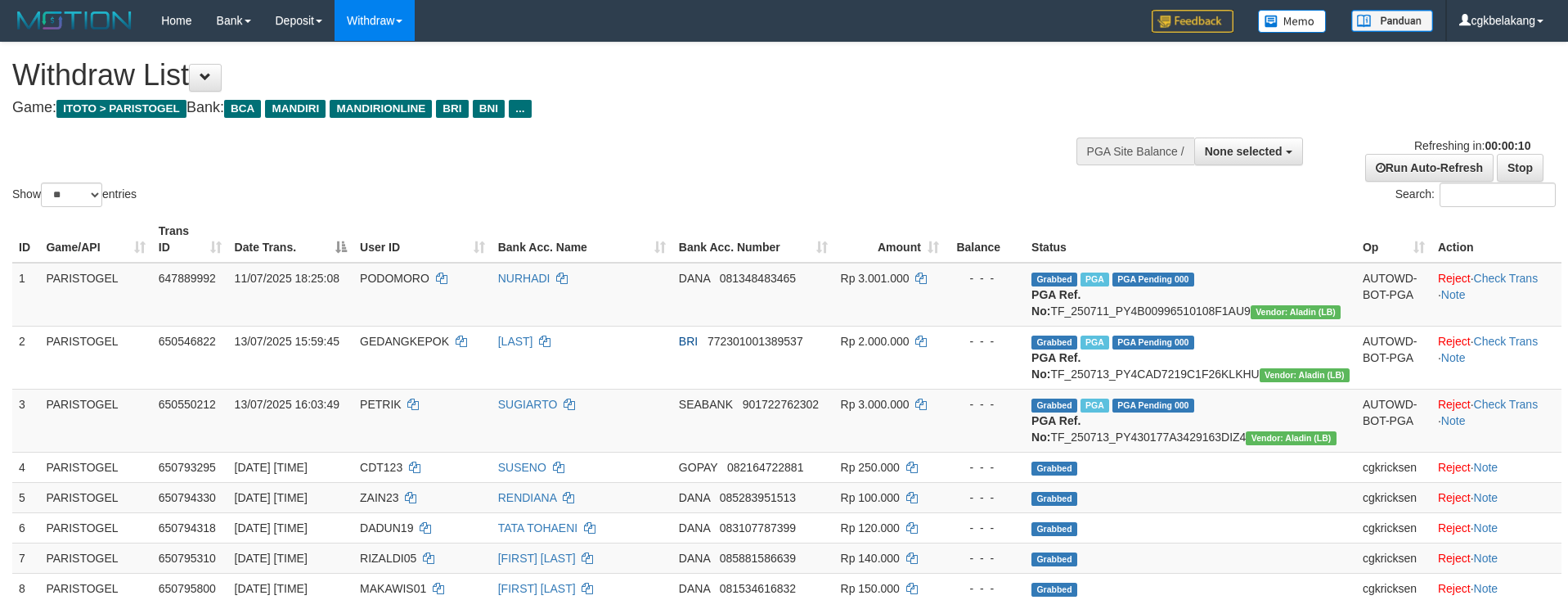 select 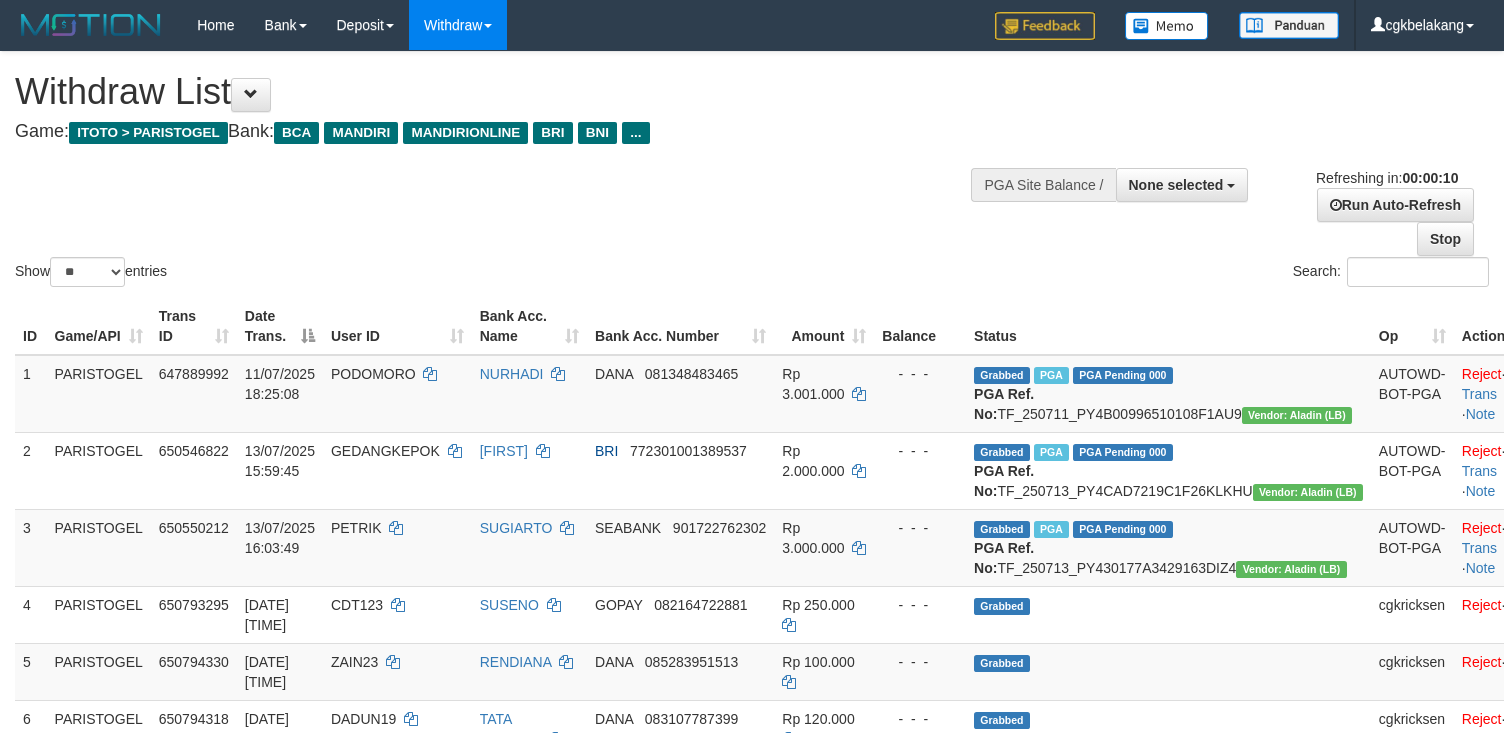 select 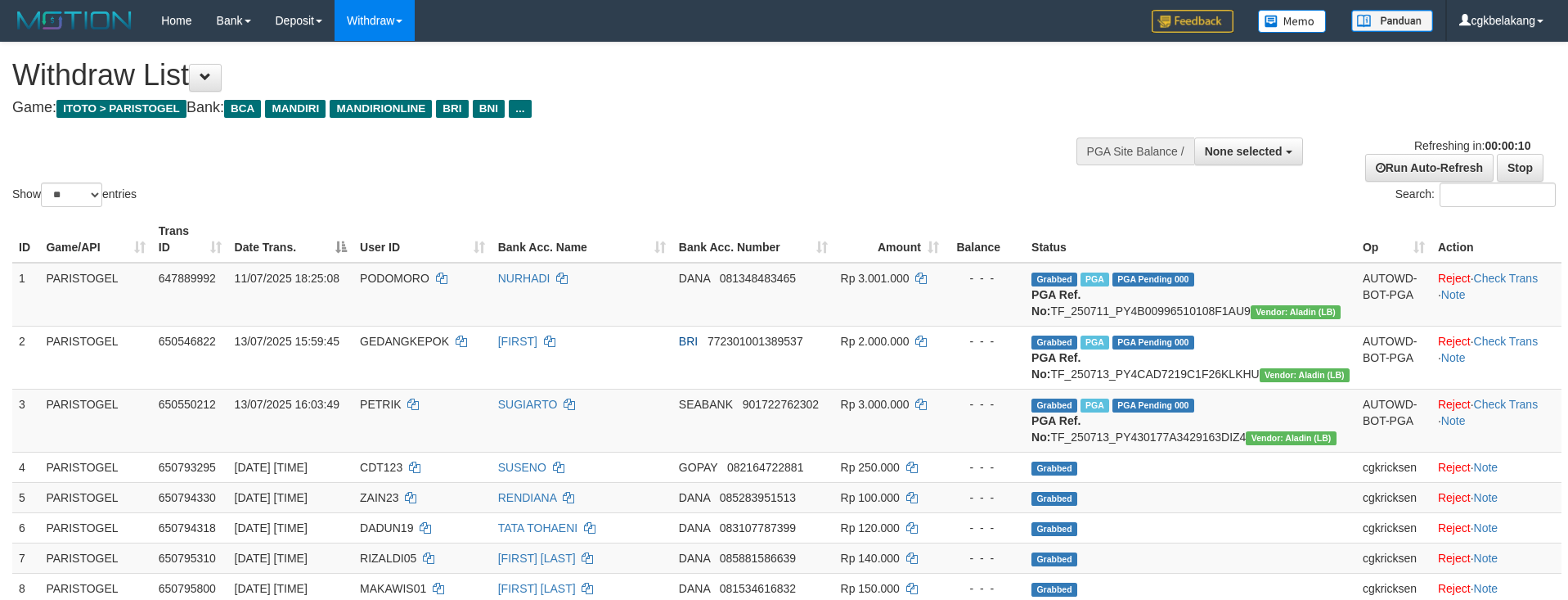 select 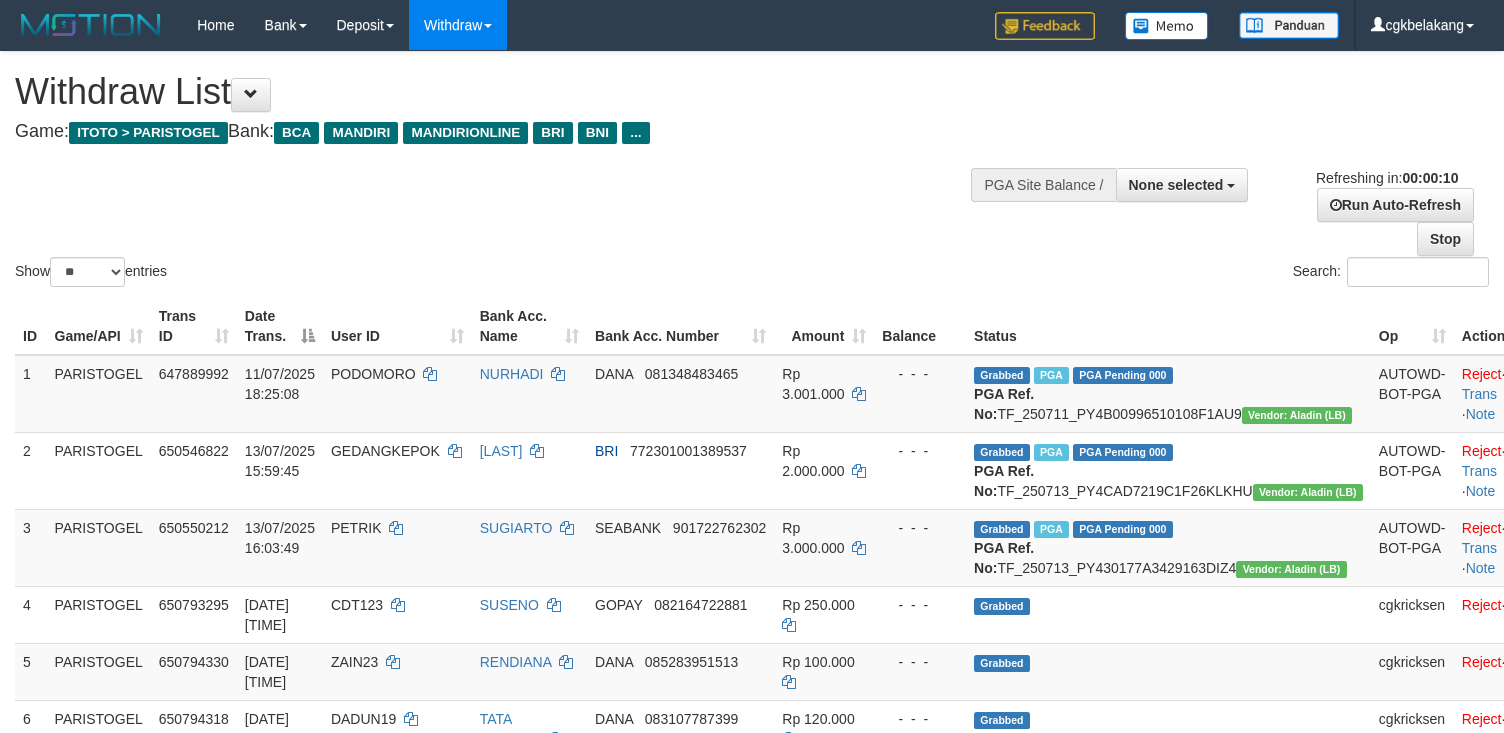 select 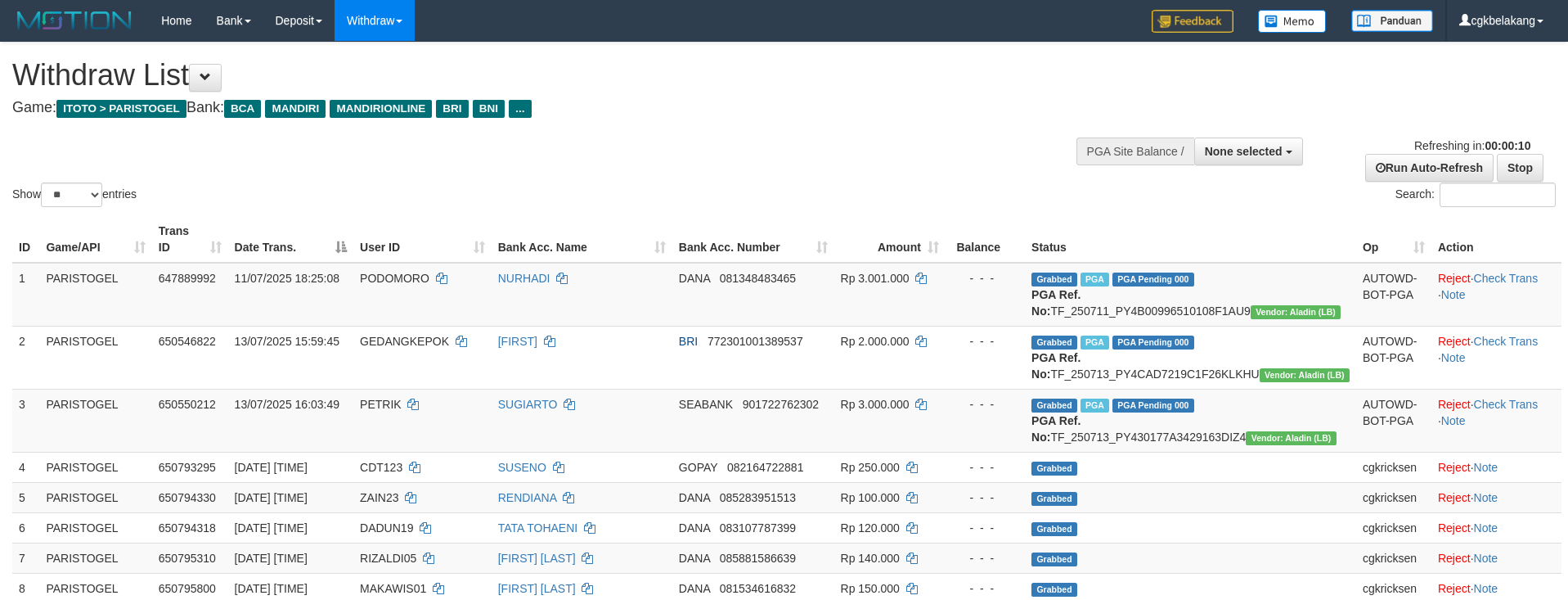 select 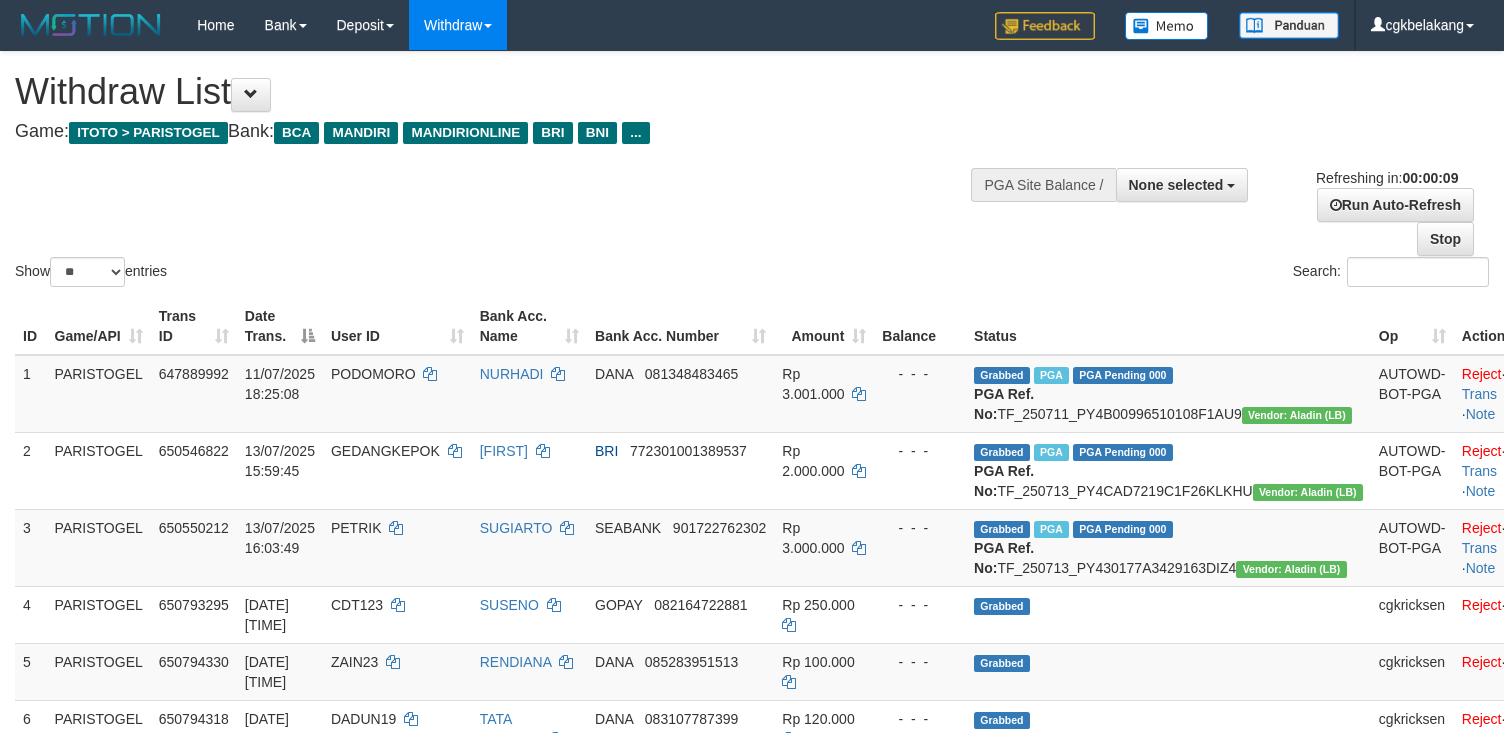 select 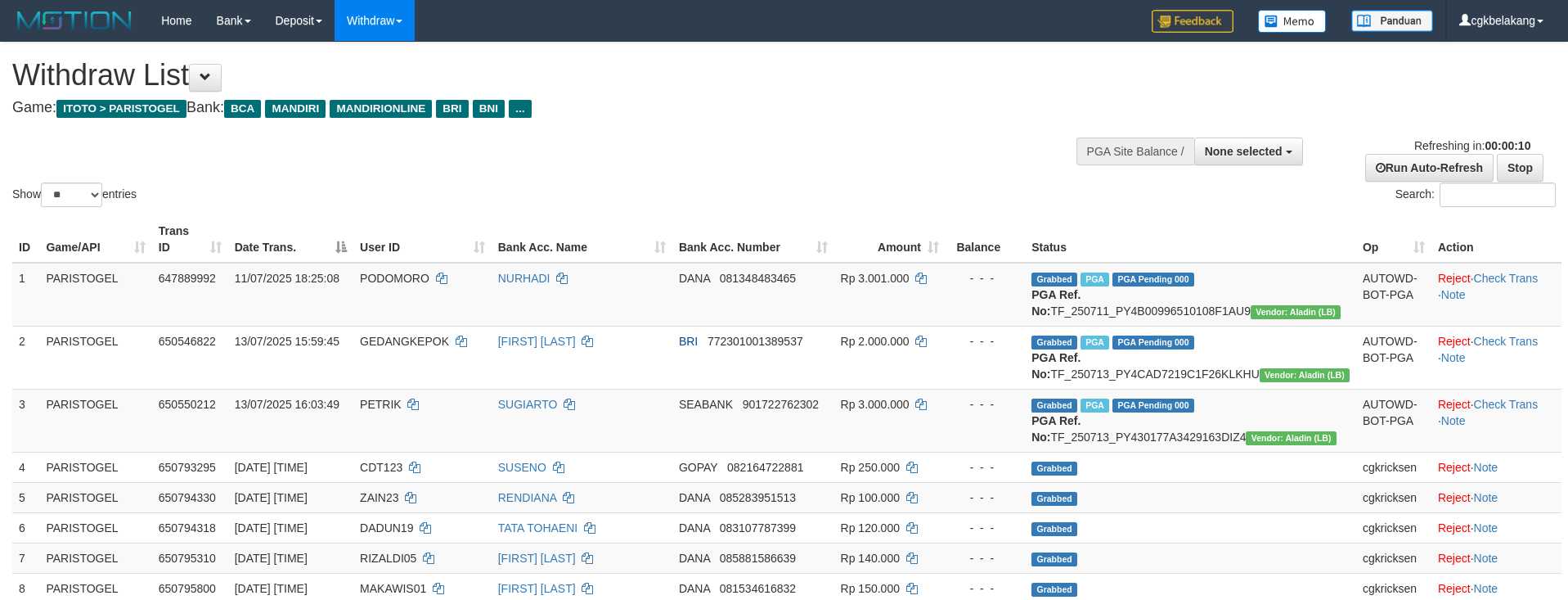 select 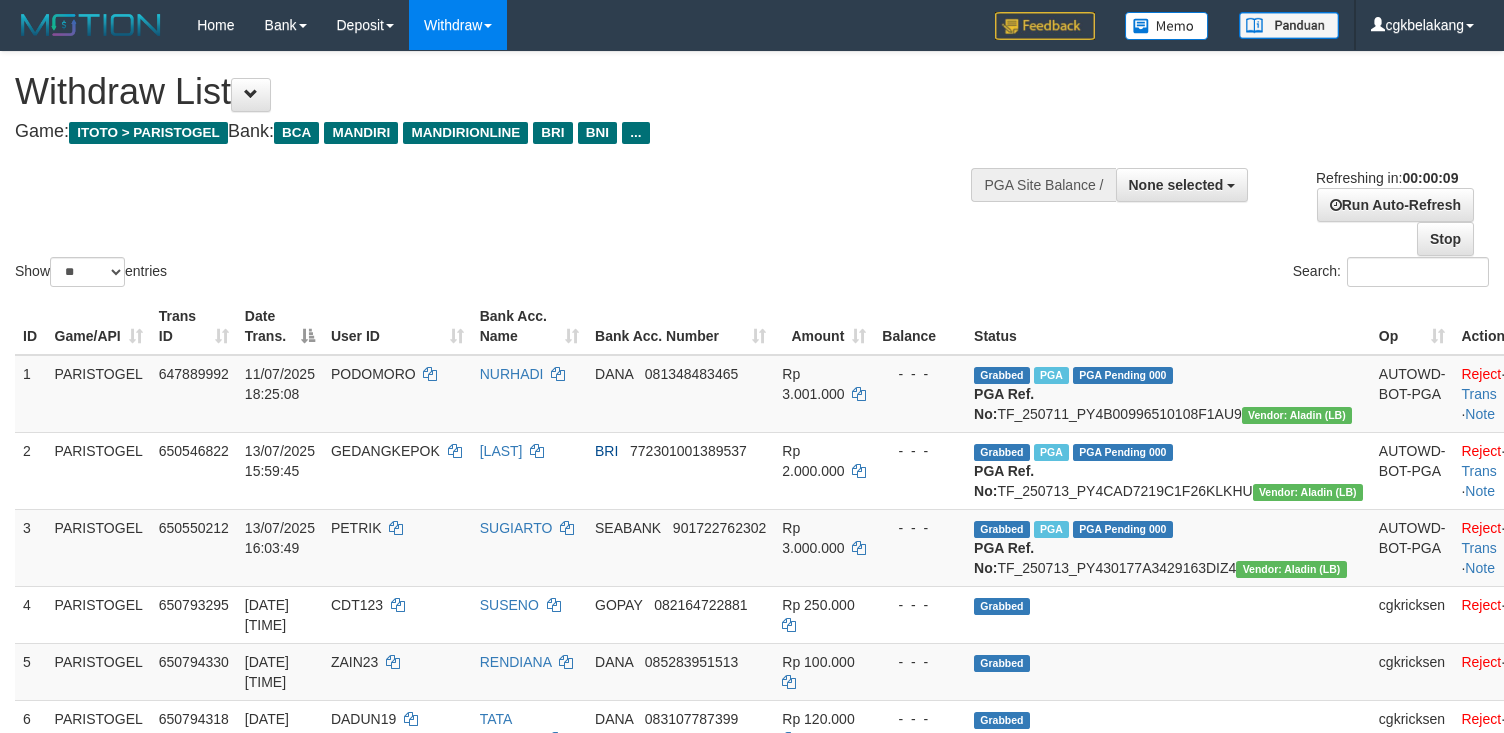 select 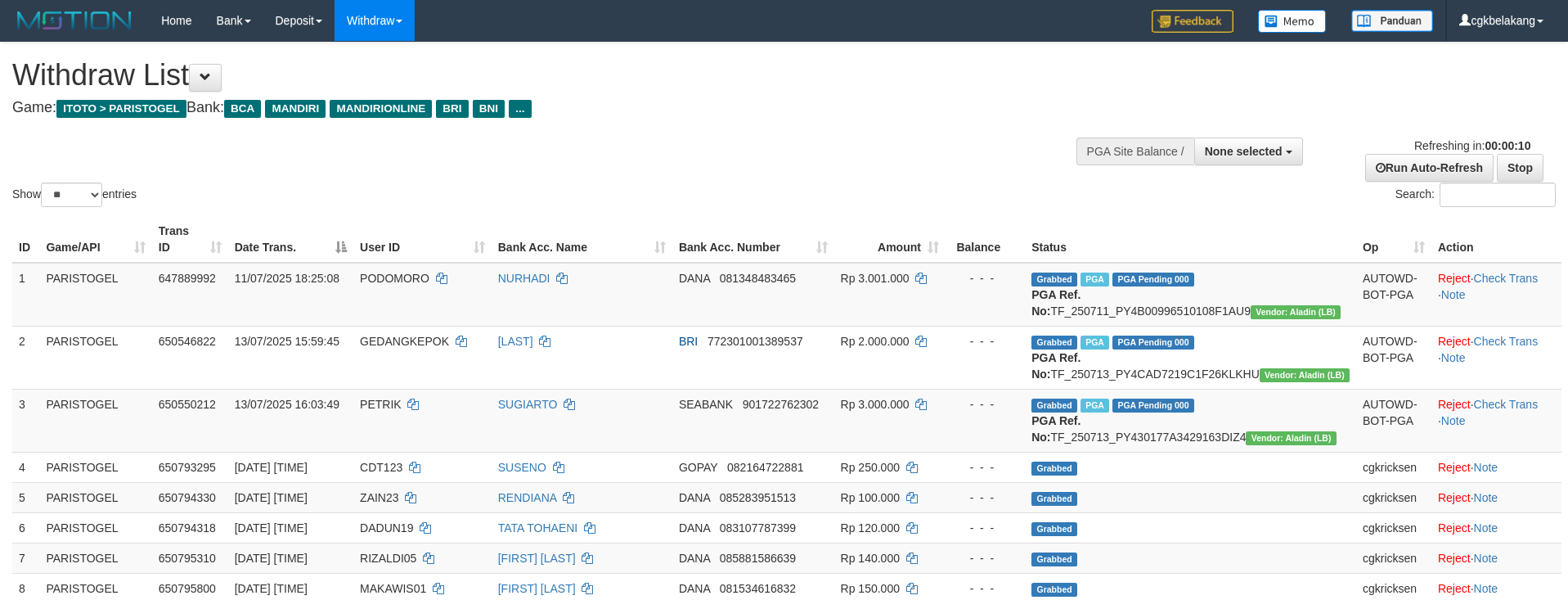 select 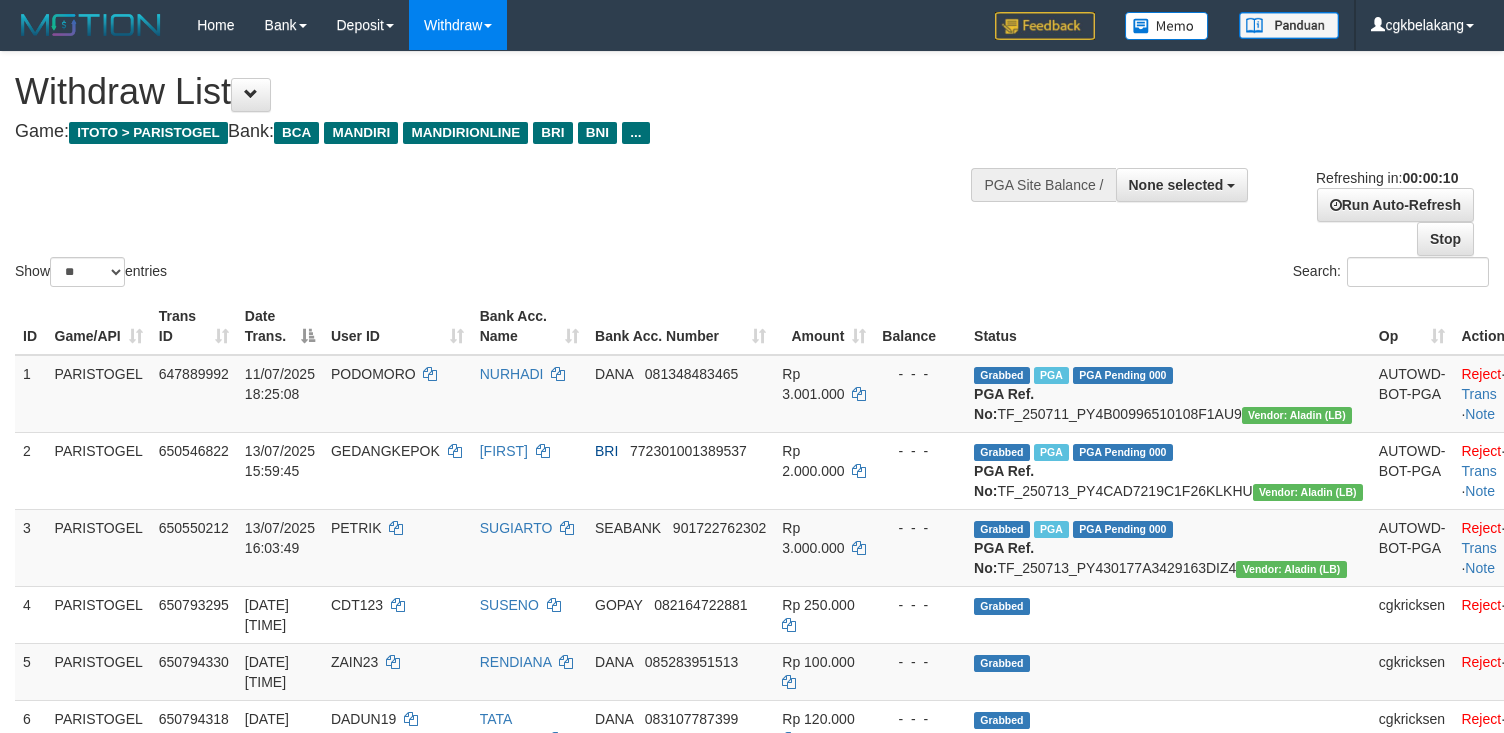 select 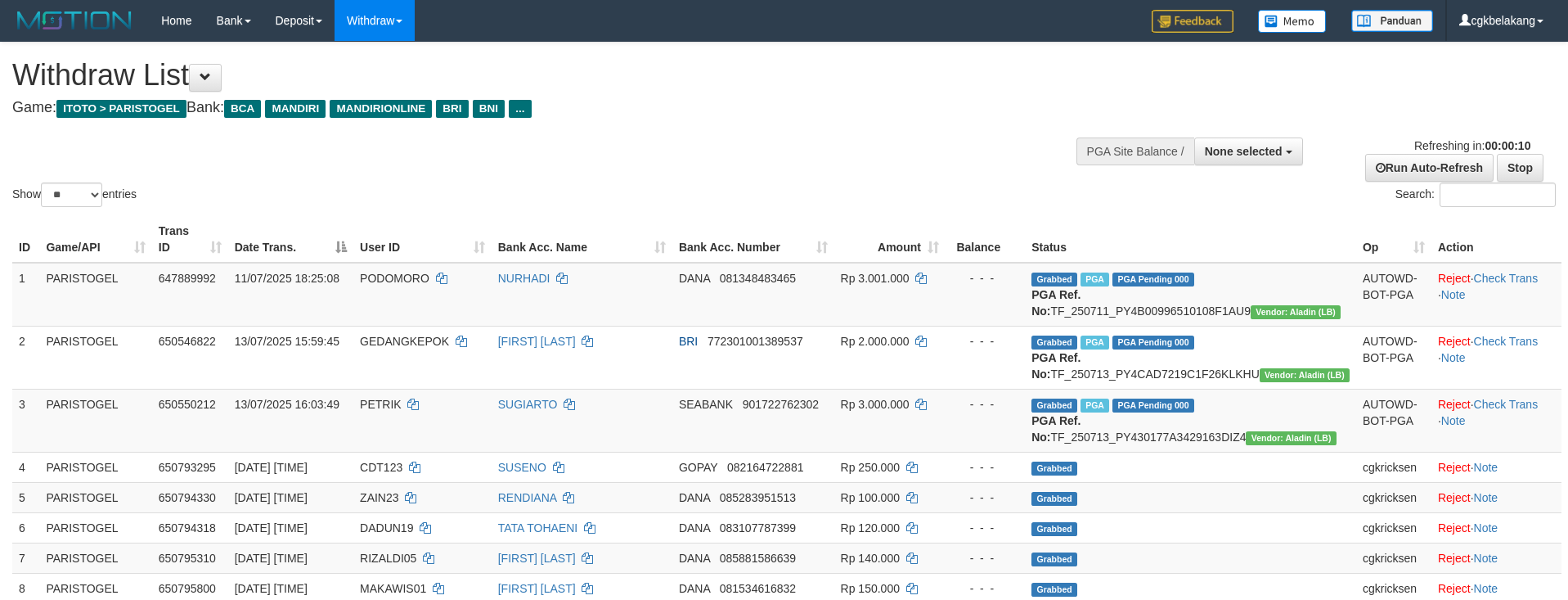 select 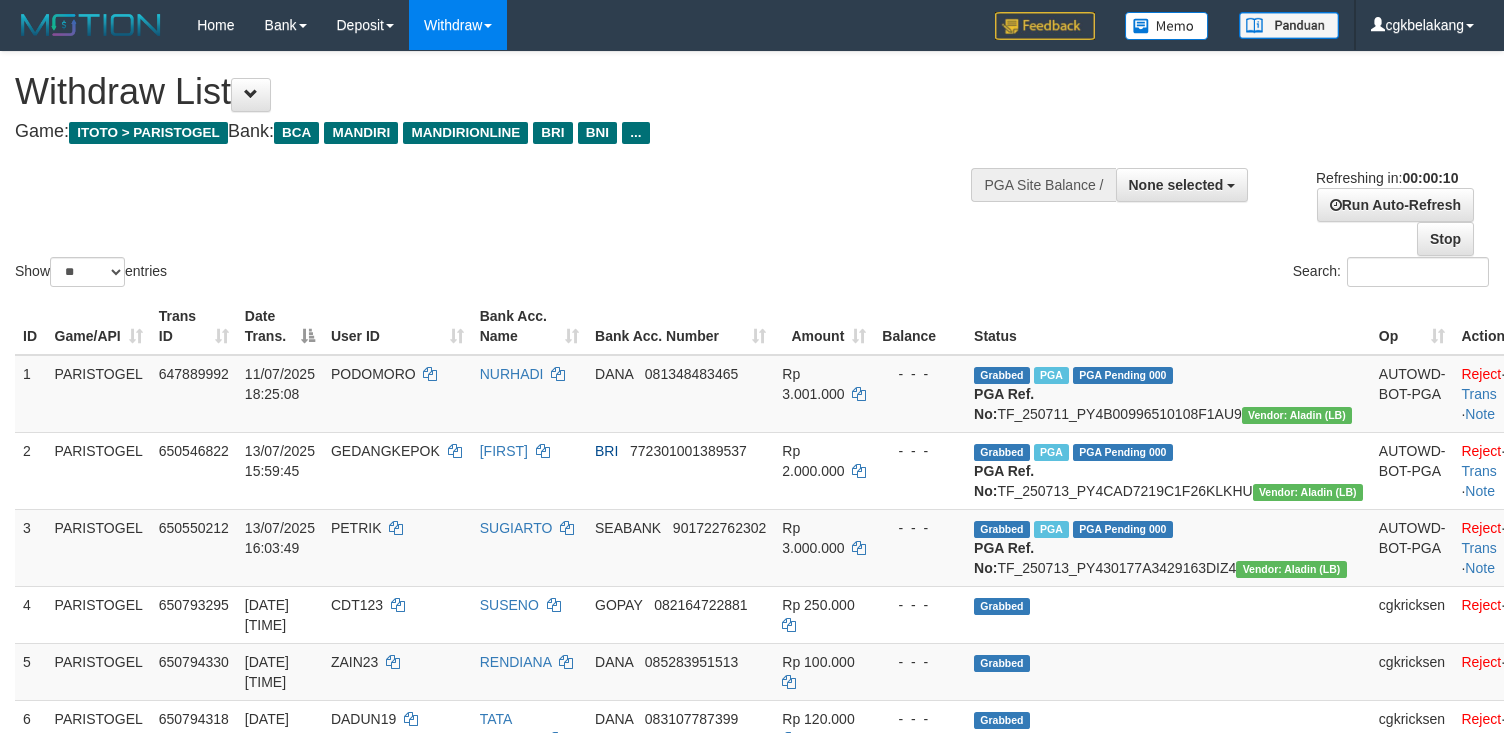 select 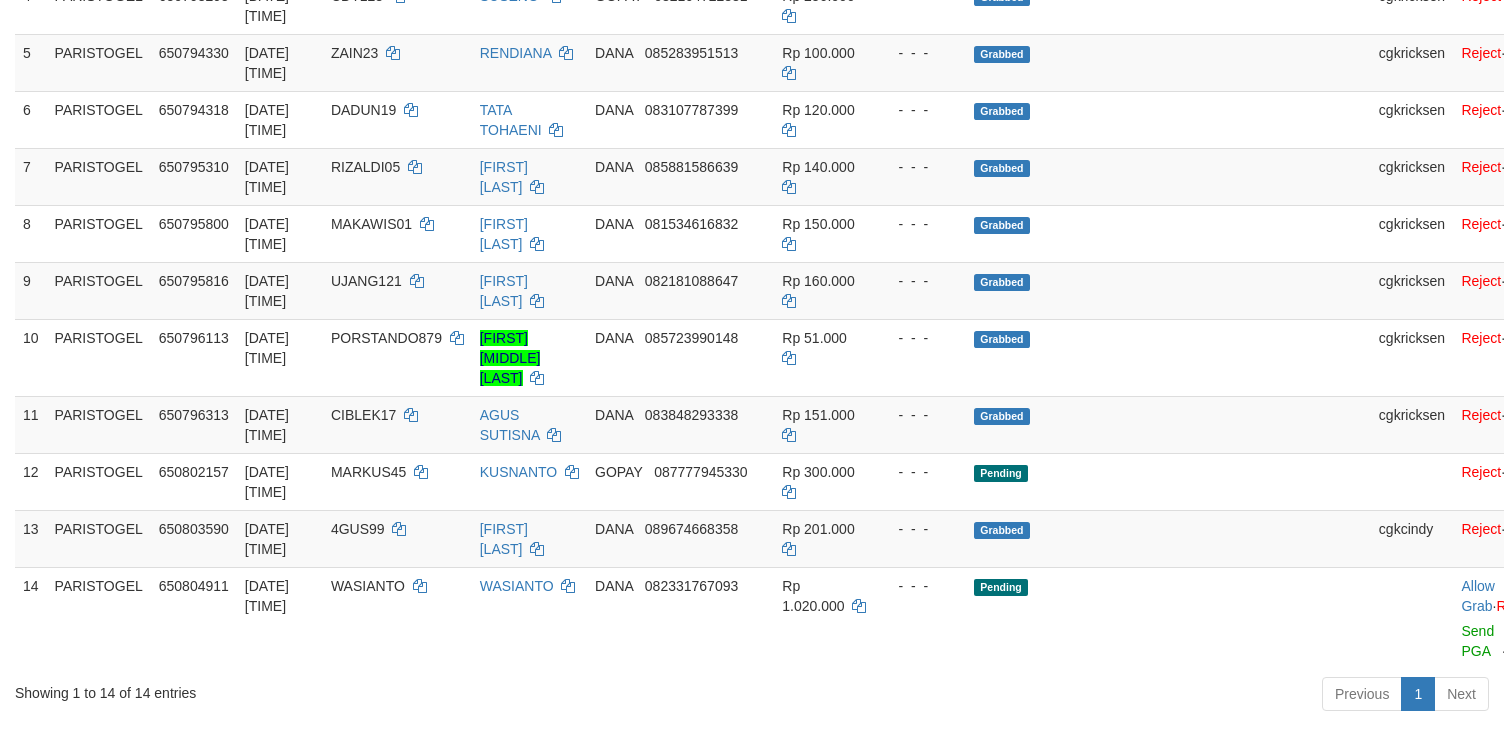 scroll, scrollTop: 868, scrollLeft: 0, axis: vertical 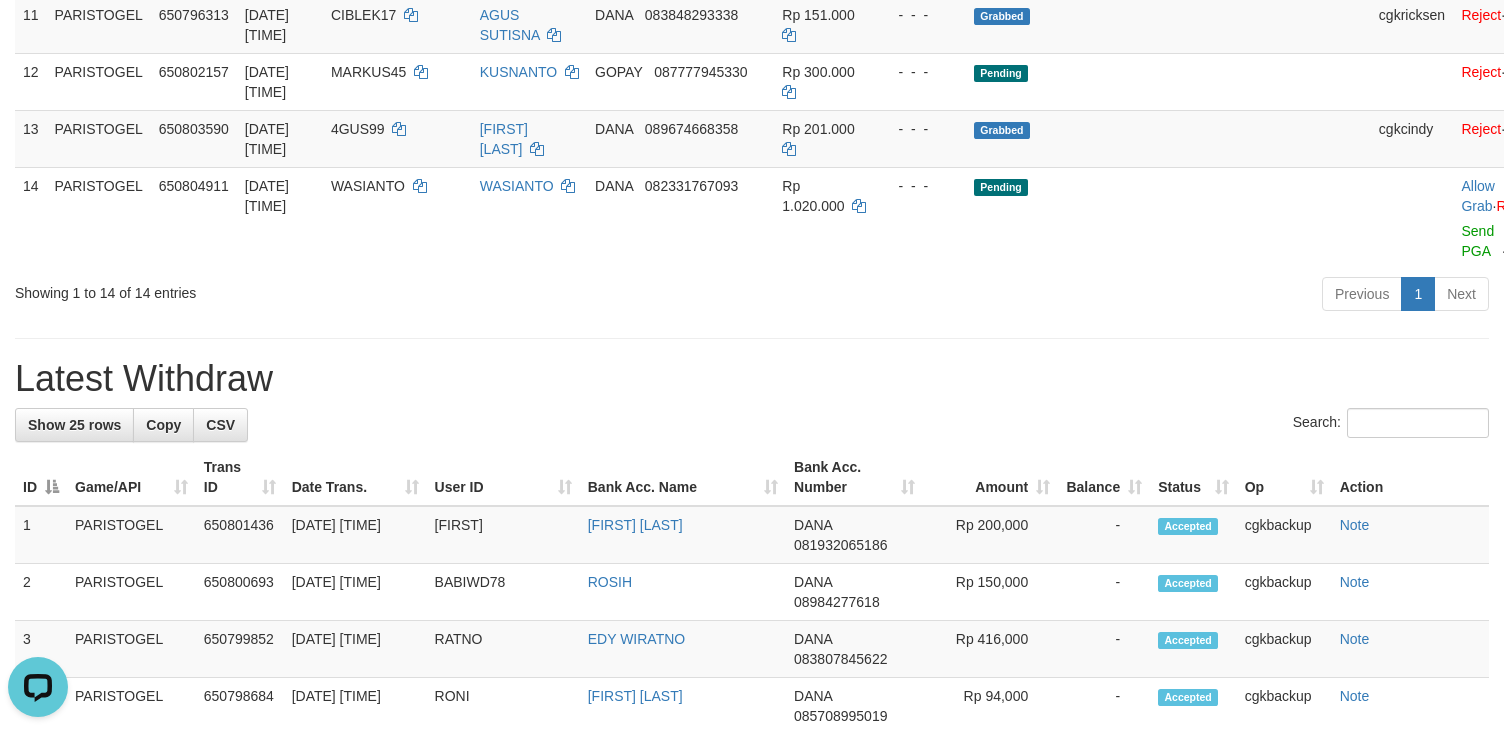 click on "**********" at bounding box center (752, 554) 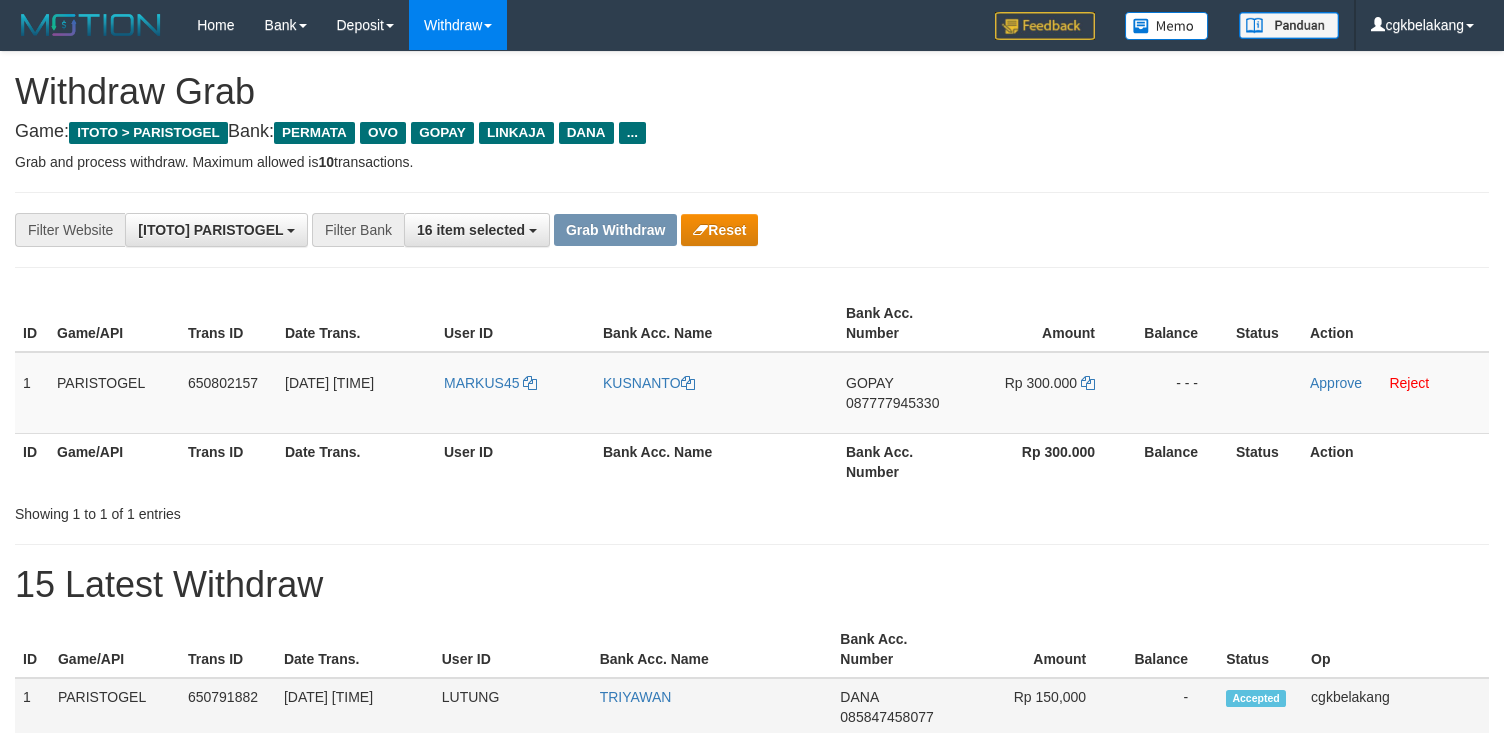 scroll, scrollTop: 0, scrollLeft: 0, axis: both 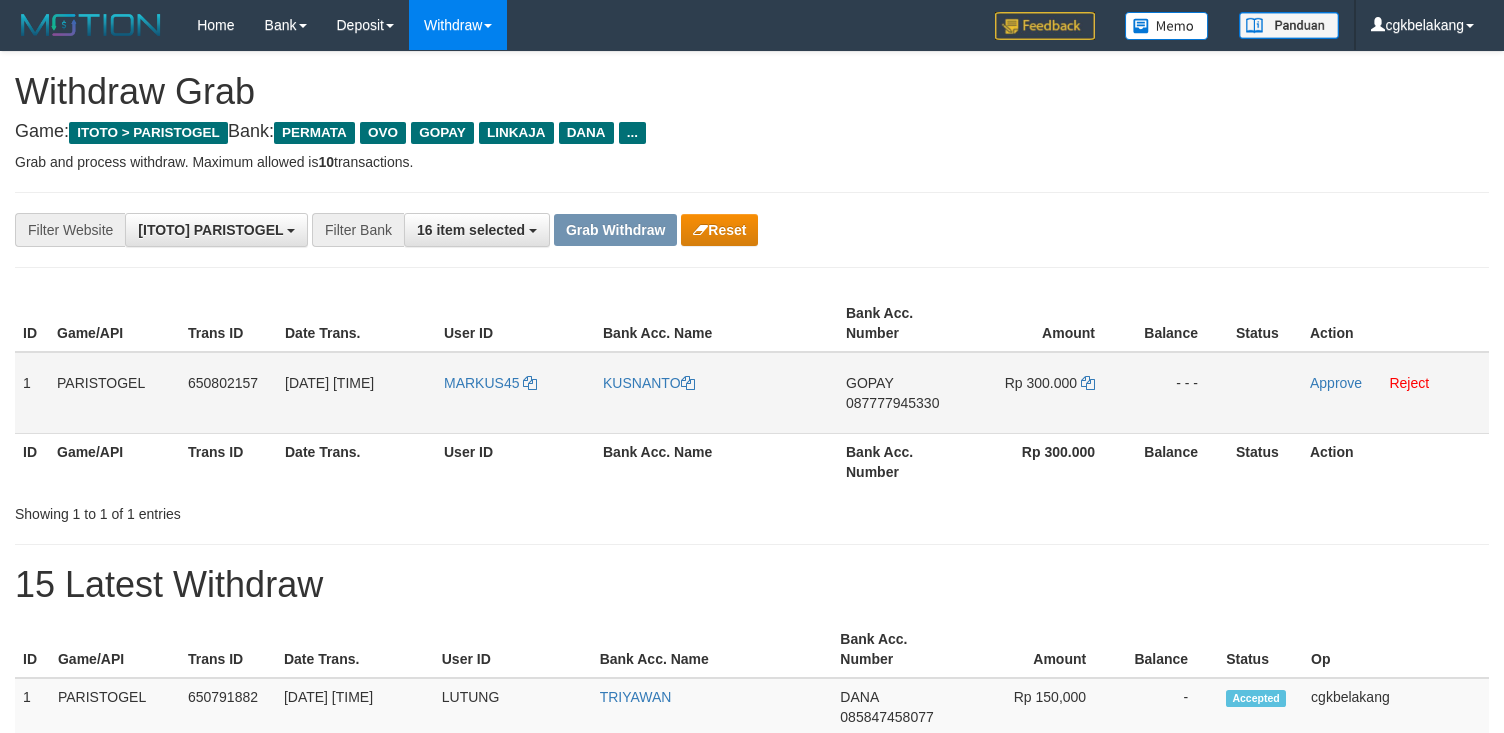 click on "MARKUS45" at bounding box center (515, 393) 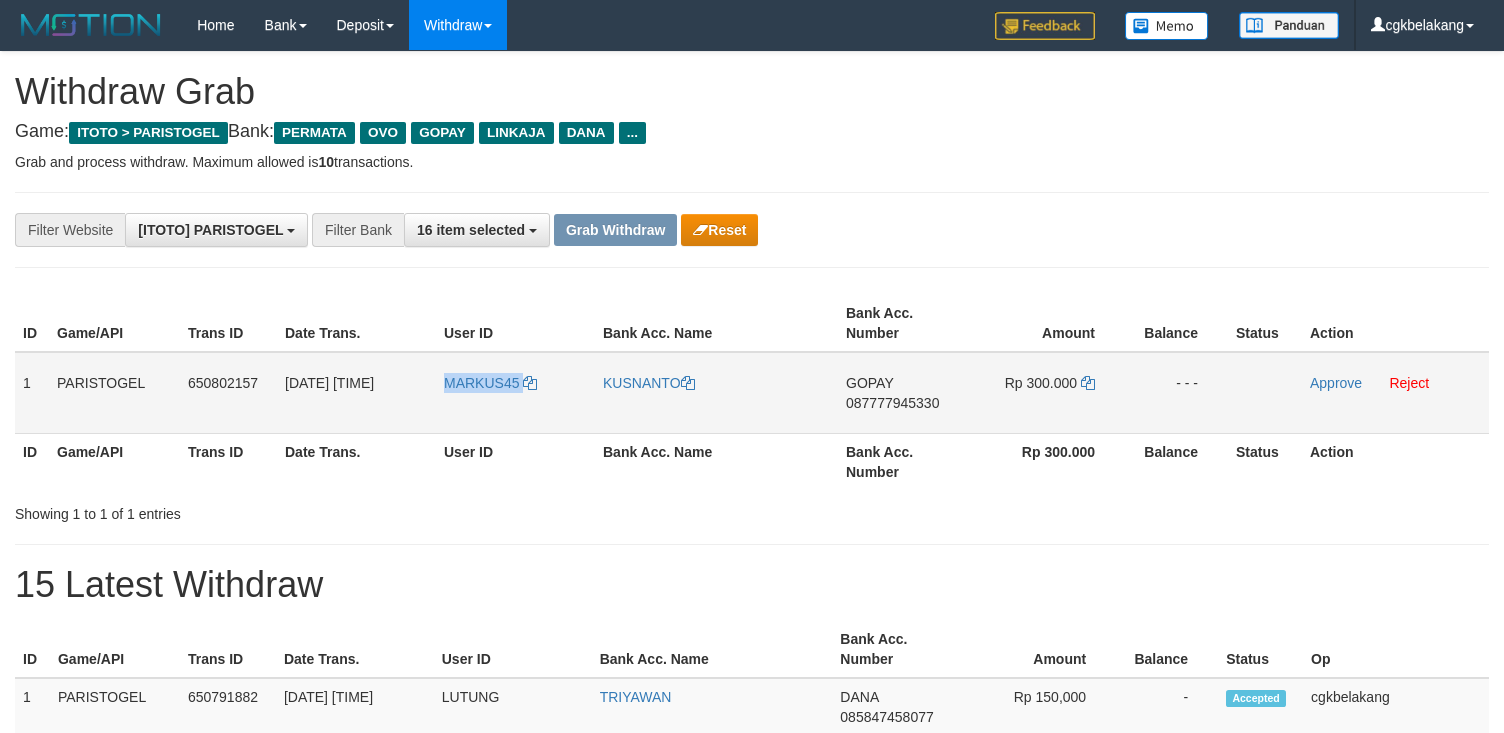 click on "MARKUS45" at bounding box center (515, 393) 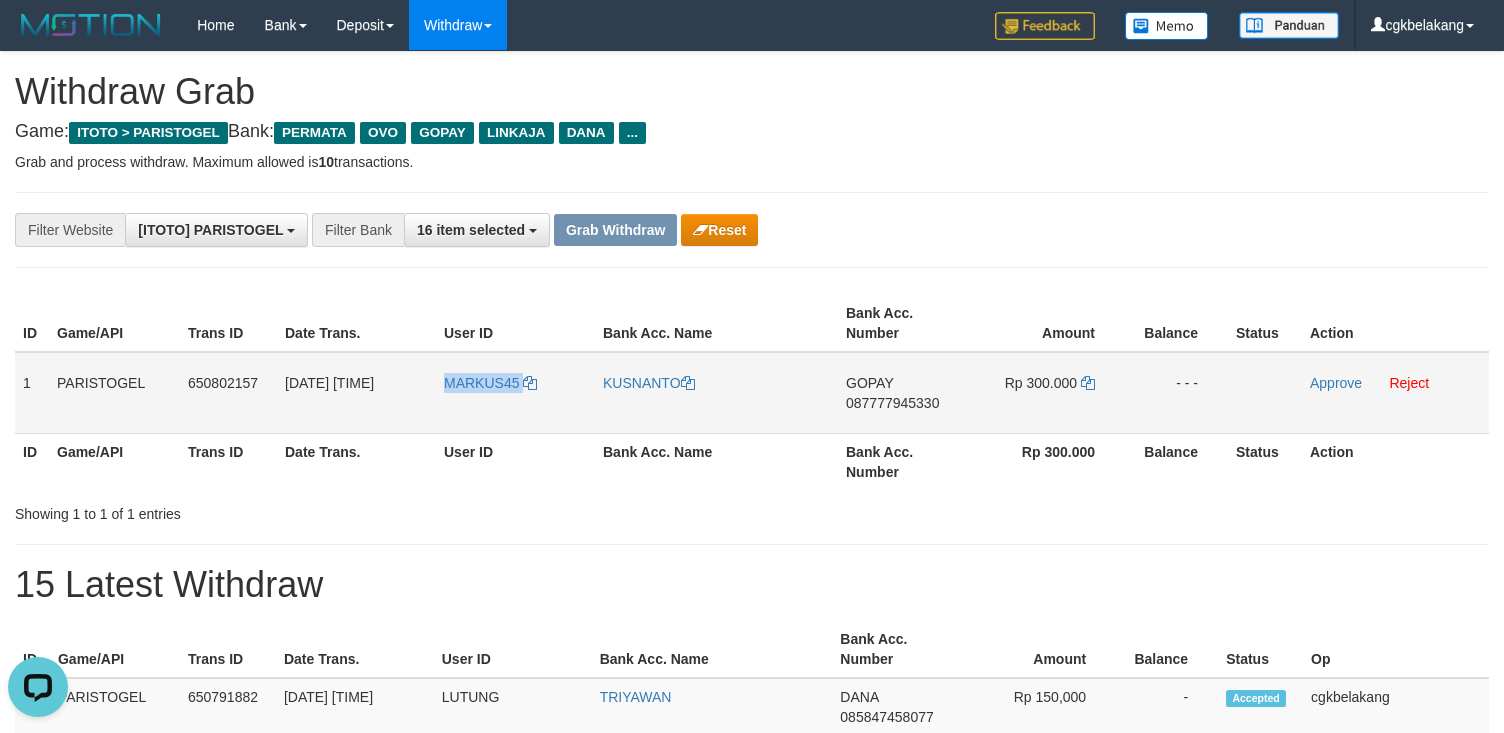 scroll, scrollTop: 0, scrollLeft: 0, axis: both 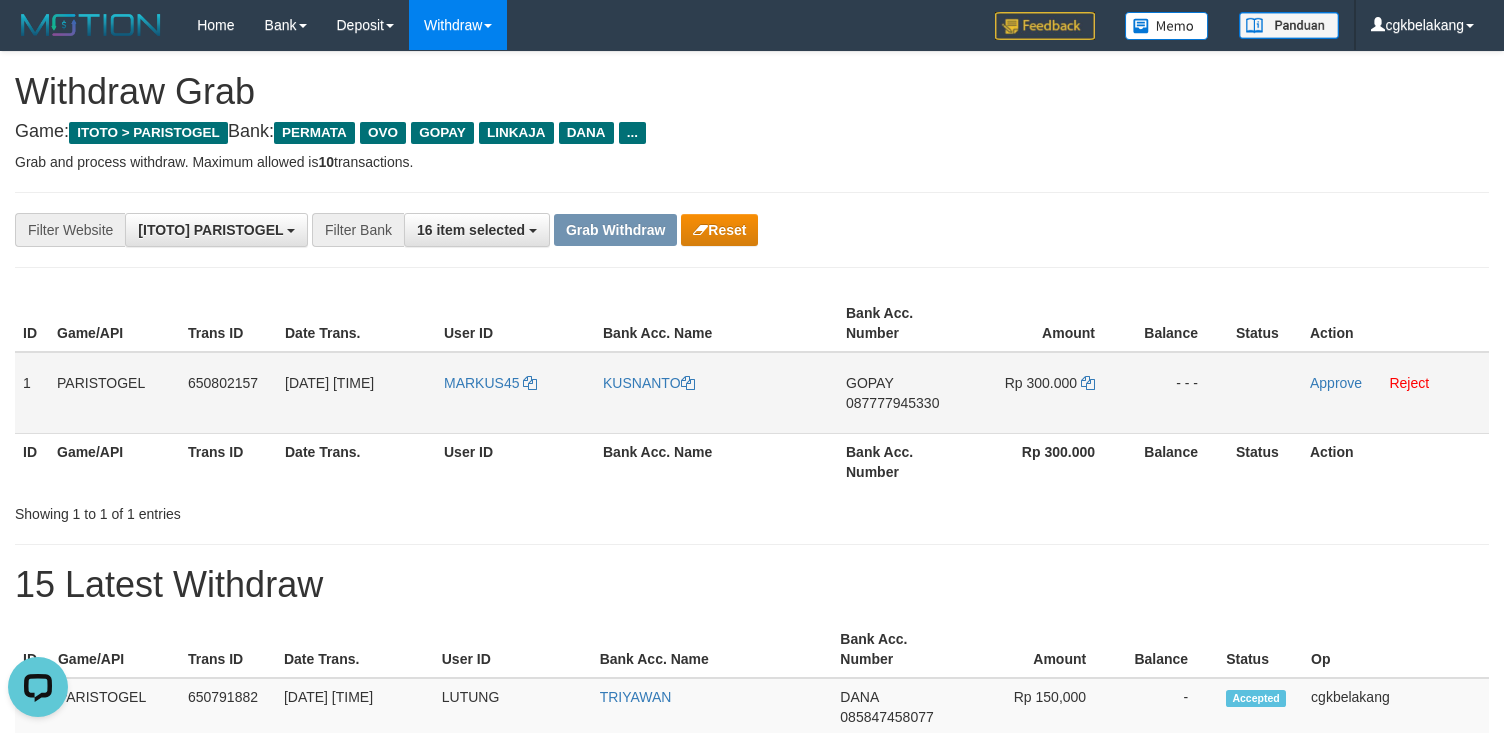 click on "KUSNANTO" at bounding box center (716, 393) 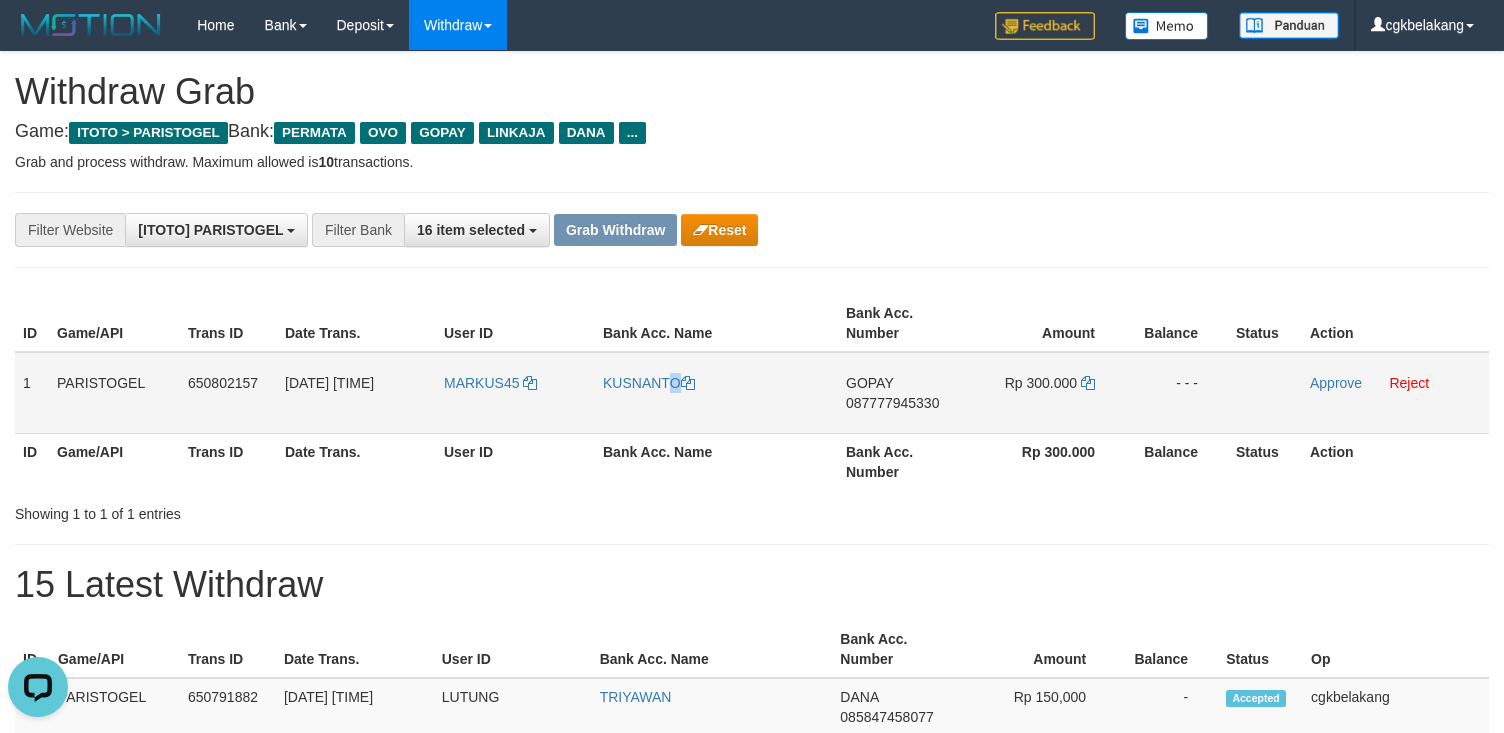 click on "KUSNANTO" at bounding box center [716, 393] 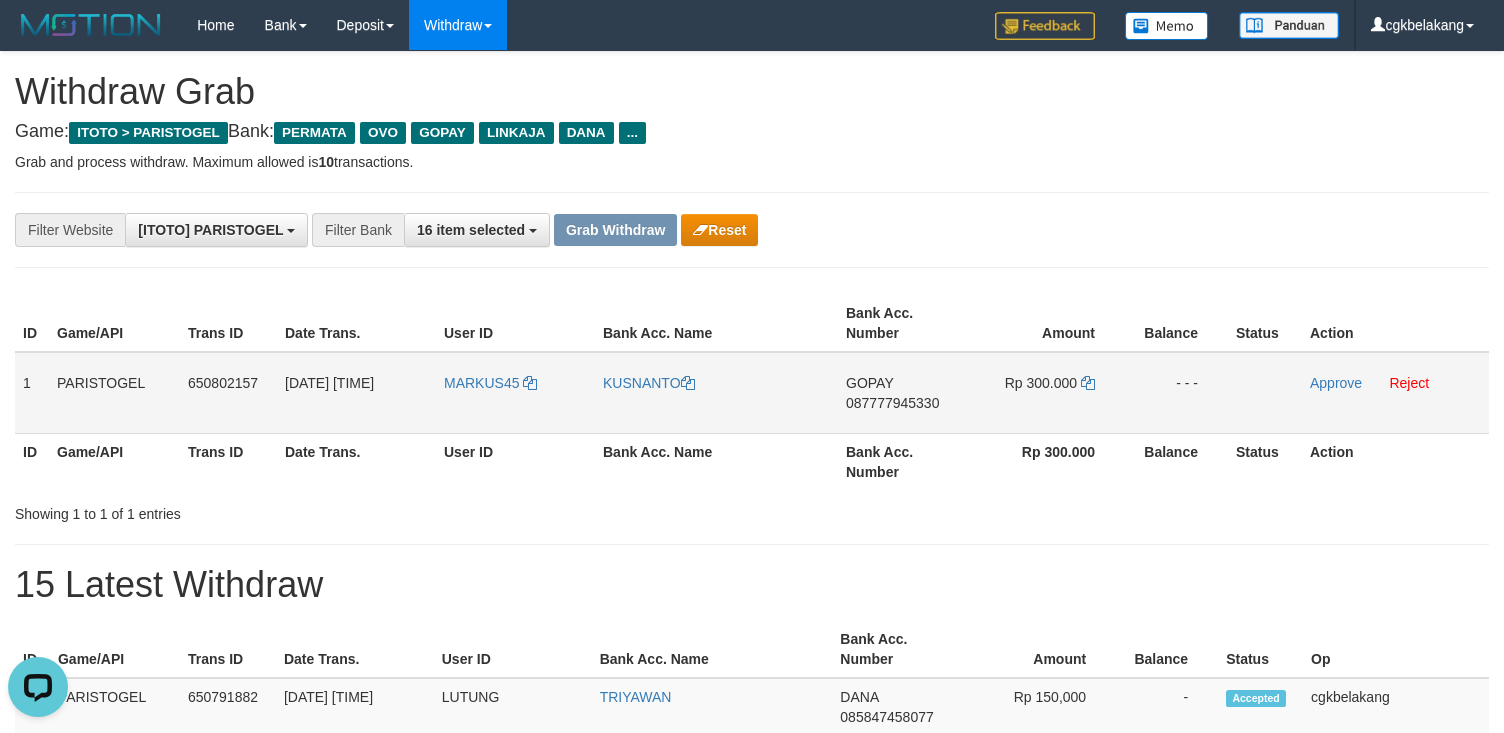 click on "087777945330" at bounding box center (892, 403) 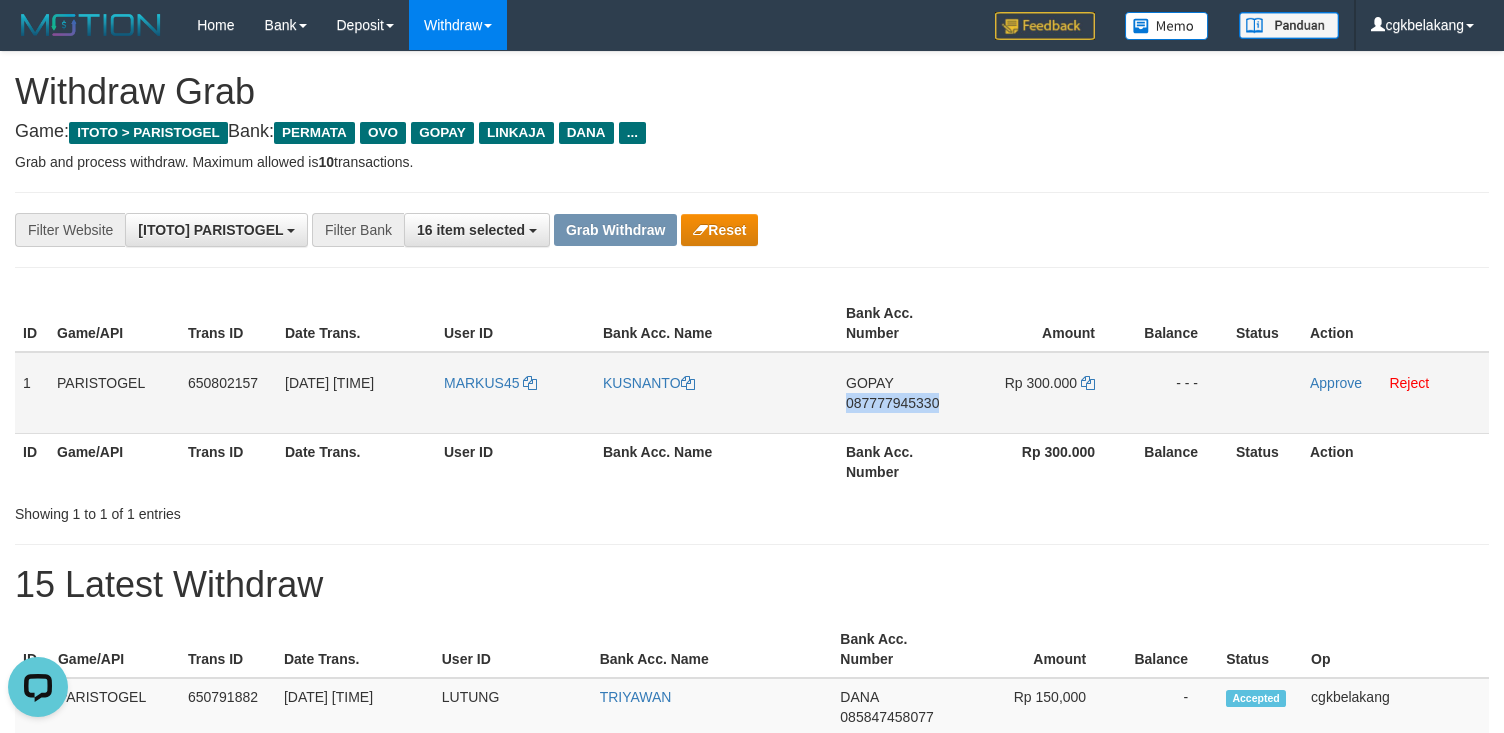 click on "GOPAY
087777945330" at bounding box center (903, 393) 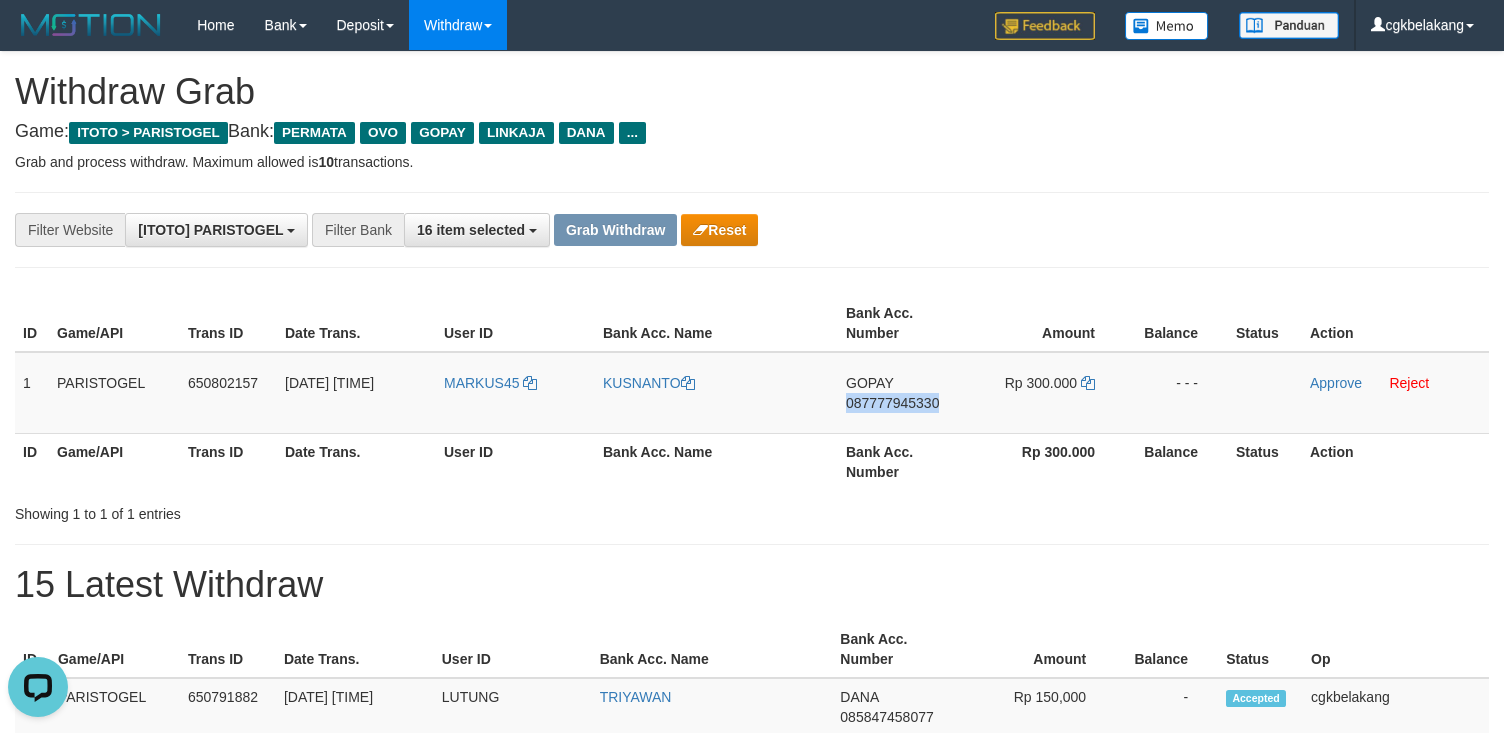 copy on "087777945330" 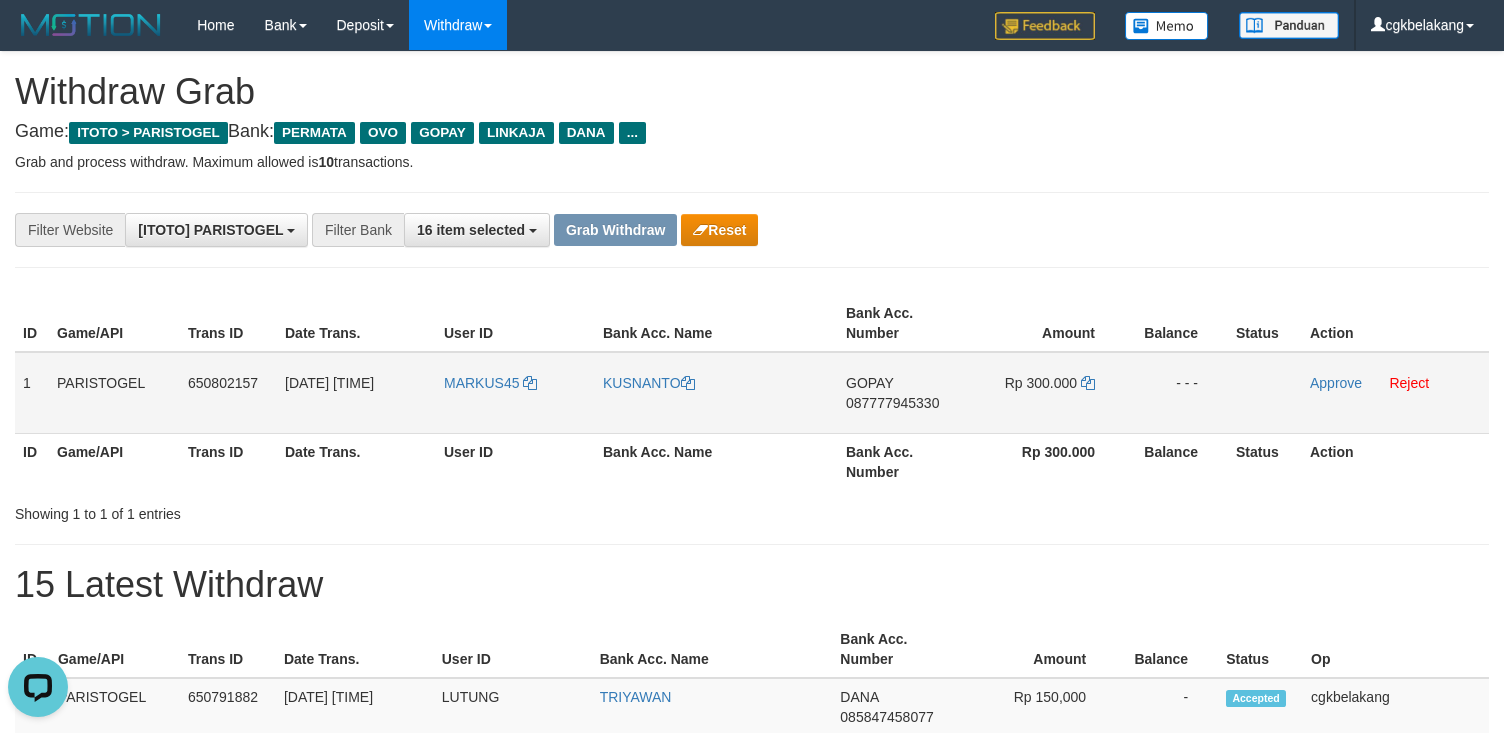 click on "Rp 300.000" at bounding box center (1047, 393) 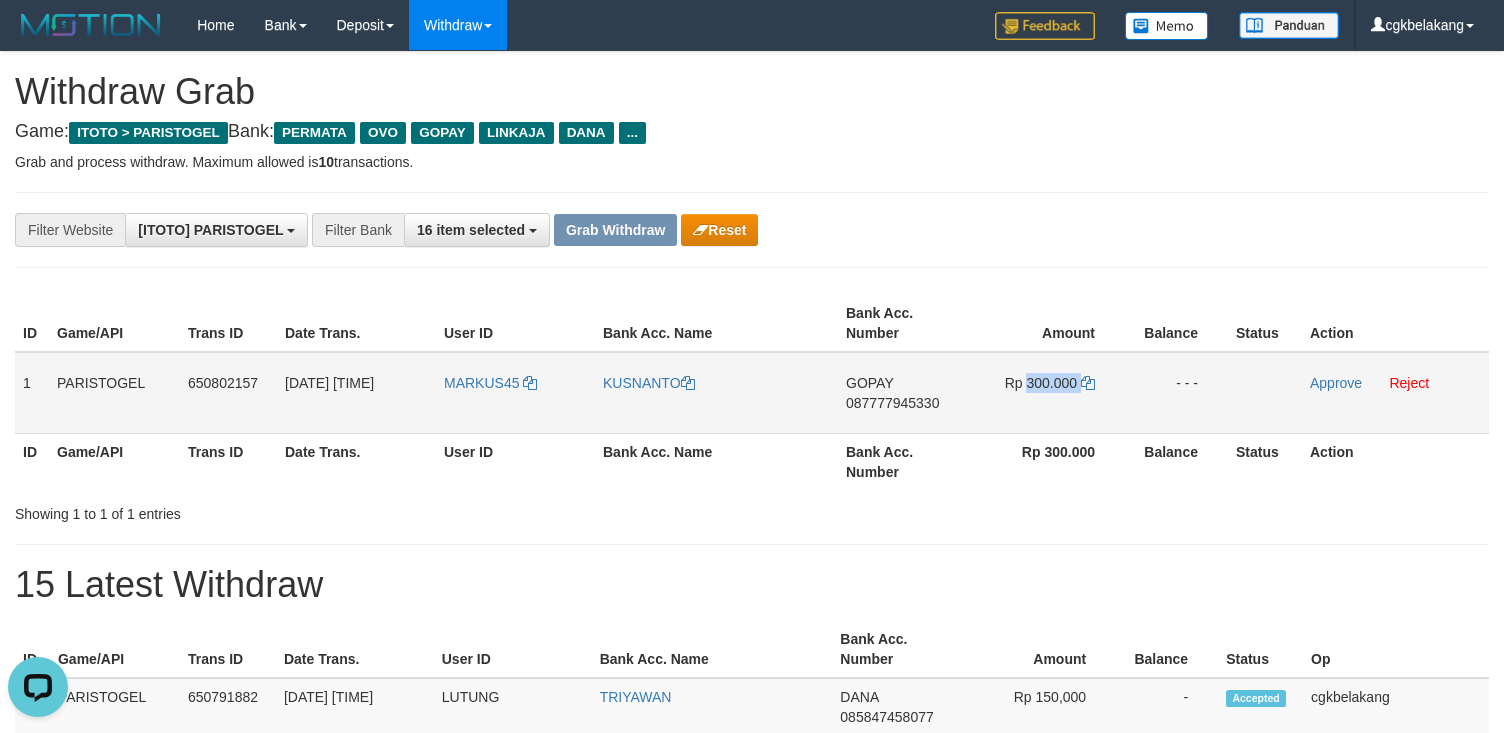 click on "Rp 300.000" at bounding box center [1047, 393] 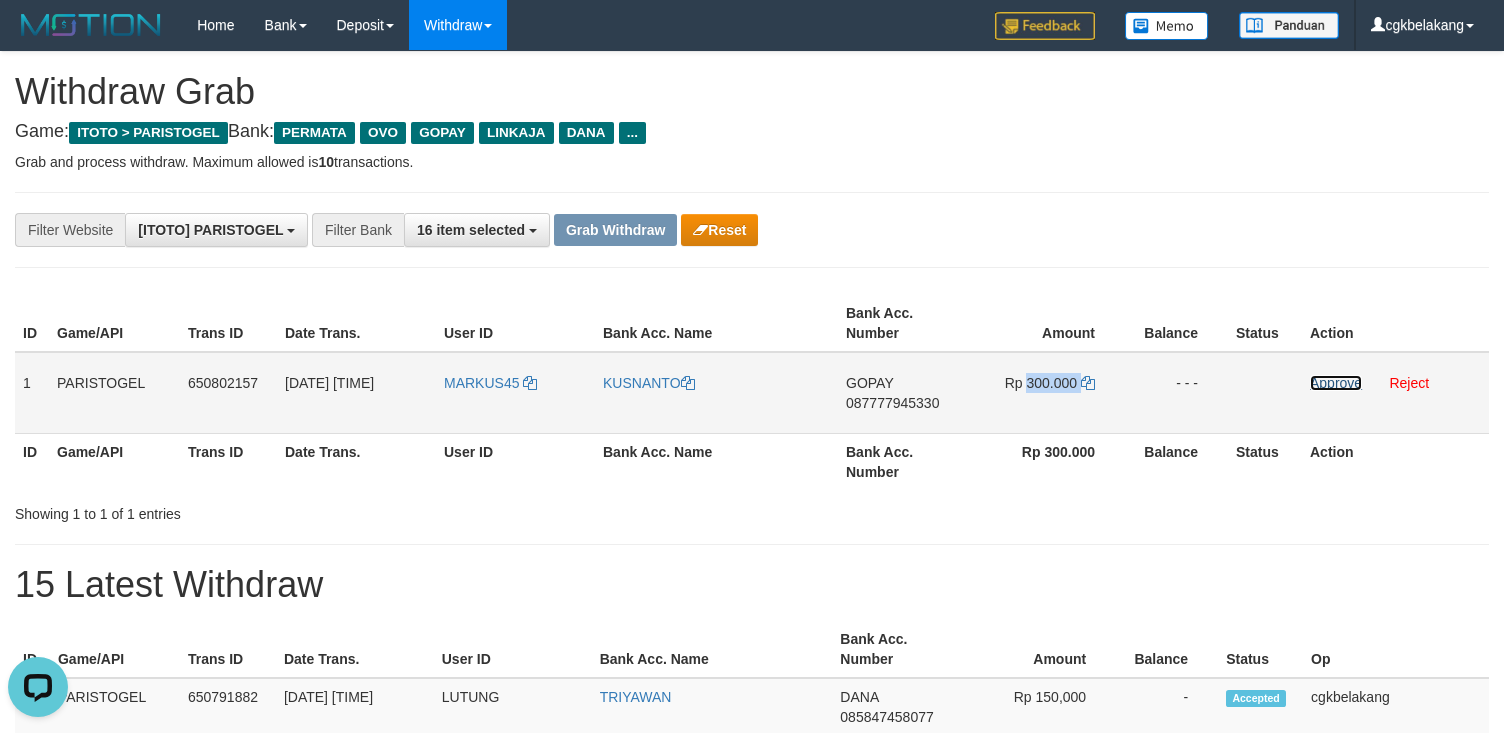 click on "Approve" at bounding box center (1336, 383) 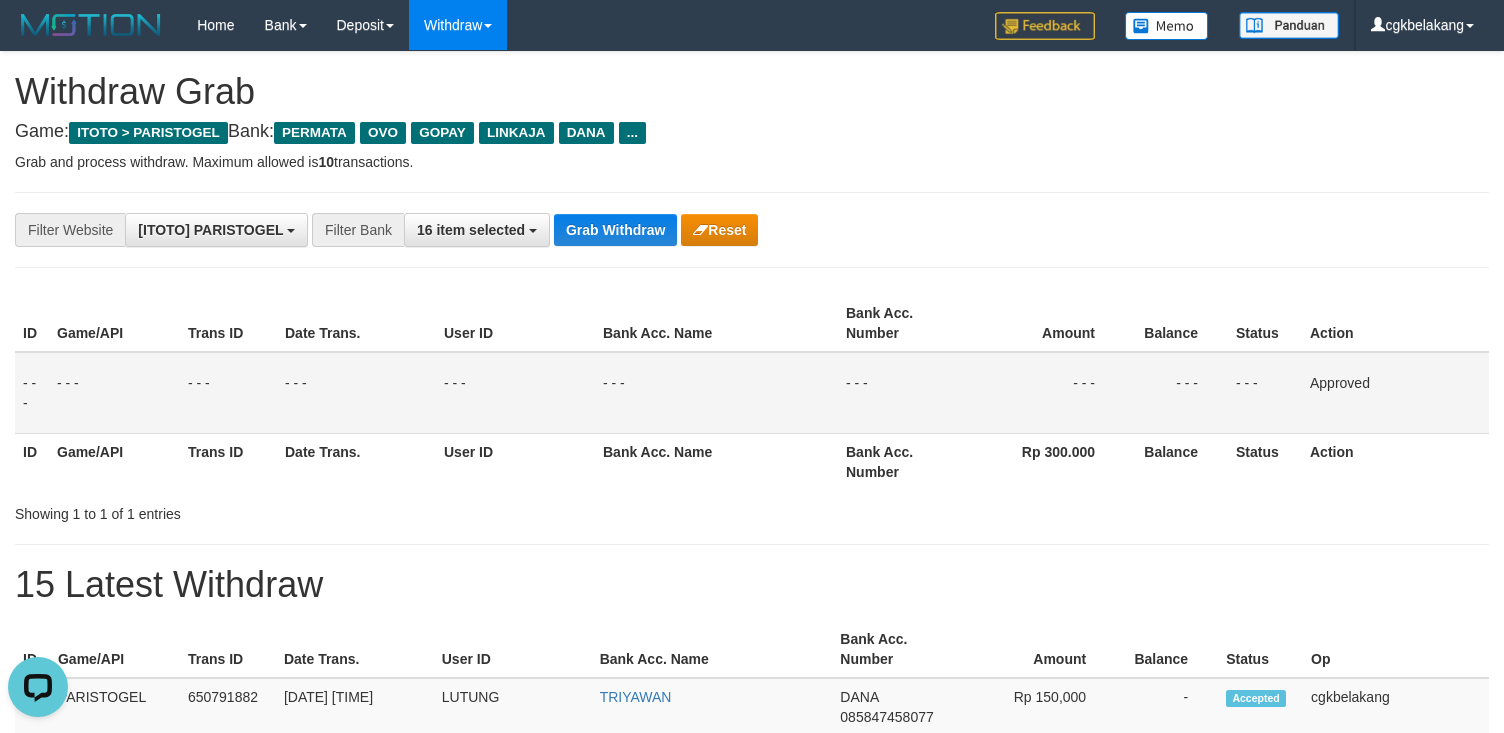 click on "**********" at bounding box center [752, 1113] 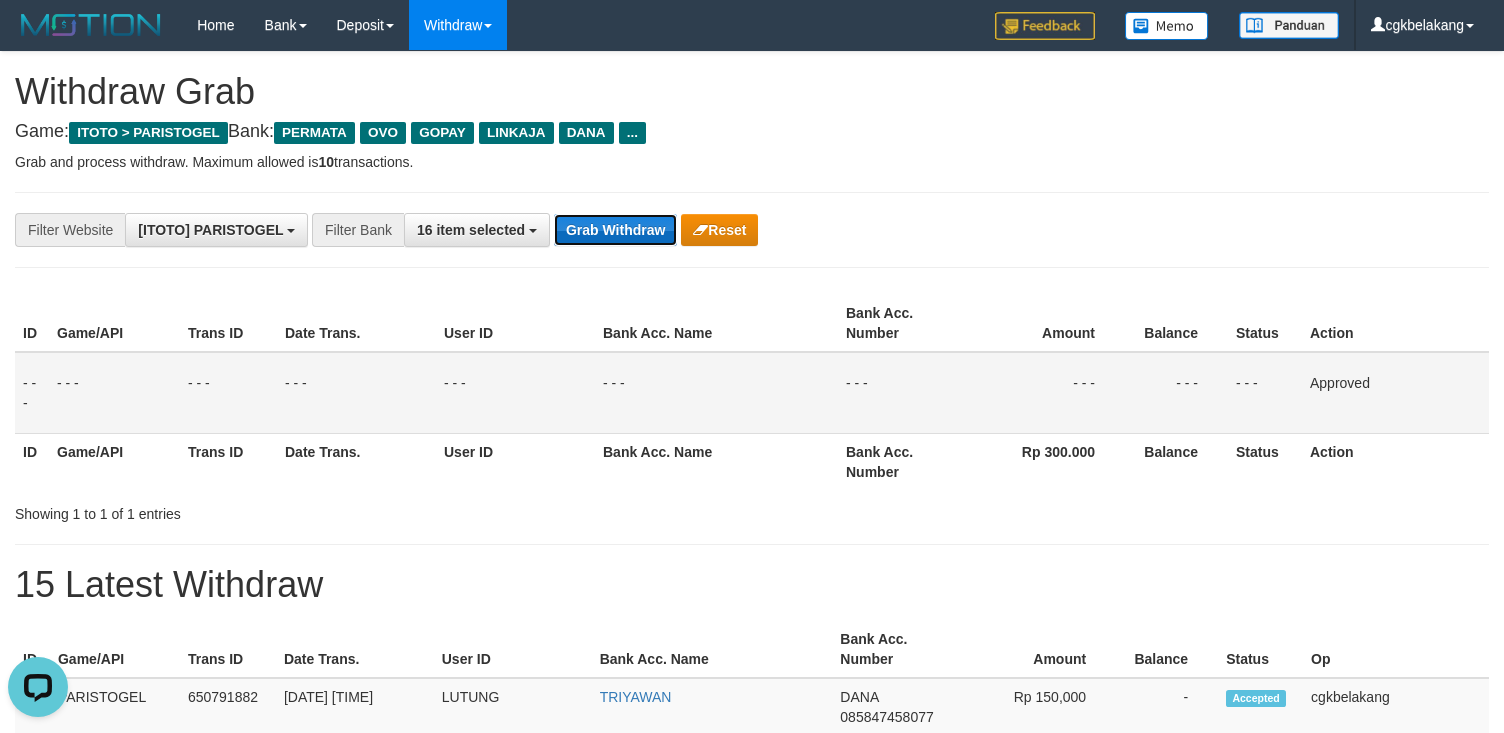 click on "Grab Withdraw" at bounding box center [615, 230] 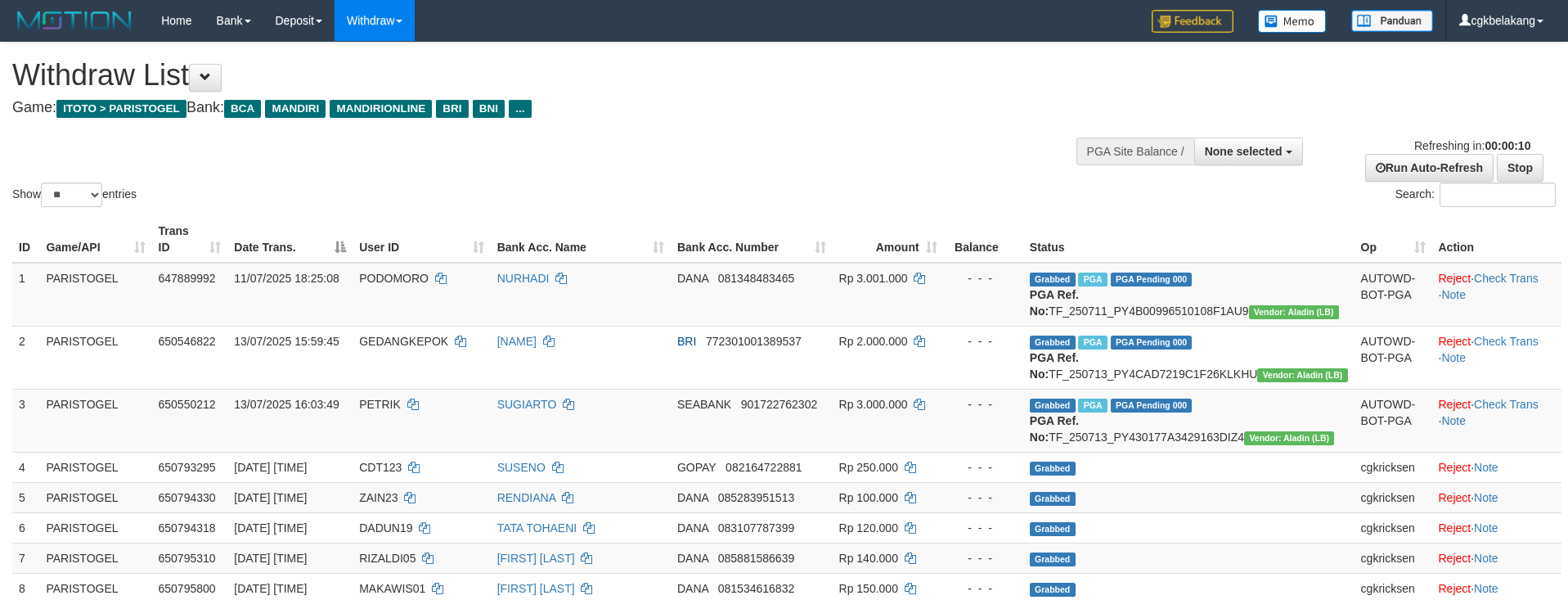 select 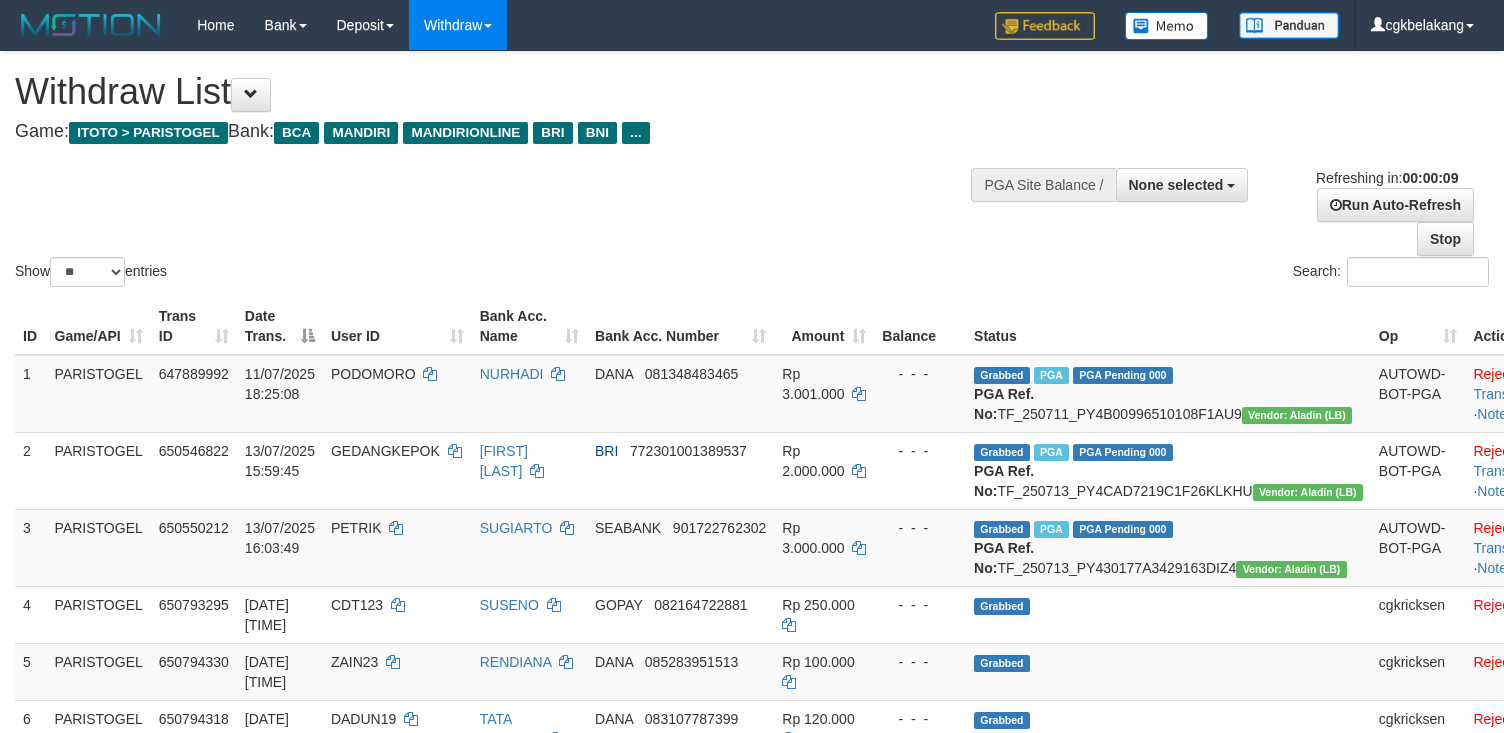 select 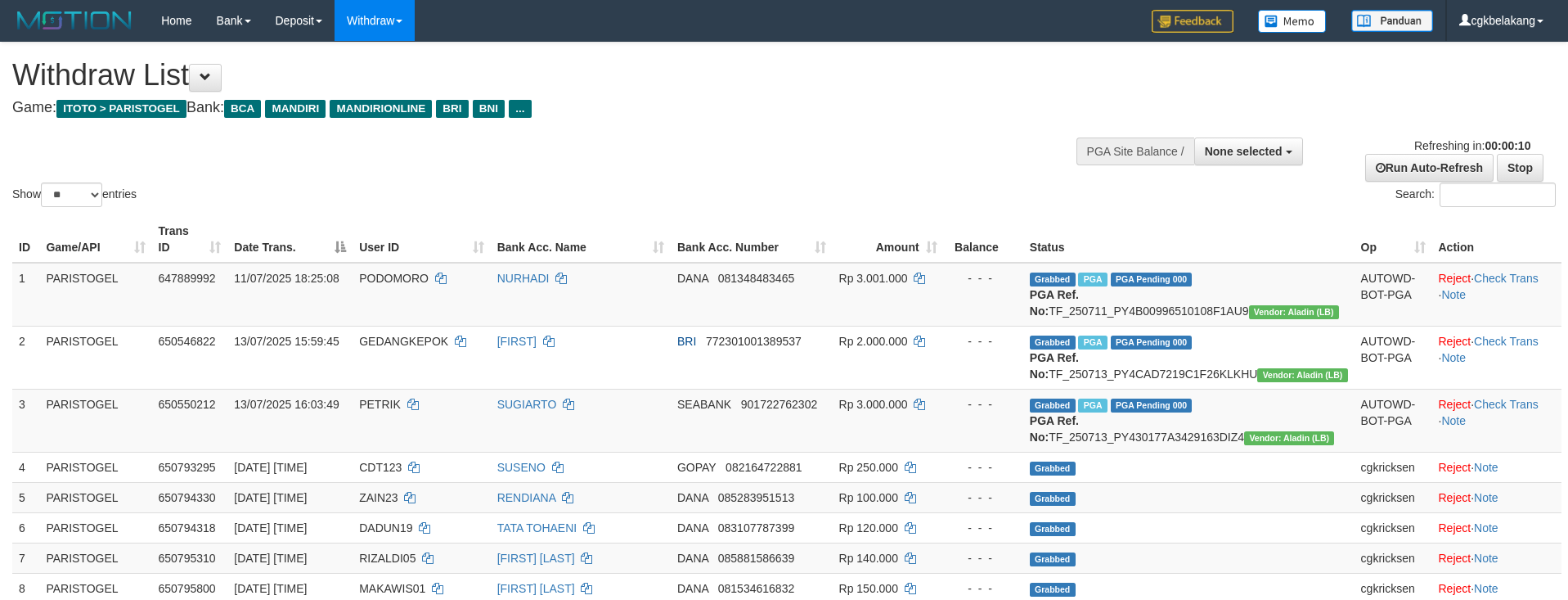 select 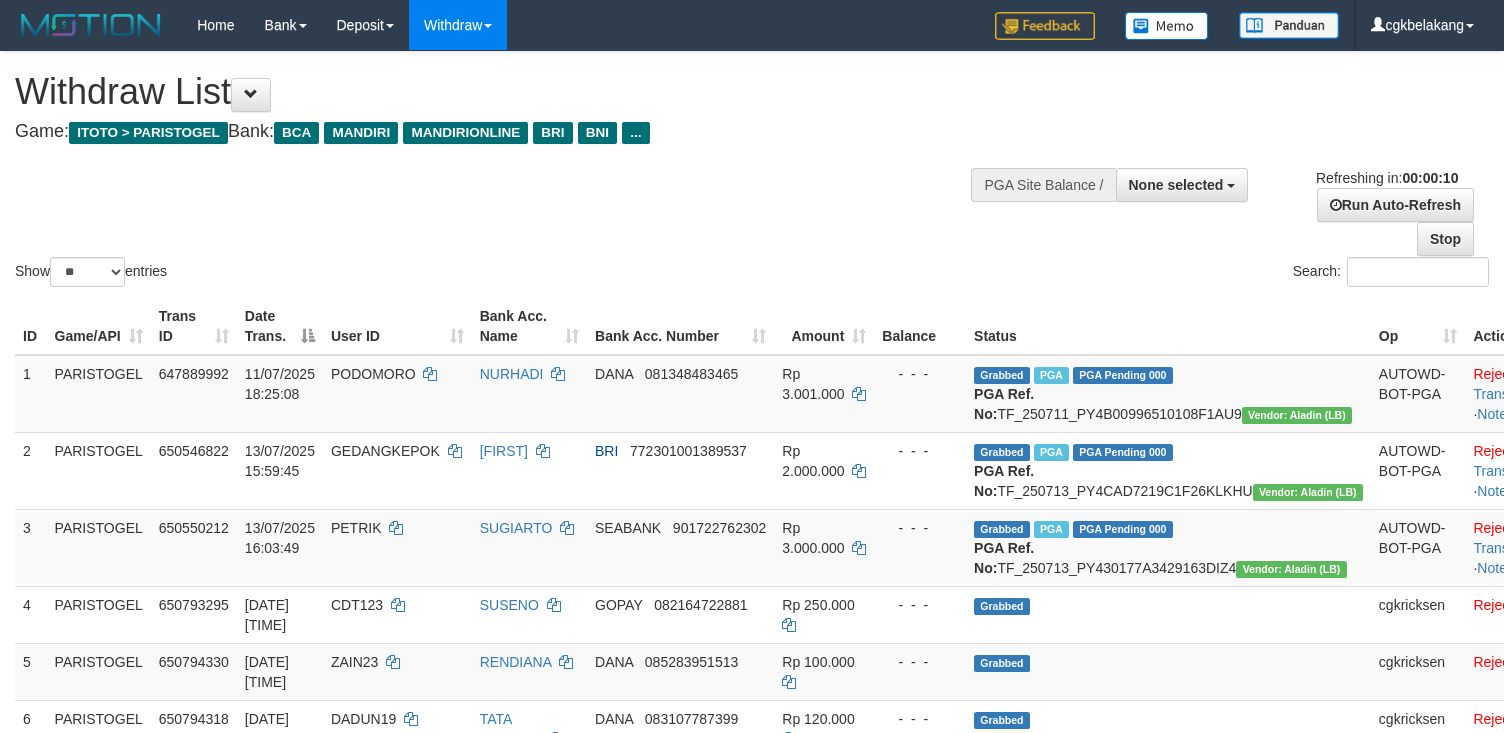 select 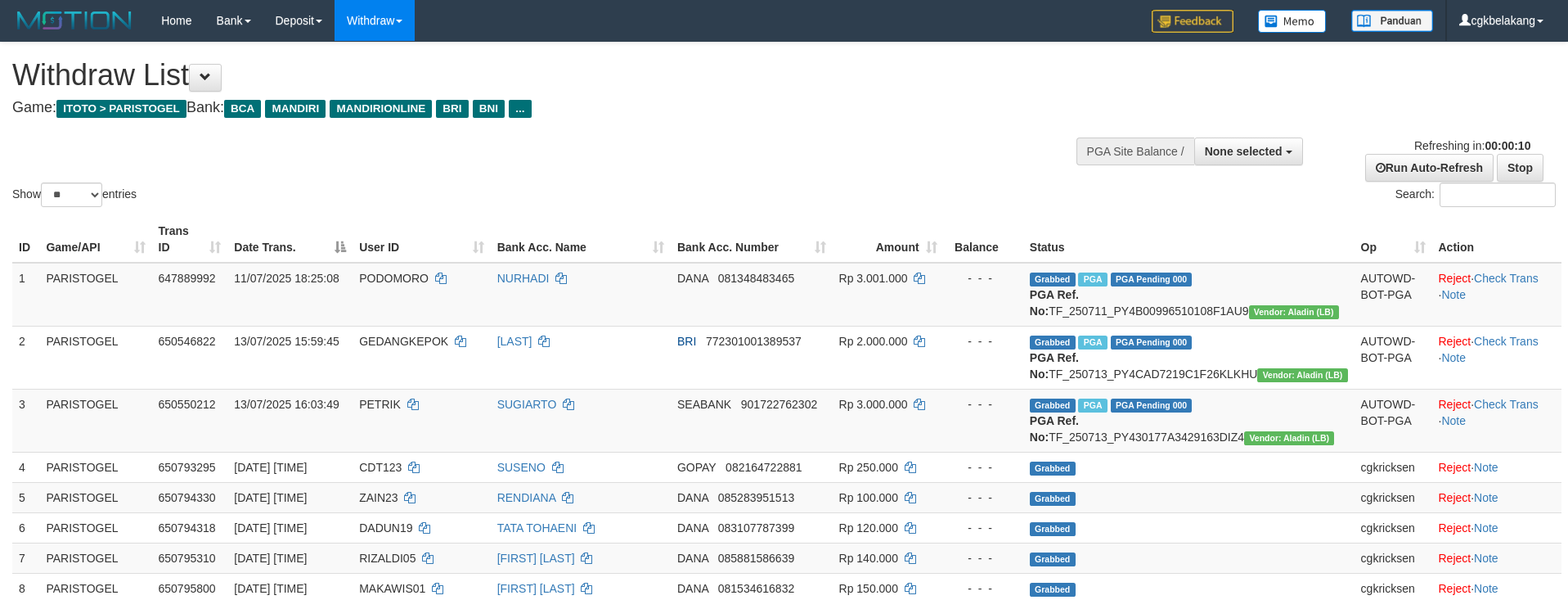 select 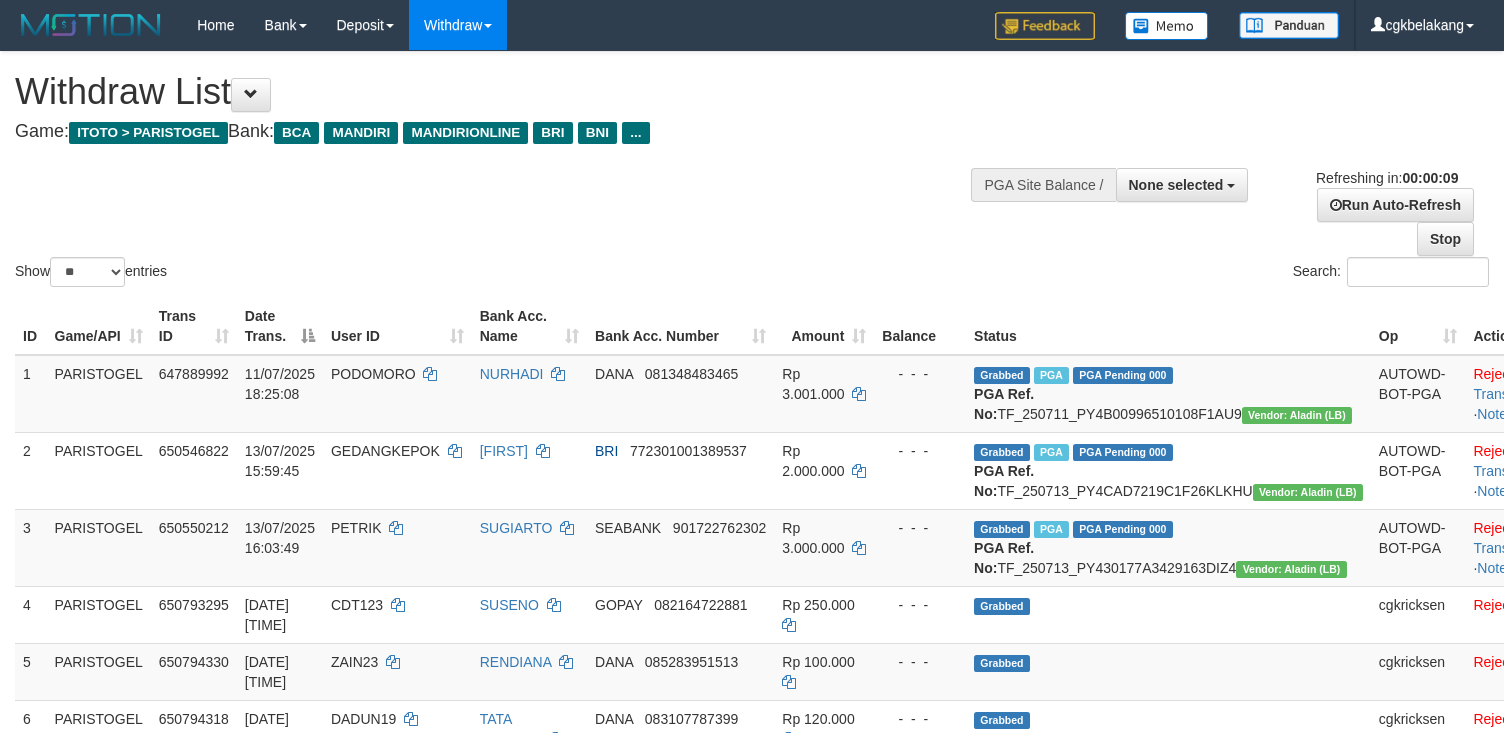 select 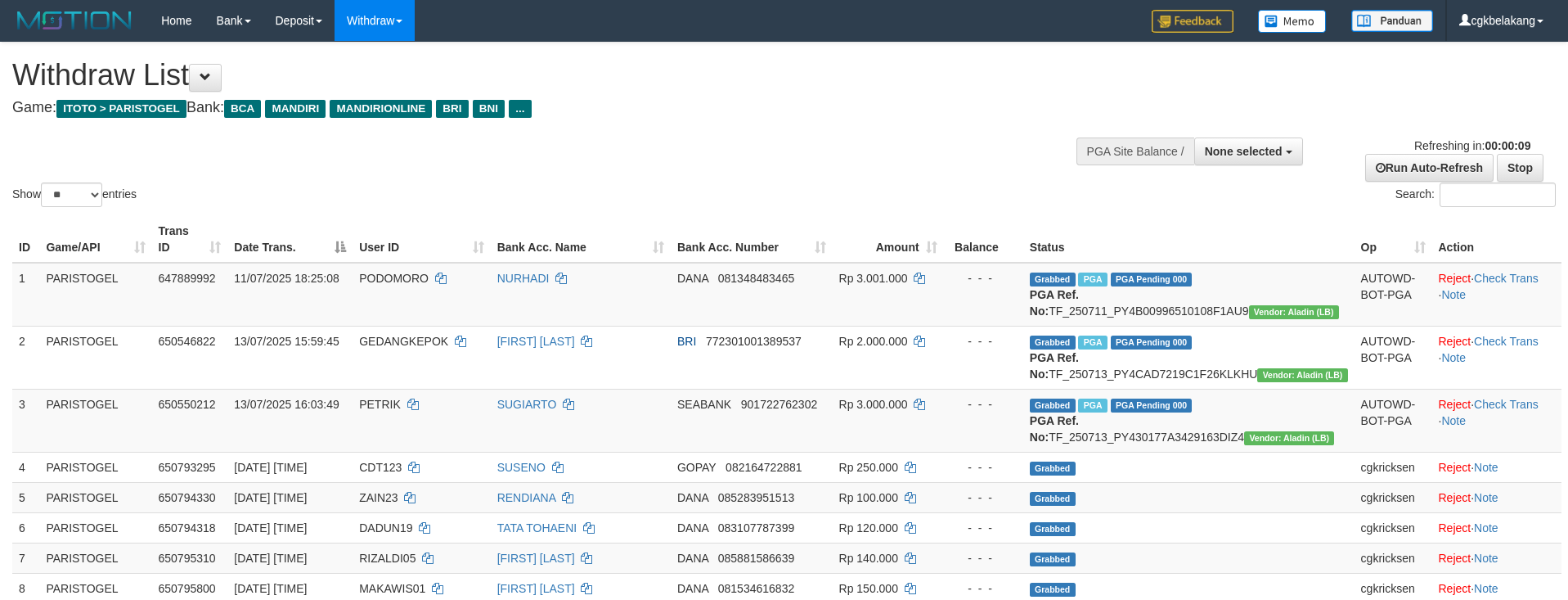 select 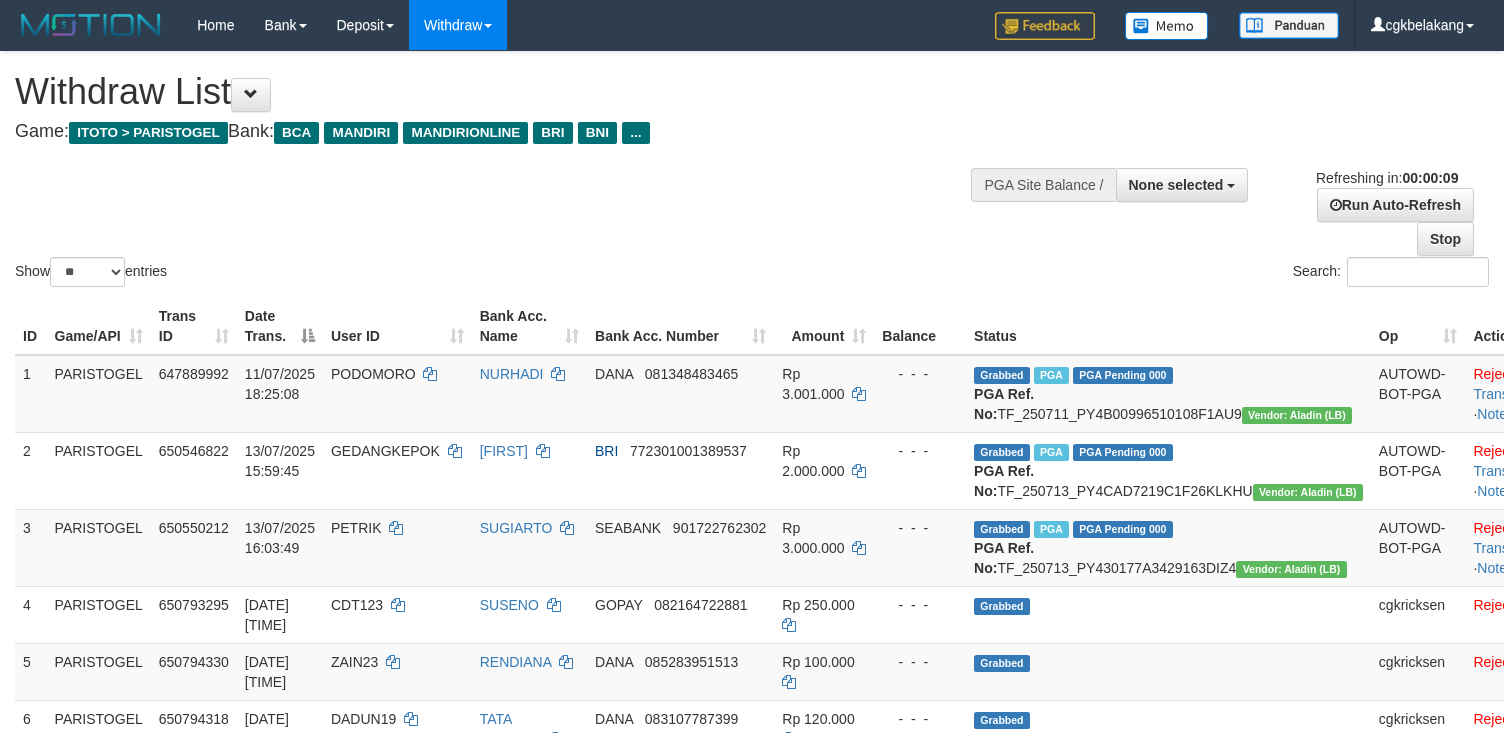select 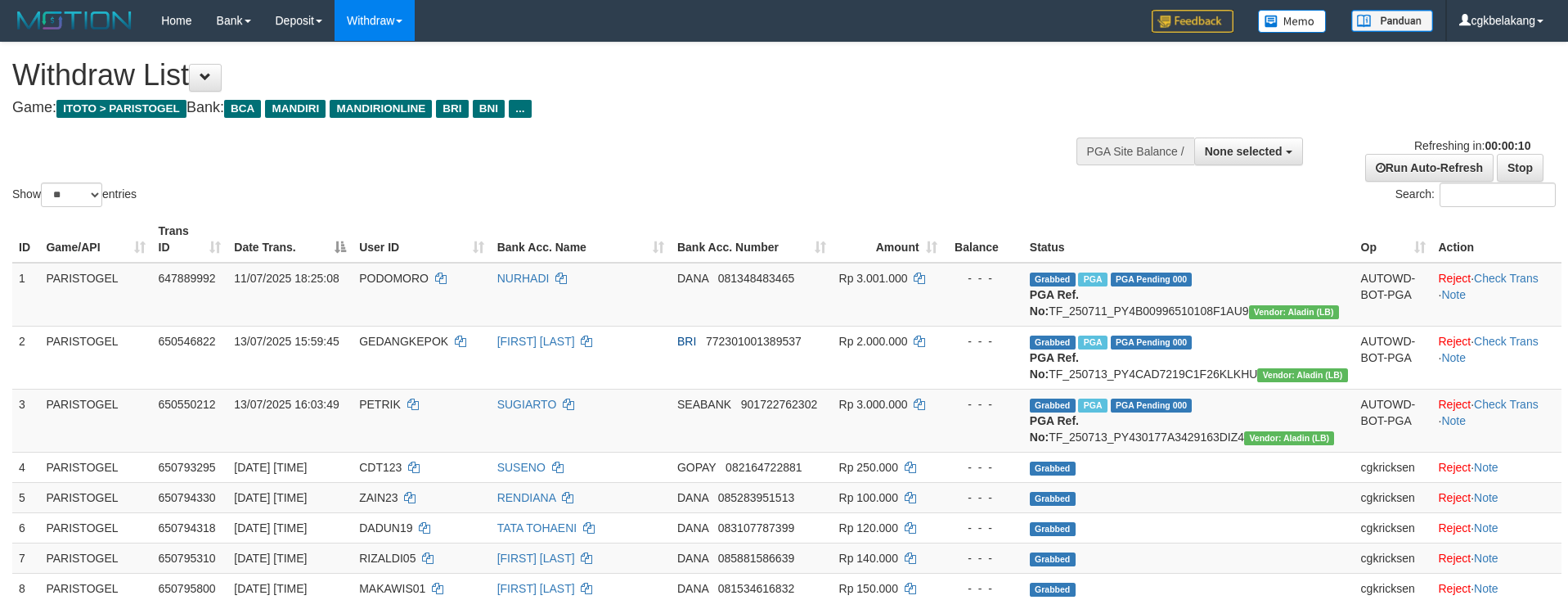 select 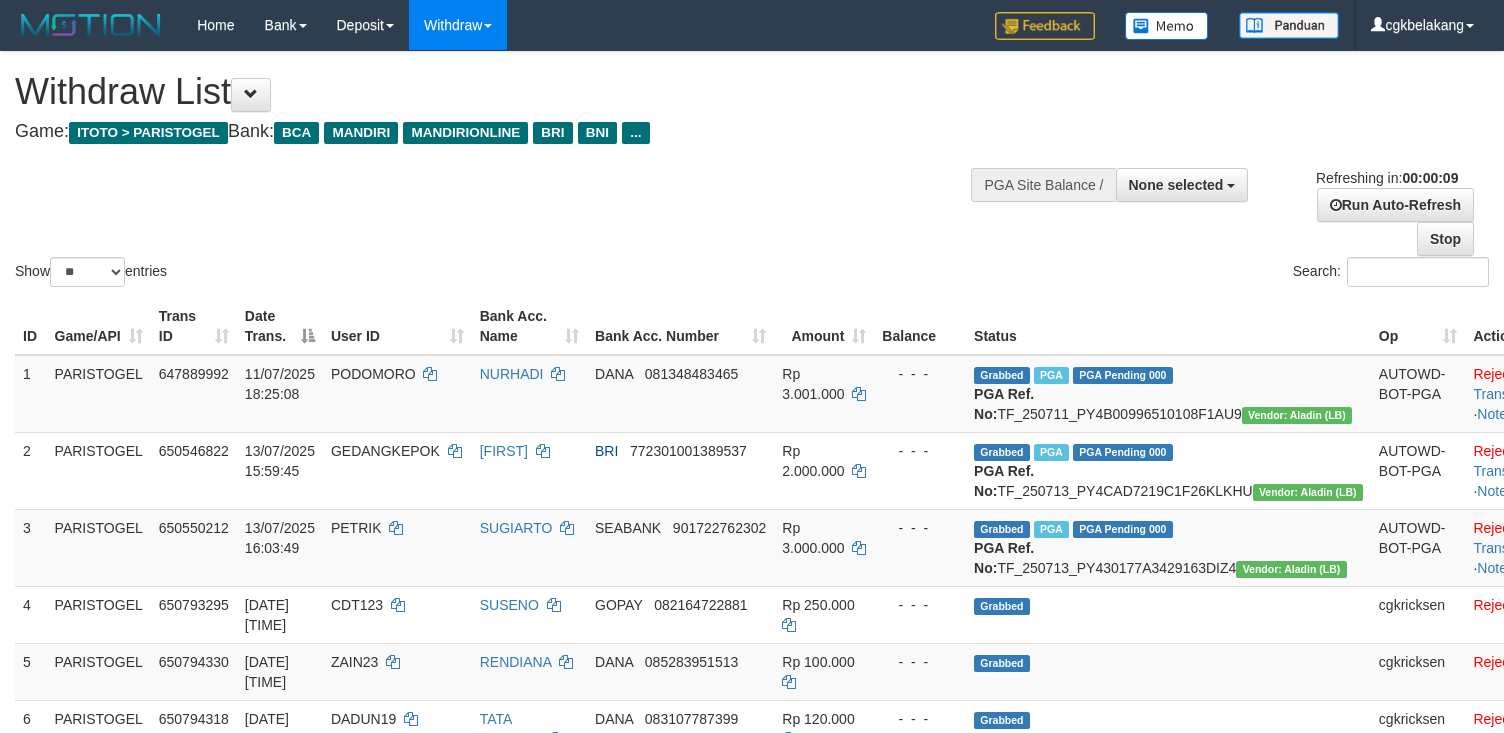 select 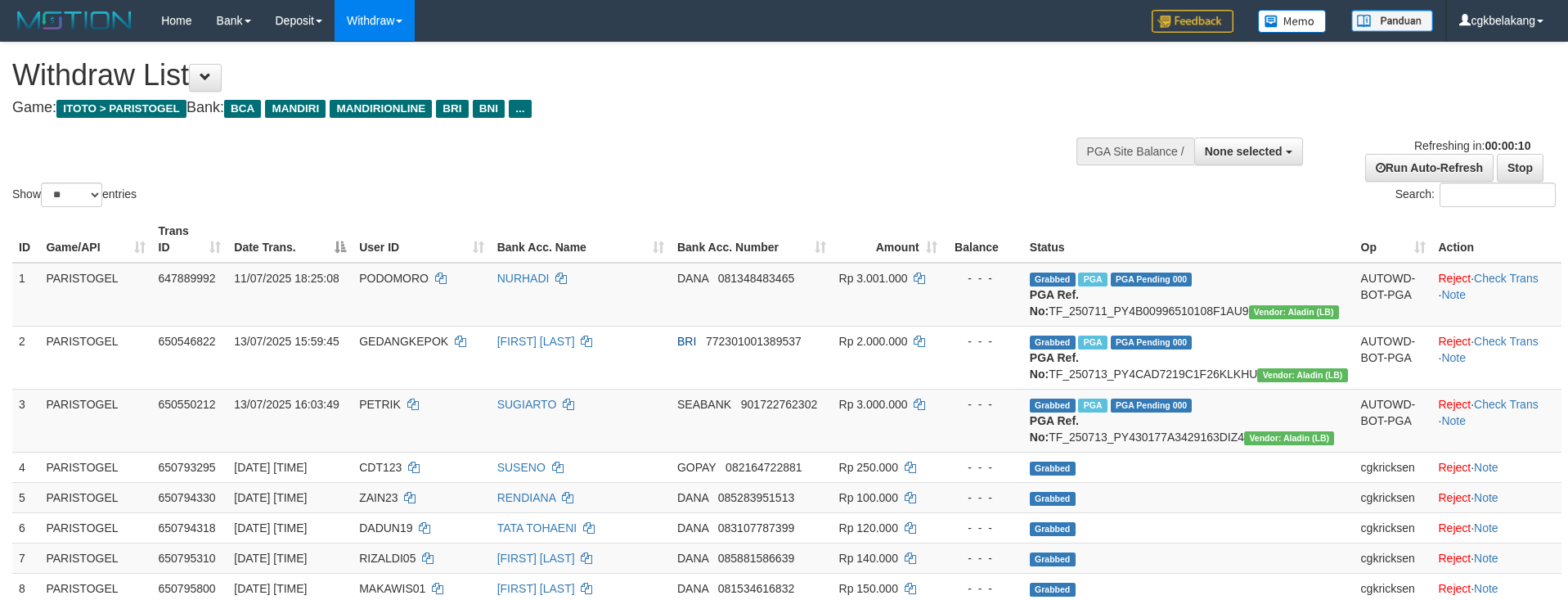 select 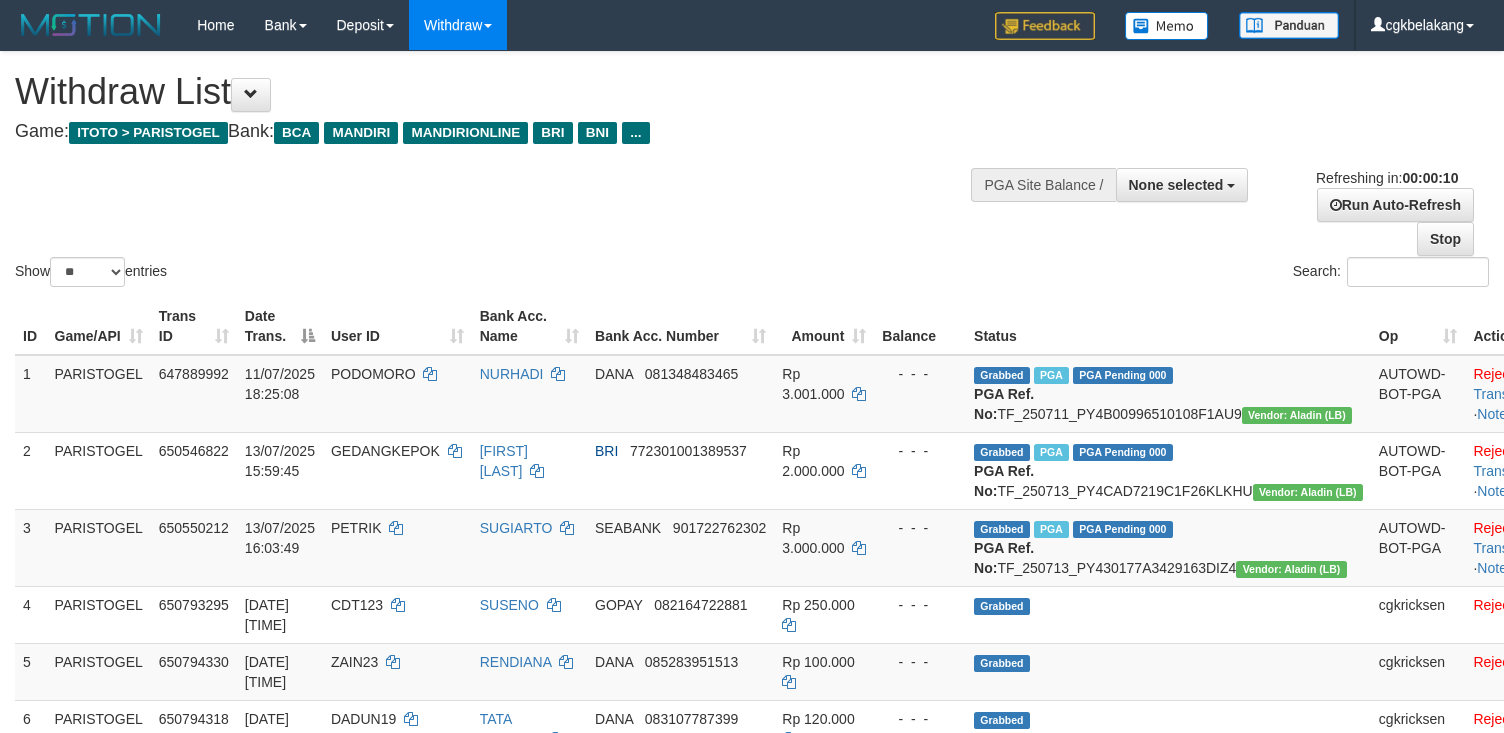 select 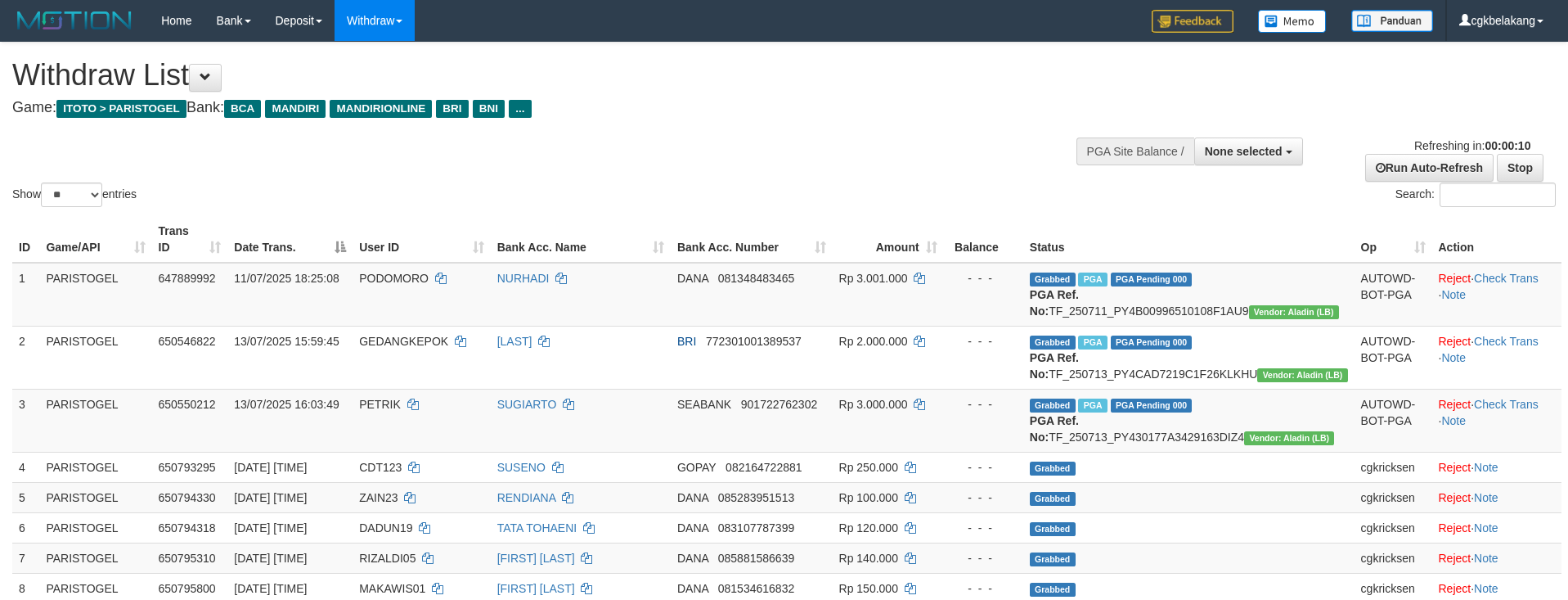 select 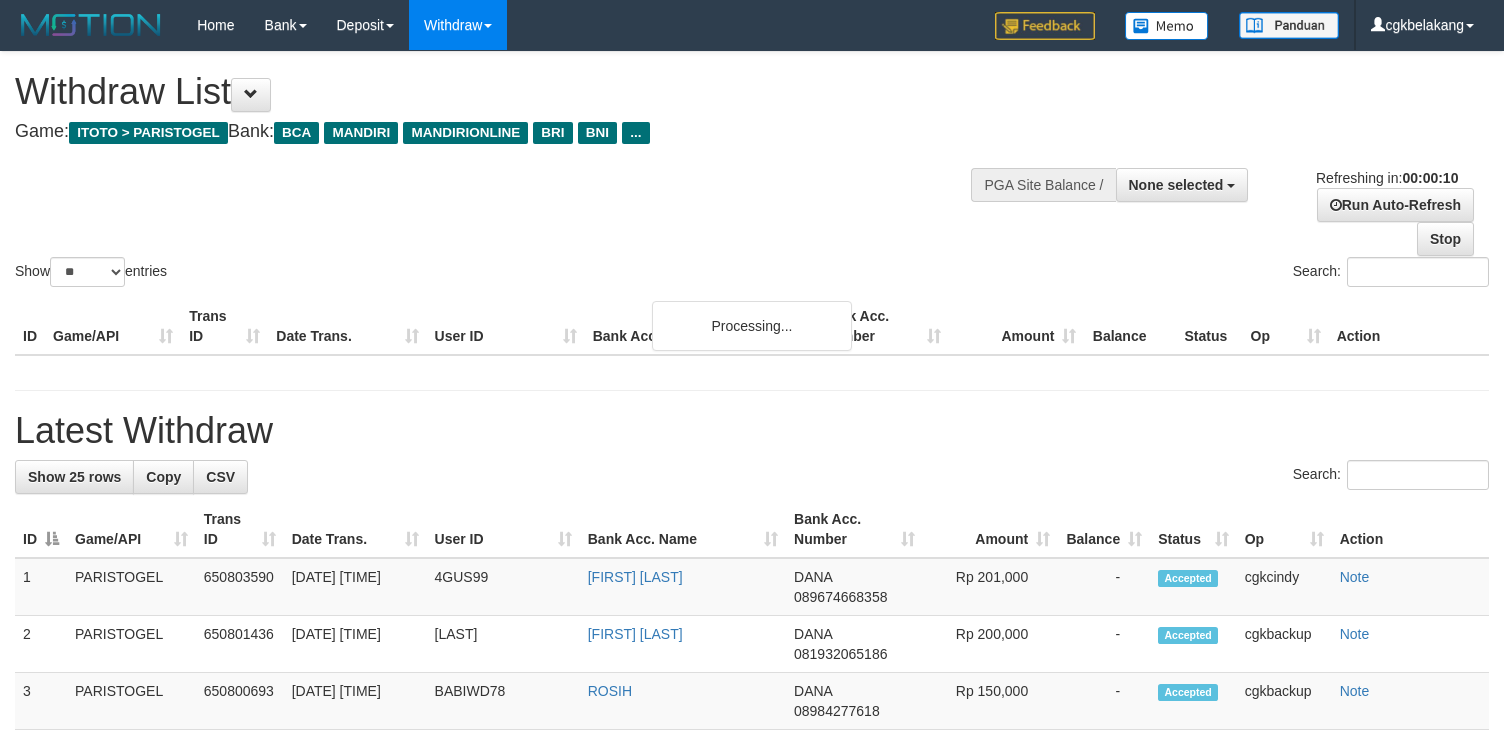 select 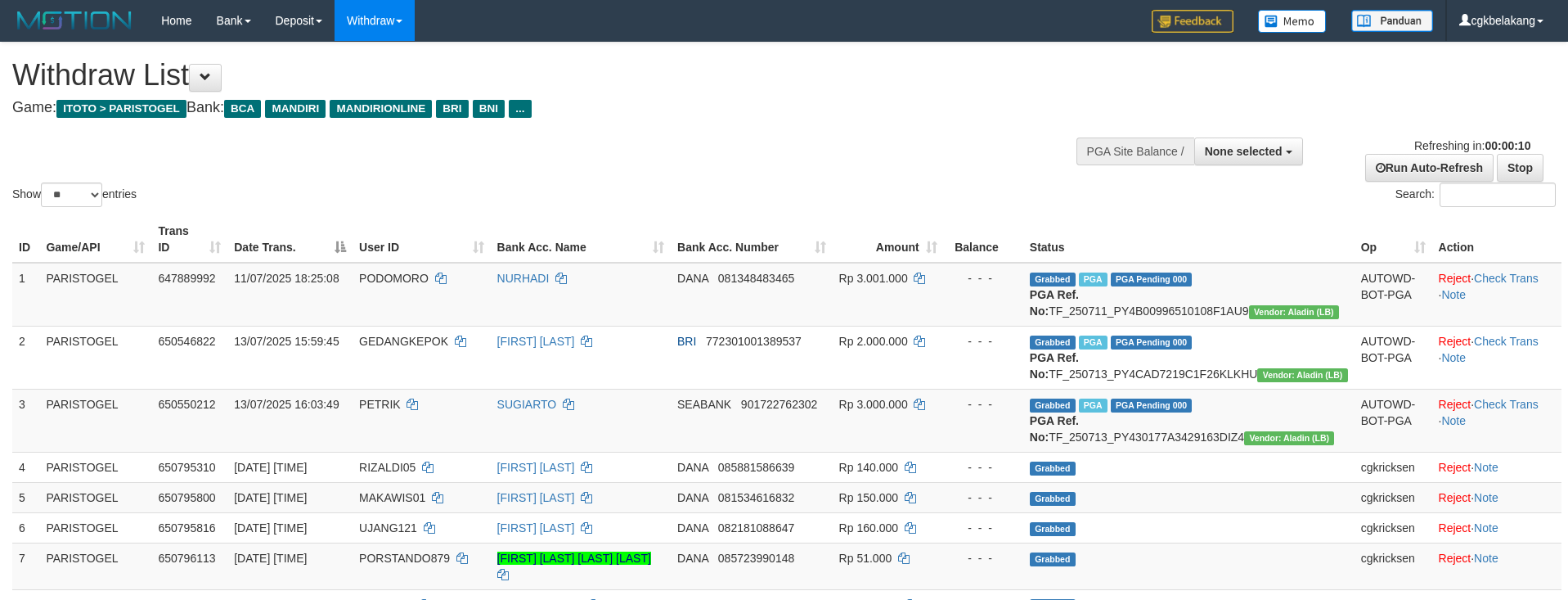 select 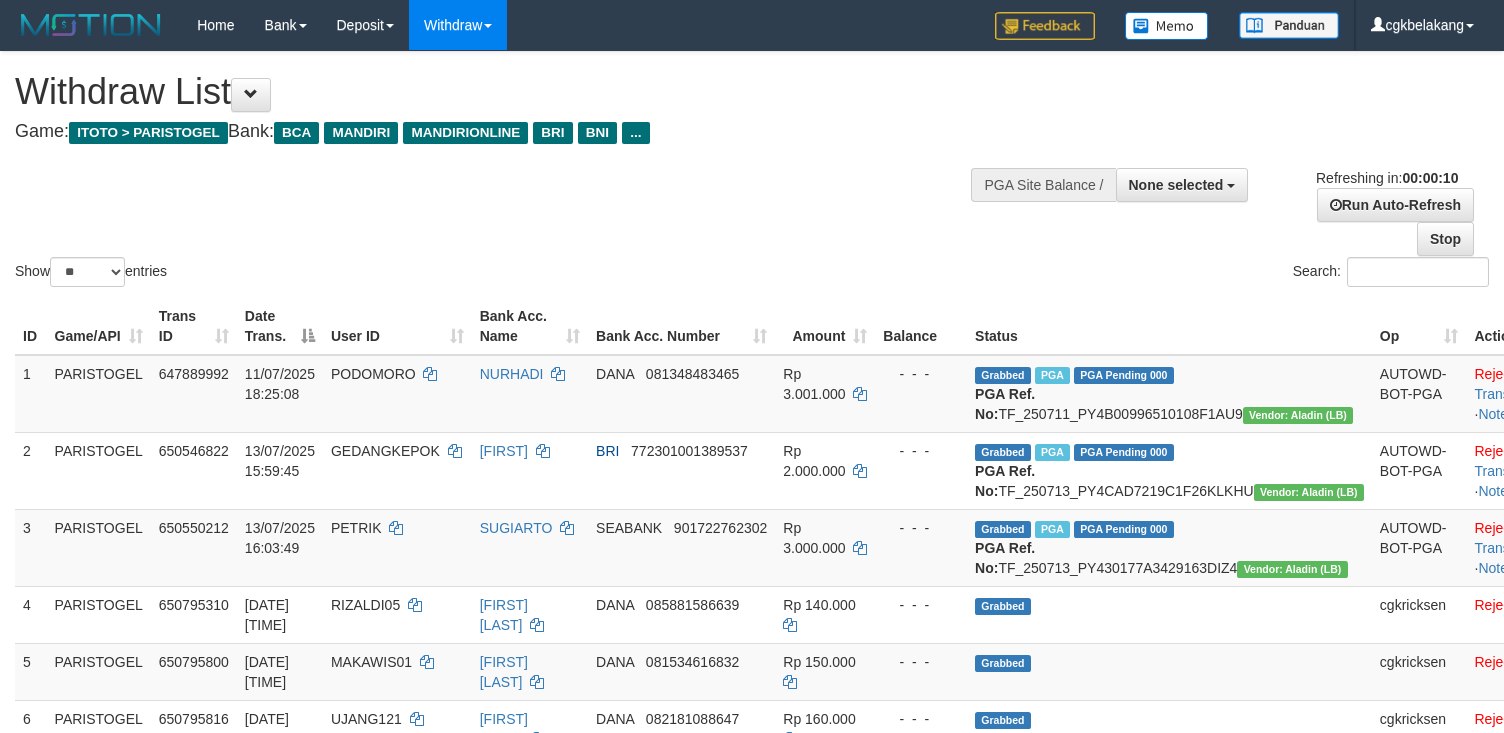 select 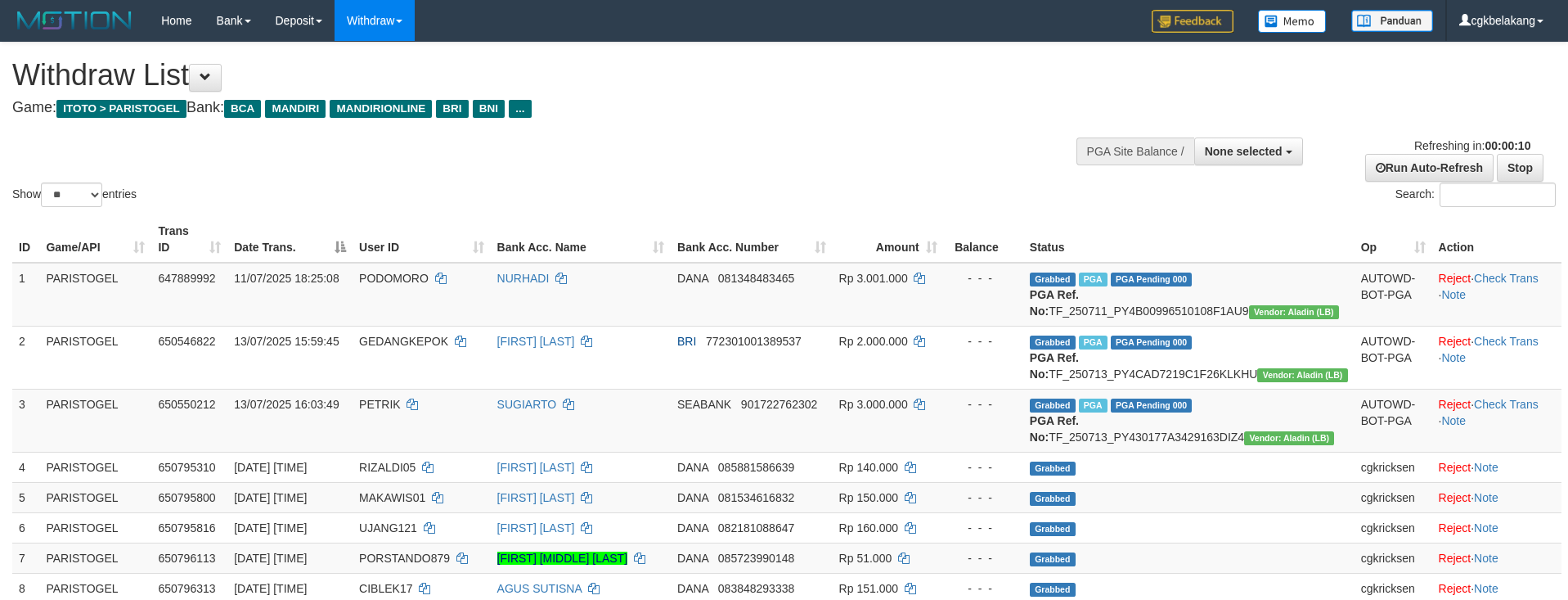 select 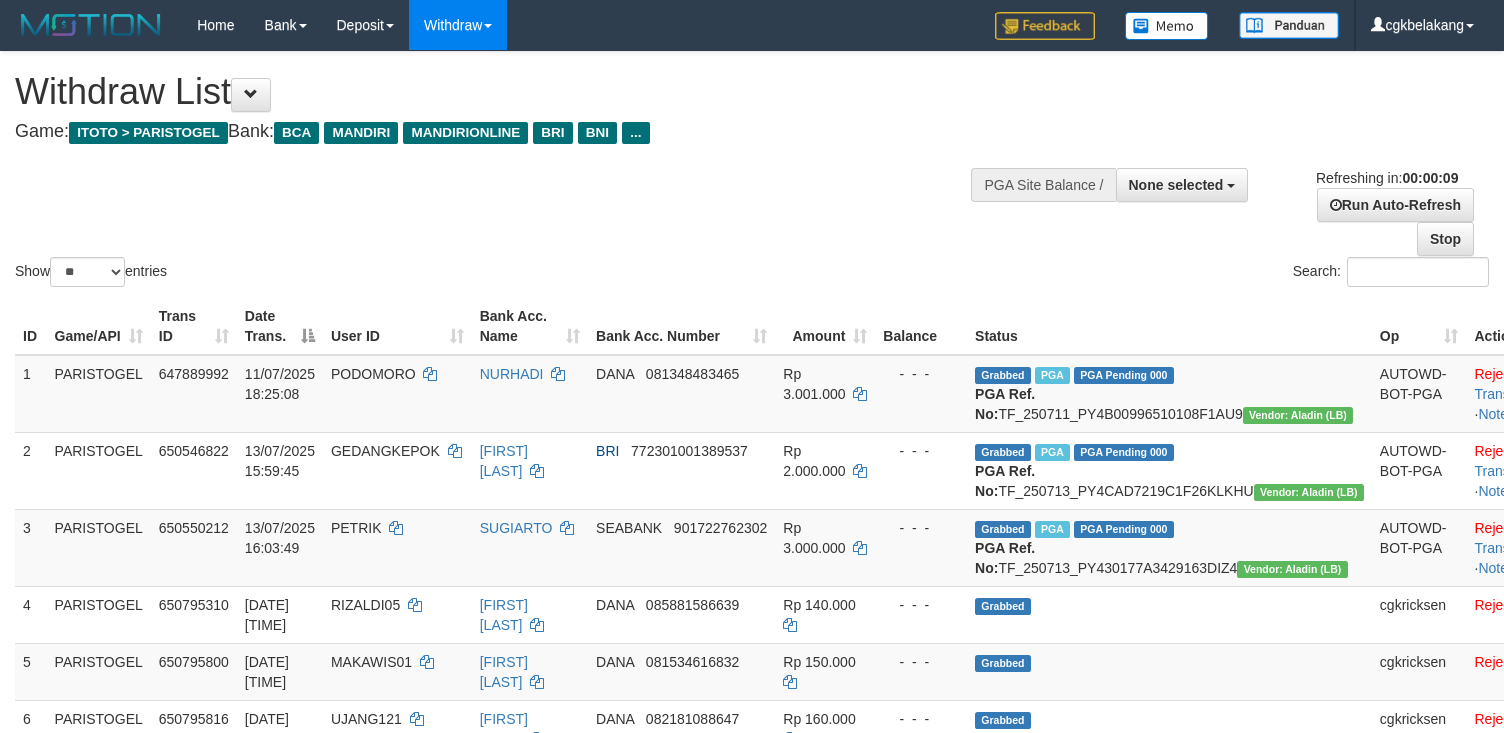 select 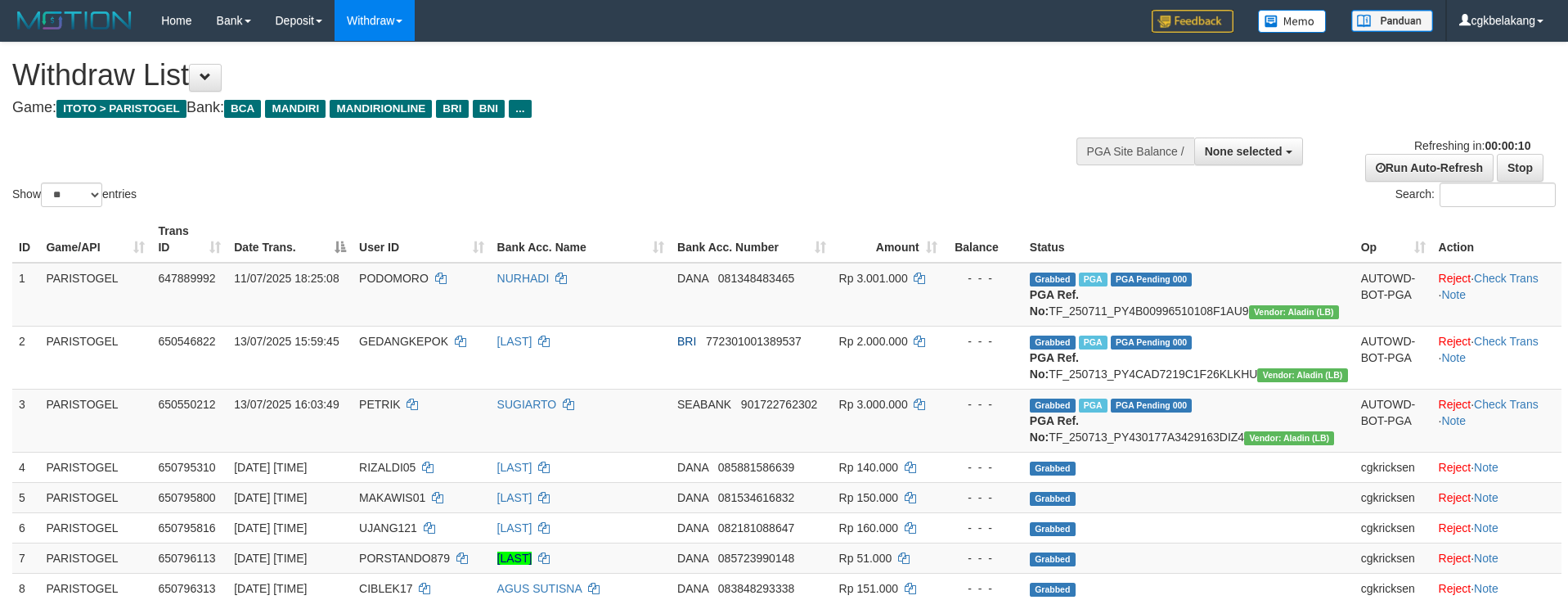 select 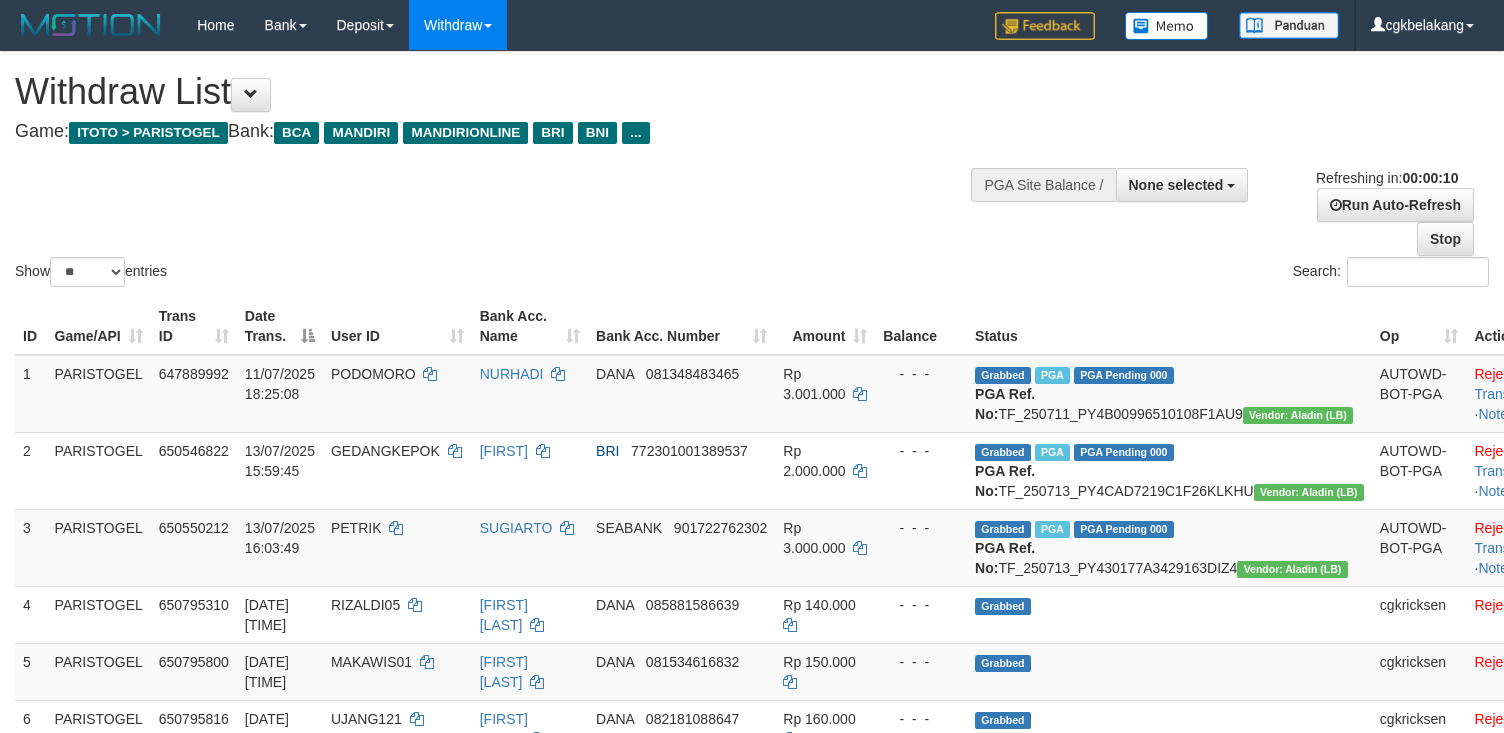 select 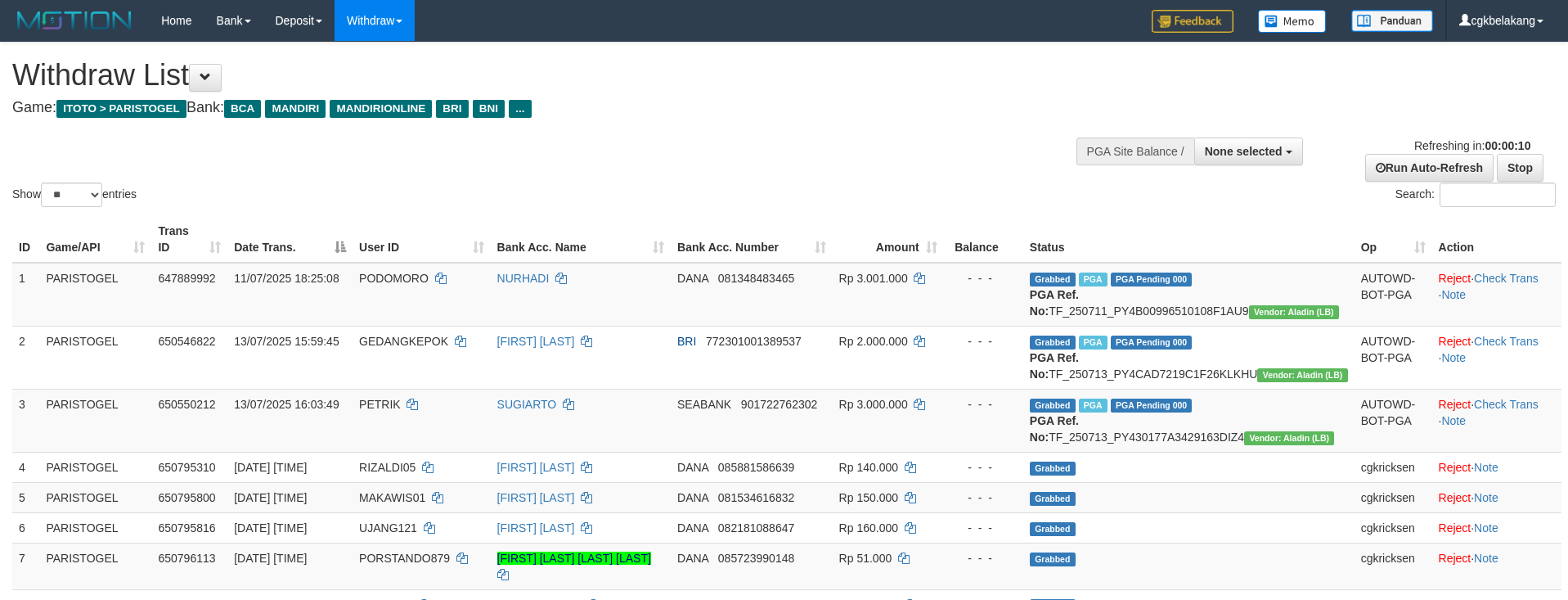 select 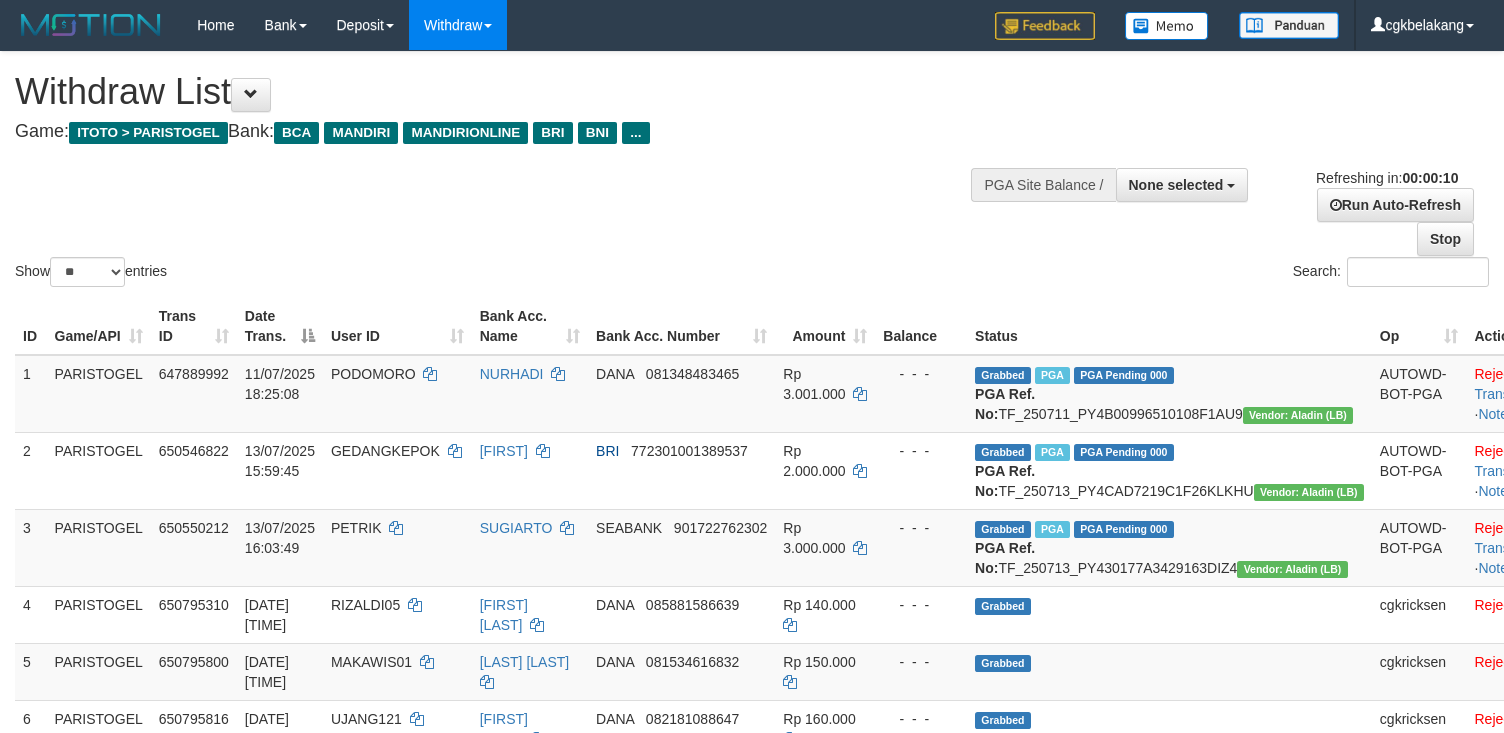 select 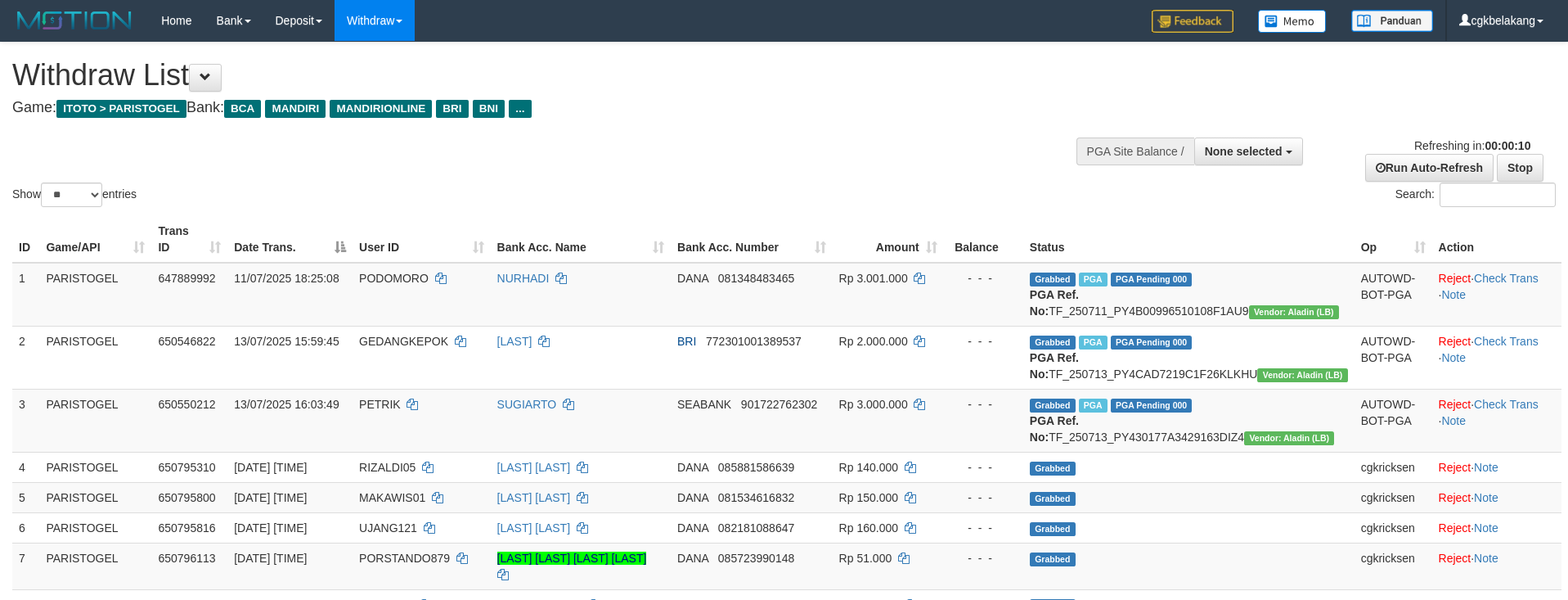 select 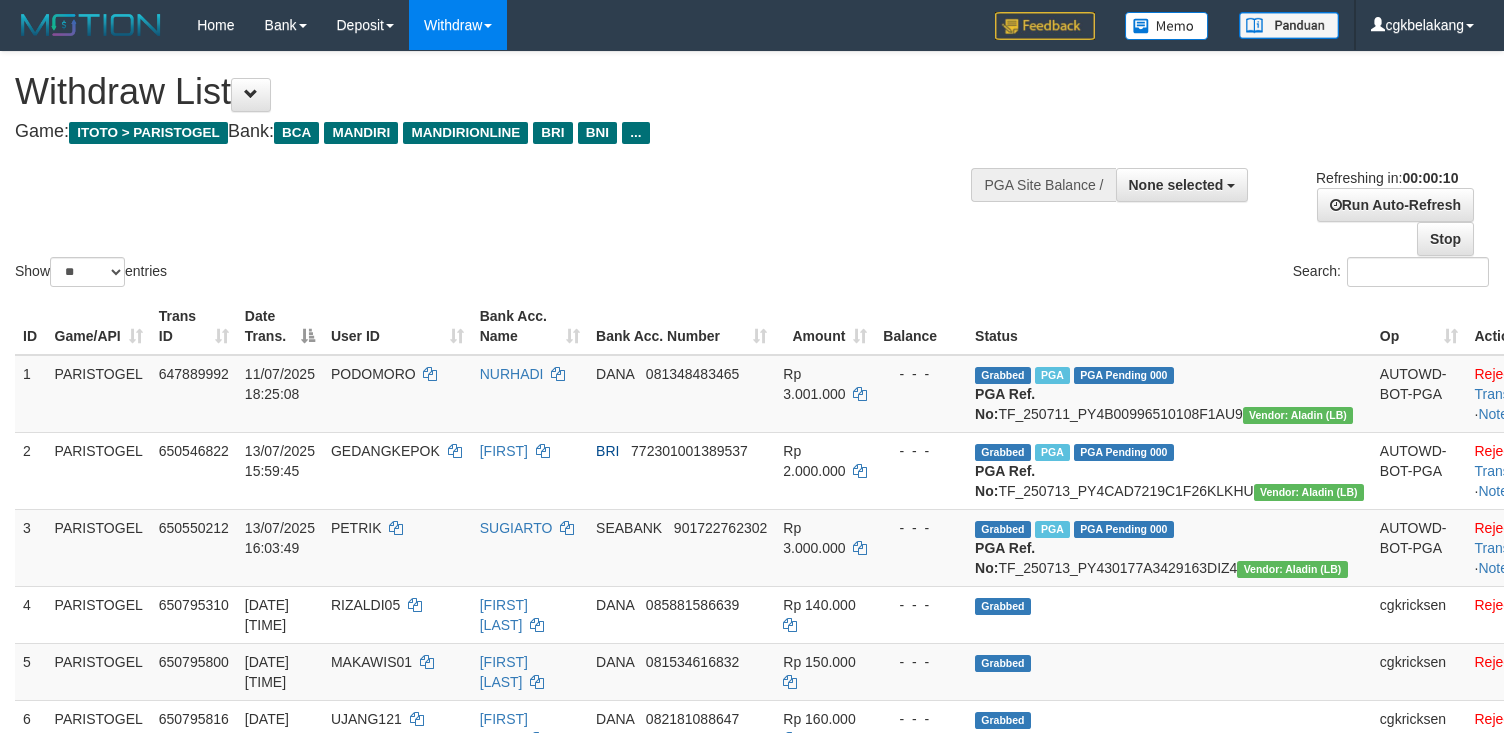 select 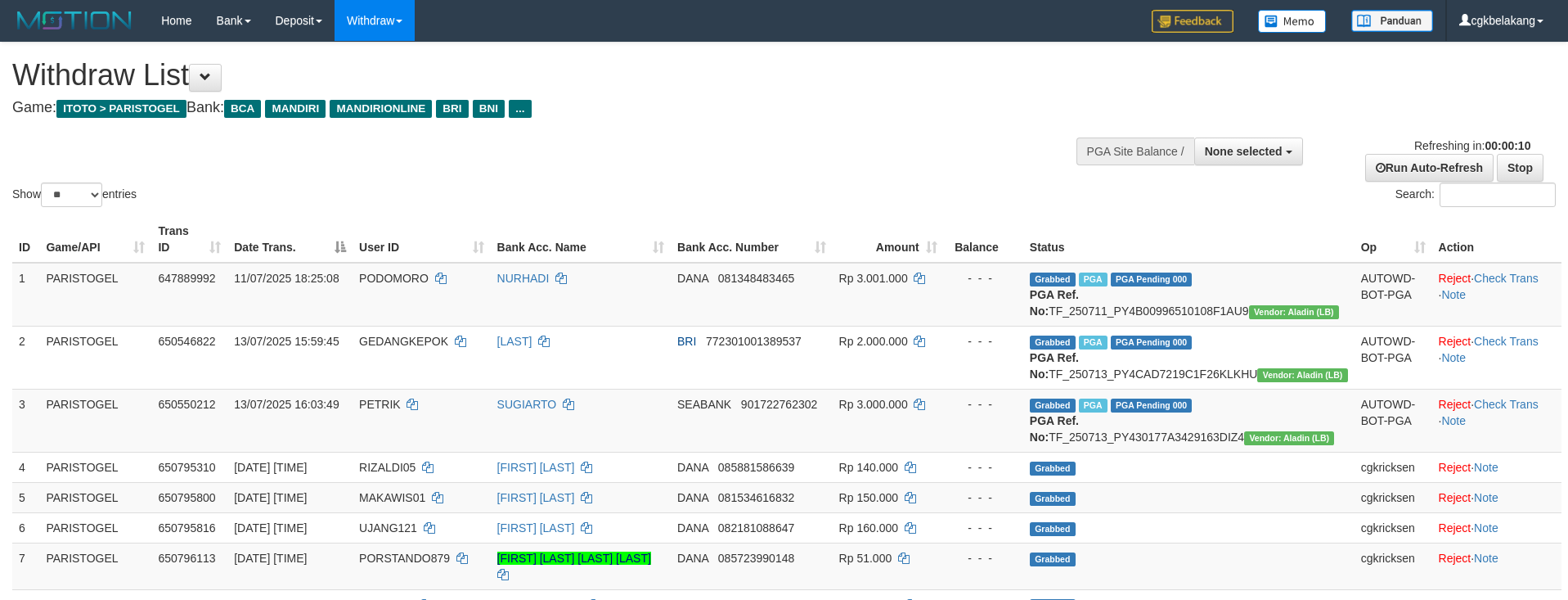 select 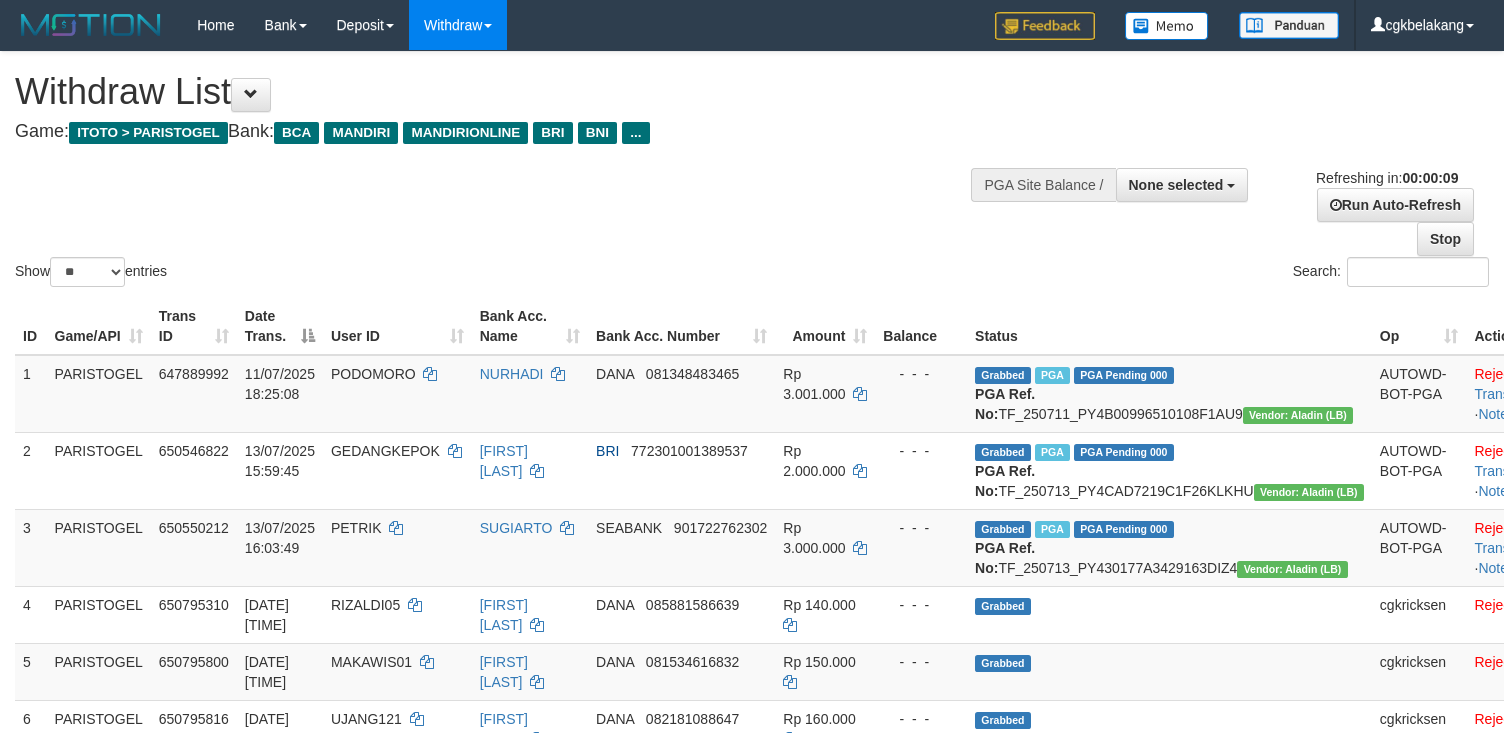 select 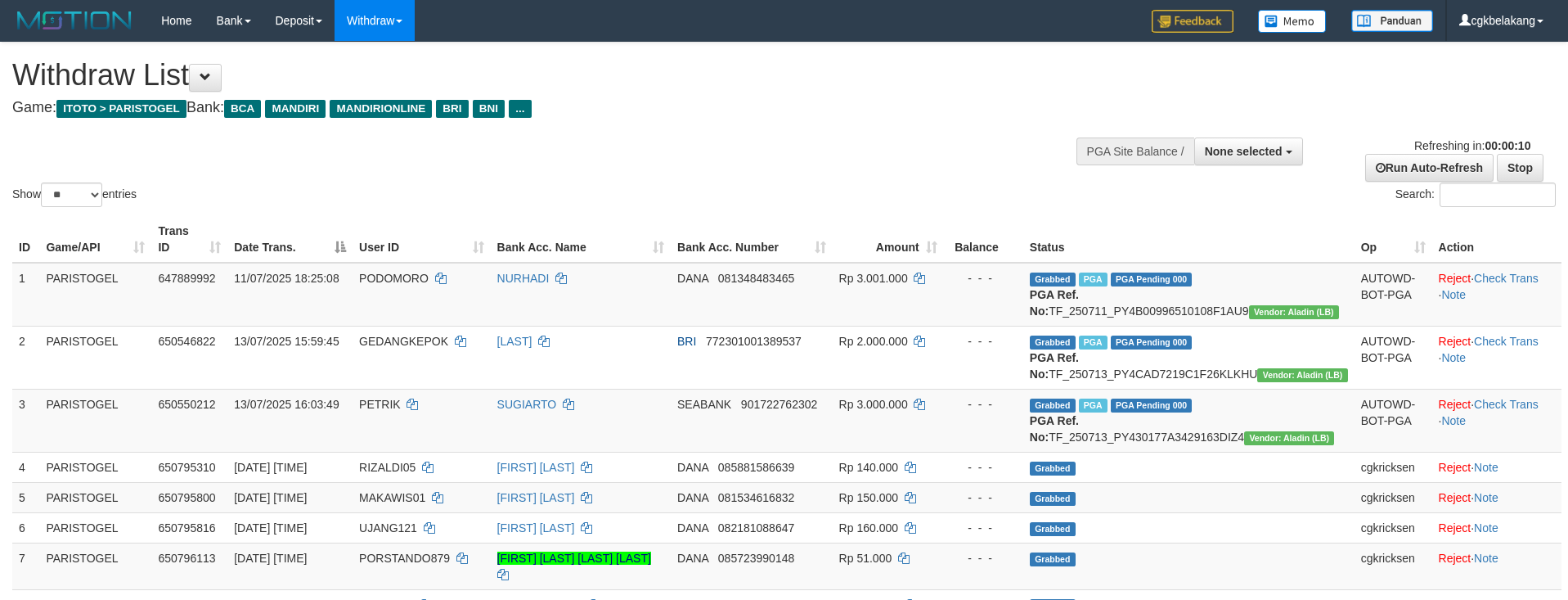 select 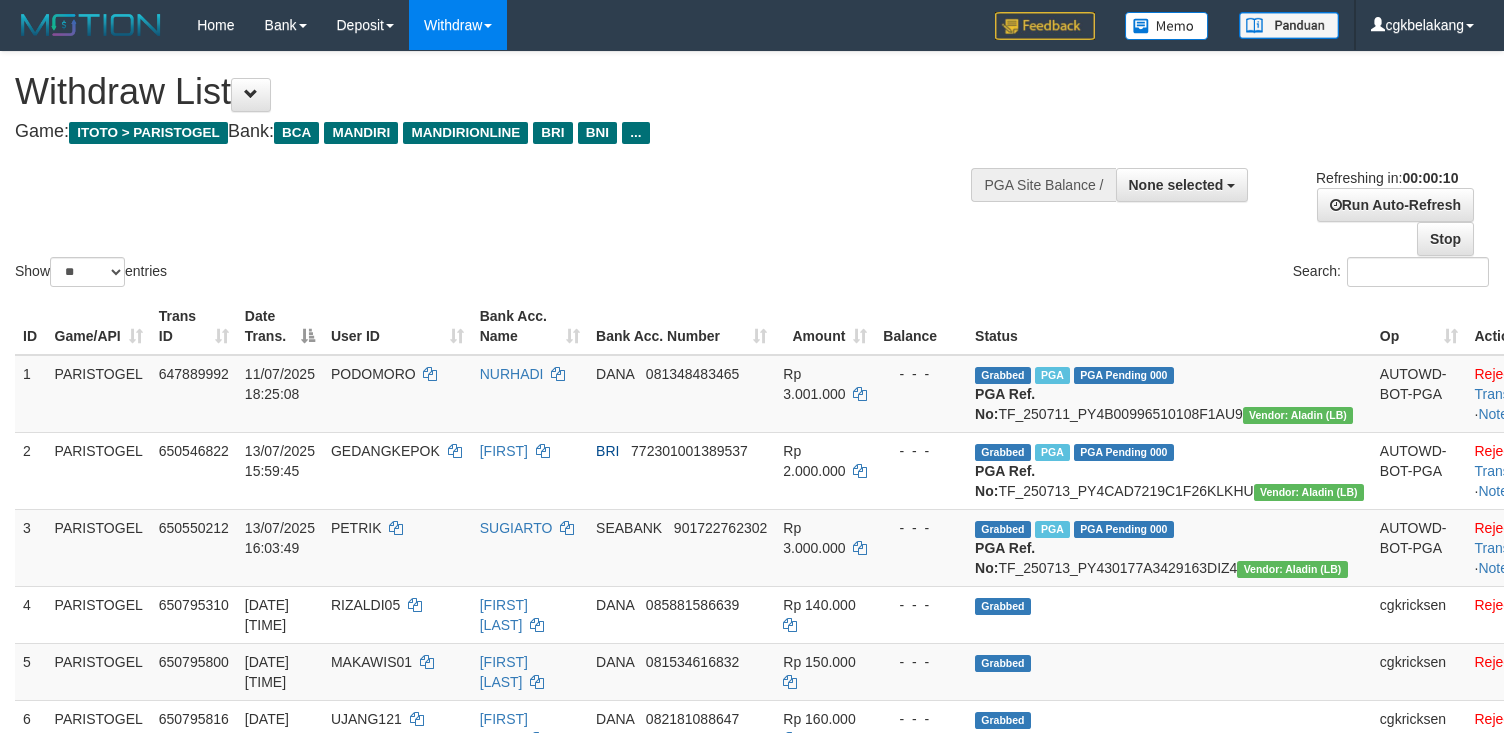 select 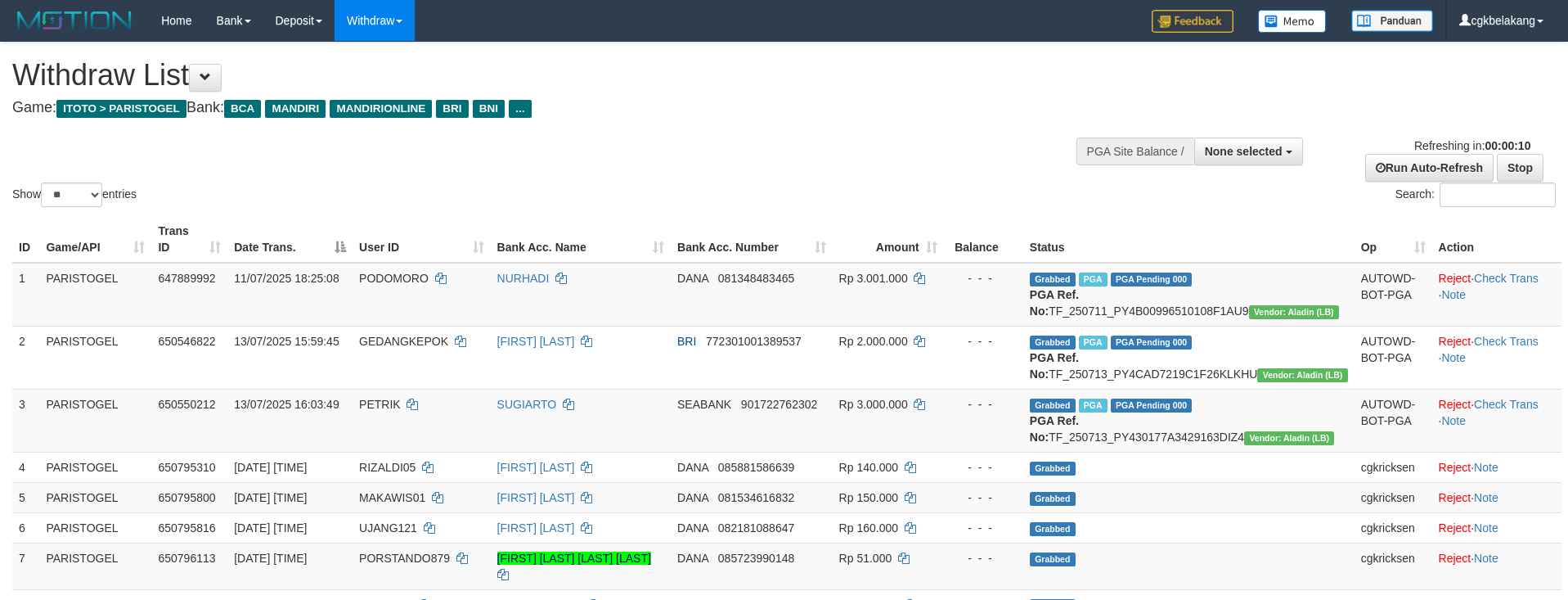 select 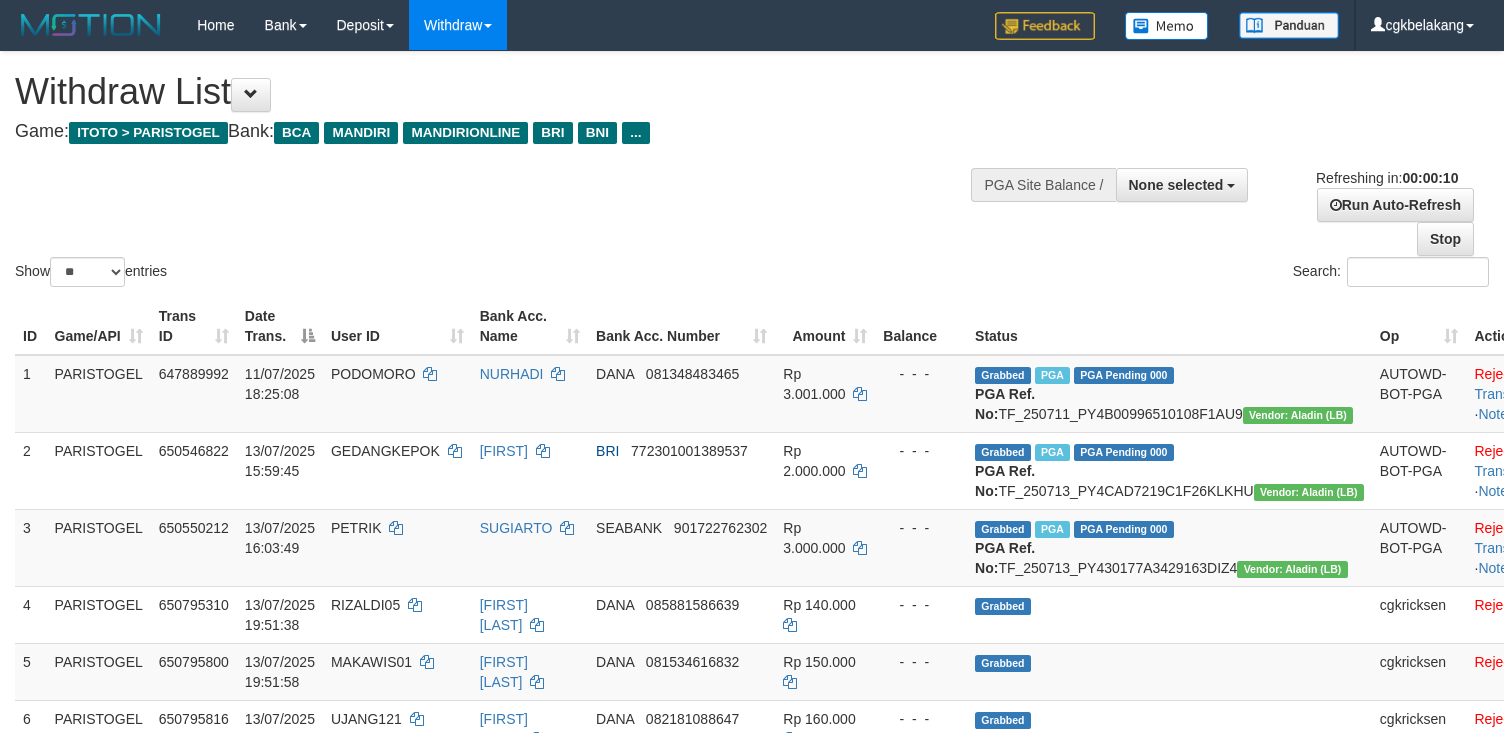select 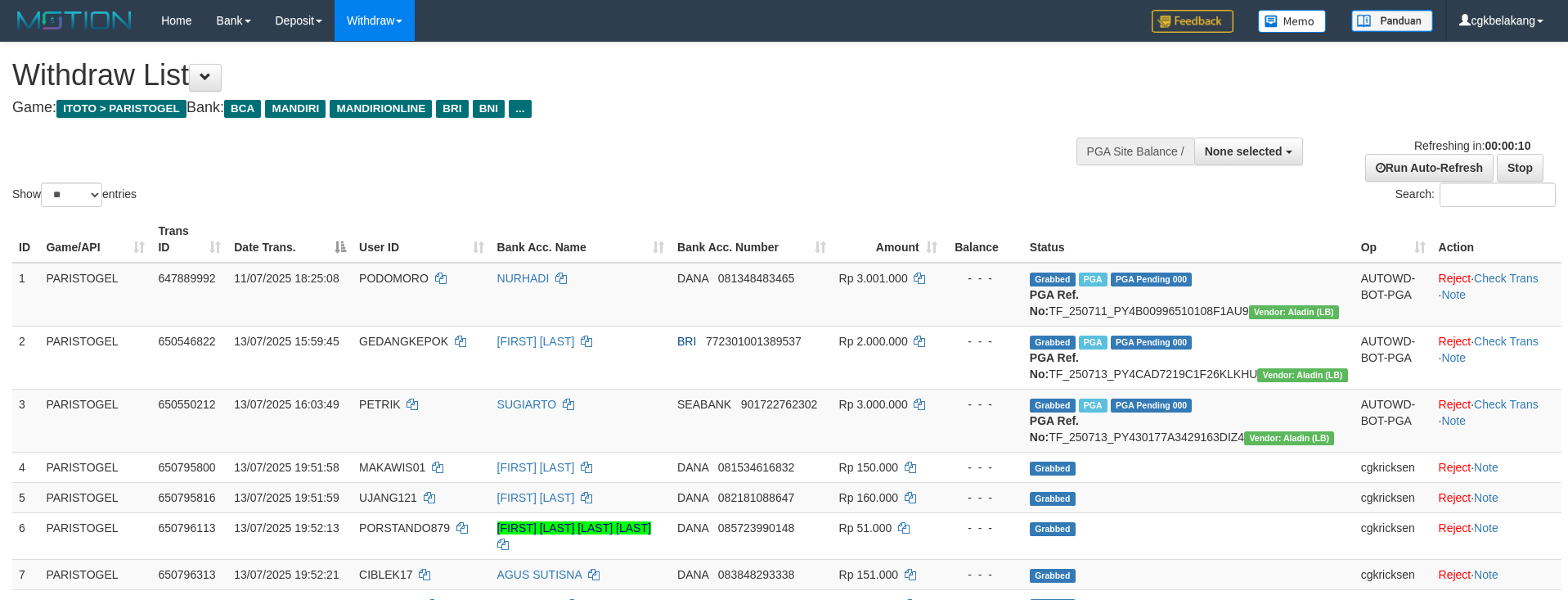 select 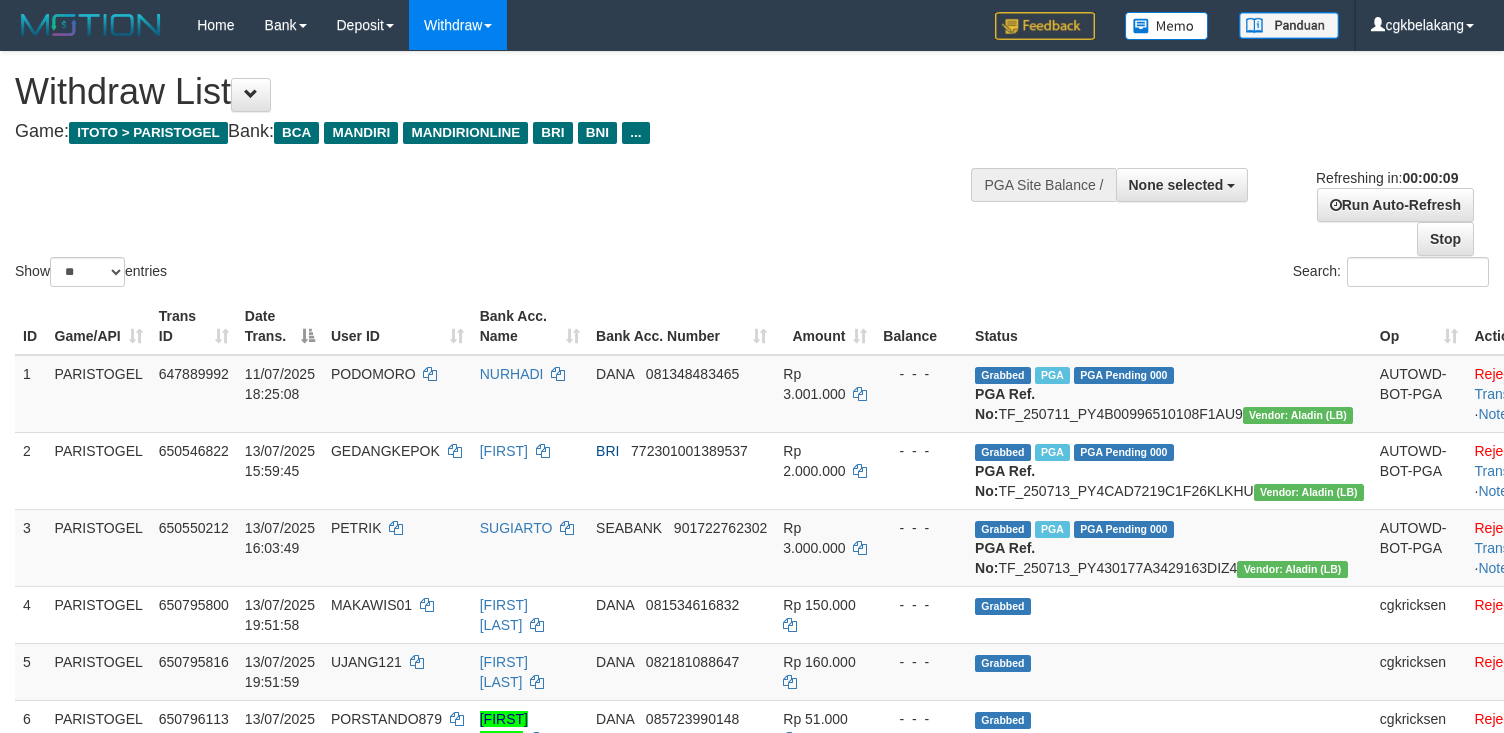select 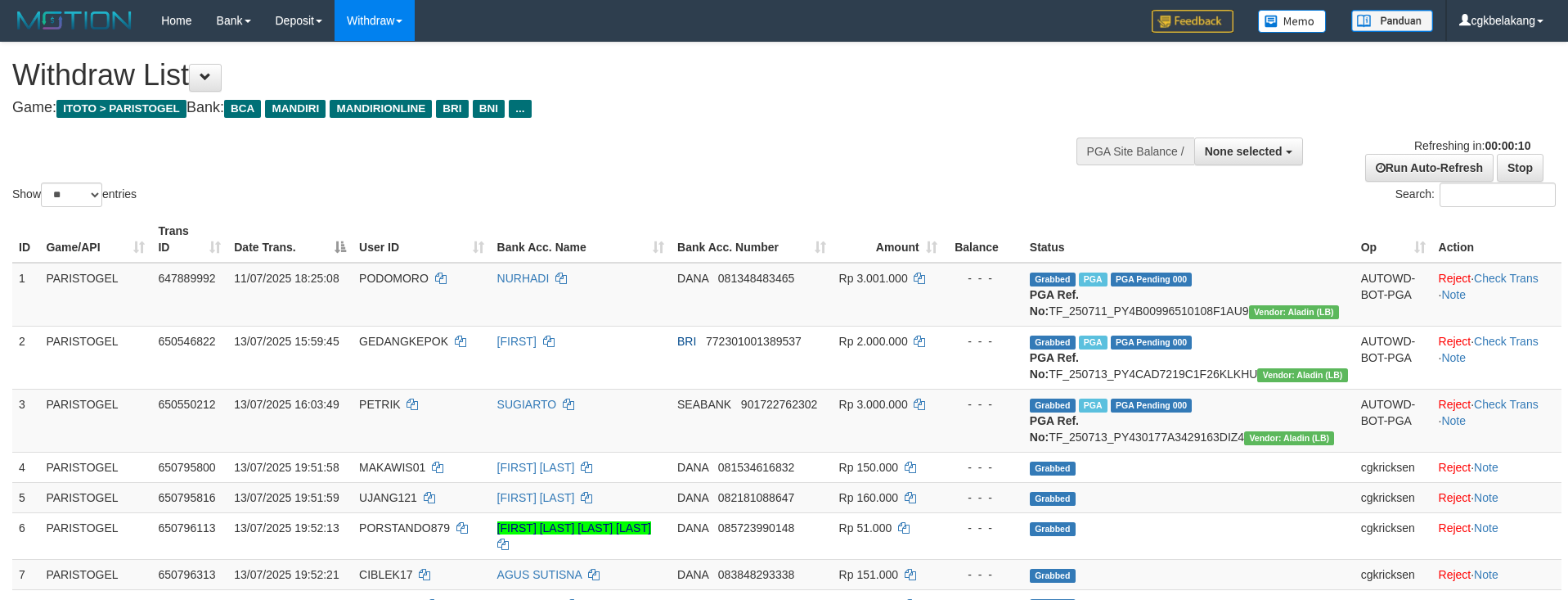 select 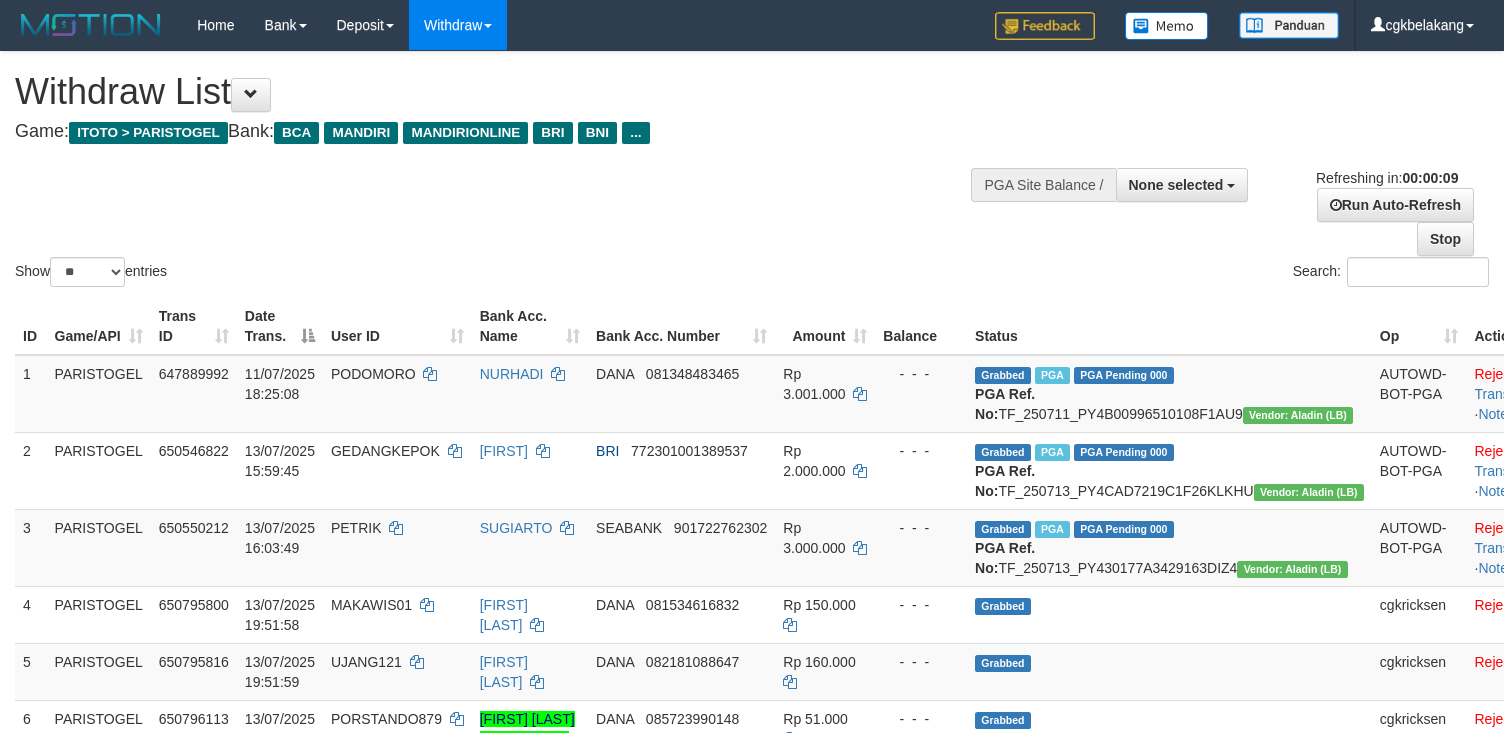 select 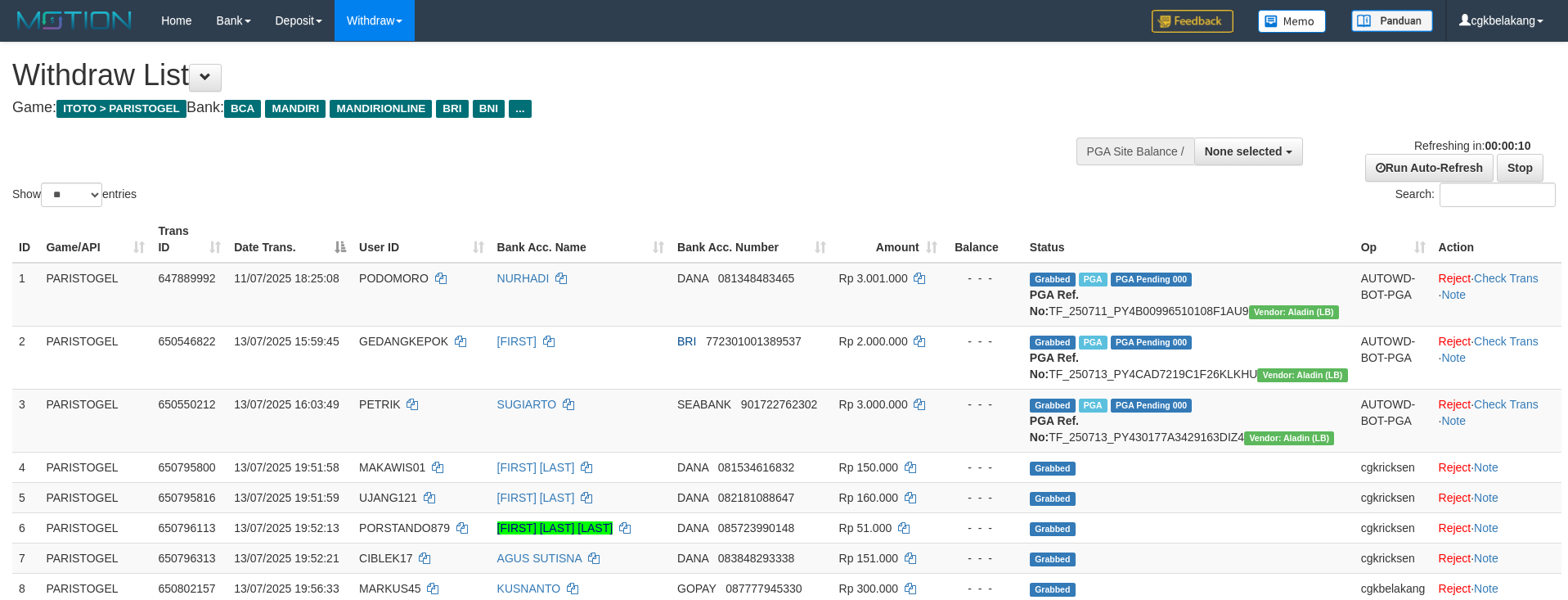 select 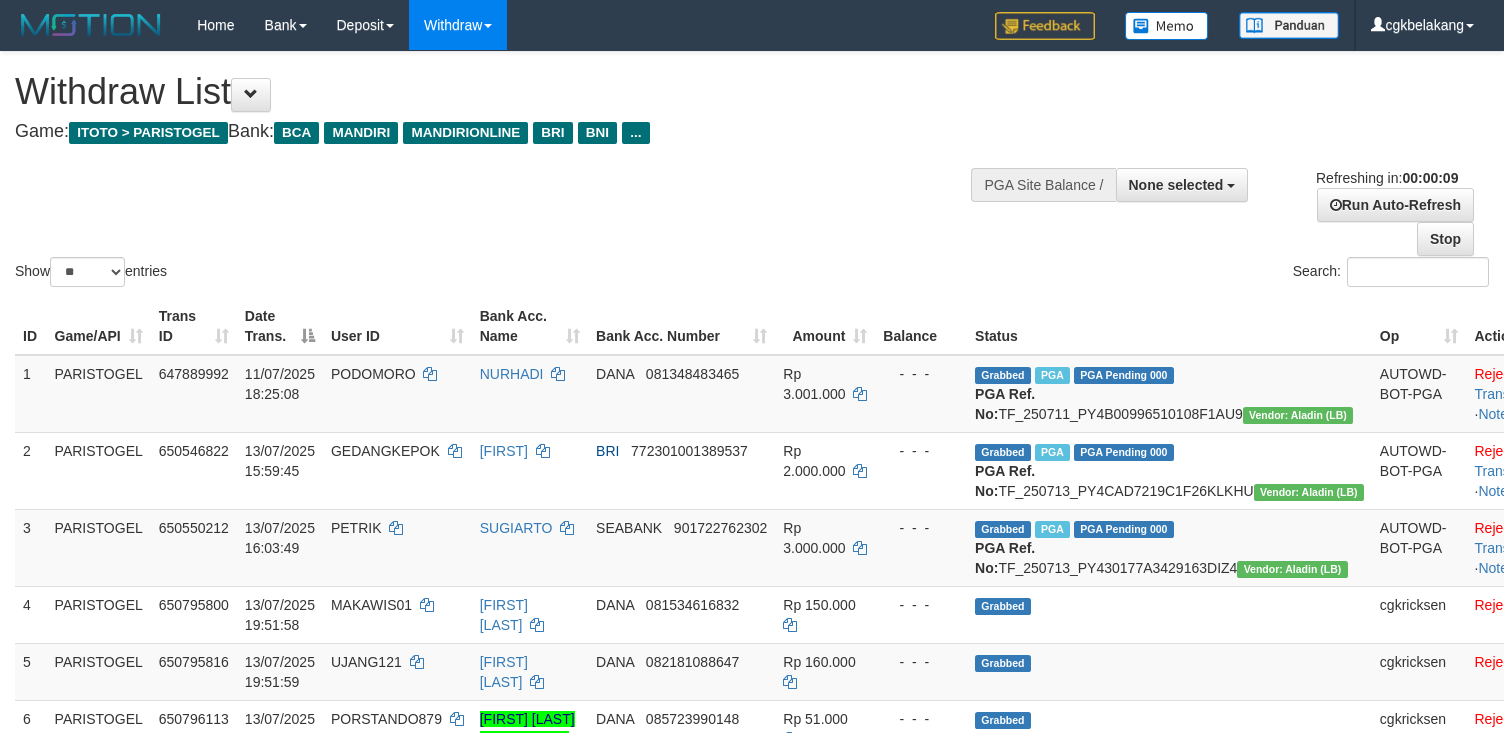 select 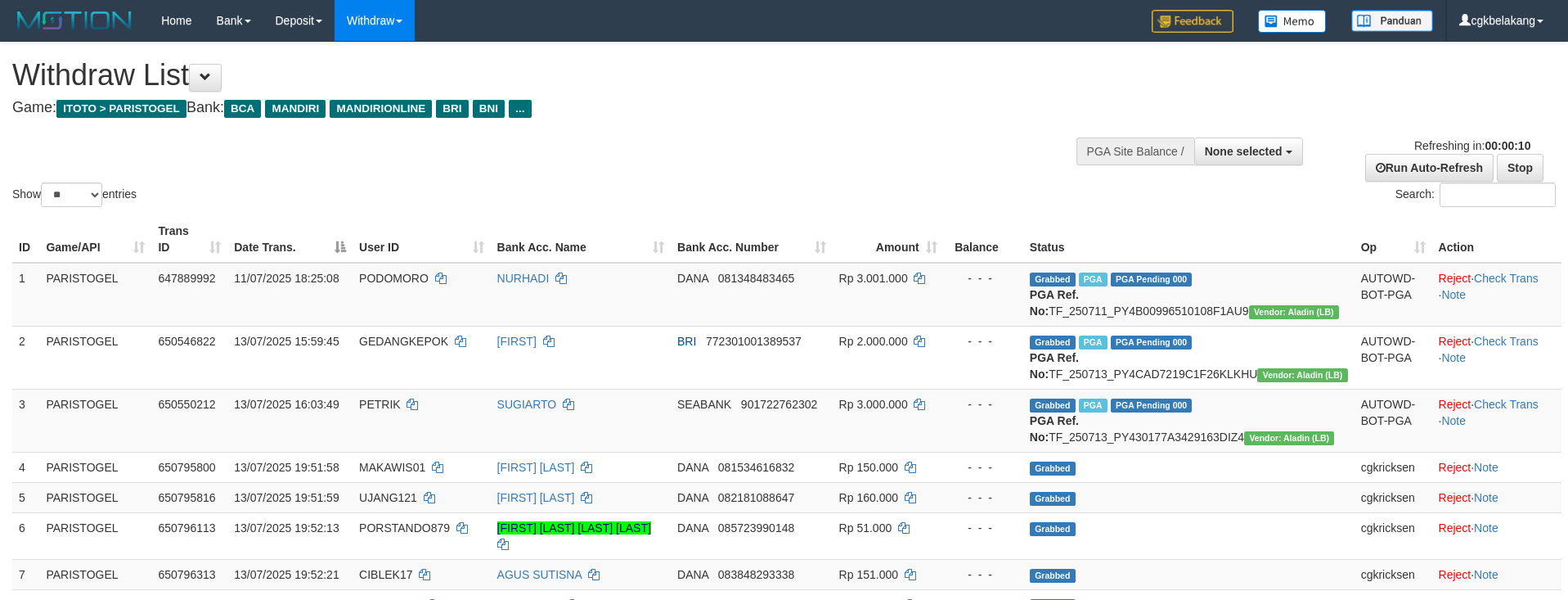 select 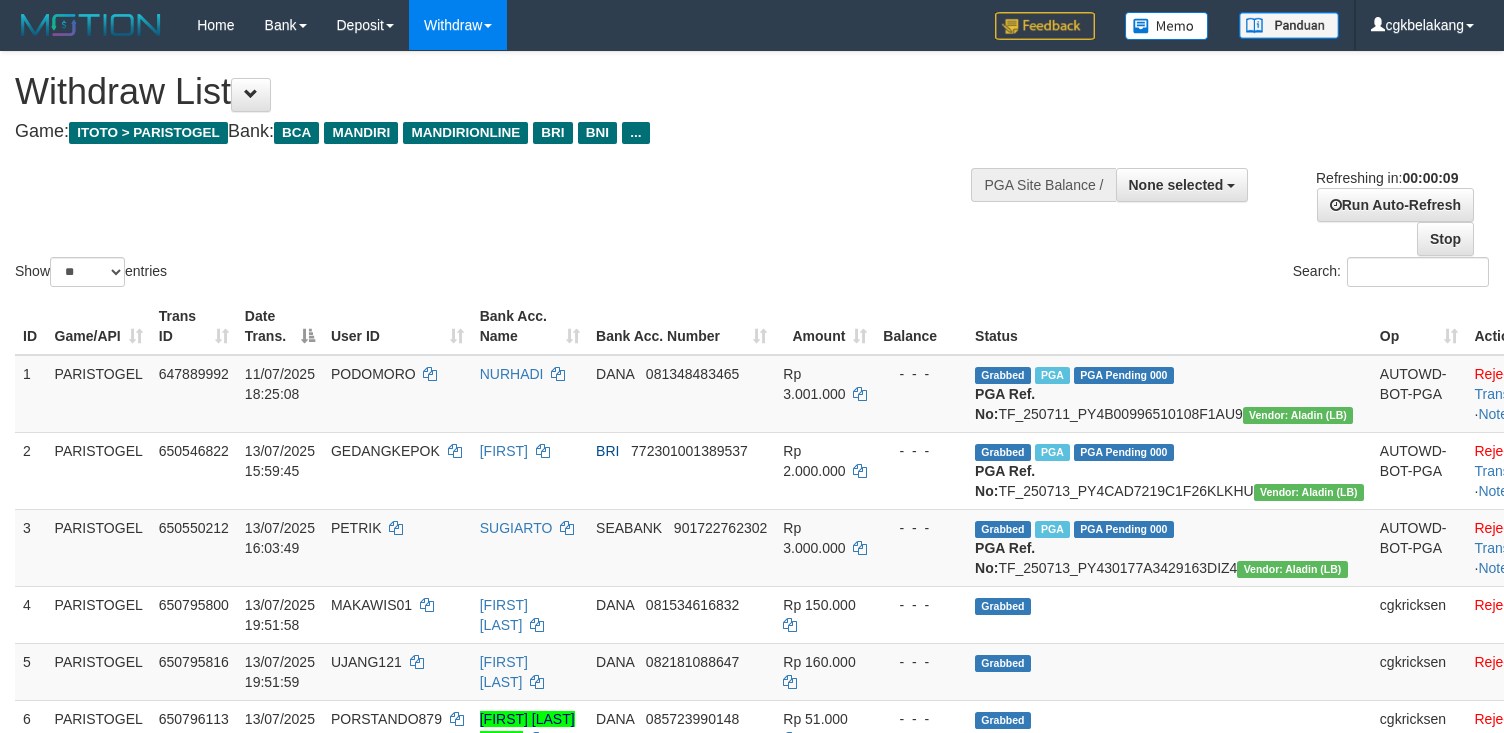 select 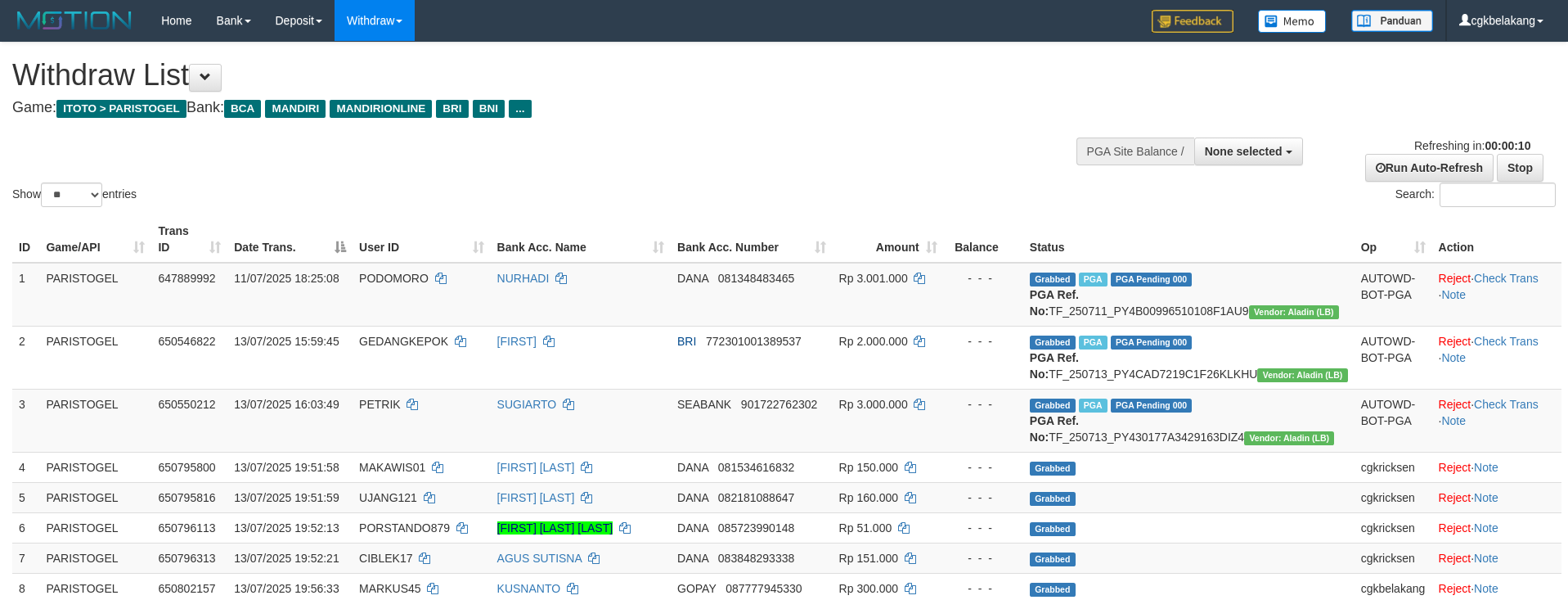 select 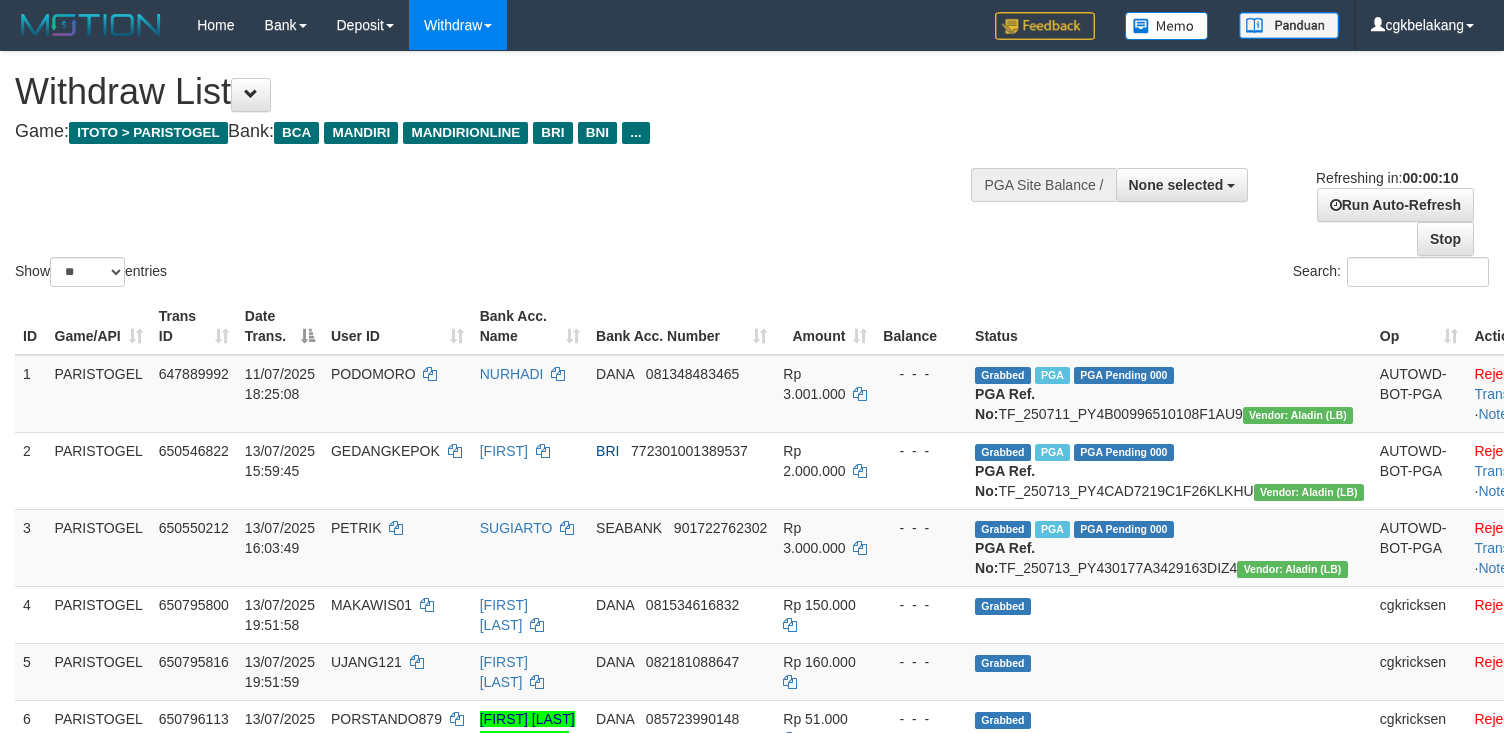 select 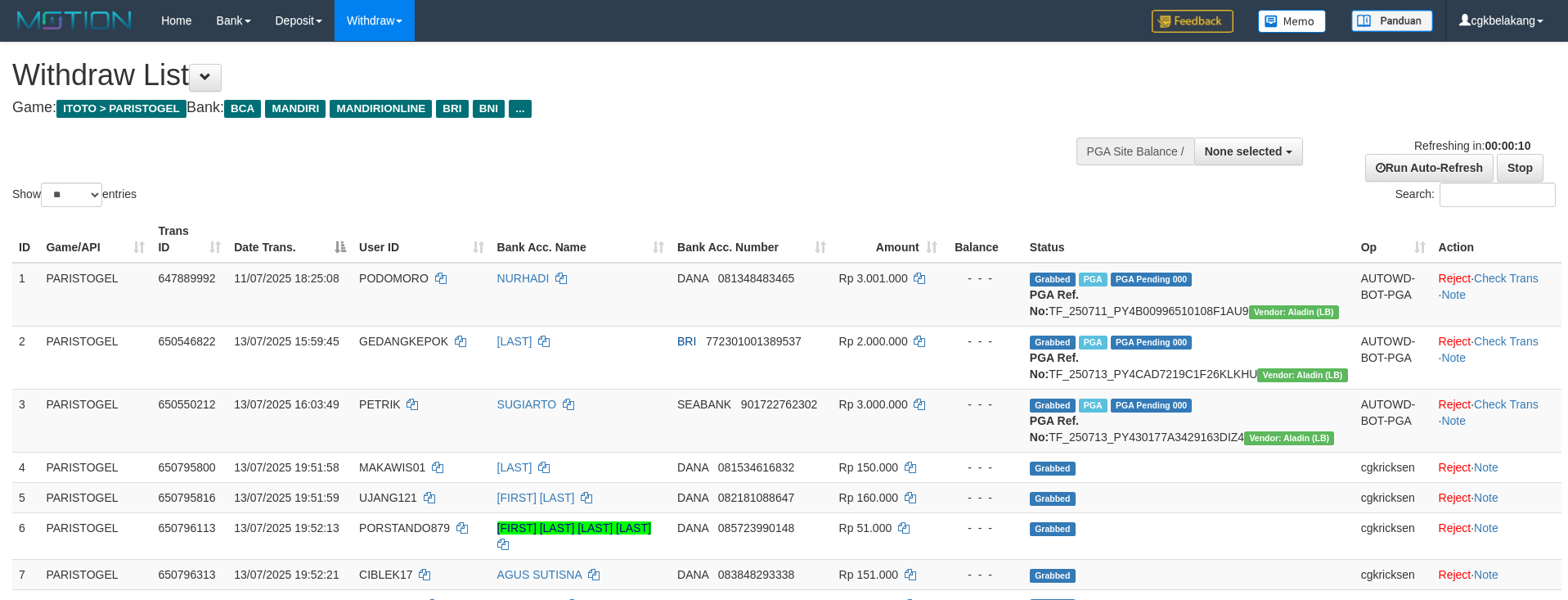 select 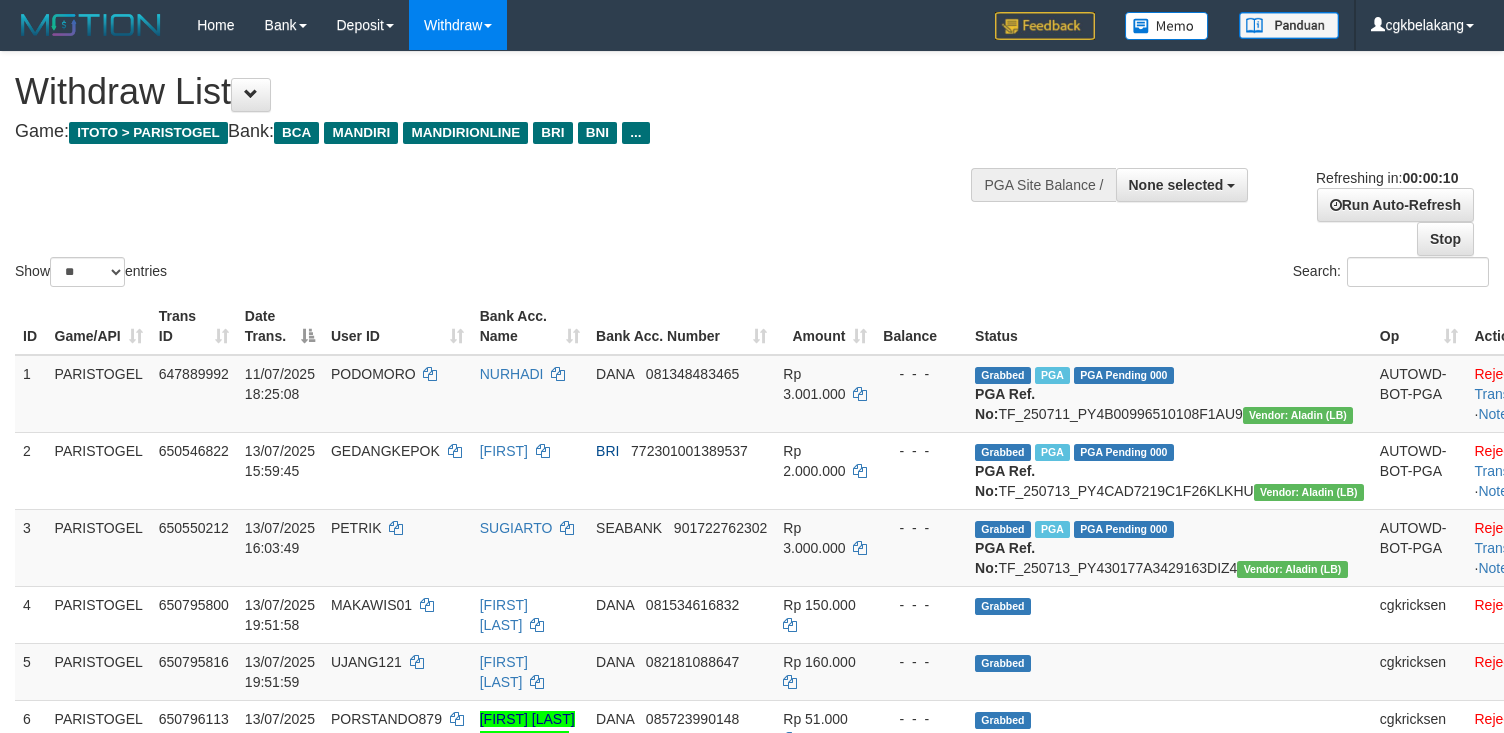 select 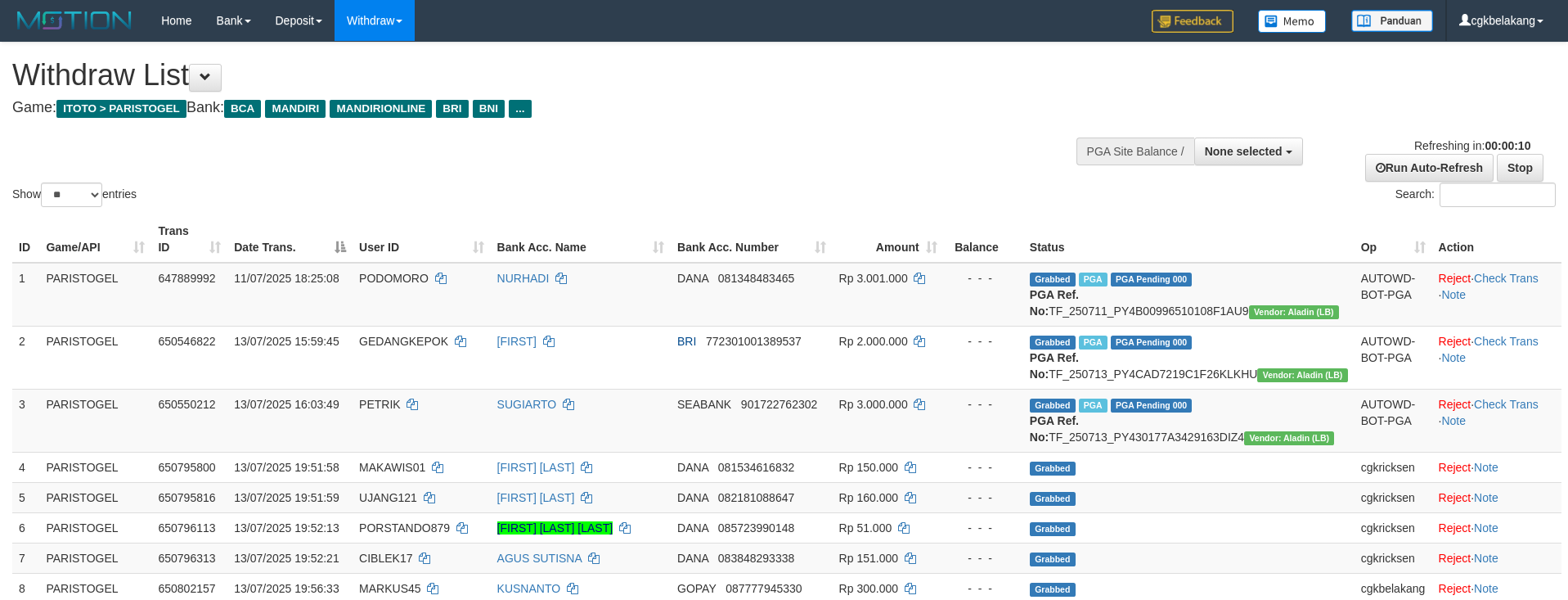 select 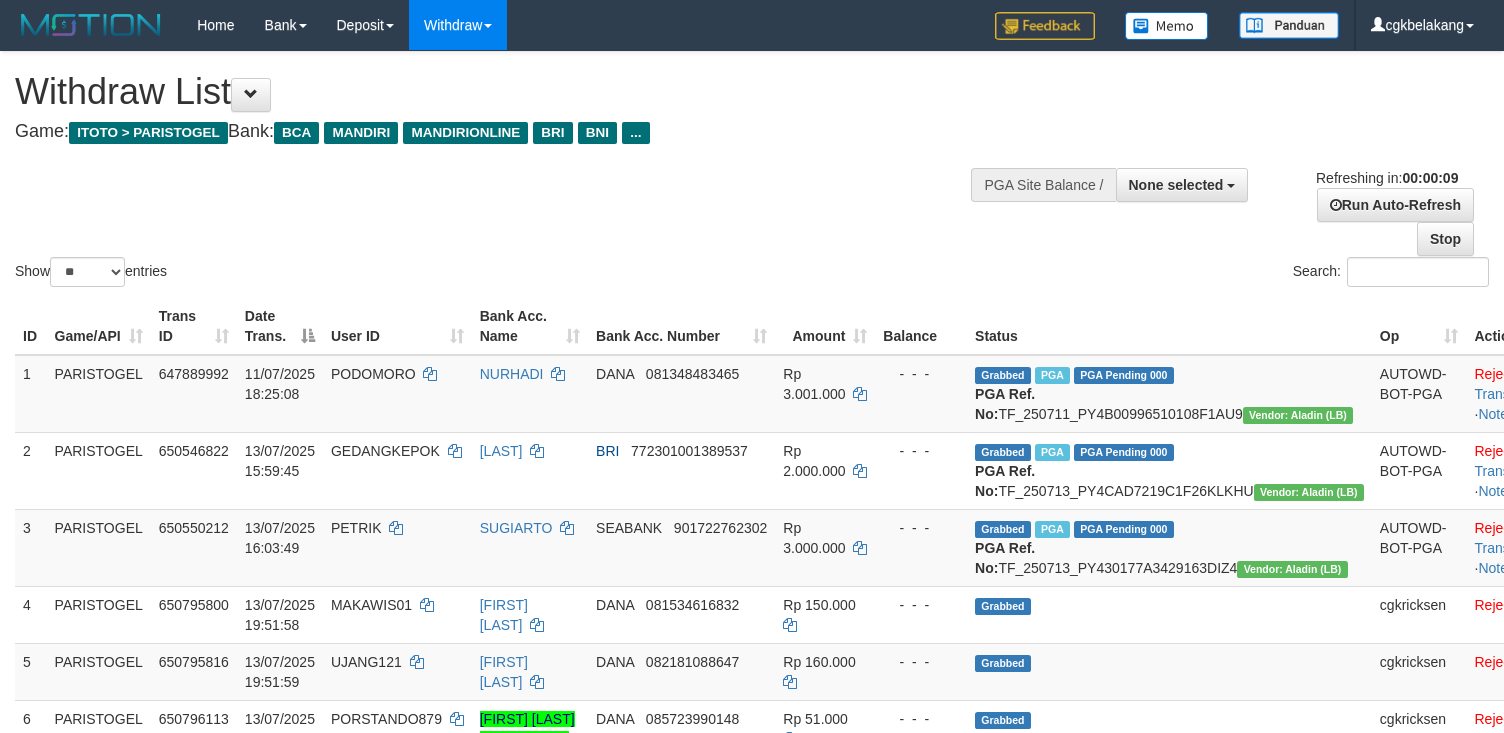 select 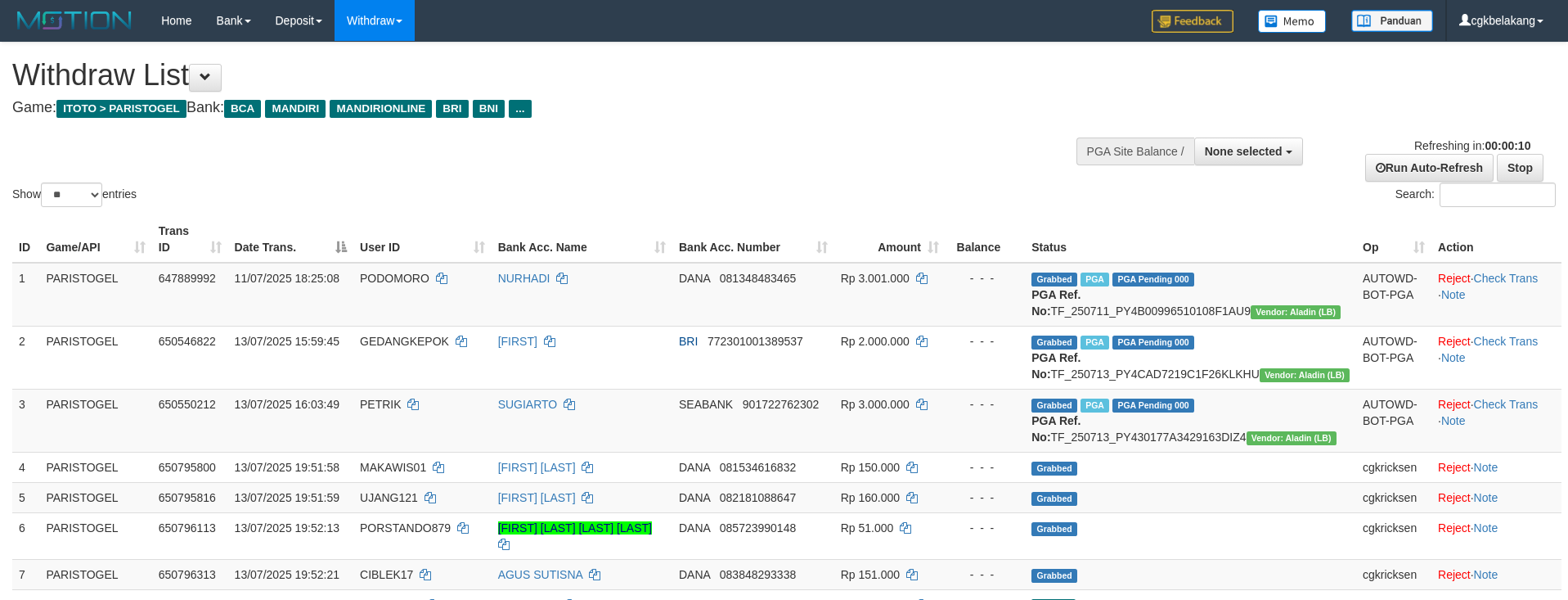select 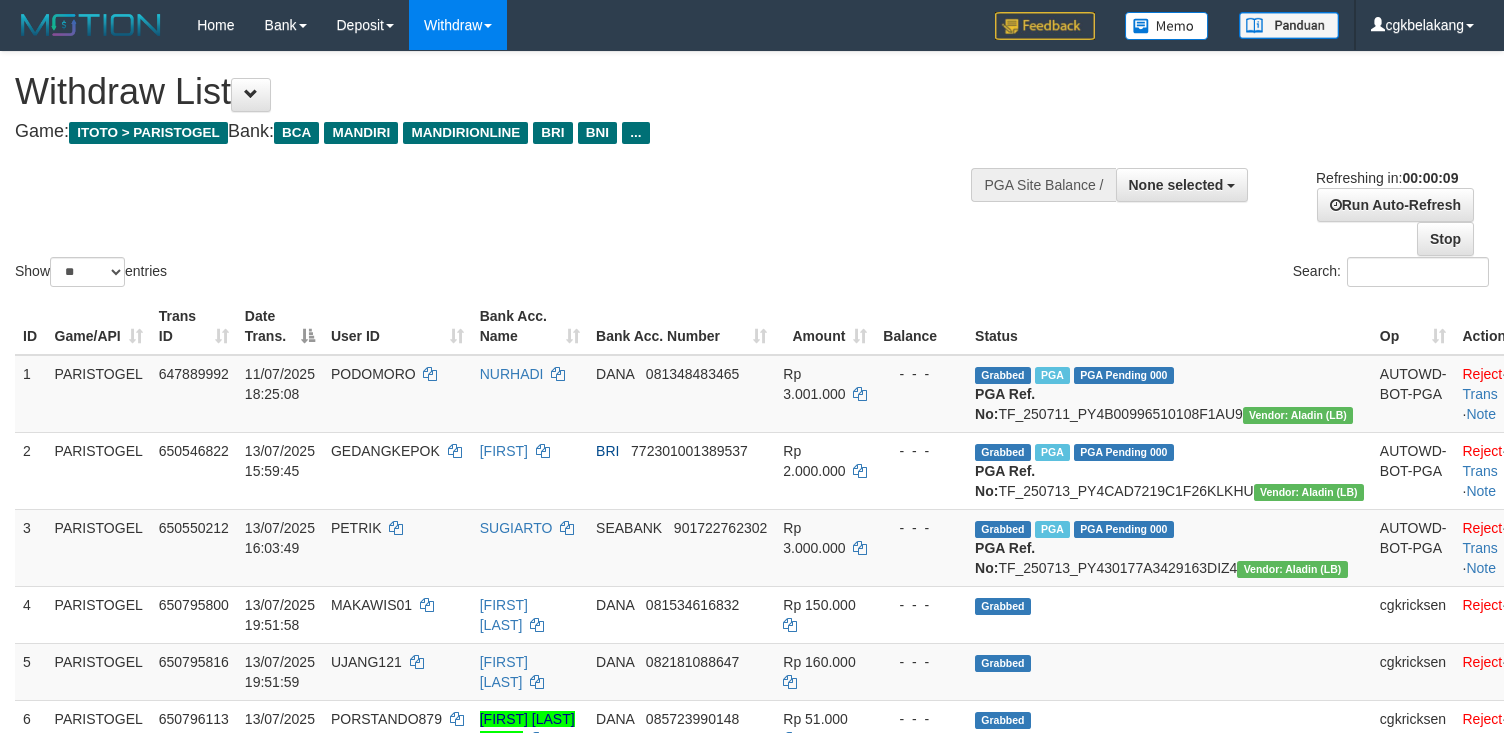 select 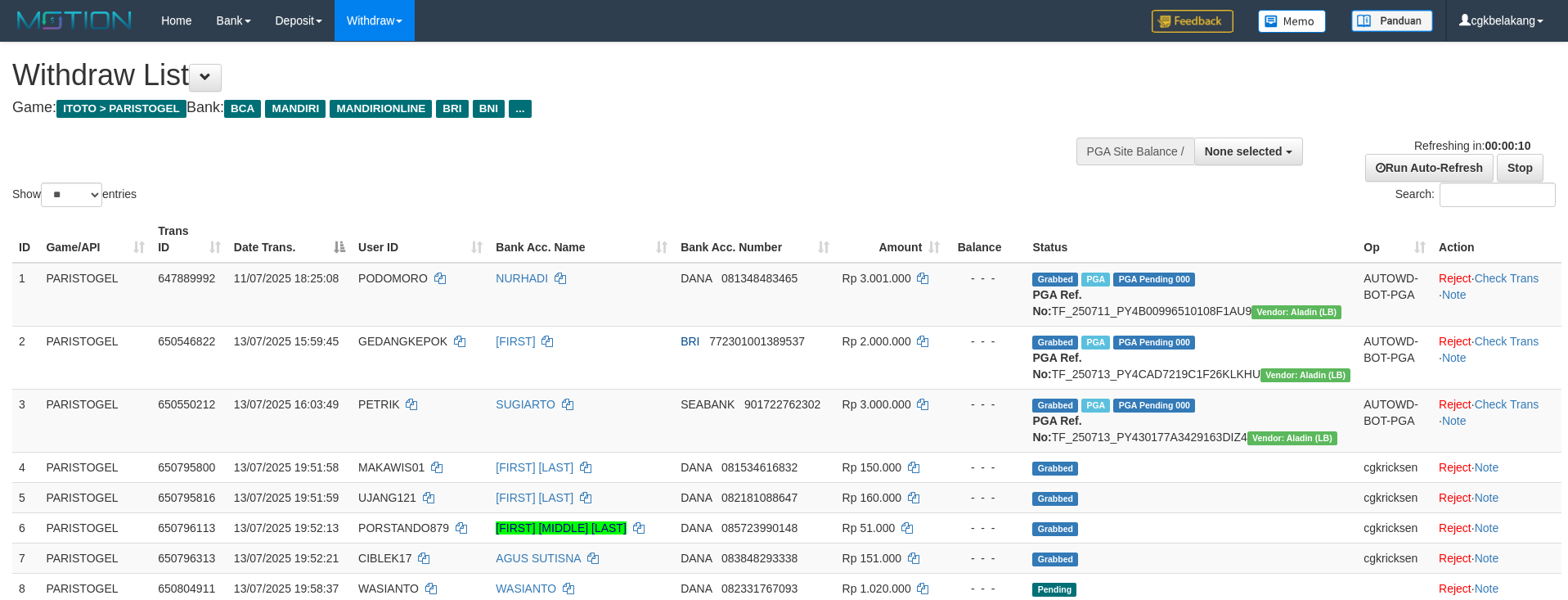 select 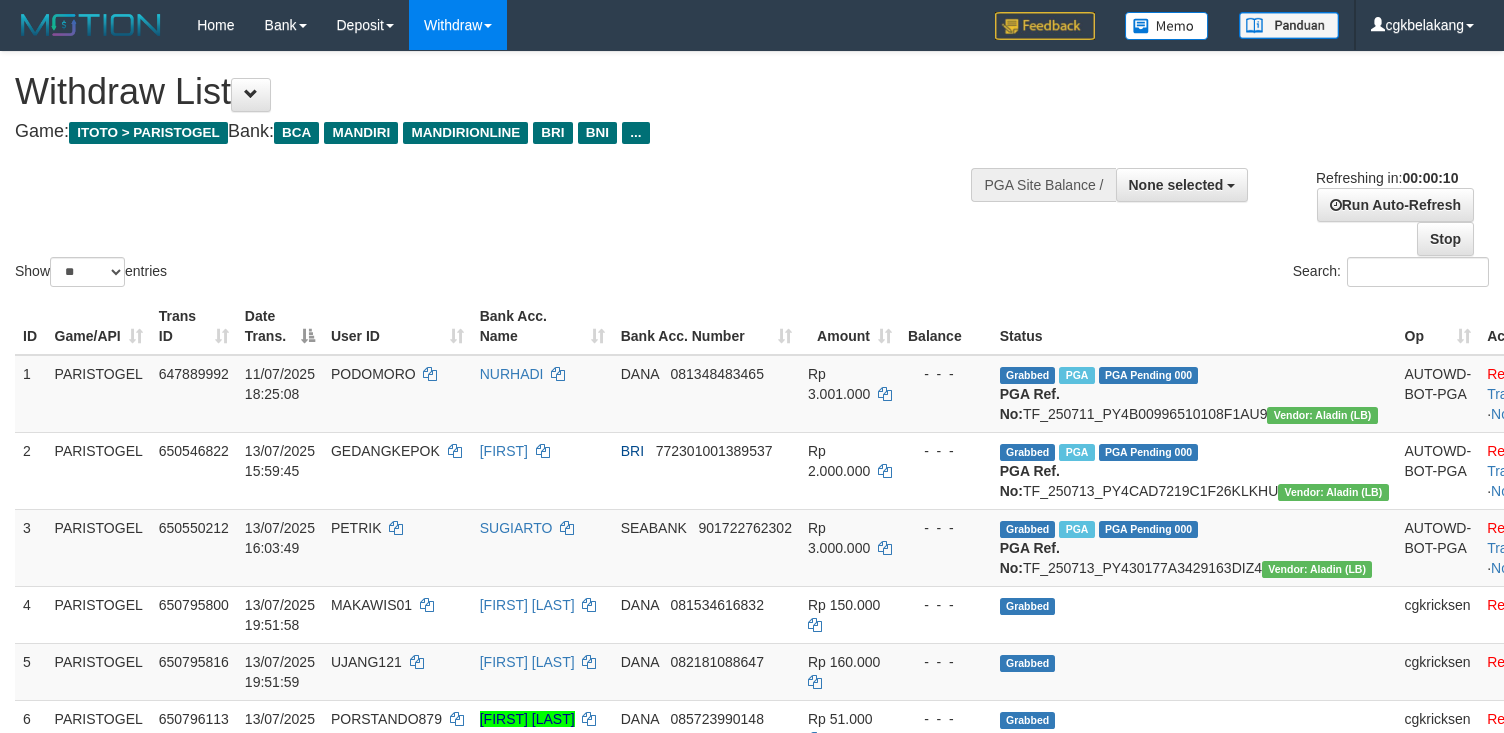 select 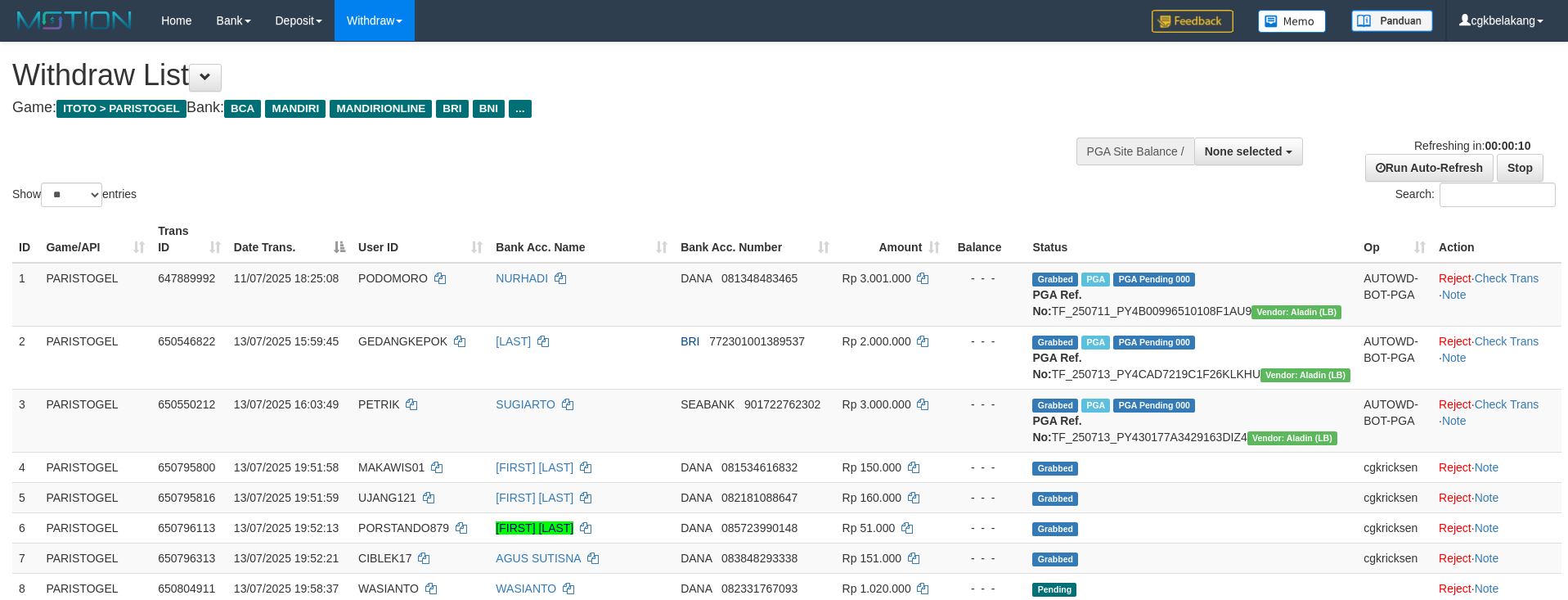 select 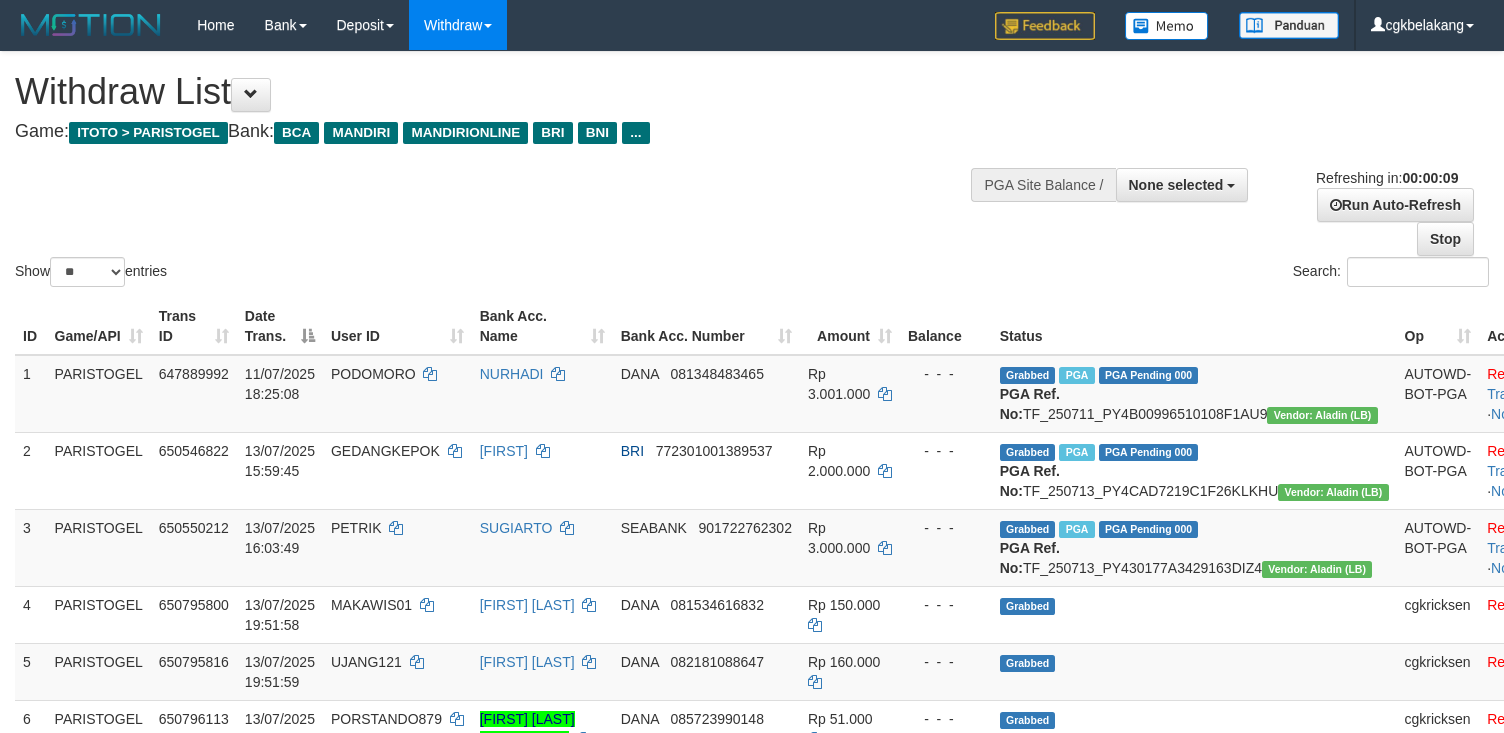 select 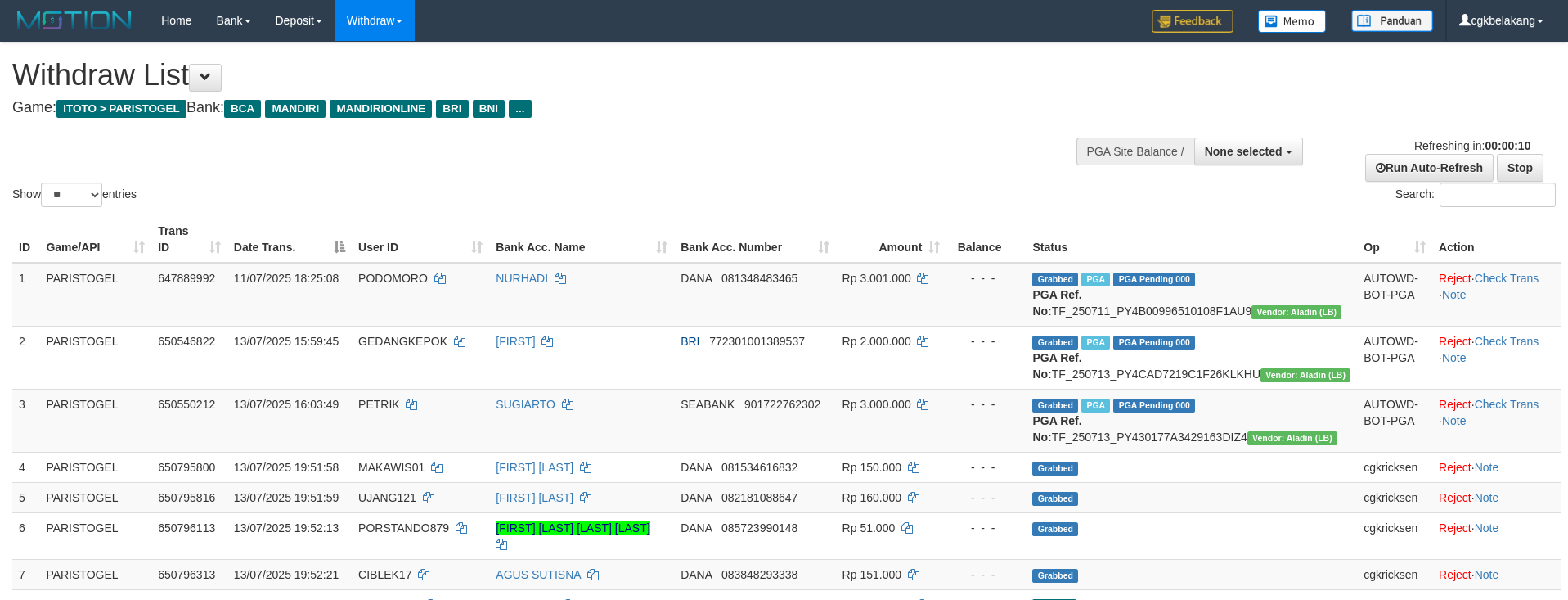 select 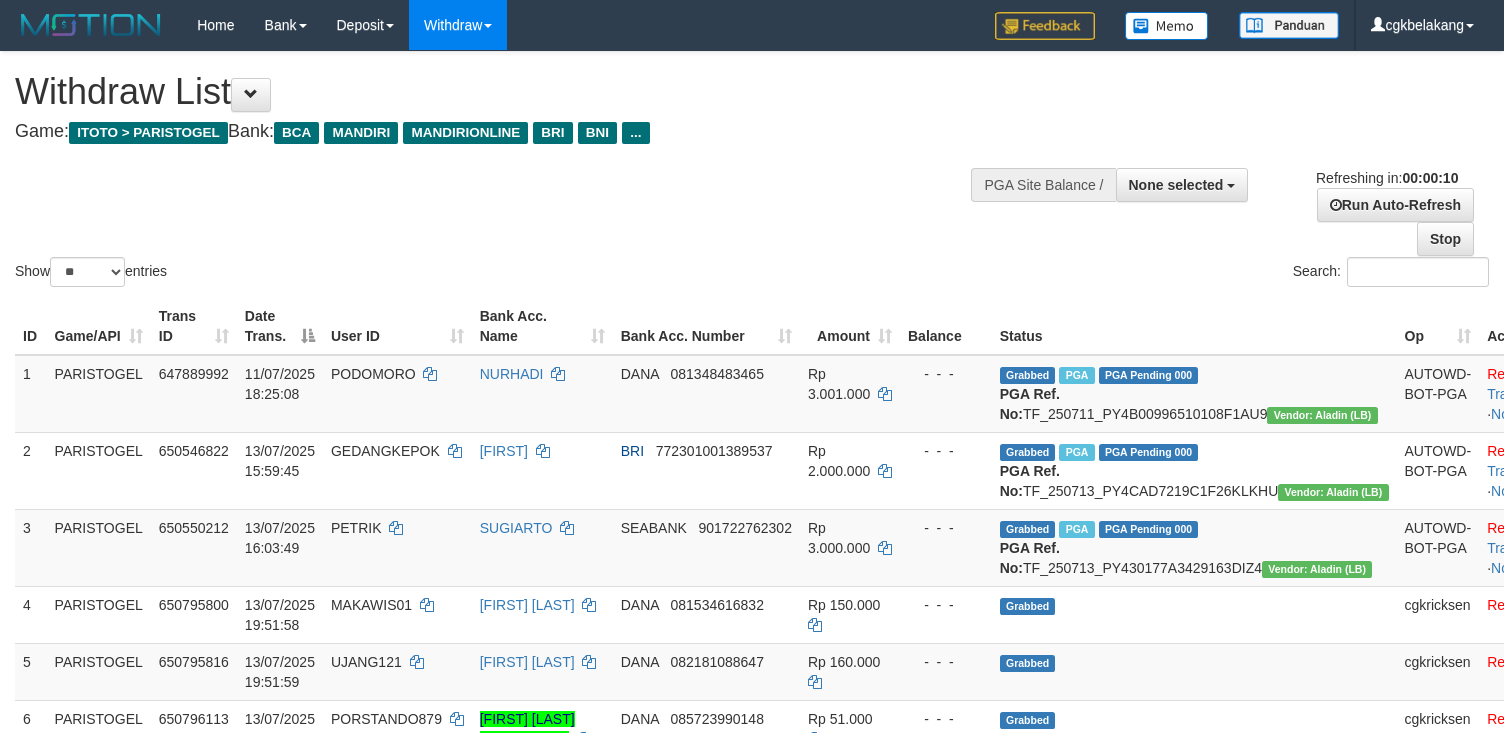 select 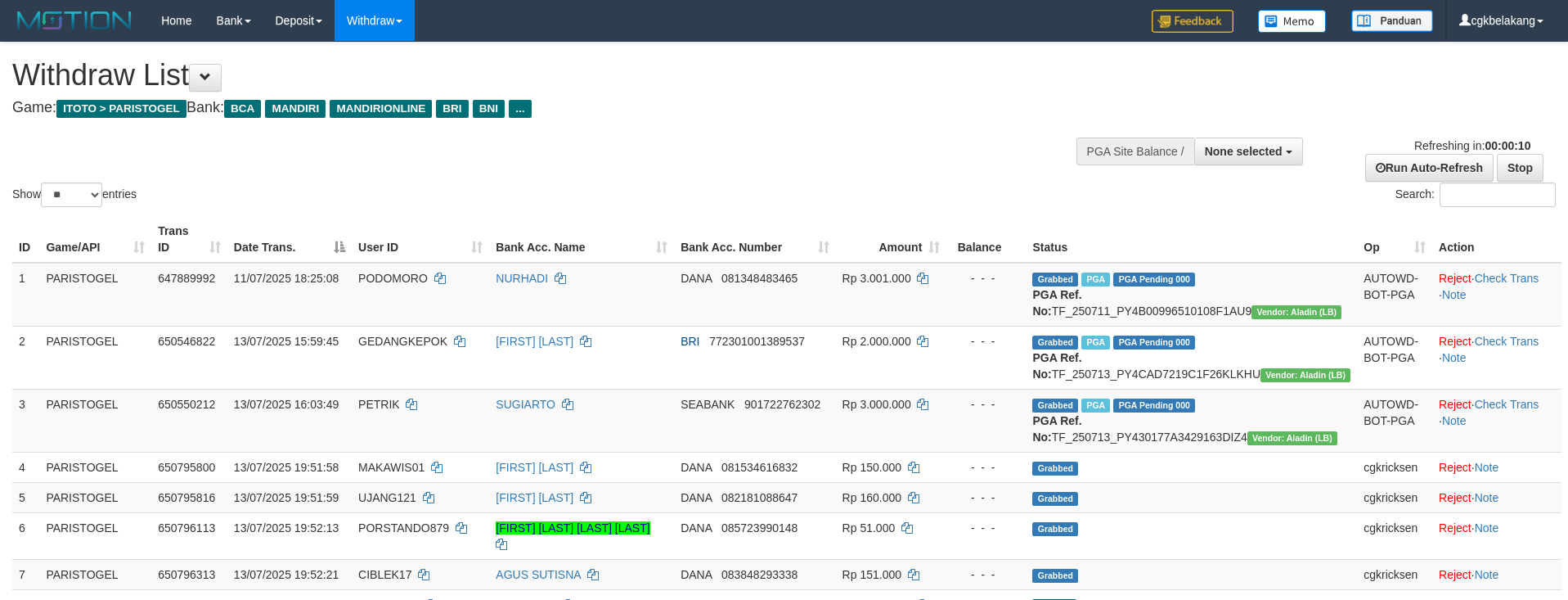 select 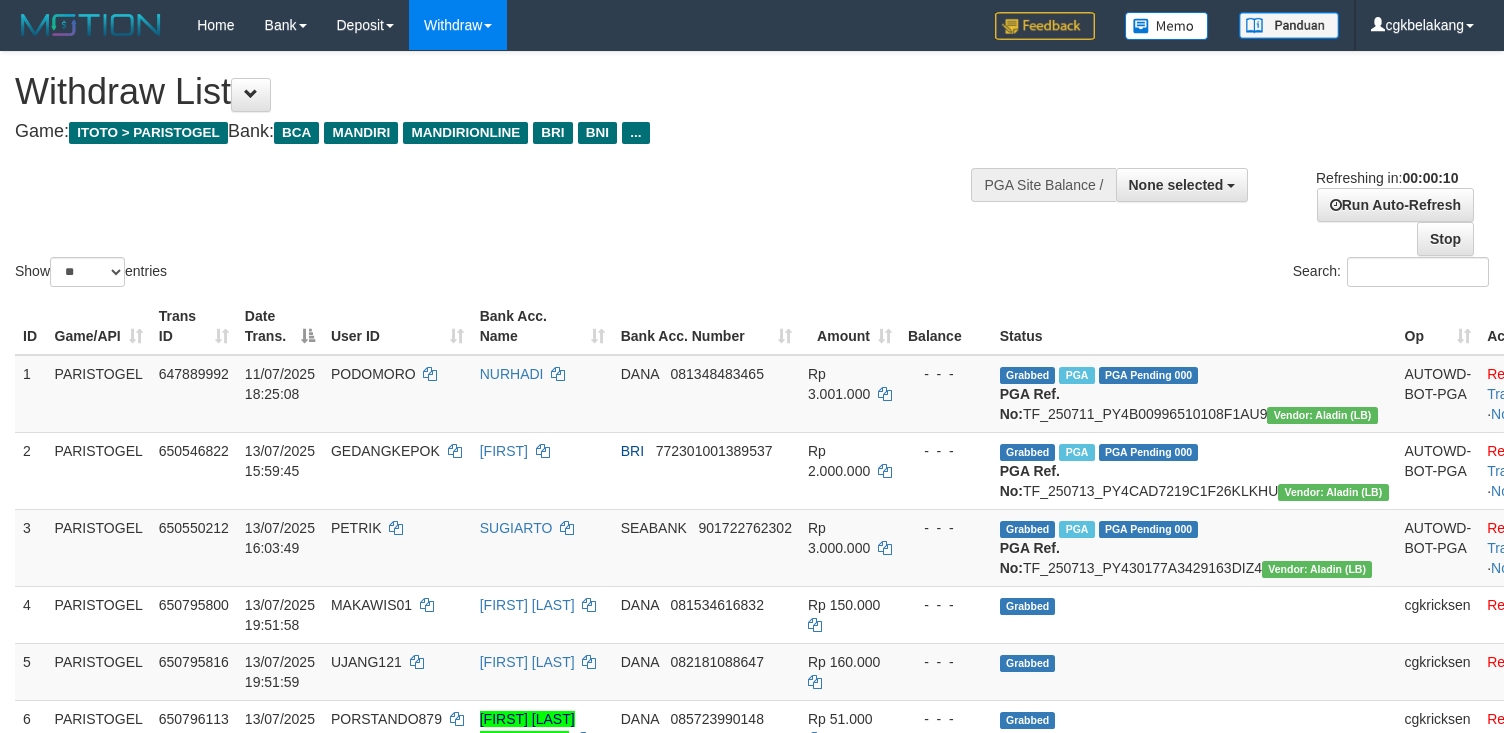 select 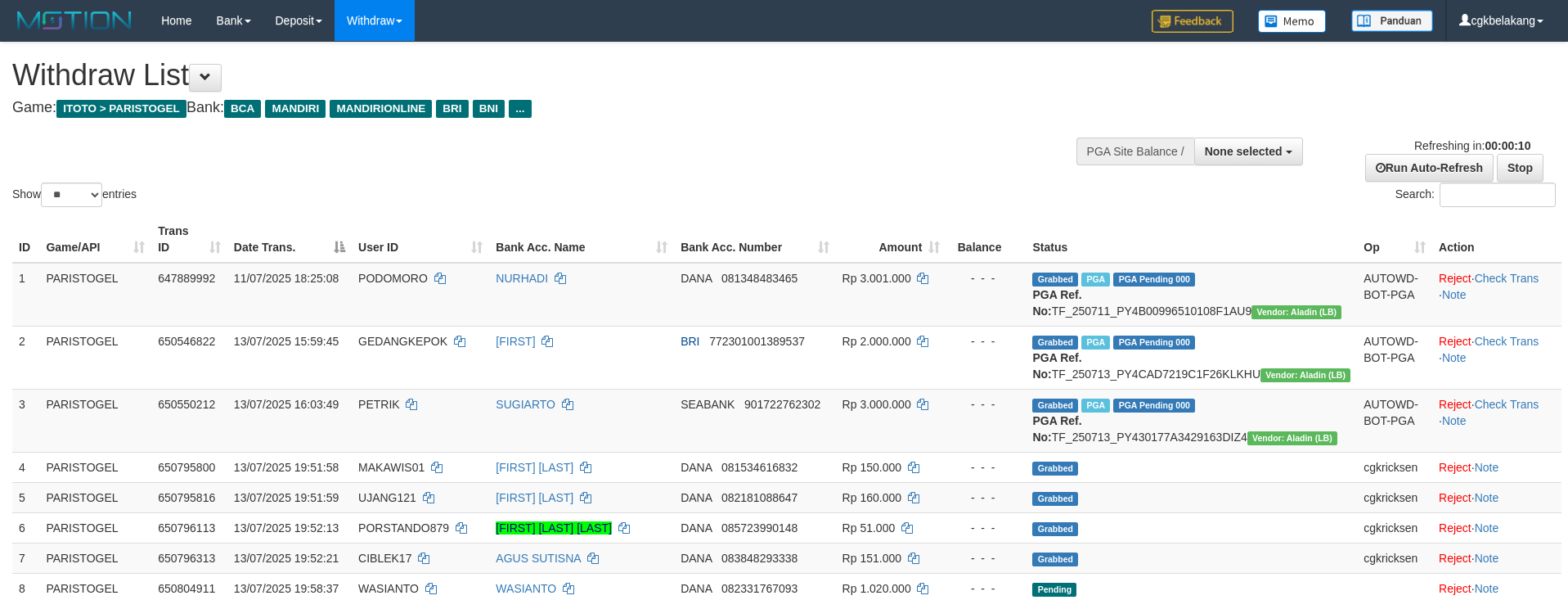 select 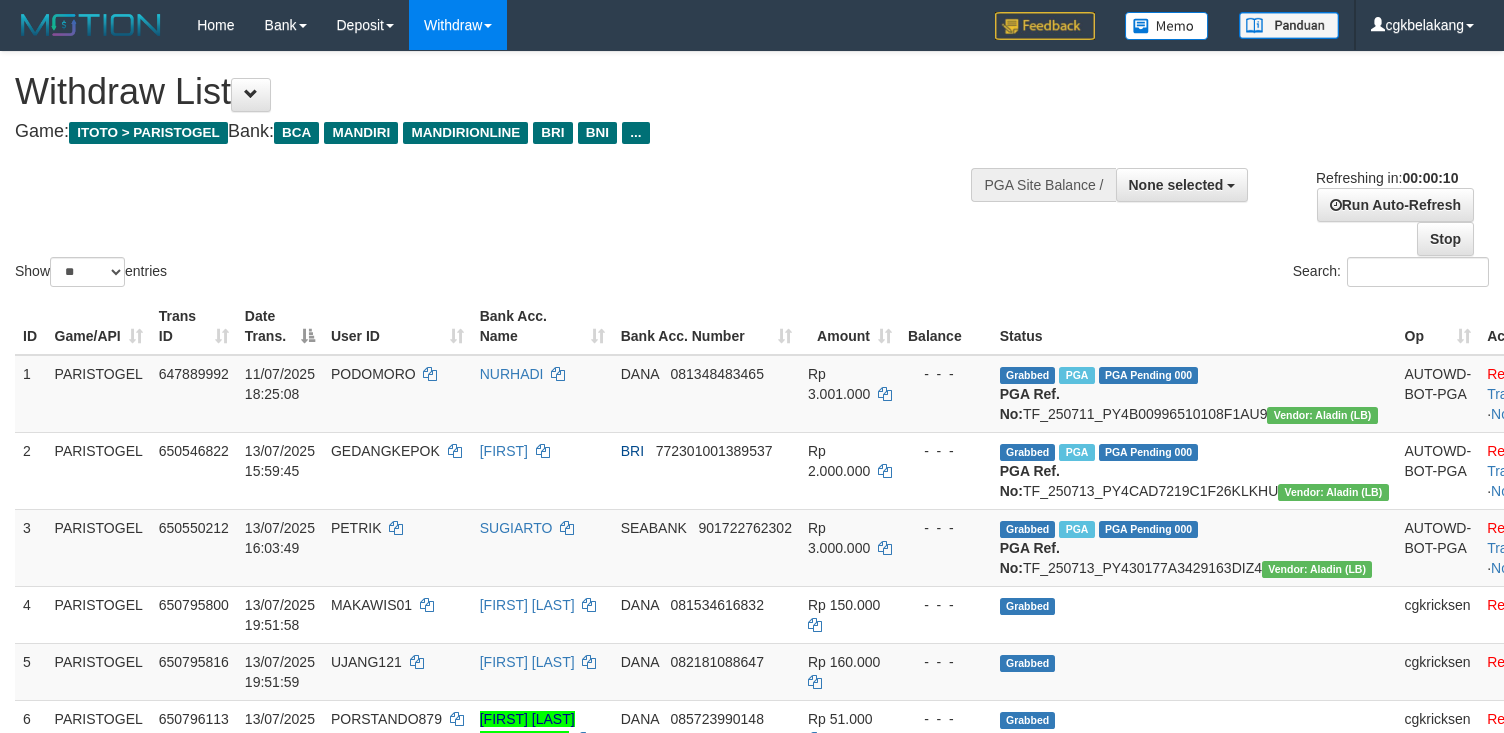 select 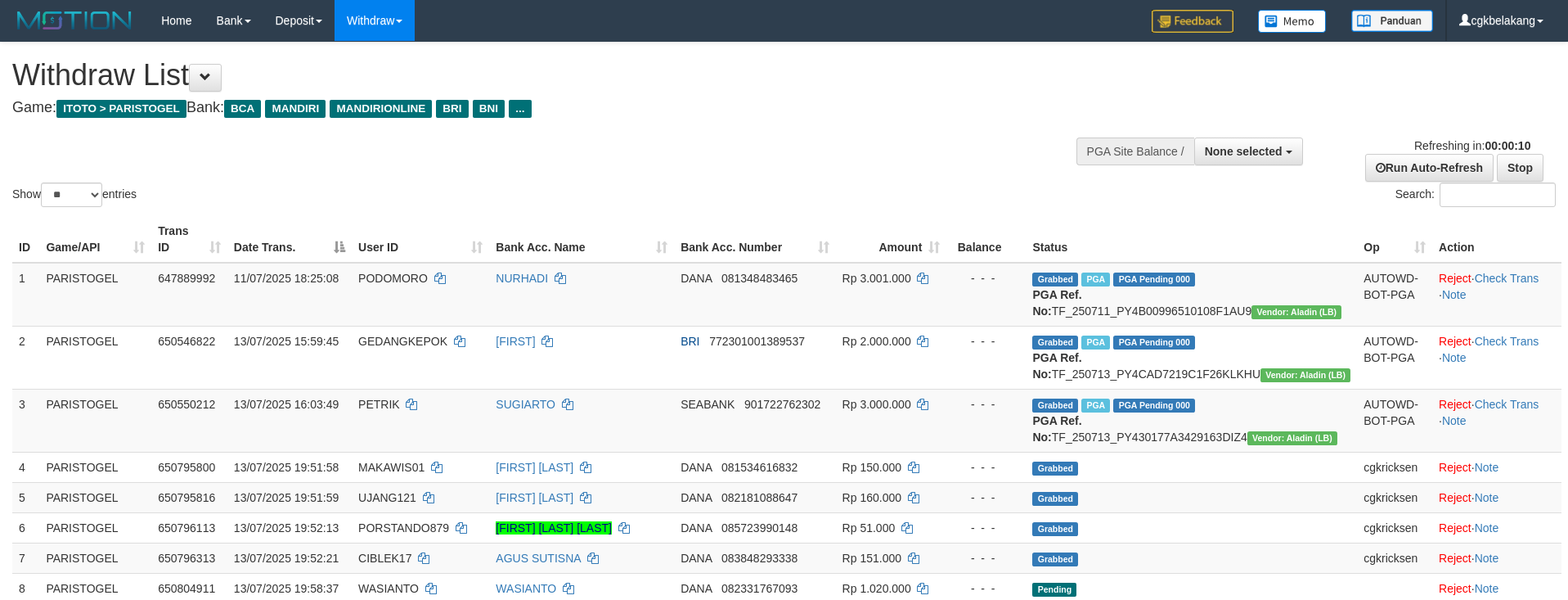 select 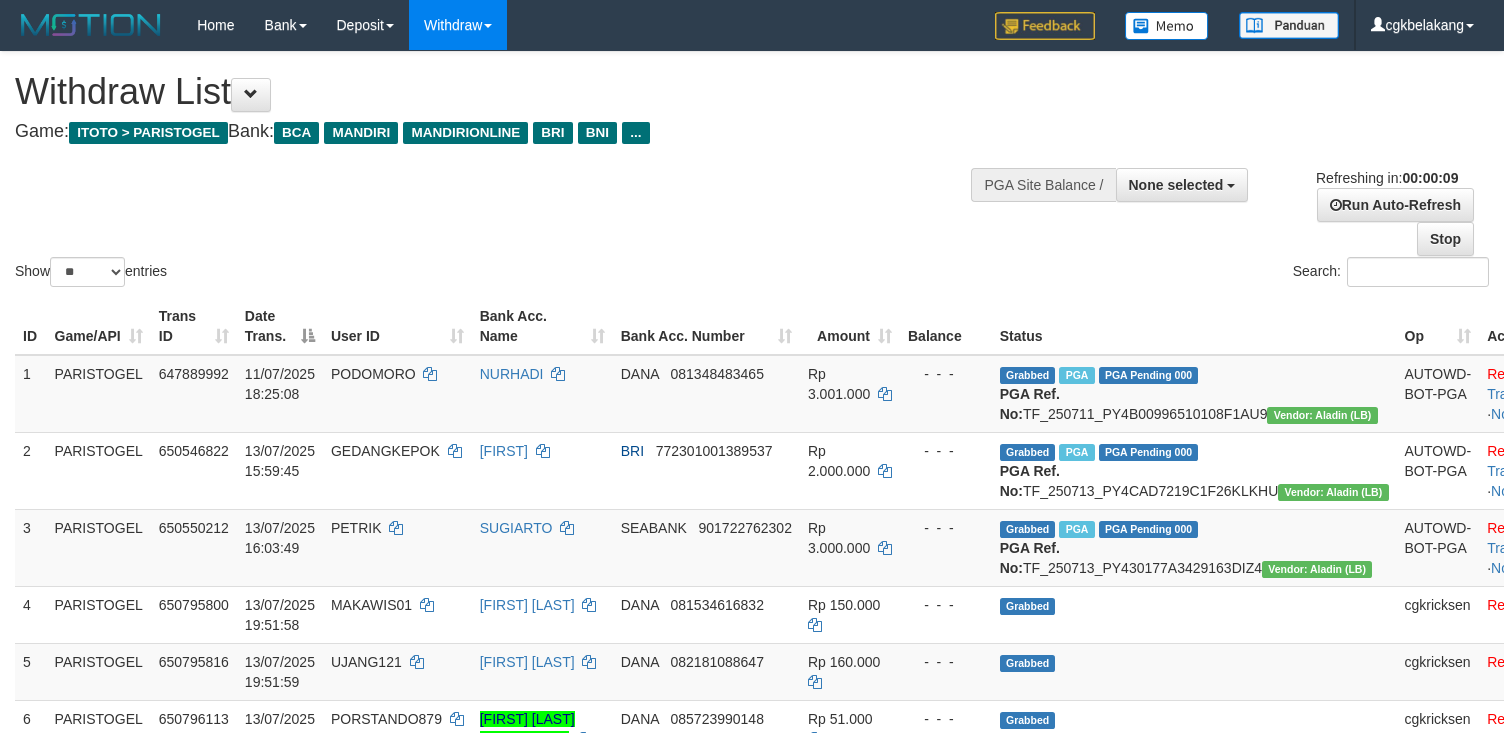 select 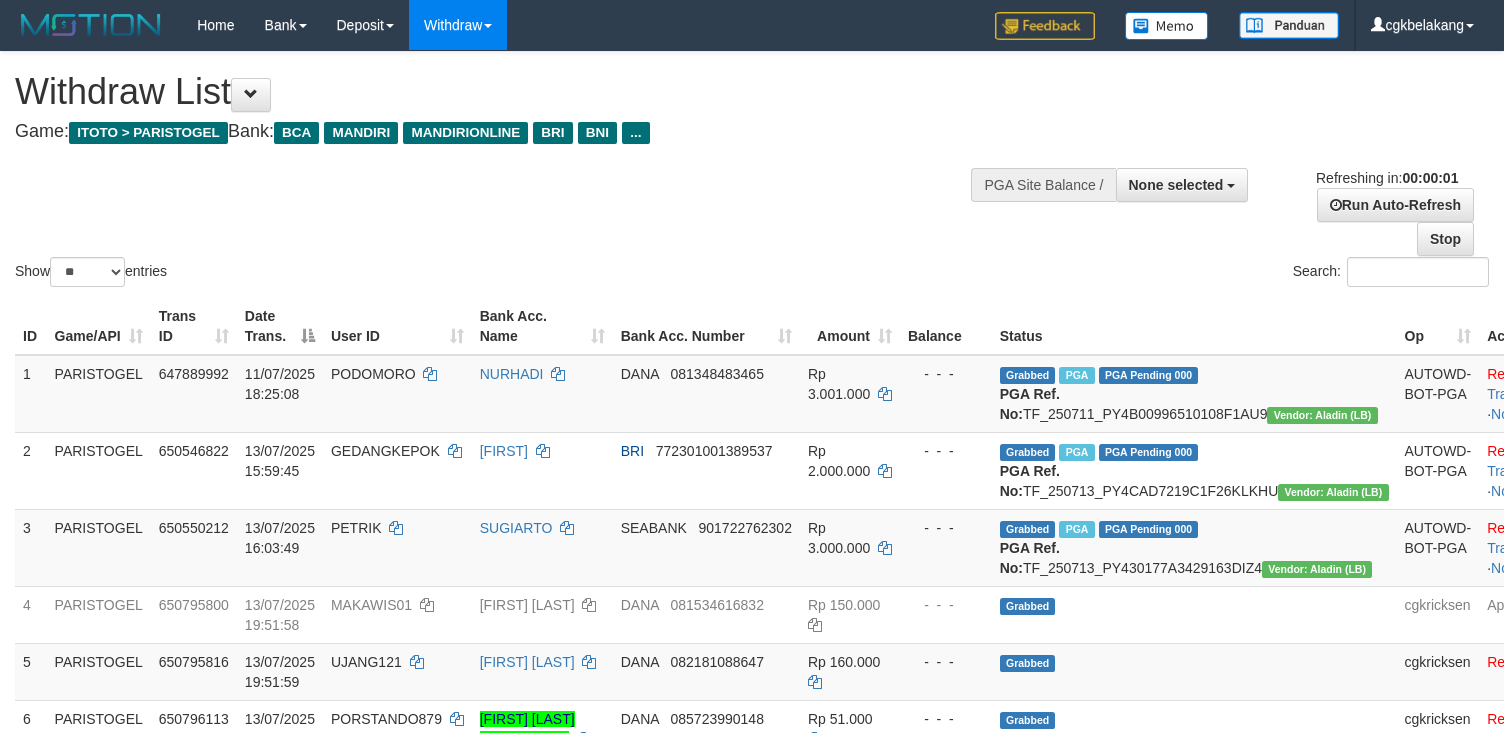 scroll, scrollTop: 0, scrollLeft: 0, axis: both 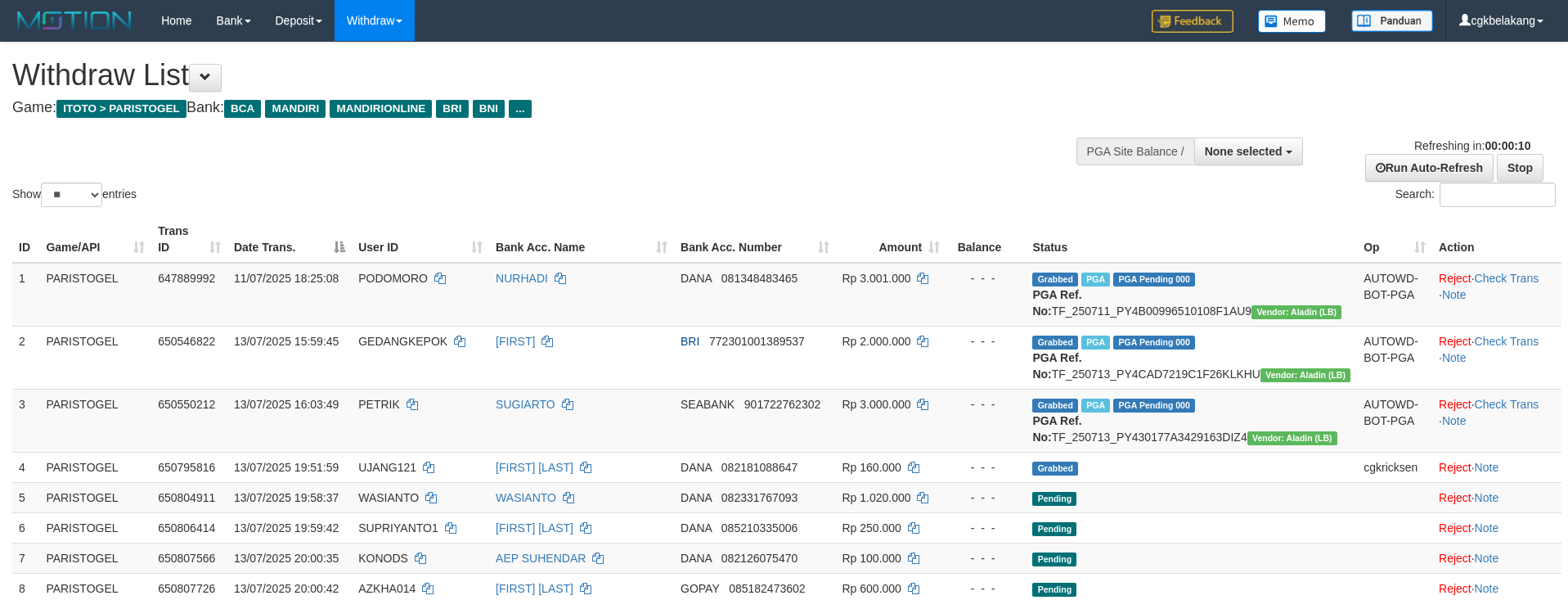select 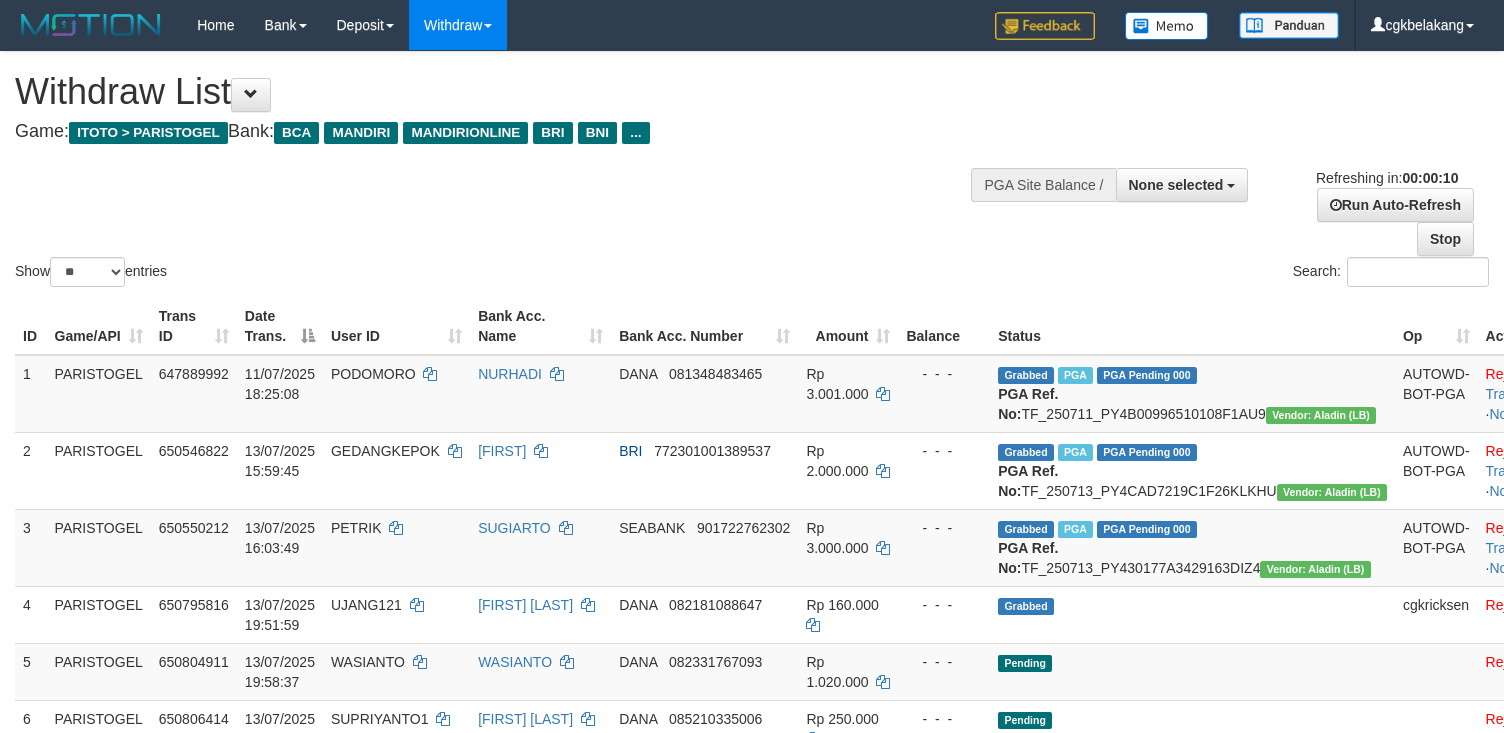 select 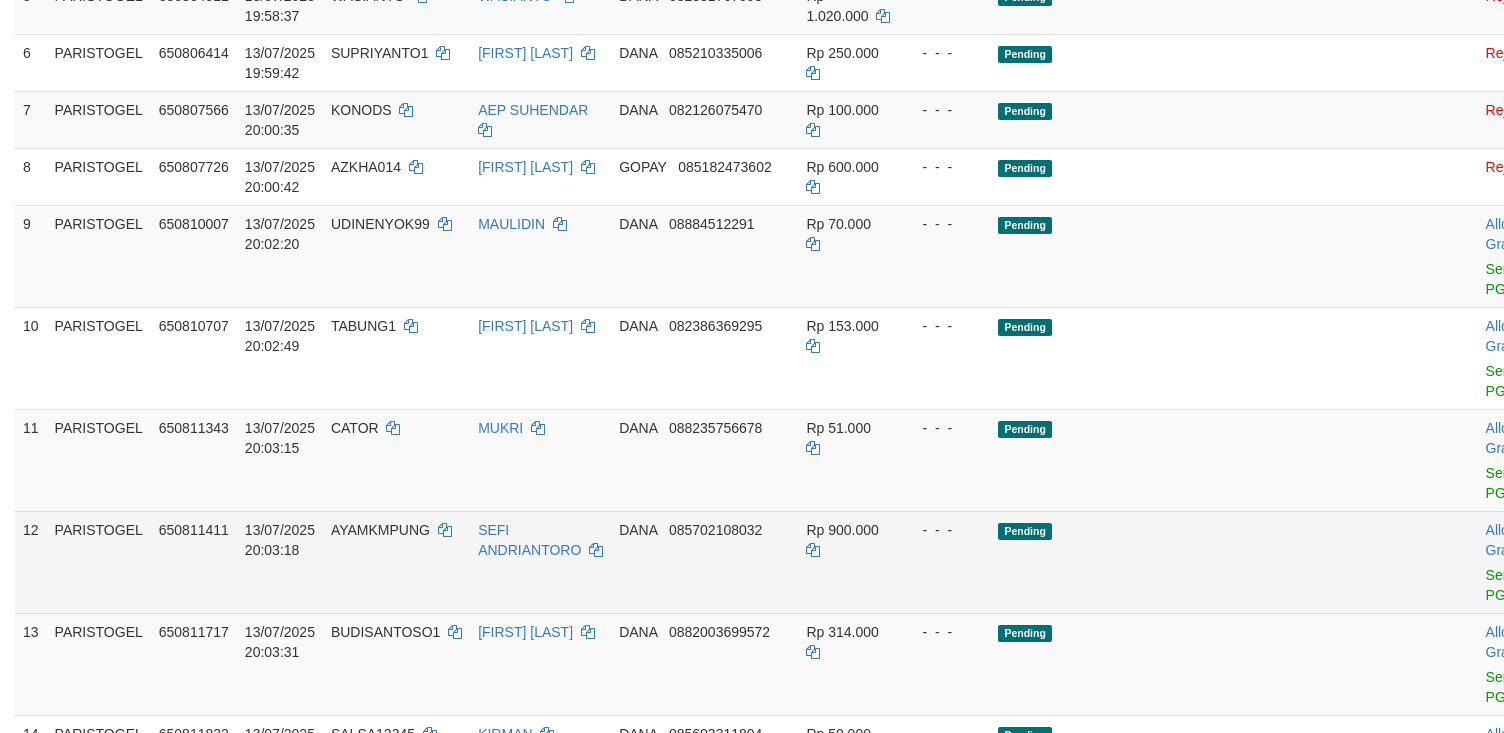 scroll, scrollTop: 1200, scrollLeft: 0, axis: vertical 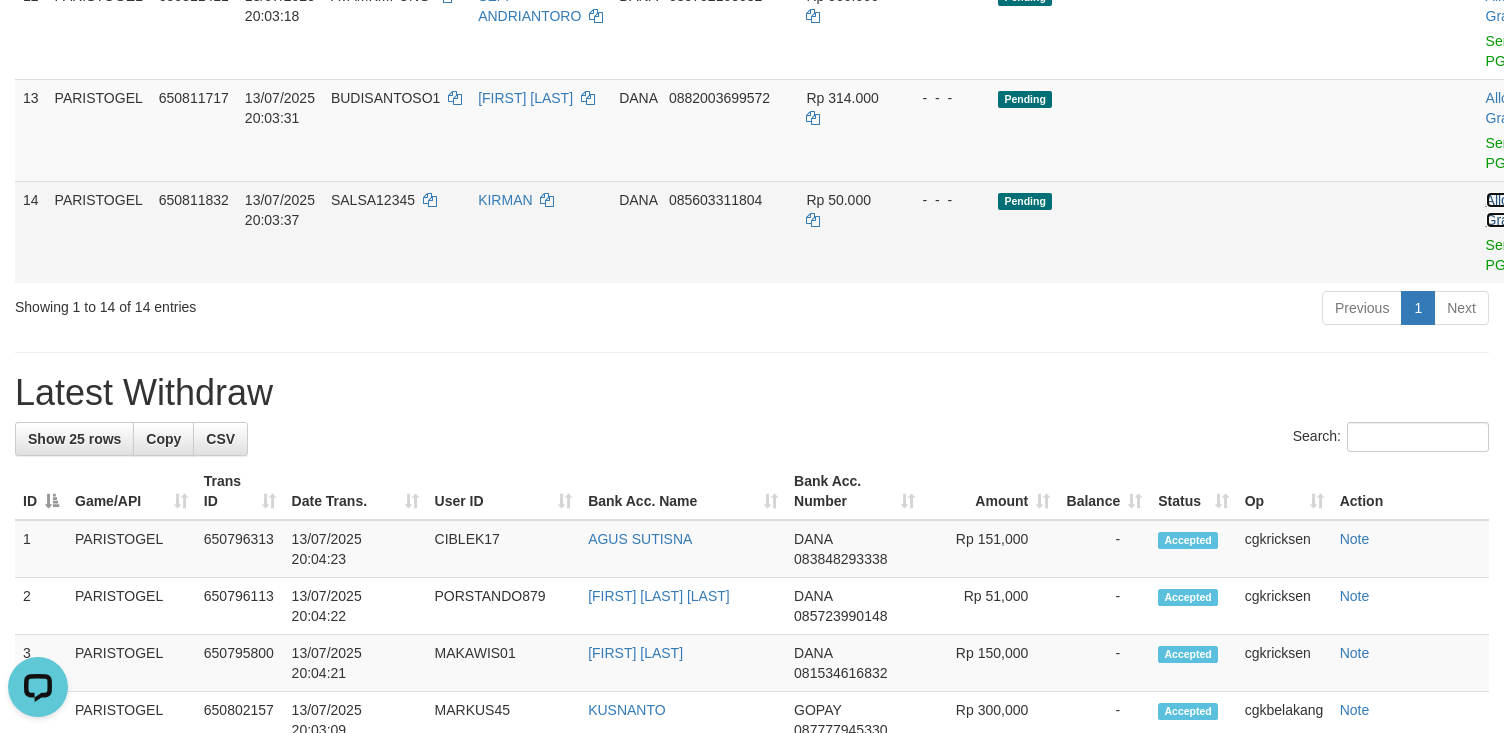 click on "Allow Grab" at bounding box center [1502, 210] 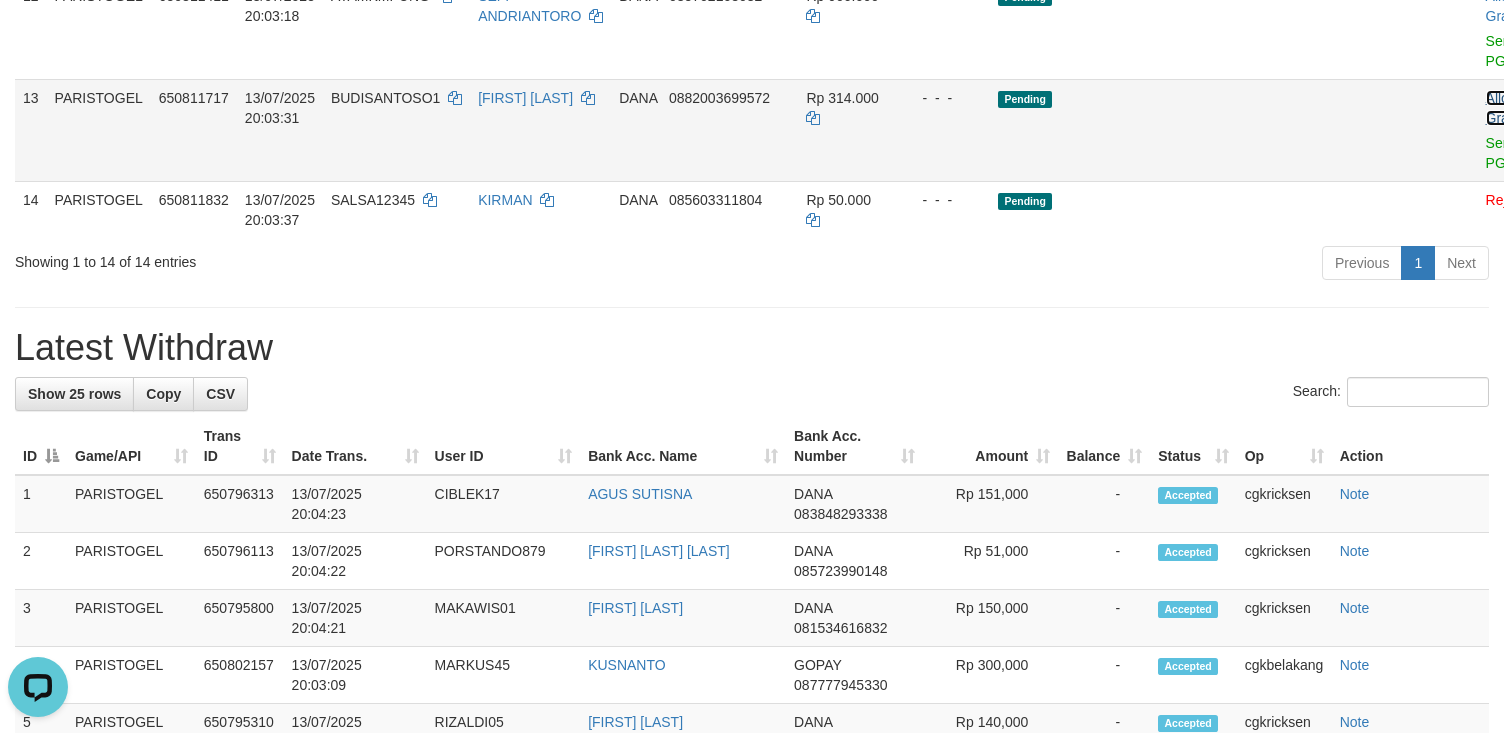 click on "Allow Grab" at bounding box center (1502, 108) 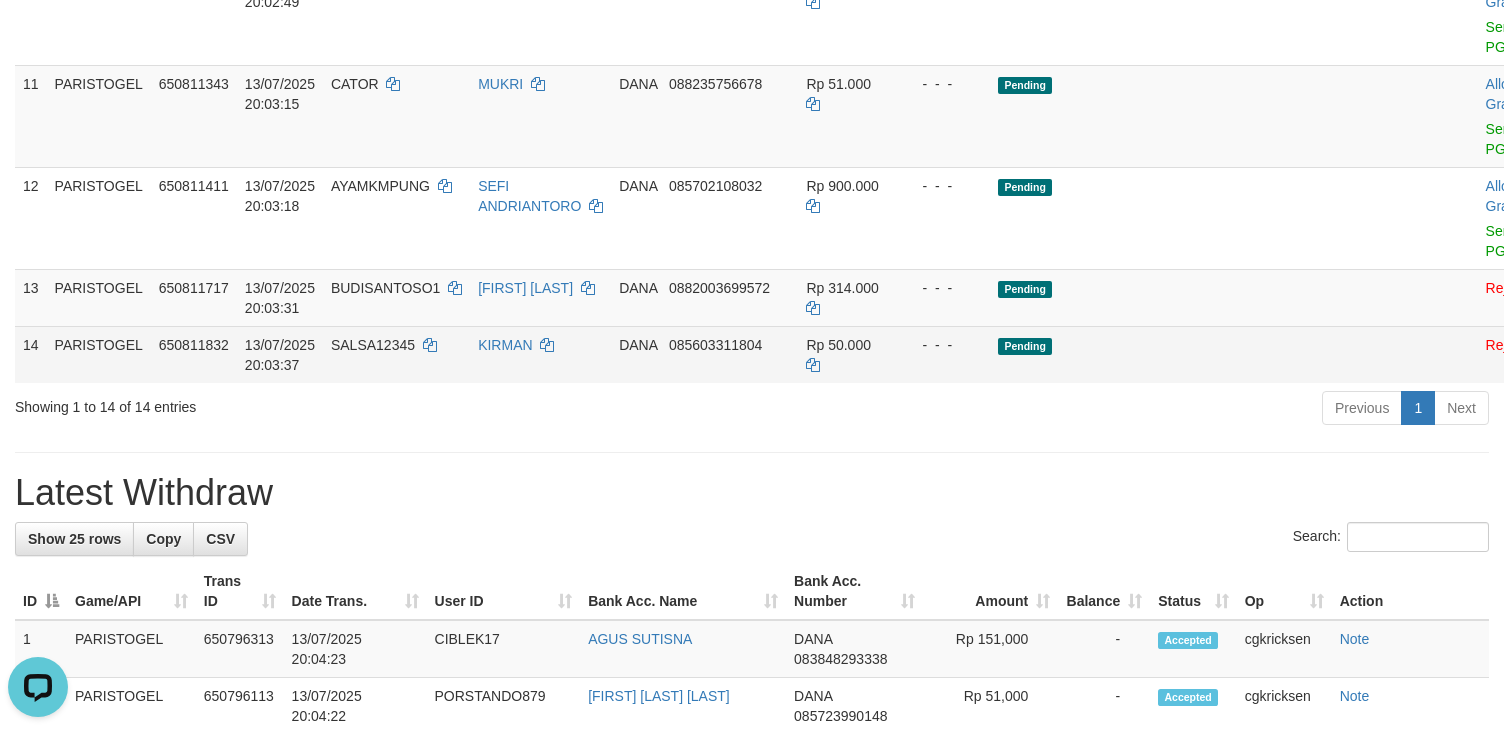 scroll, scrollTop: 933, scrollLeft: 0, axis: vertical 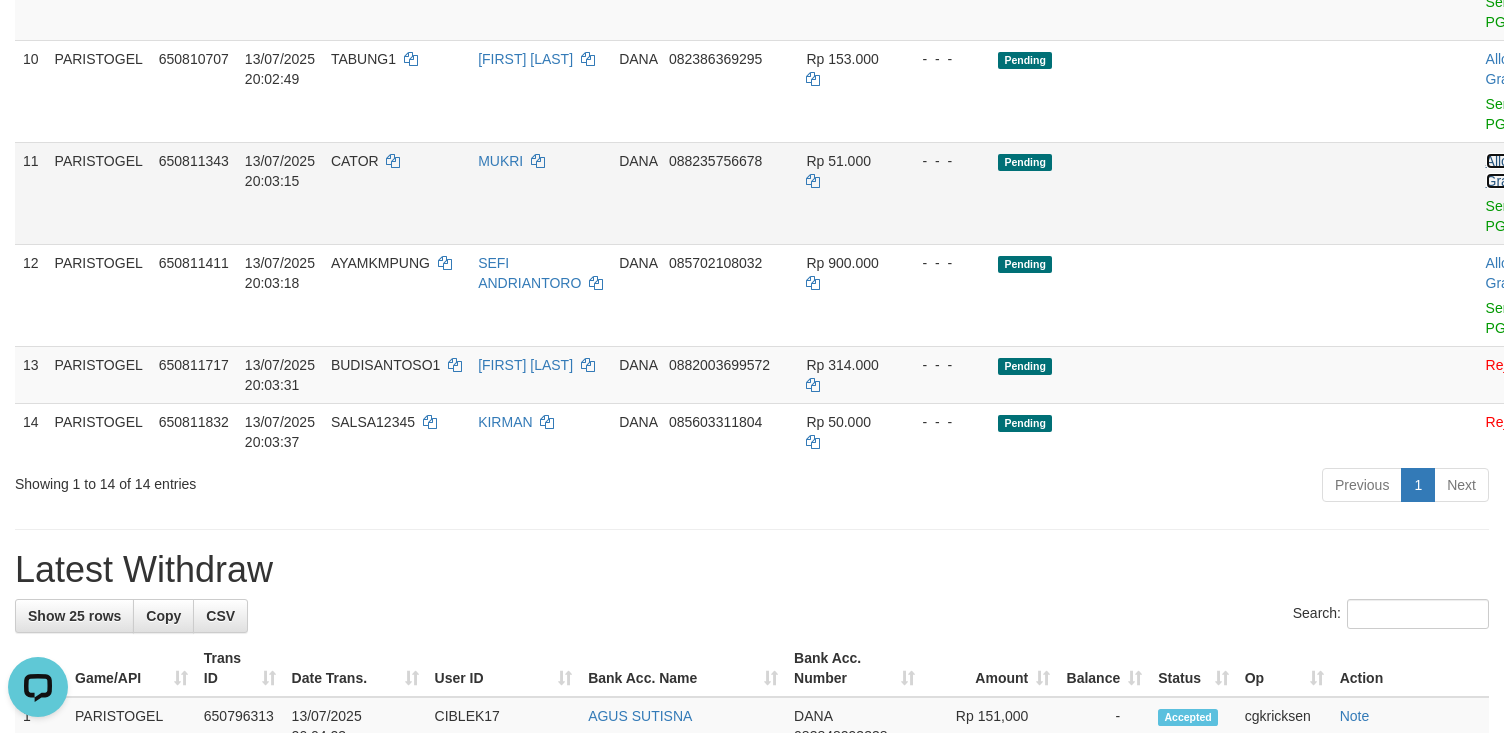 click on "Allow Grab" at bounding box center (1502, 171) 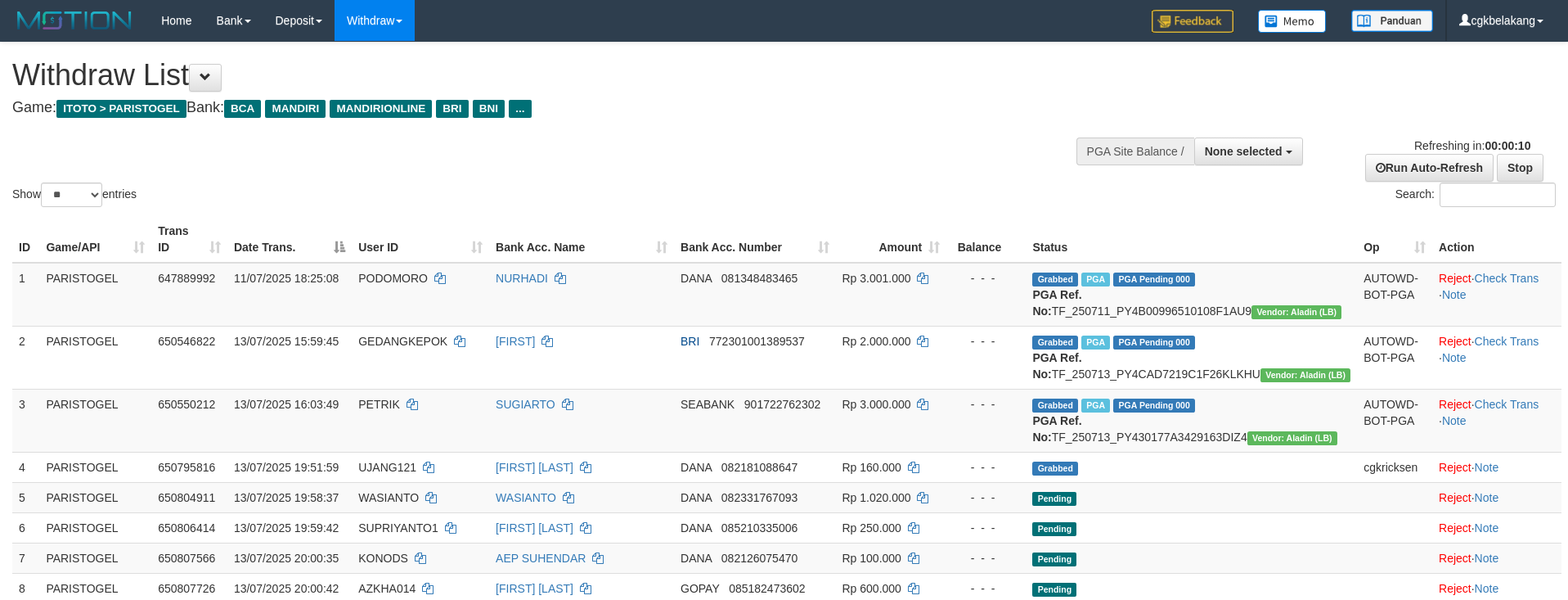 select 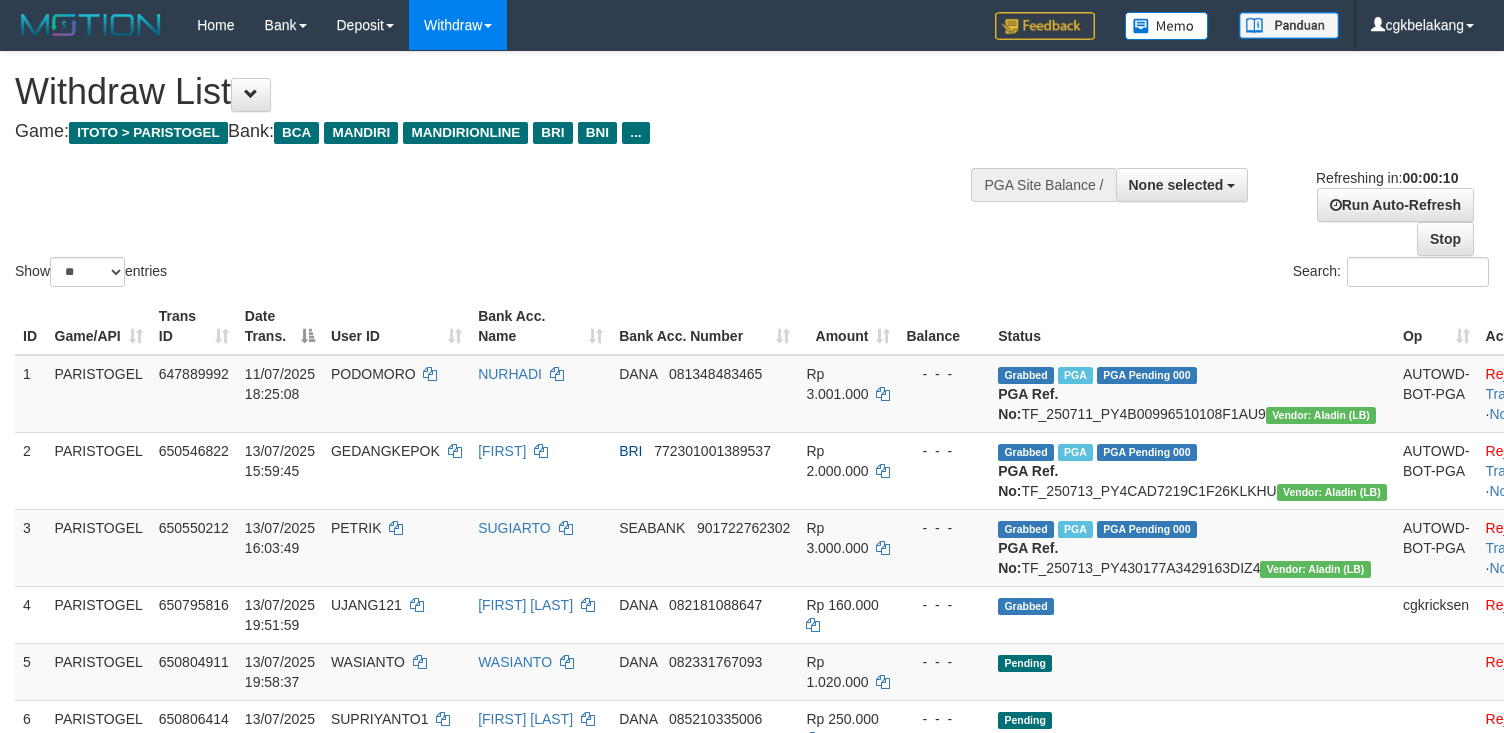 select 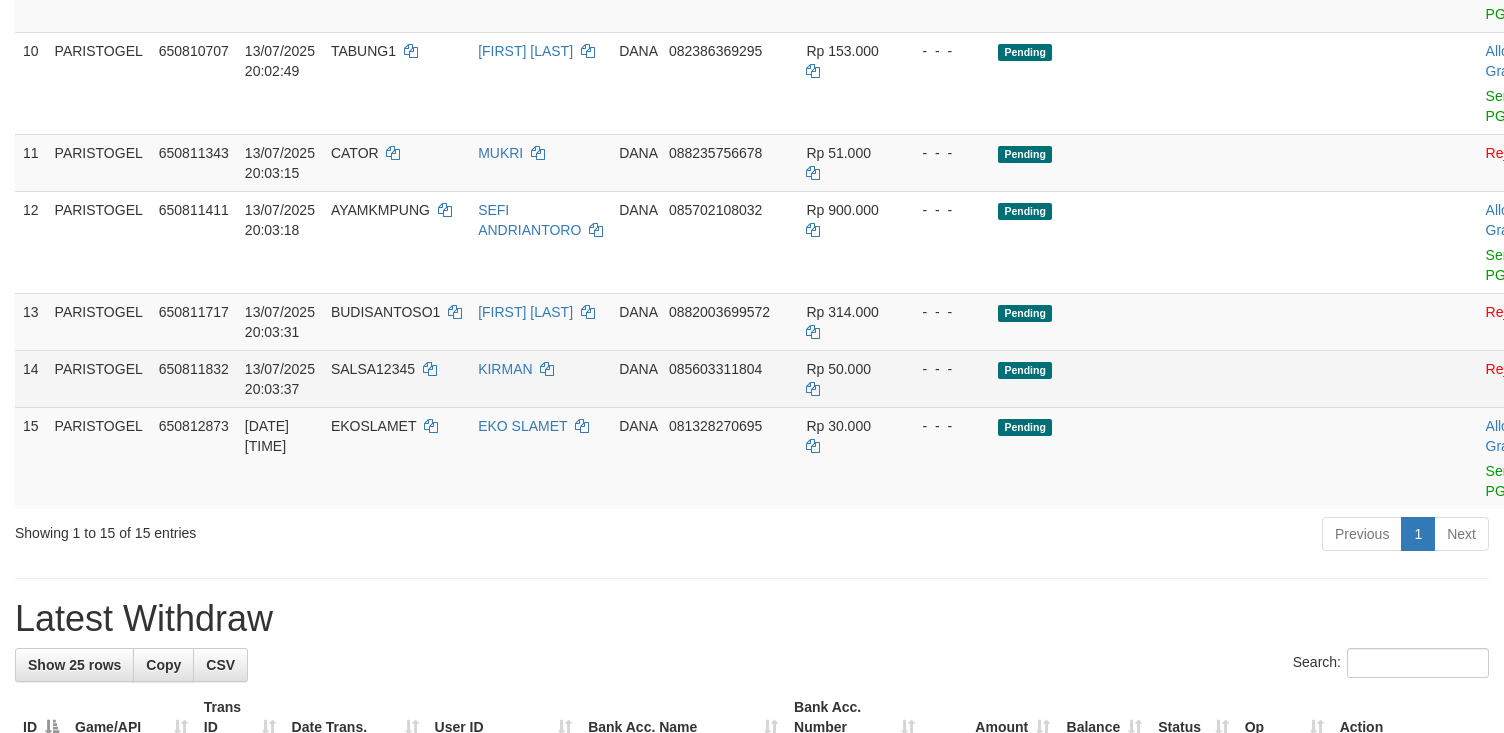 scroll, scrollTop: 876, scrollLeft: 0, axis: vertical 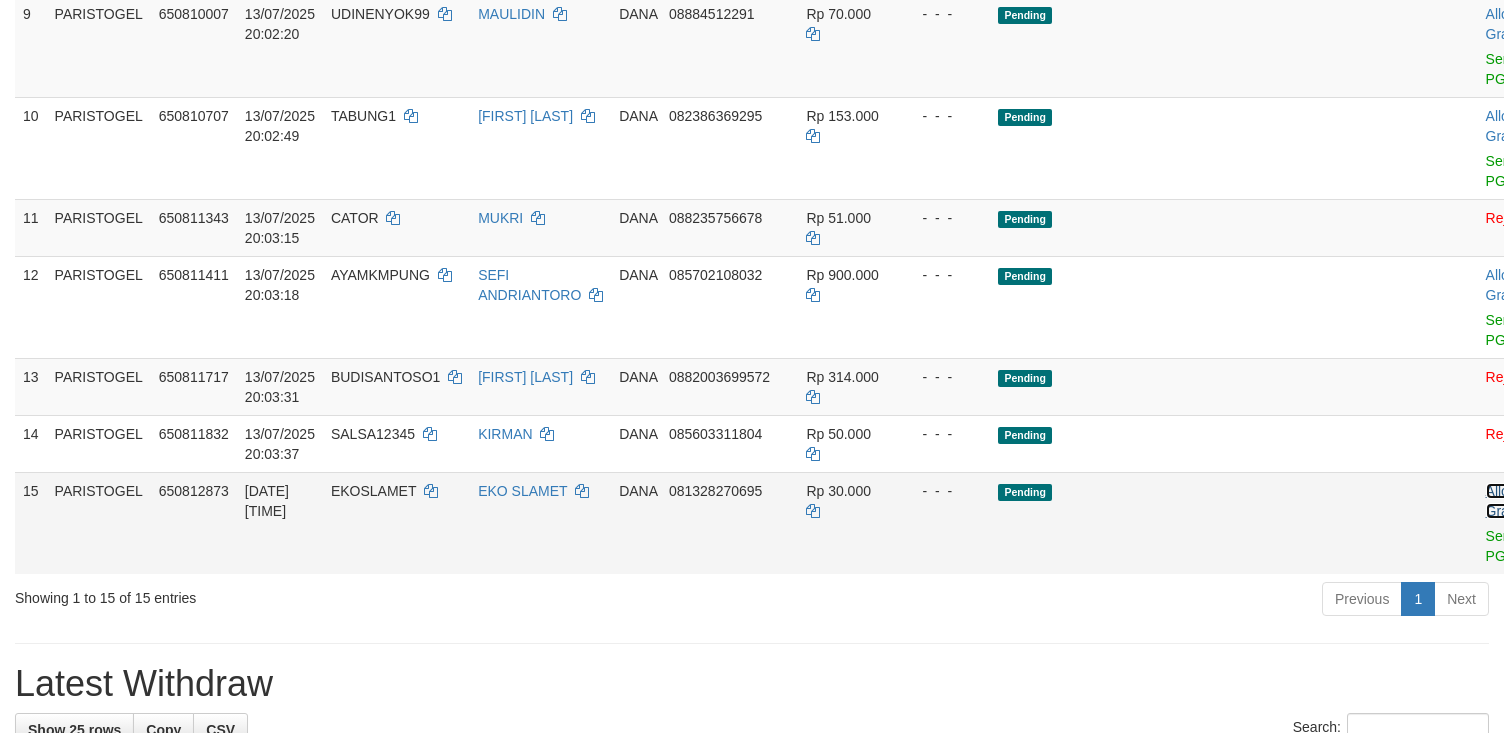 click on "Allow Grab" at bounding box center (1502, 501) 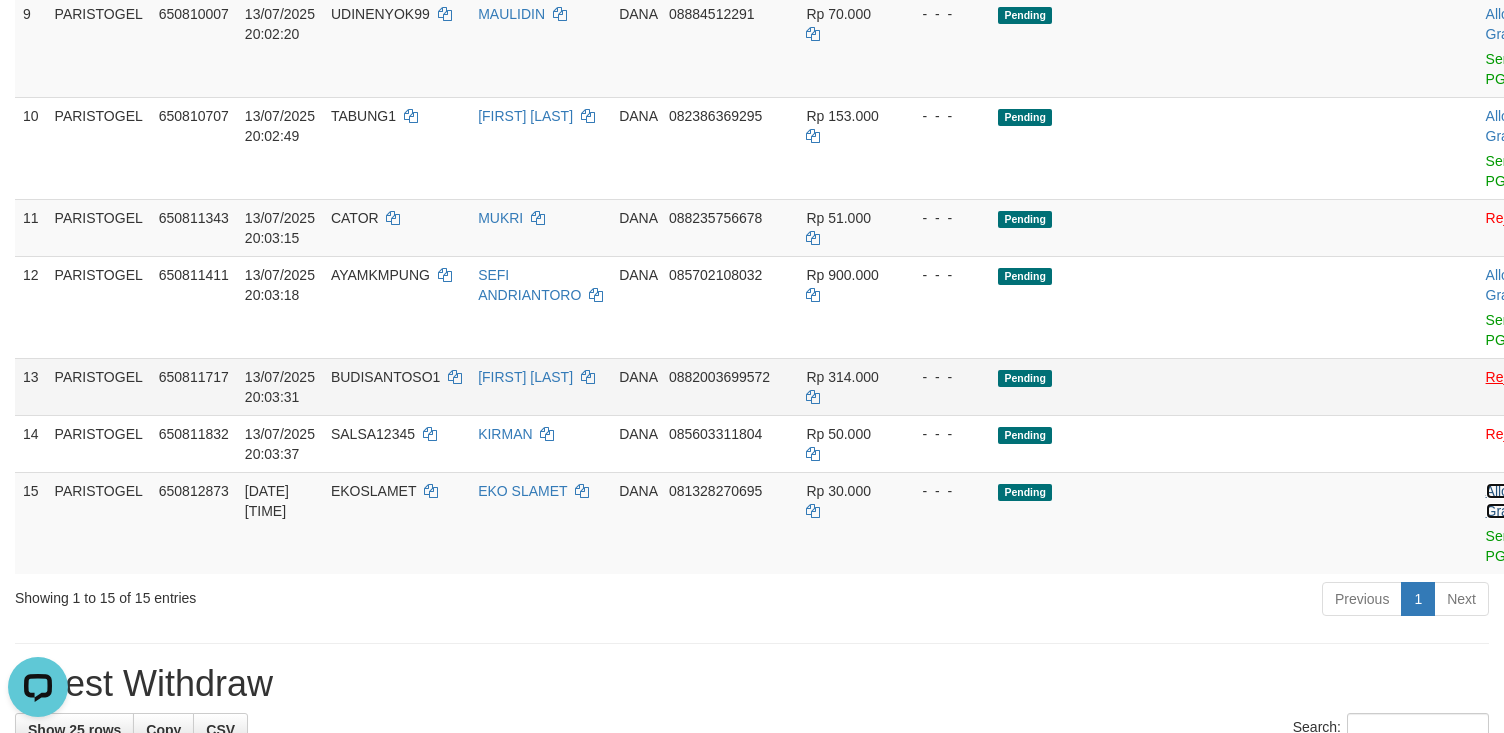 scroll, scrollTop: 0, scrollLeft: 0, axis: both 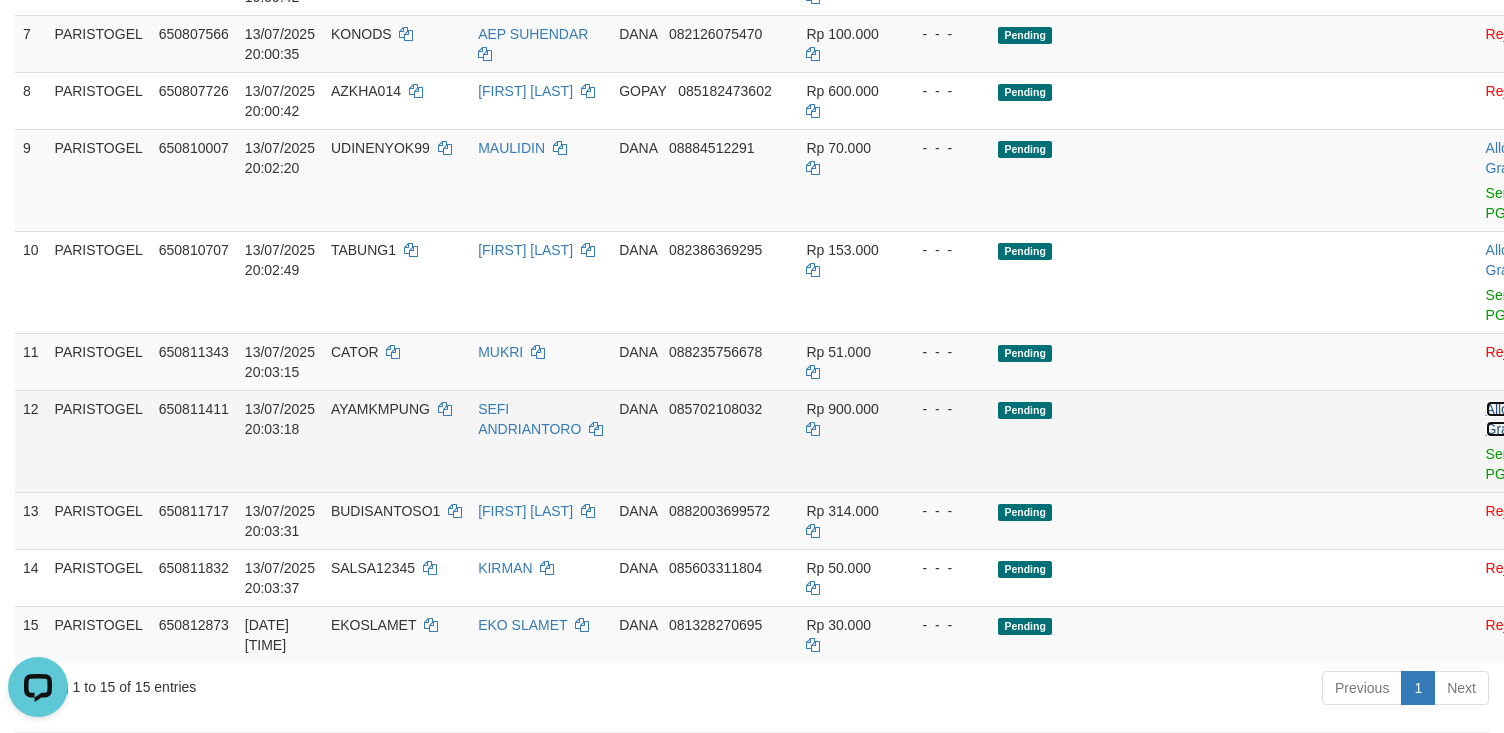 click on "Allow Grab" at bounding box center [1502, 419] 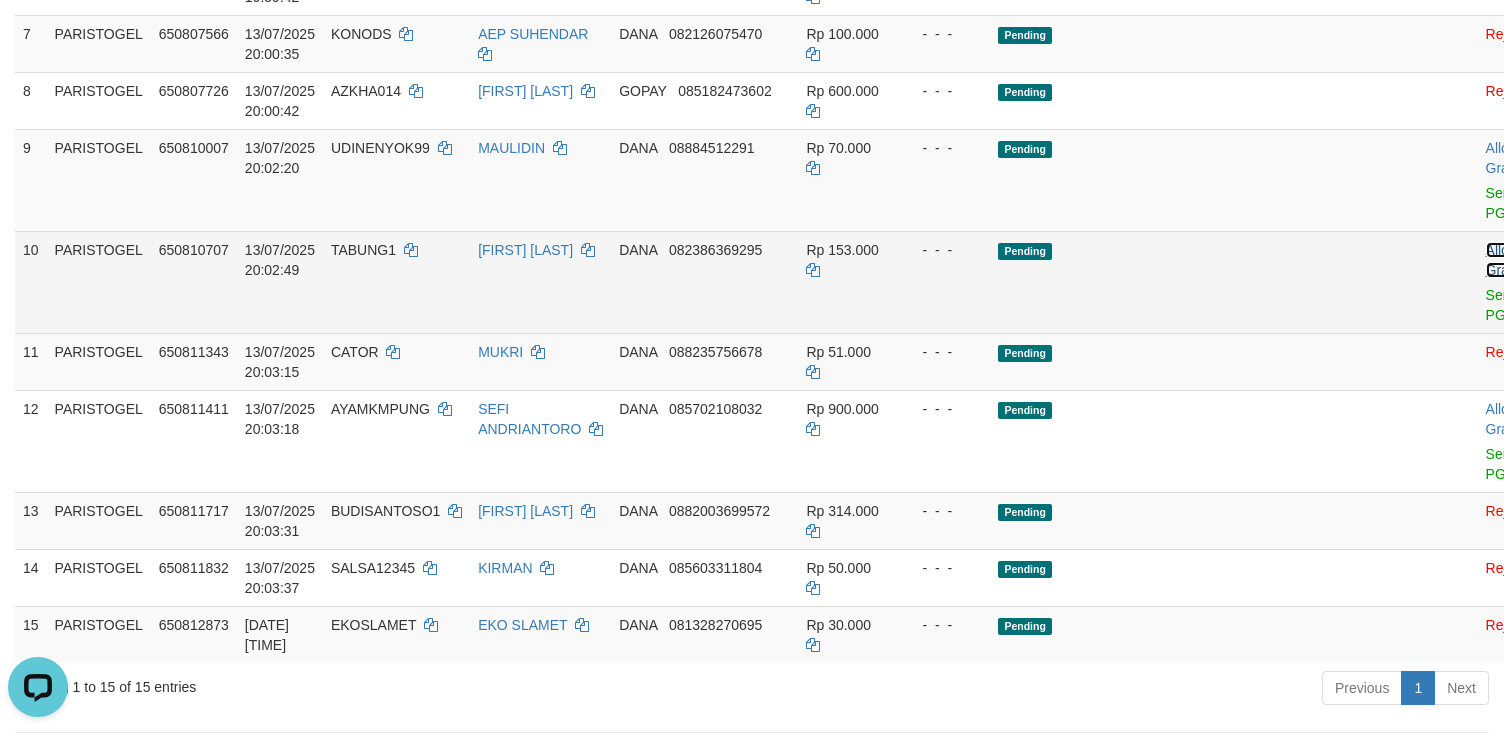 click on "Allow Grab" at bounding box center [1502, 260] 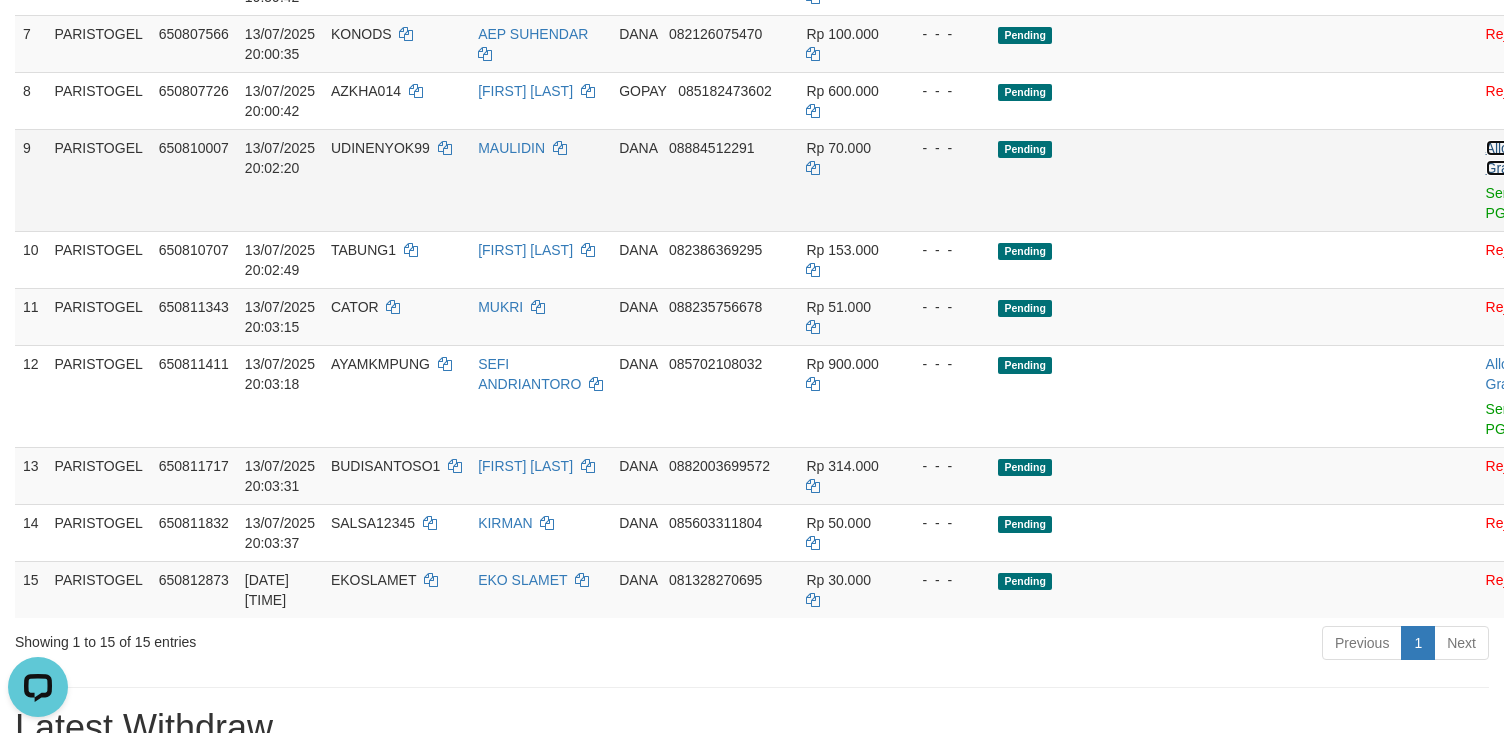 click on "Allow Grab" at bounding box center [1502, 158] 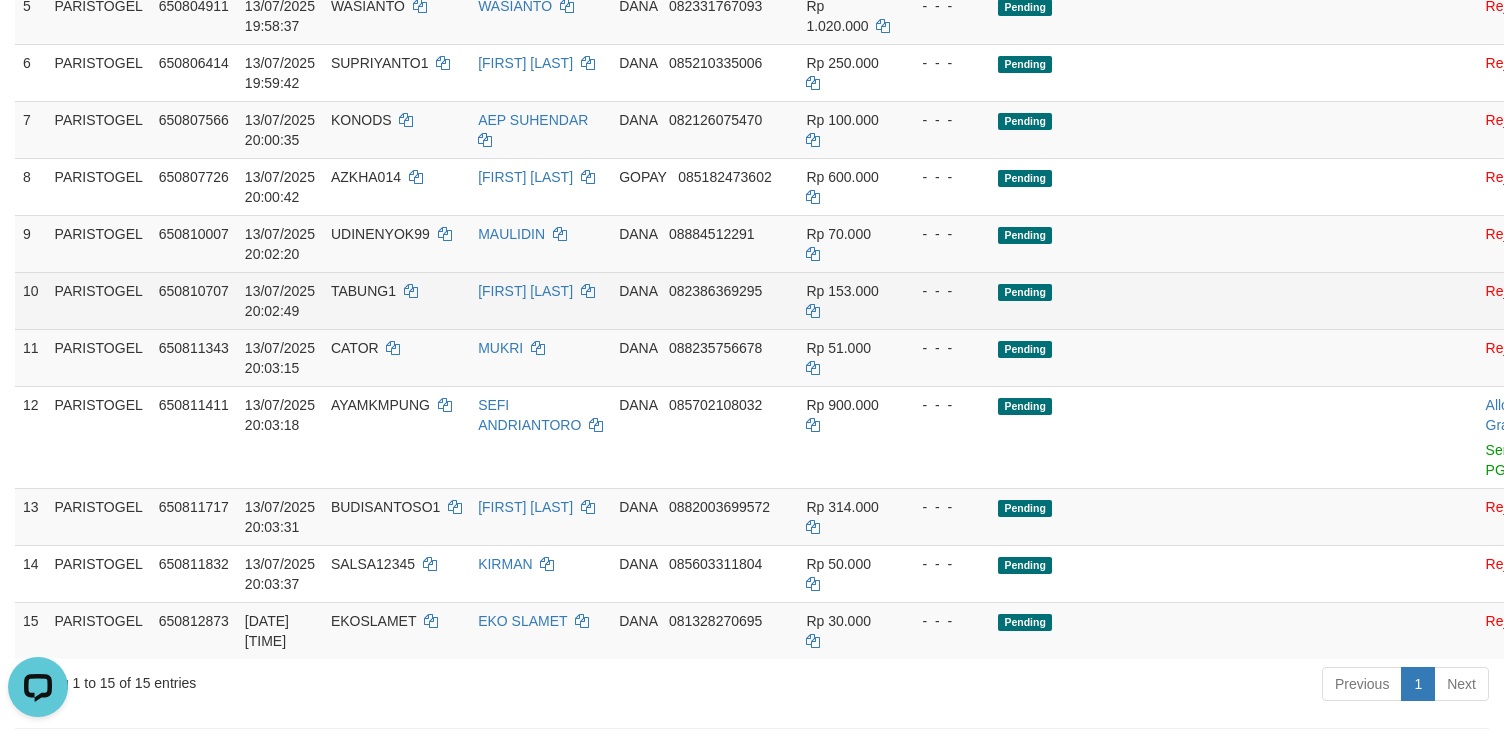 scroll, scrollTop: 609, scrollLeft: 0, axis: vertical 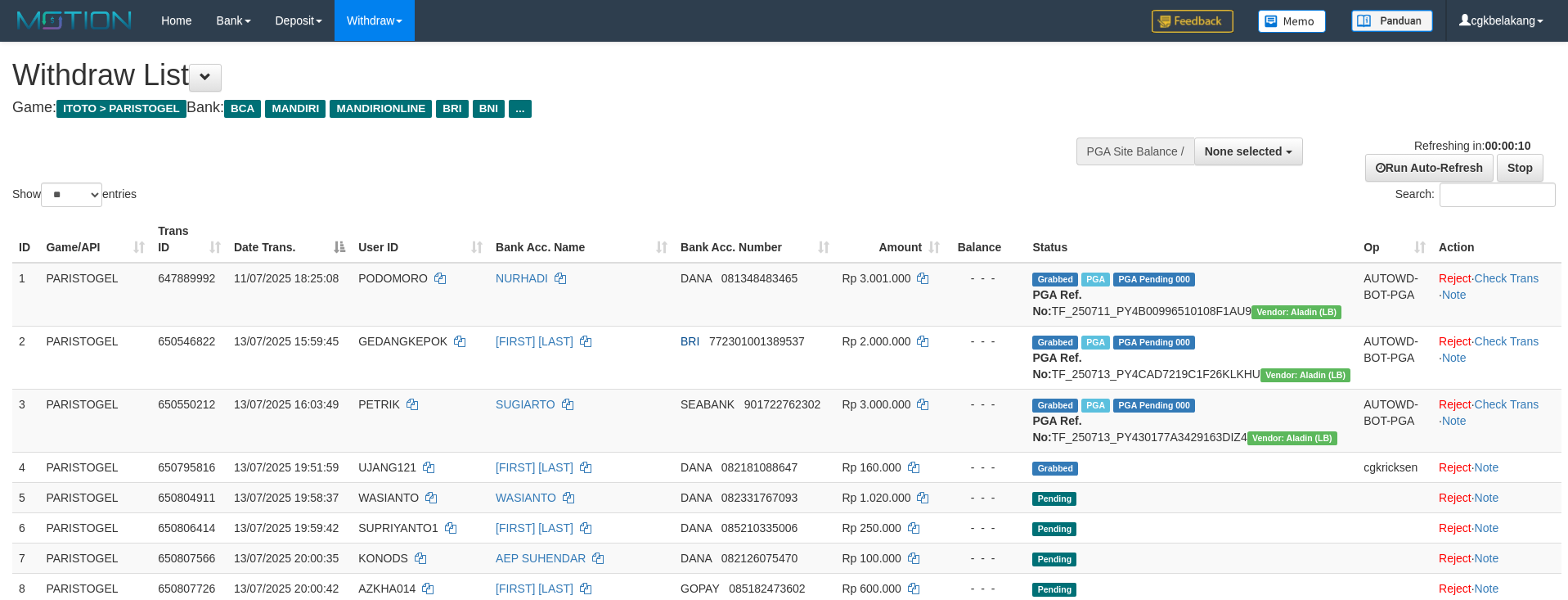 select 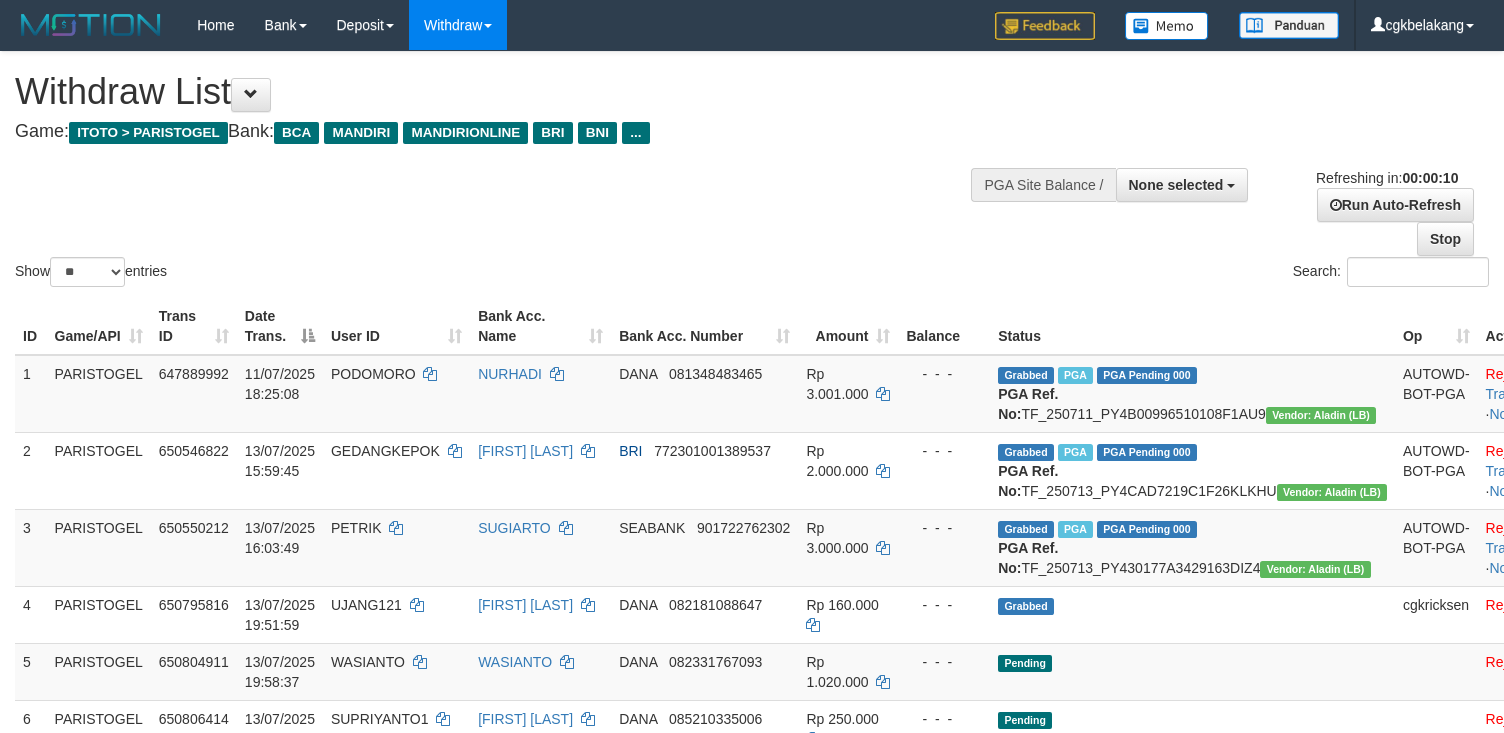 select 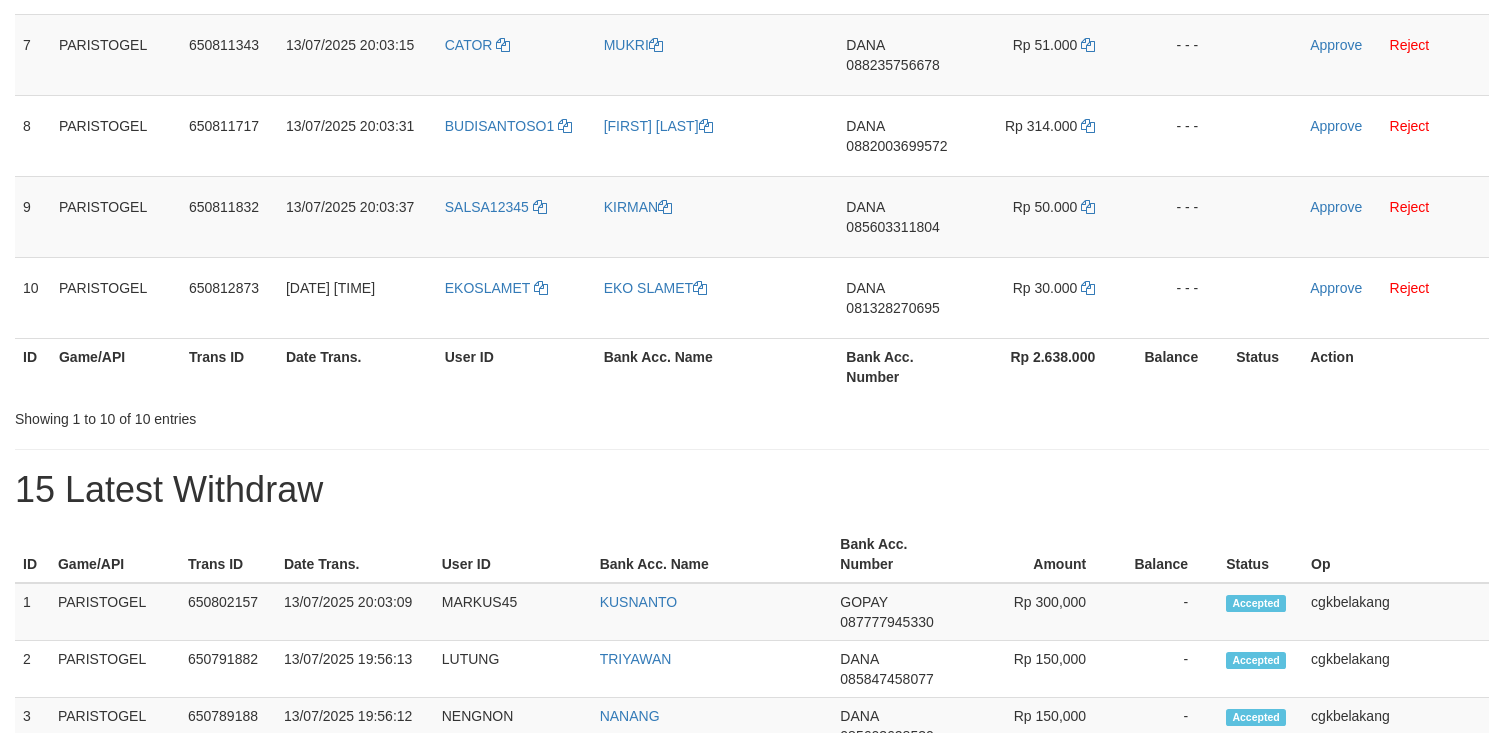 scroll, scrollTop: 400, scrollLeft: 0, axis: vertical 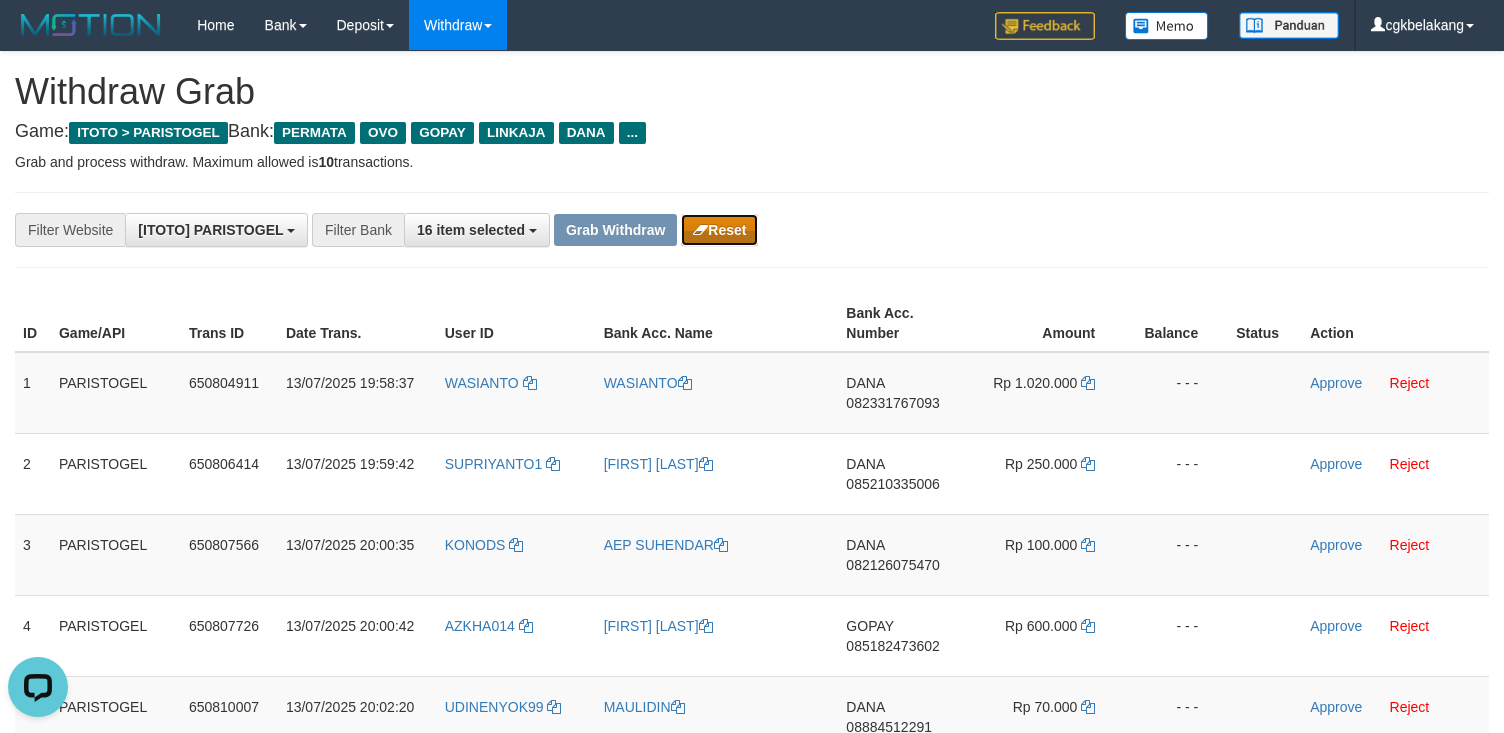 click on "Reset" at bounding box center [719, 230] 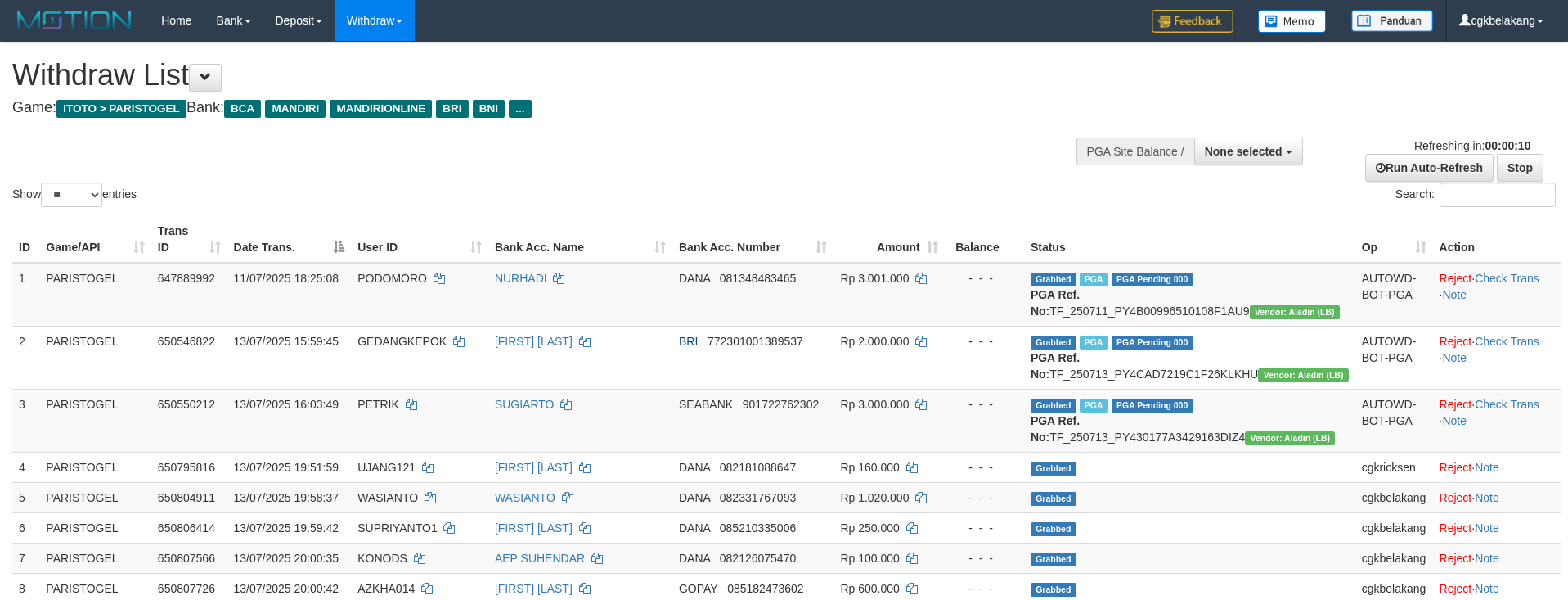 select 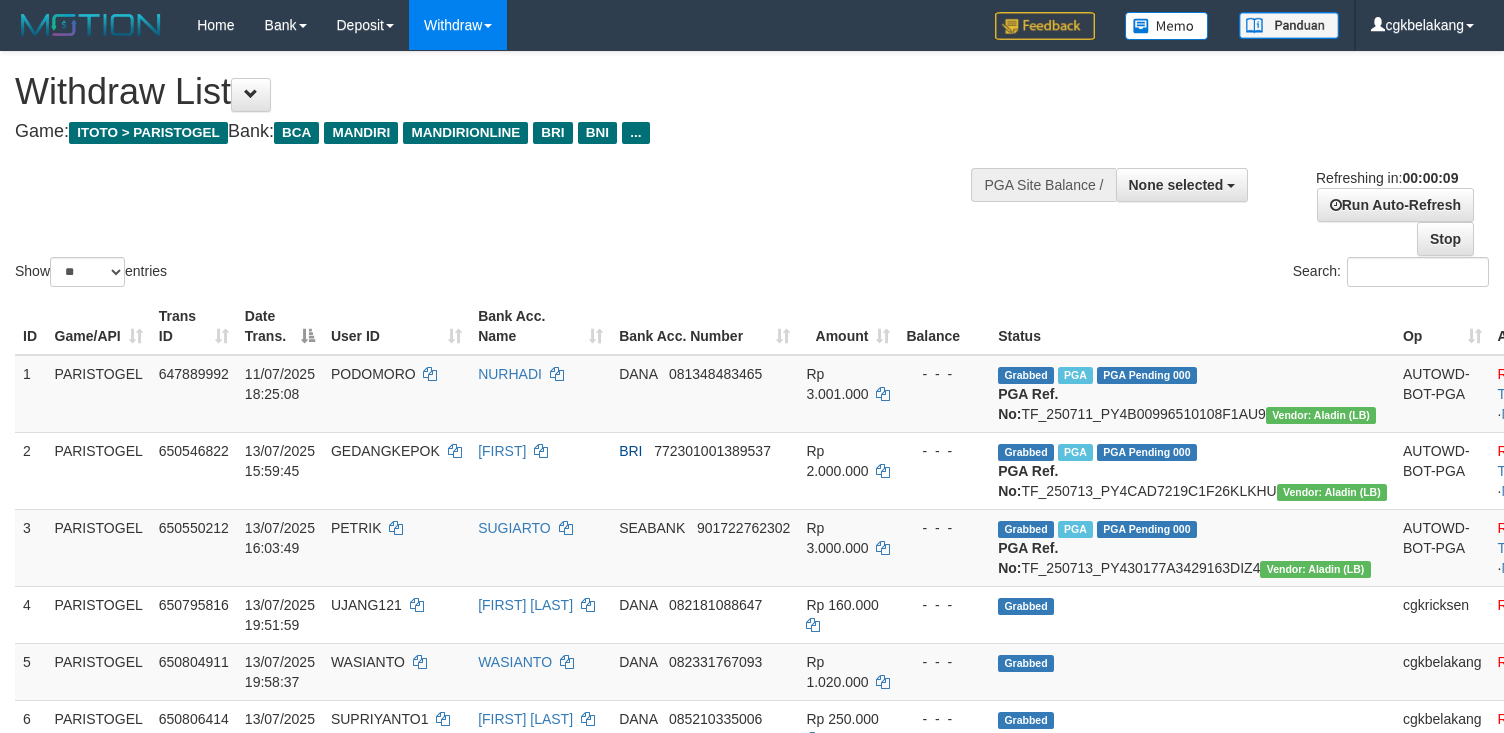 select 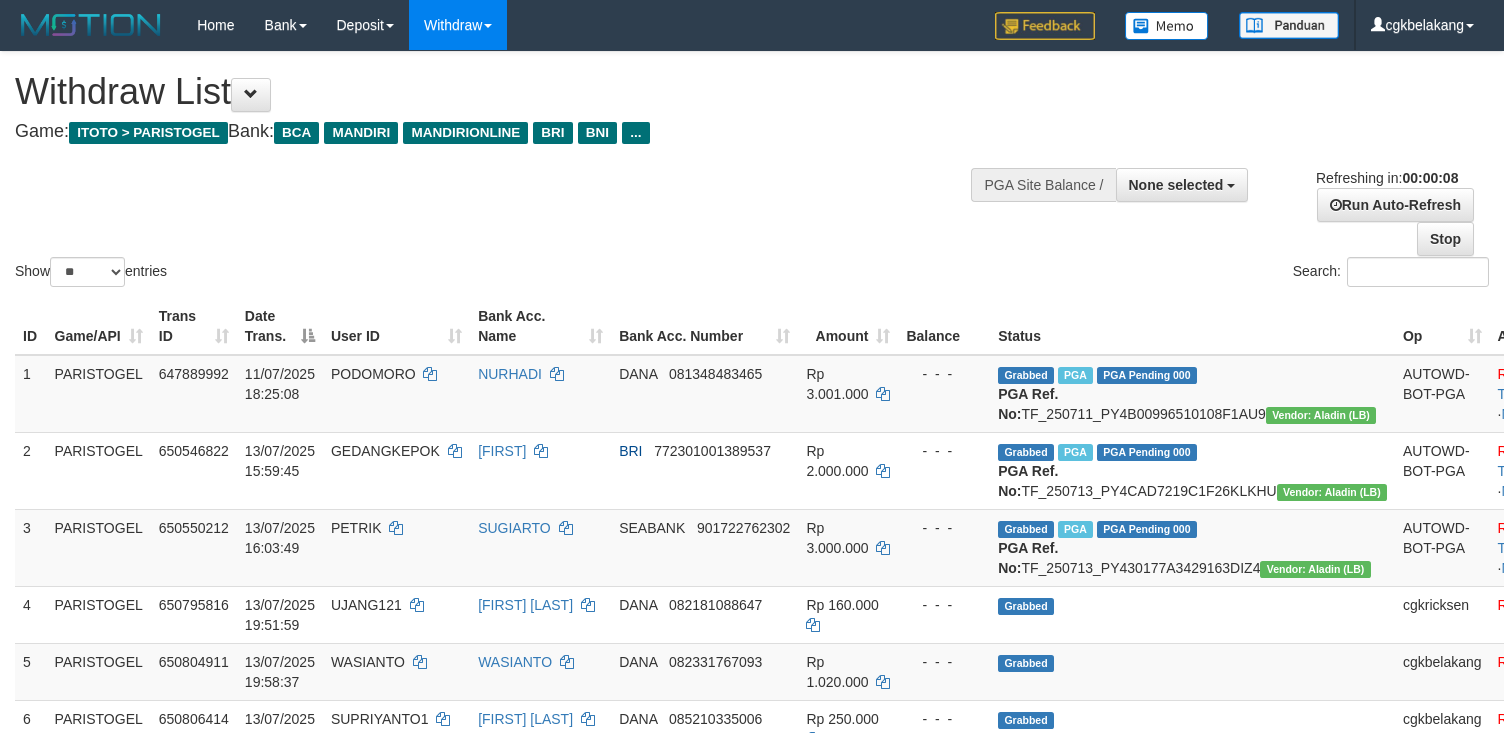 scroll, scrollTop: 0, scrollLeft: 0, axis: both 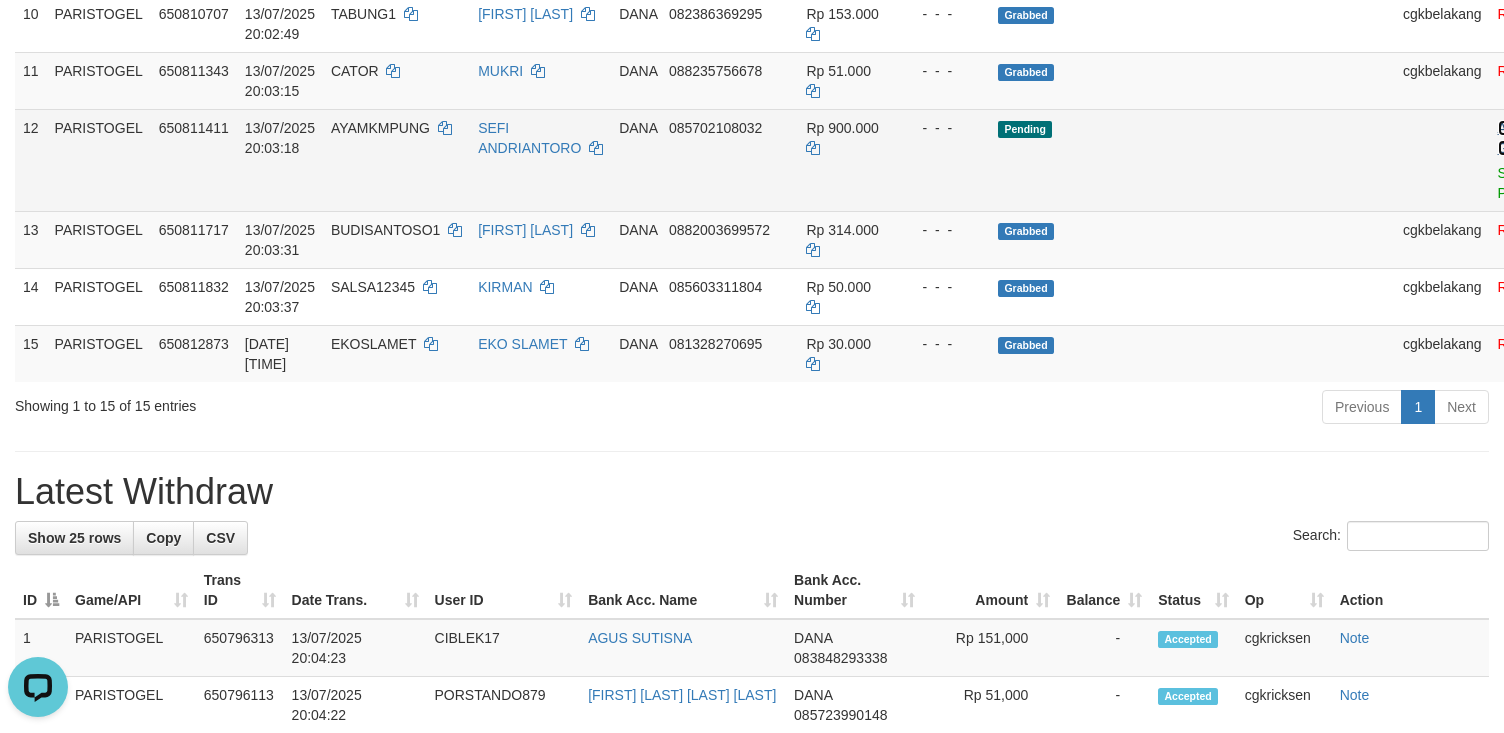 click on "Allow Grab" at bounding box center [1514, 138] 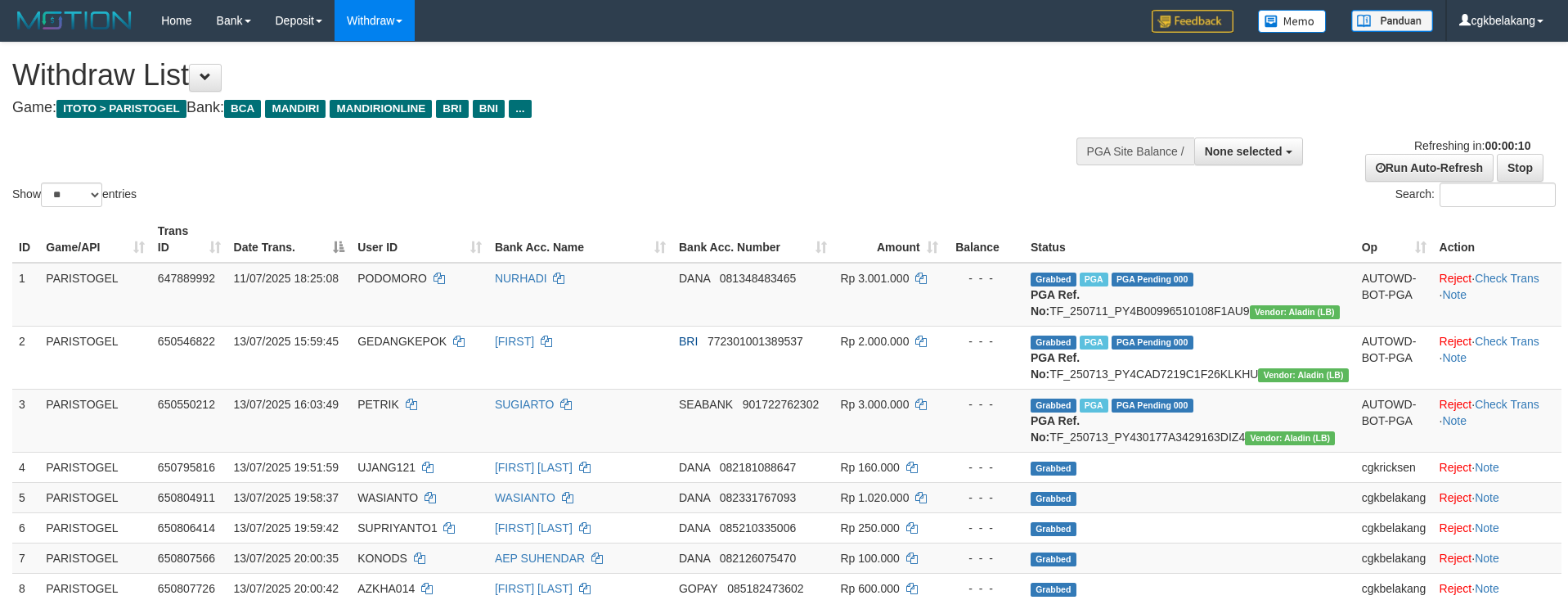 select 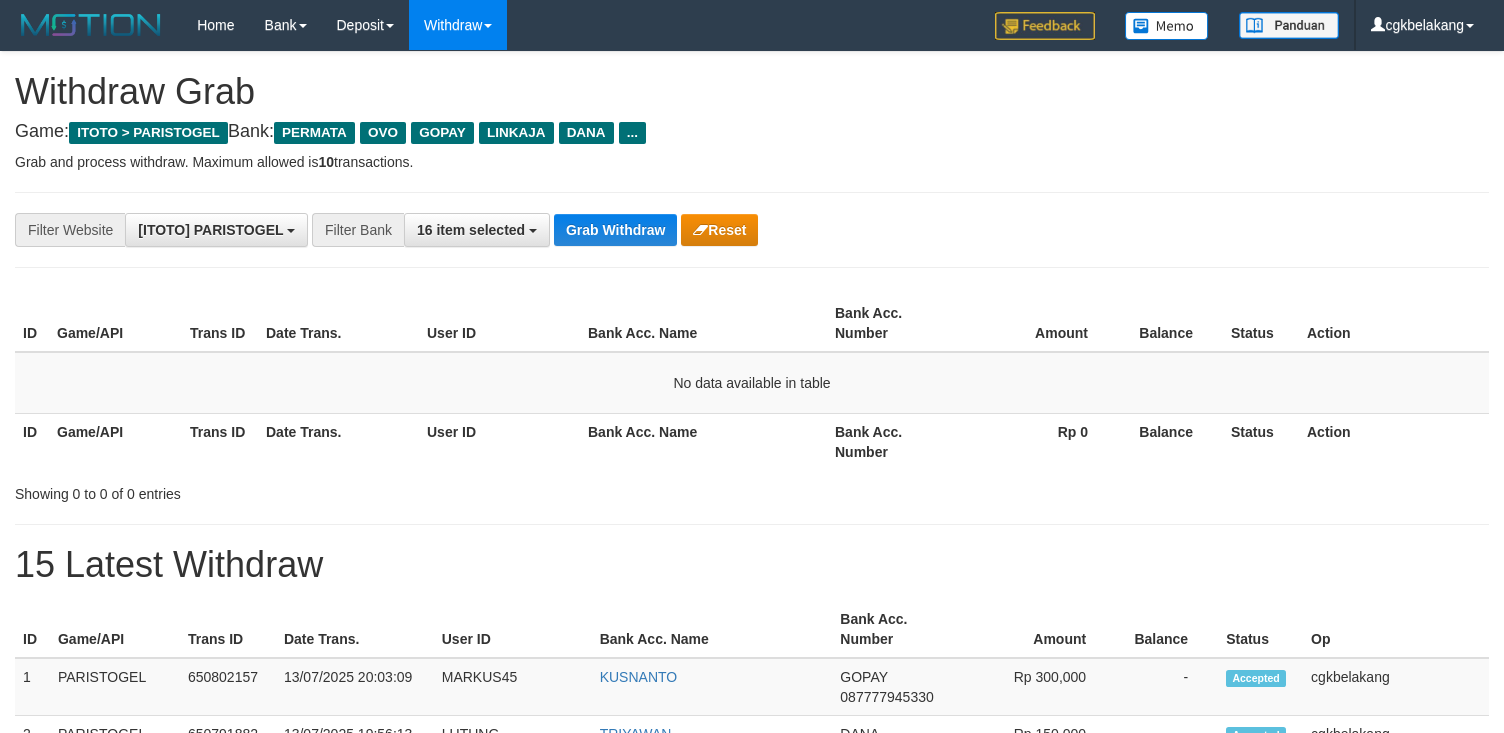 scroll, scrollTop: 0, scrollLeft: 0, axis: both 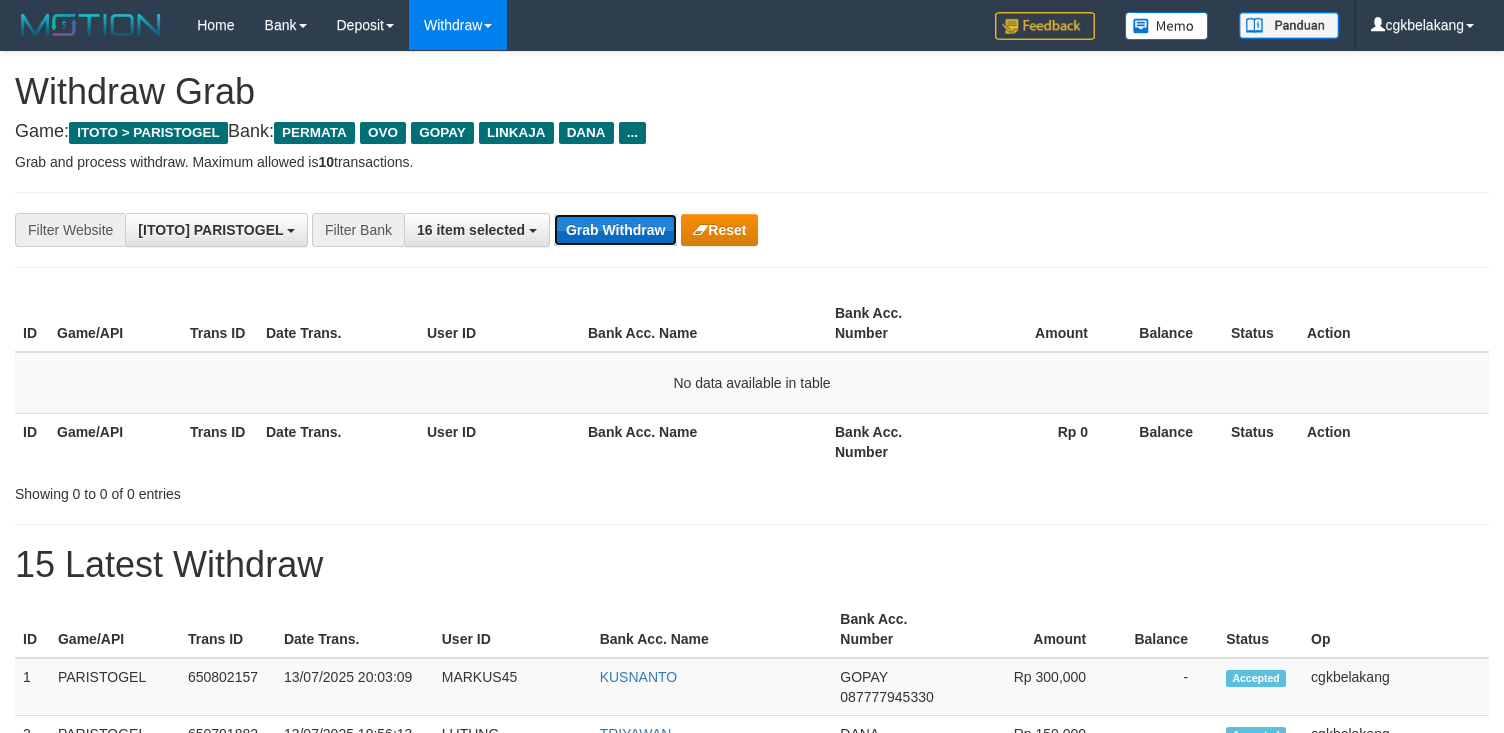click on "Grab Withdraw" at bounding box center [615, 230] 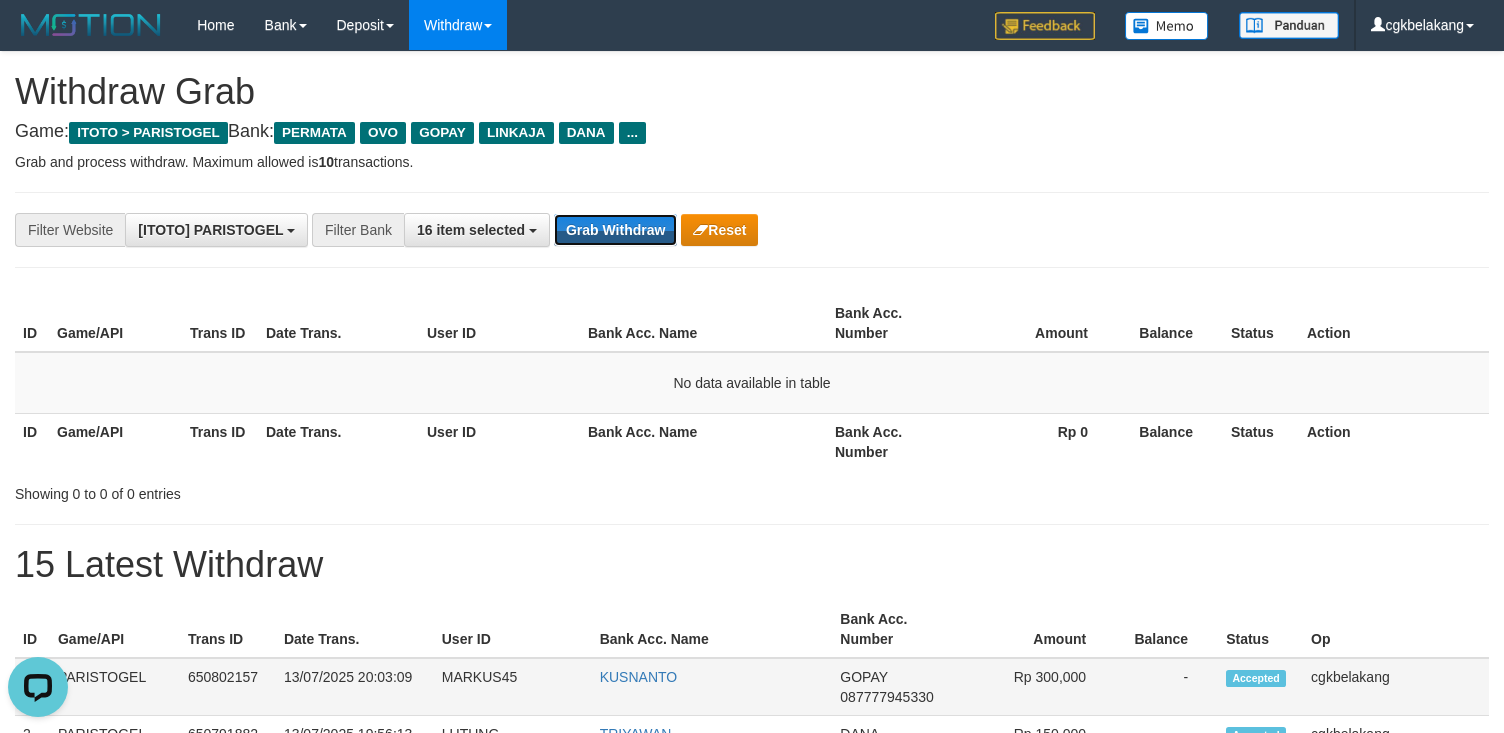 scroll, scrollTop: 0, scrollLeft: 0, axis: both 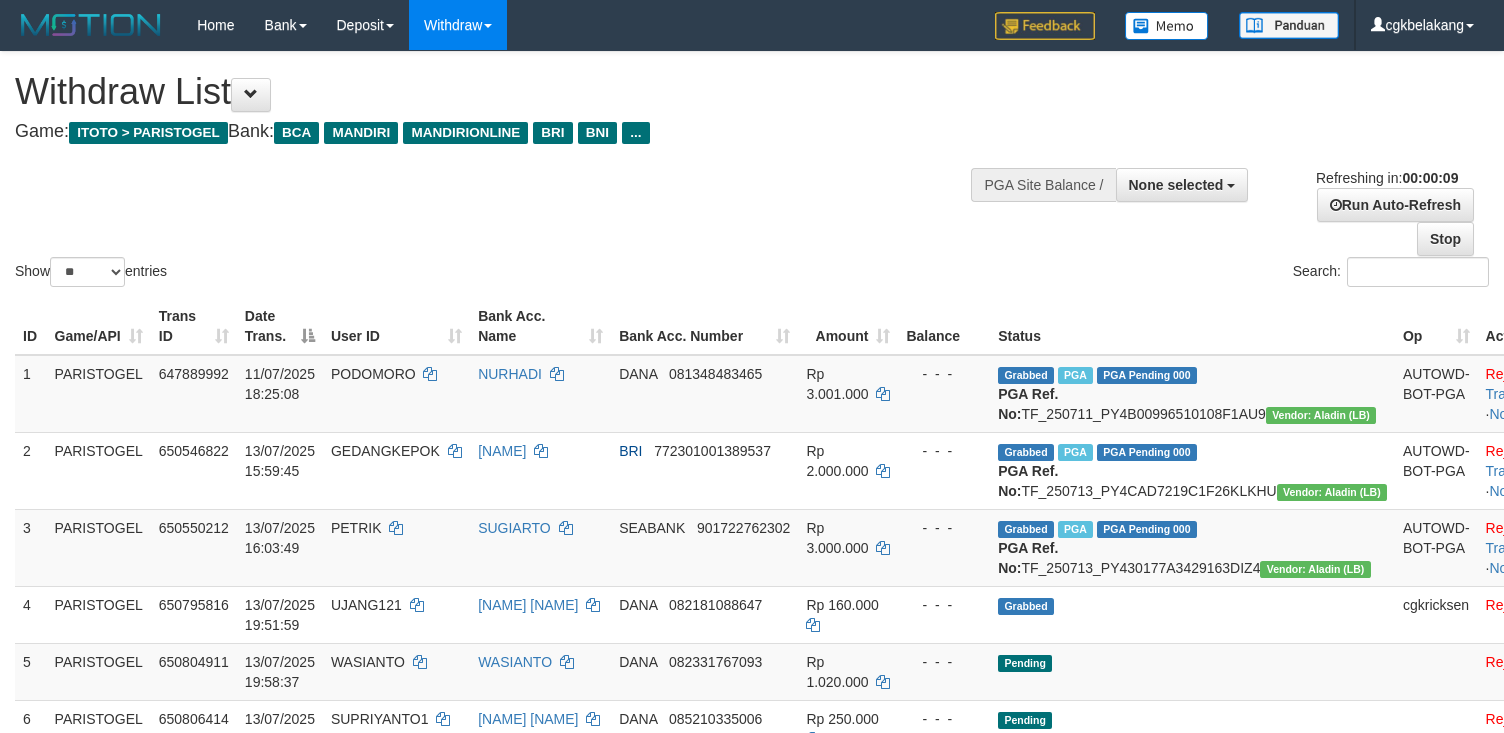 select 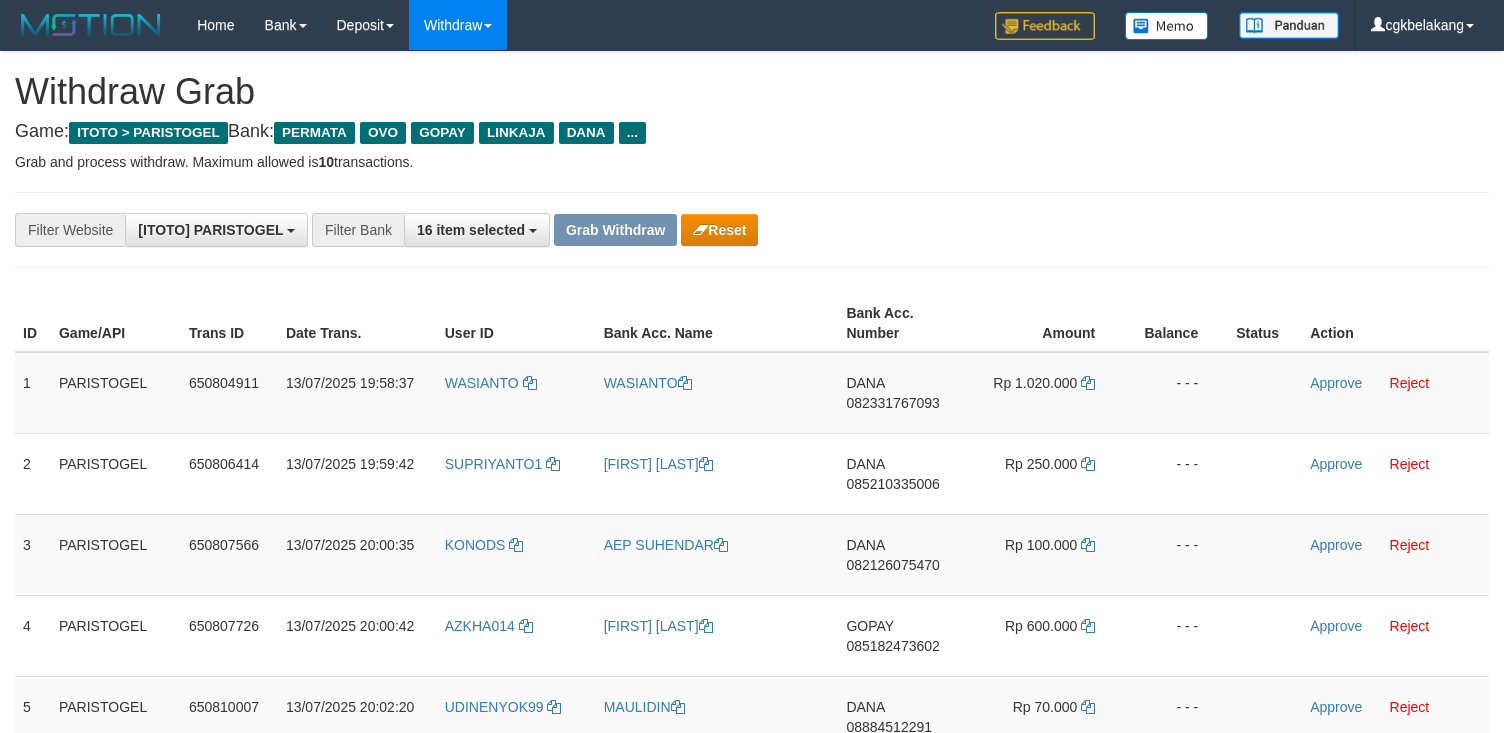 scroll, scrollTop: 0, scrollLeft: 0, axis: both 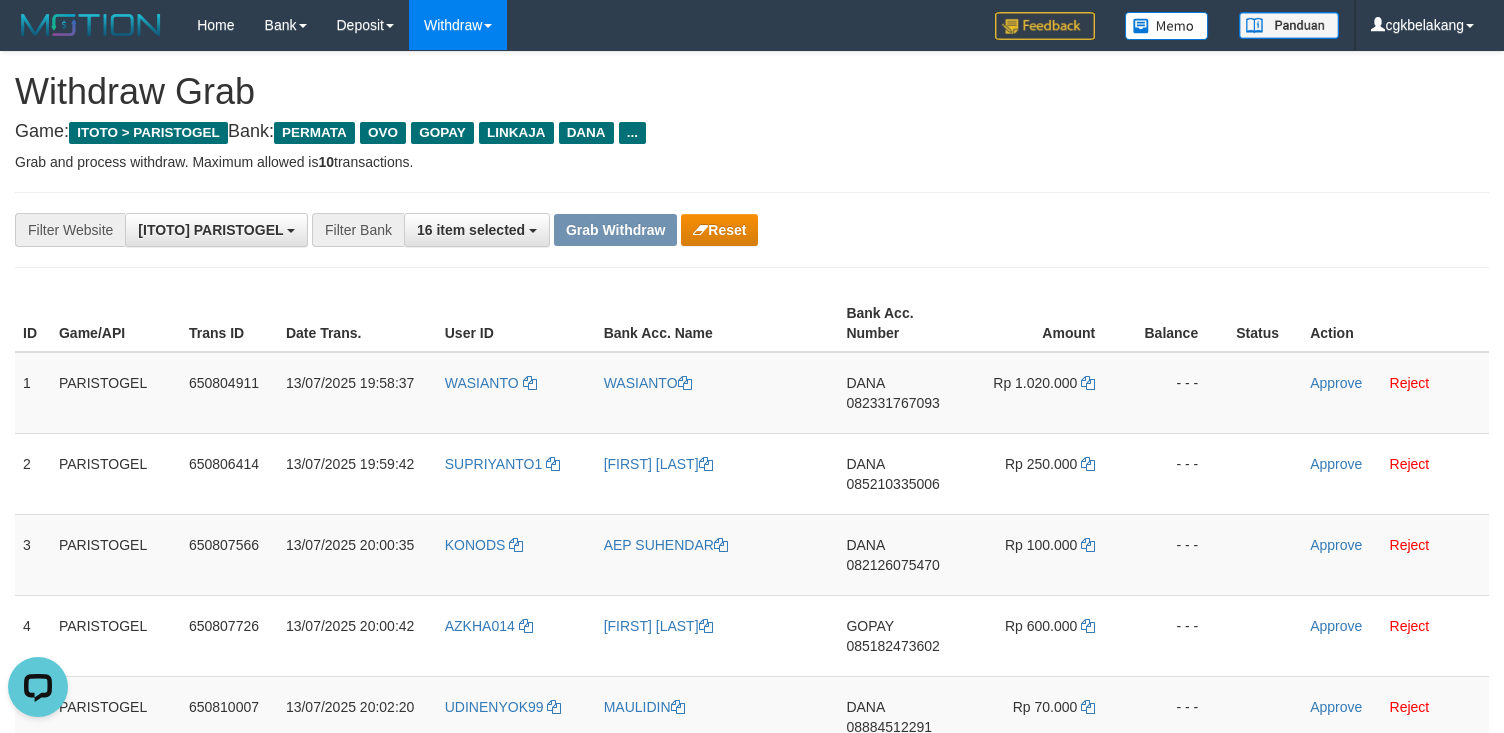 drag, startPoint x: 925, startPoint y: 210, endPoint x: 985, endPoint y: 228, distance: 62.641838 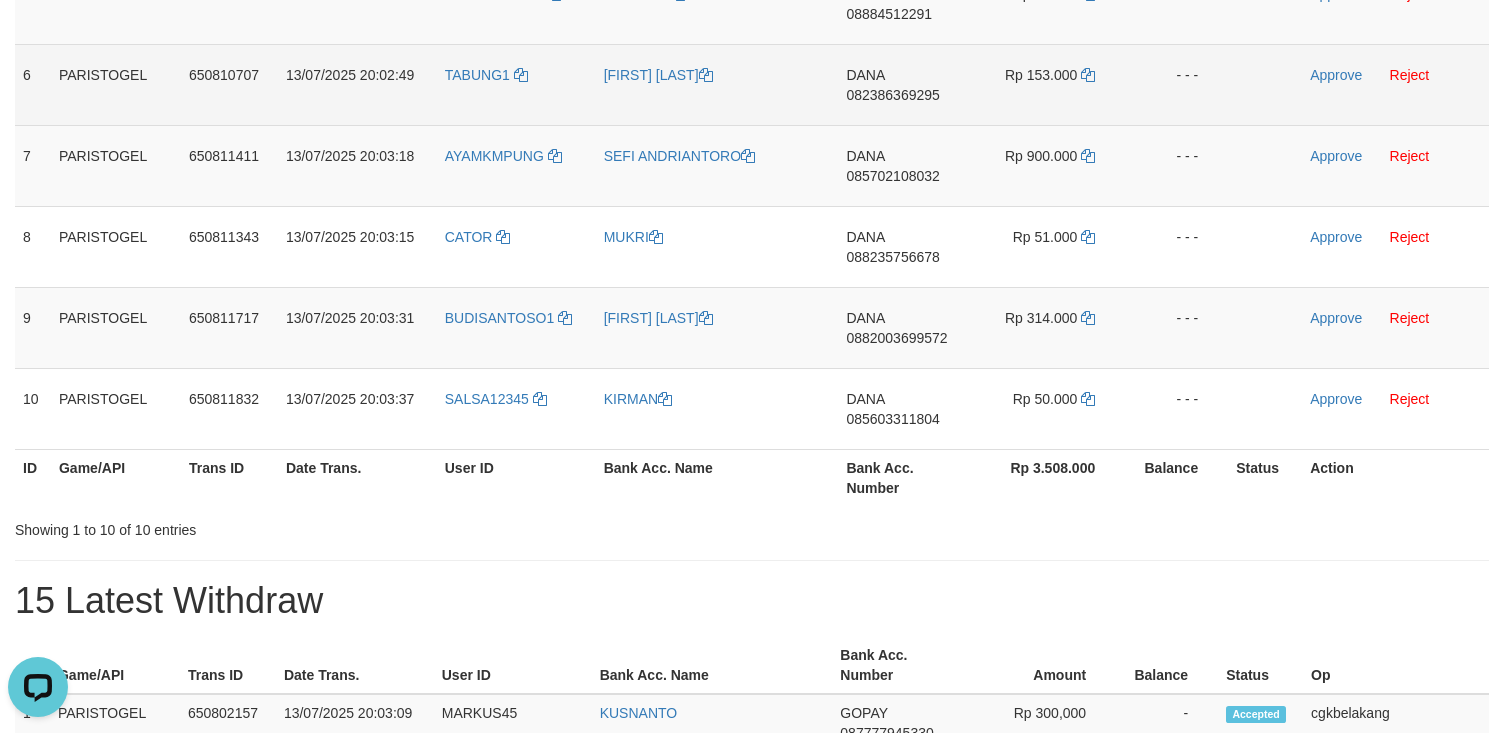 scroll, scrollTop: 400, scrollLeft: 0, axis: vertical 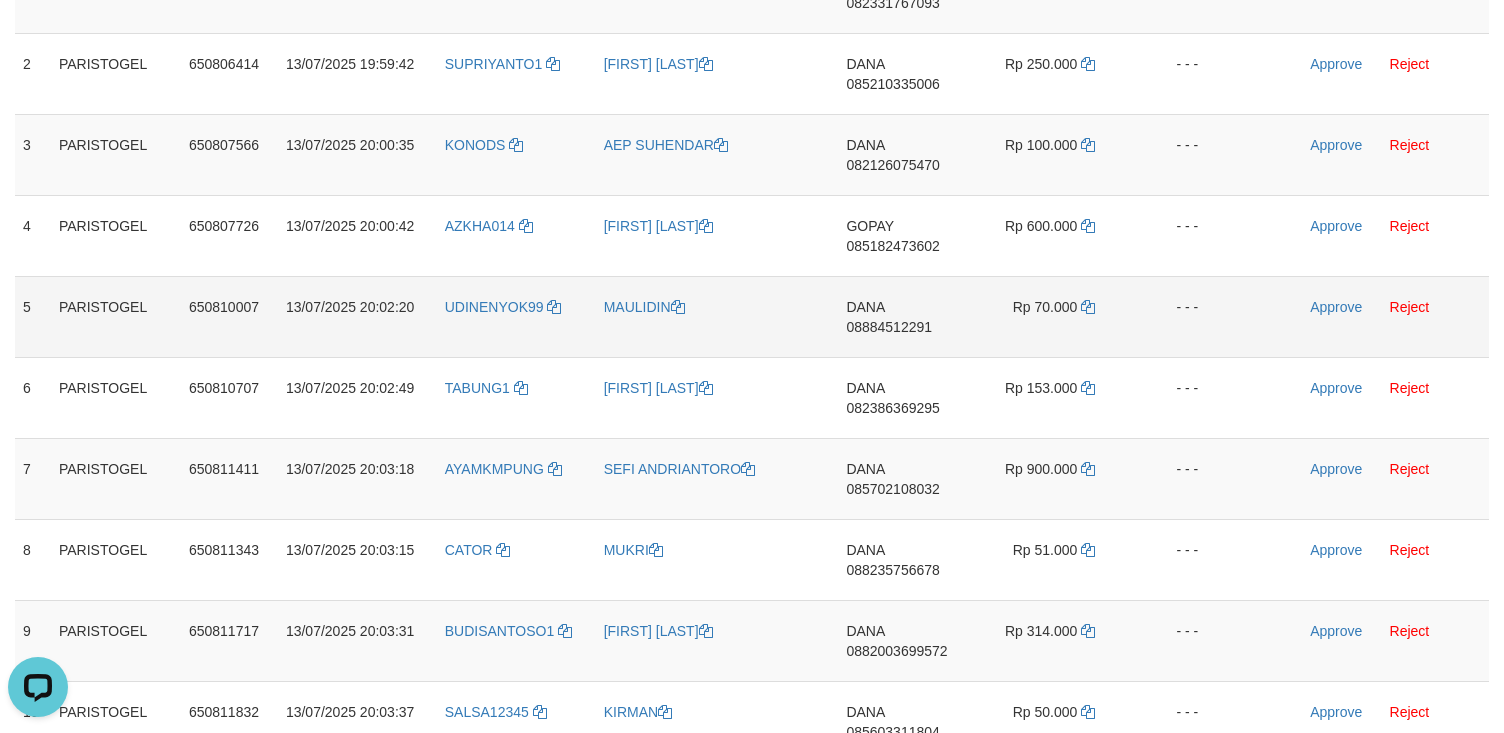 click at bounding box center [1265, 316] 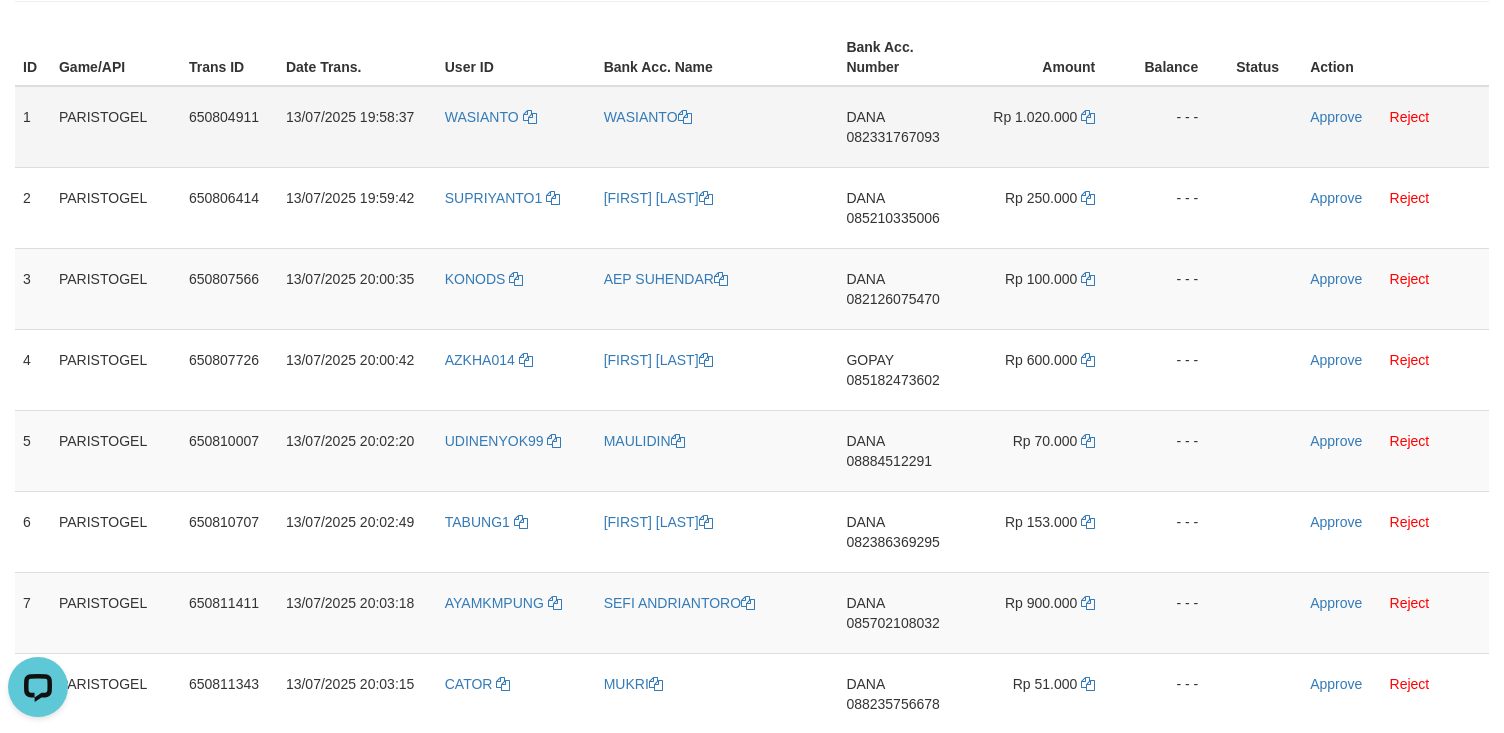 click on "WASIANTO" at bounding box center (516, 127) 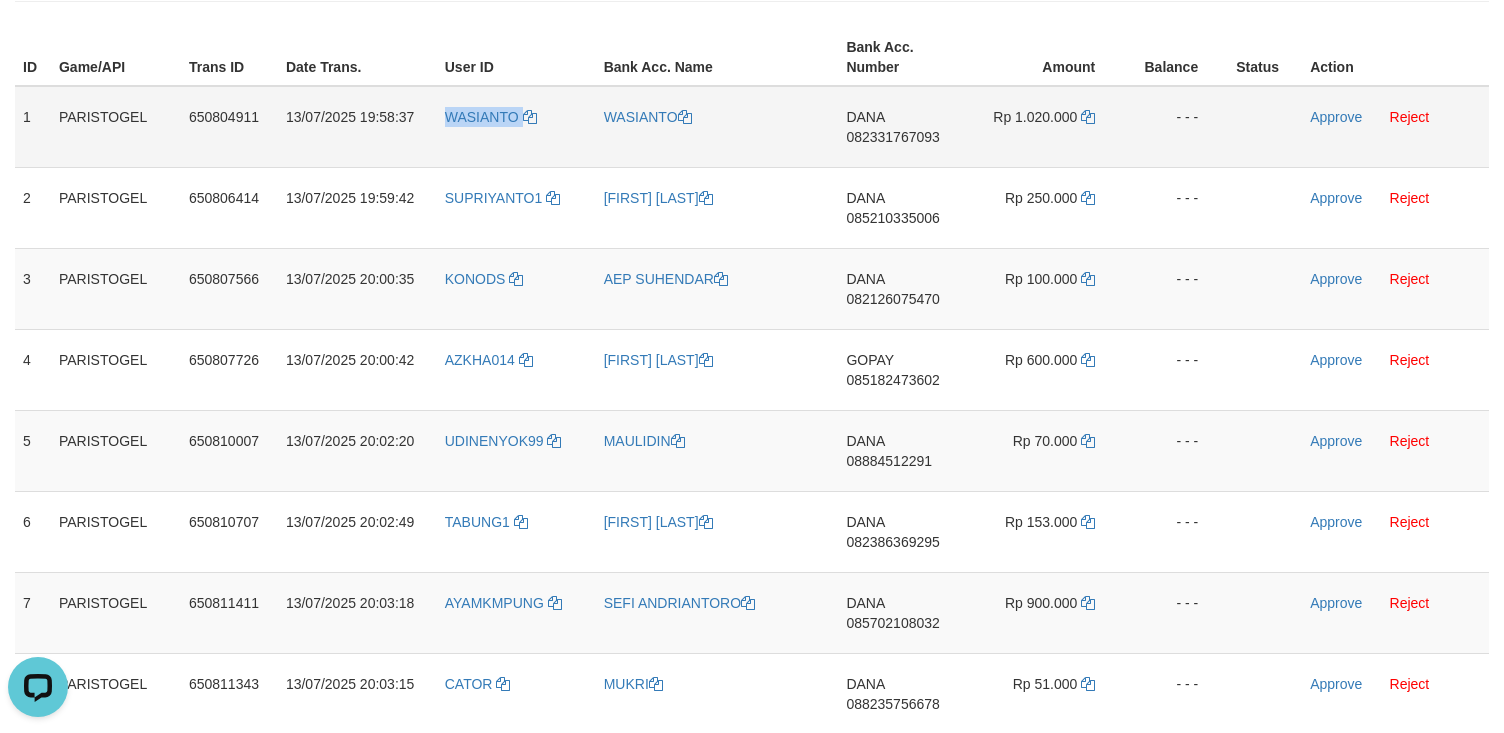 click on "WASIANTO" at bounding box center [516, 127] 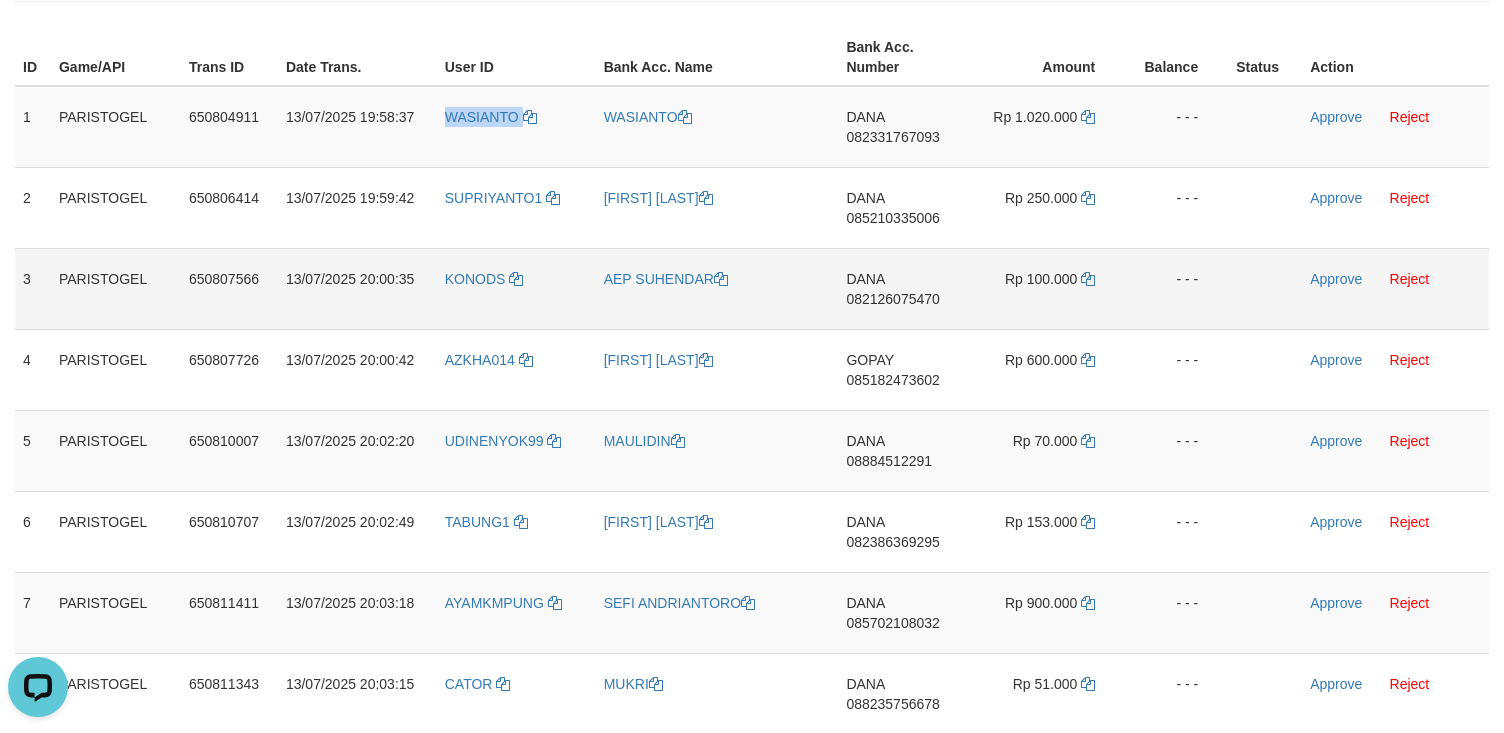 copy on "WASIANTO" 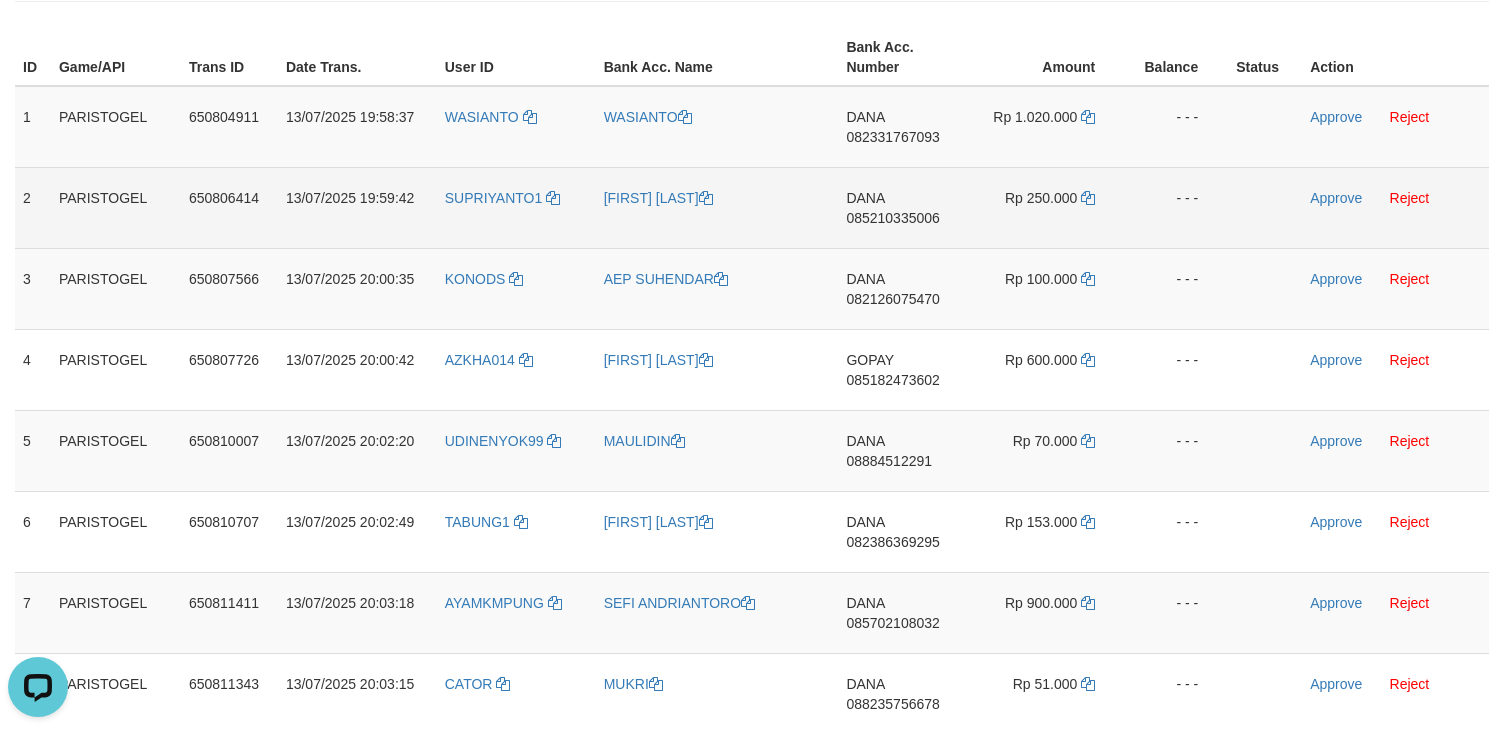 click on "SUPRIYANTO1" at bounding box center (516, 207) 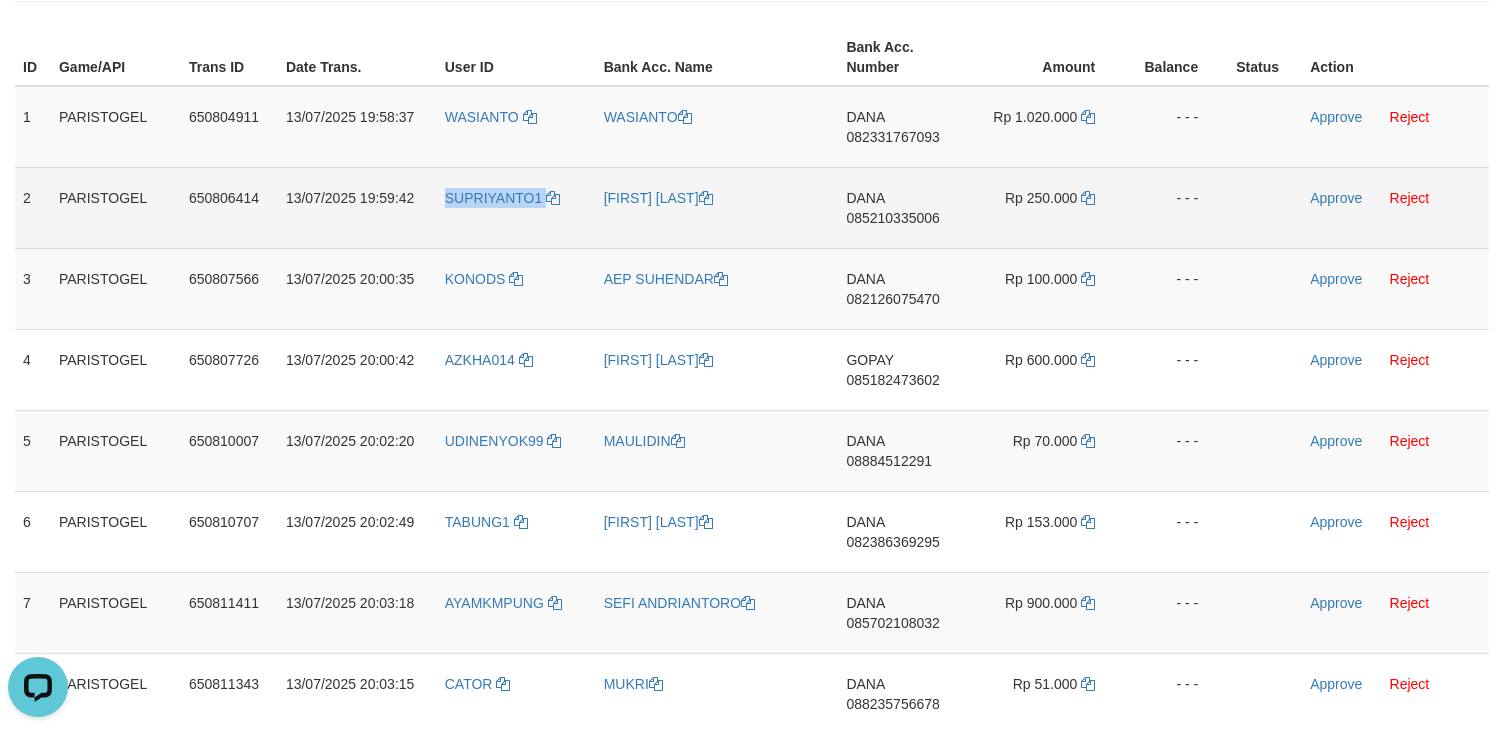 click on "SUPRIYANTO1" at bounding box center [516, 207] 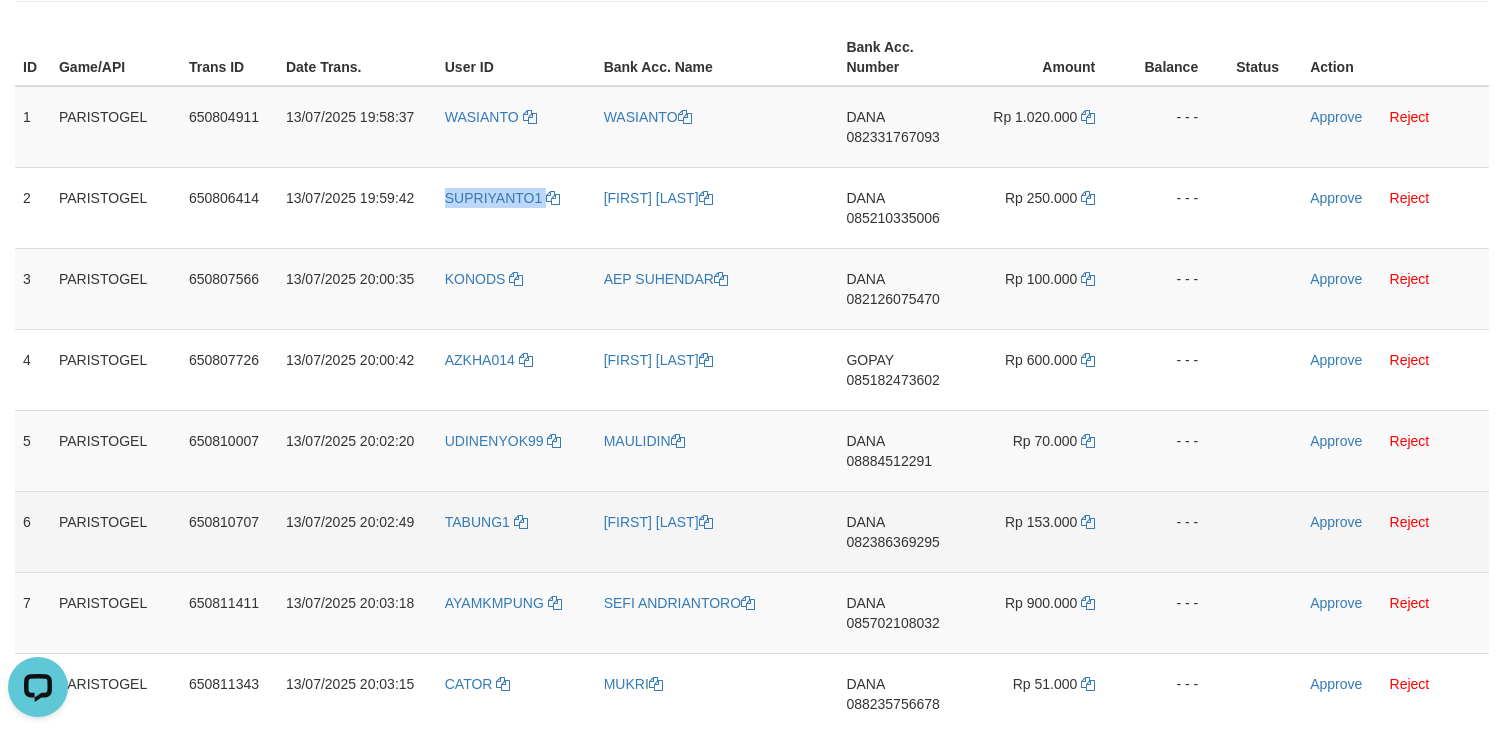 copy on "SUPRIYANTO1" 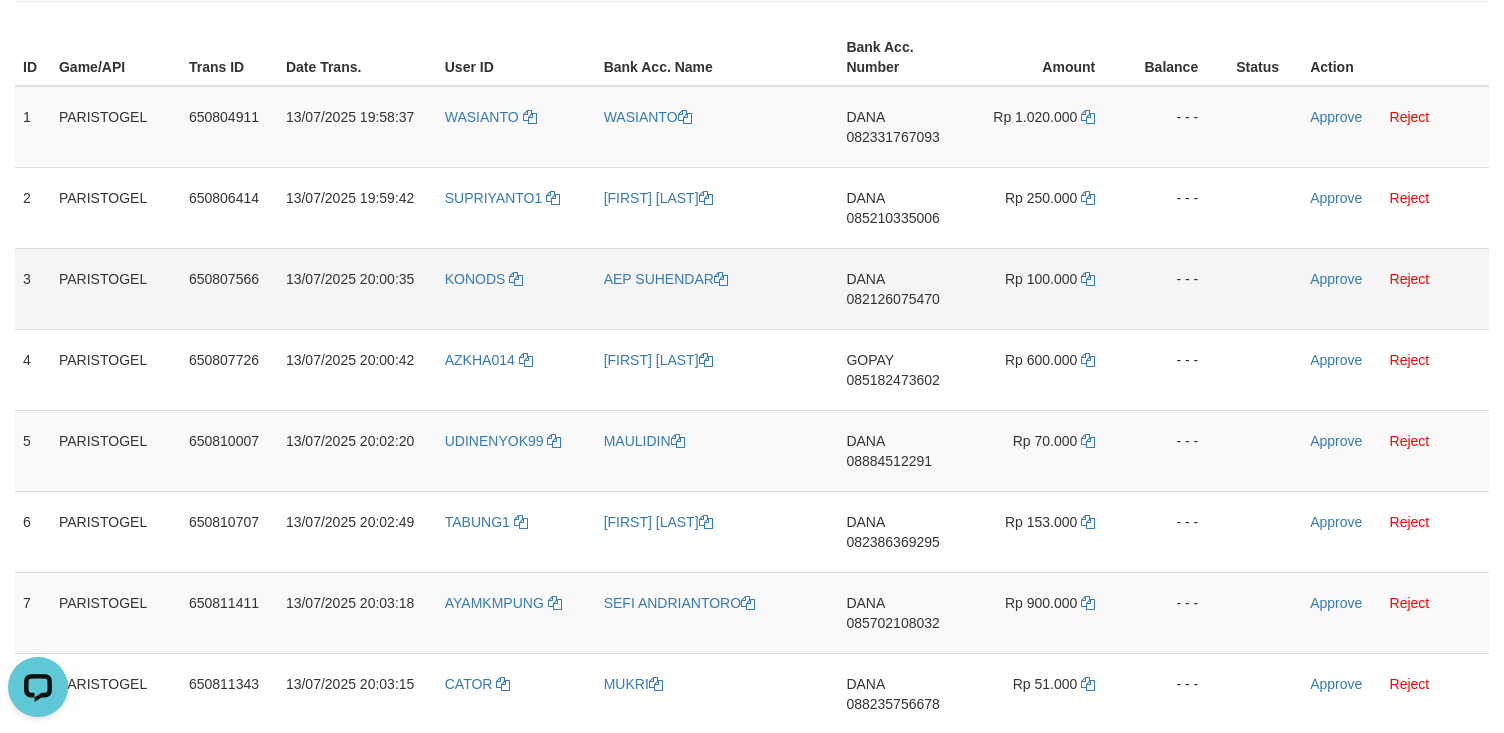 click on "KONODS" at bounding box center (516, 288) 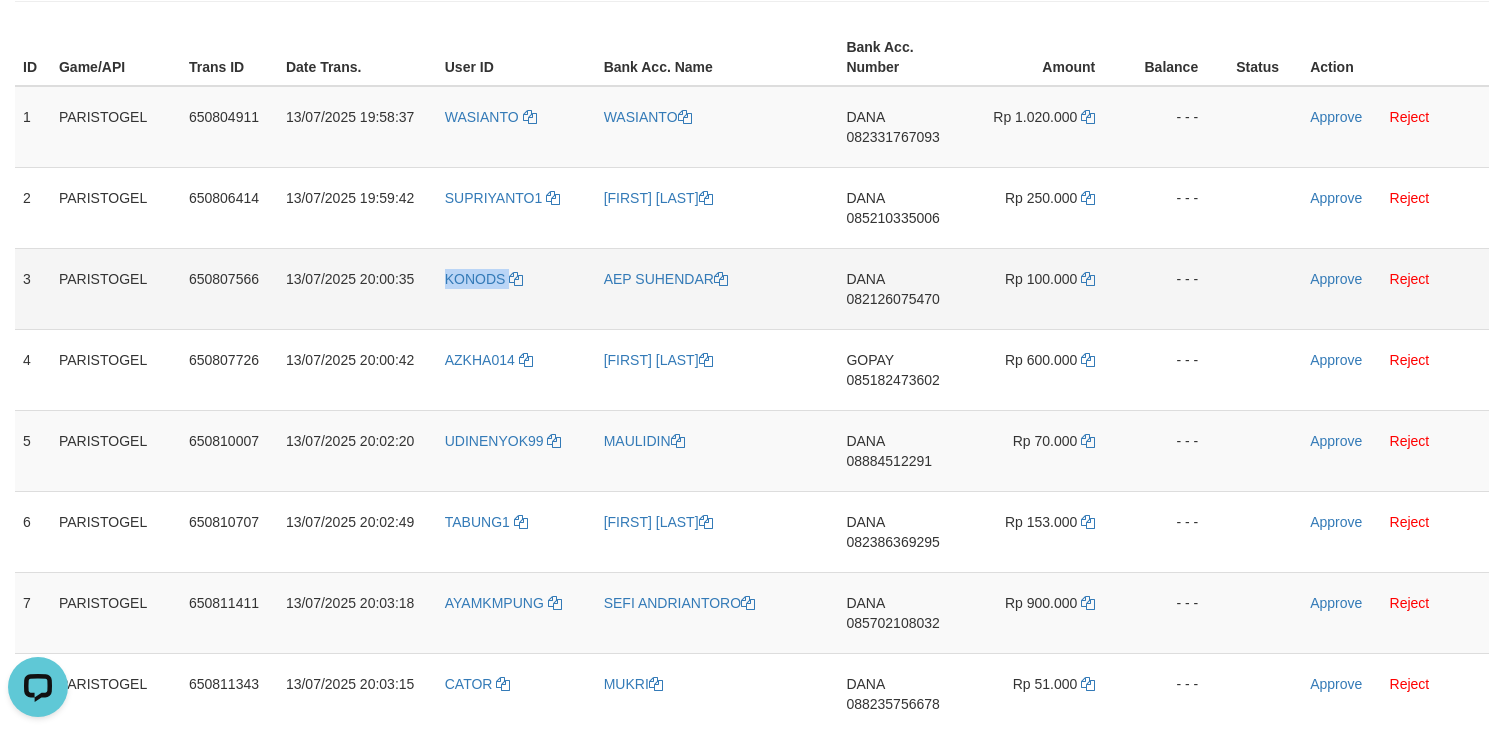 click on "KONODS" at bounding box center (516, 288) 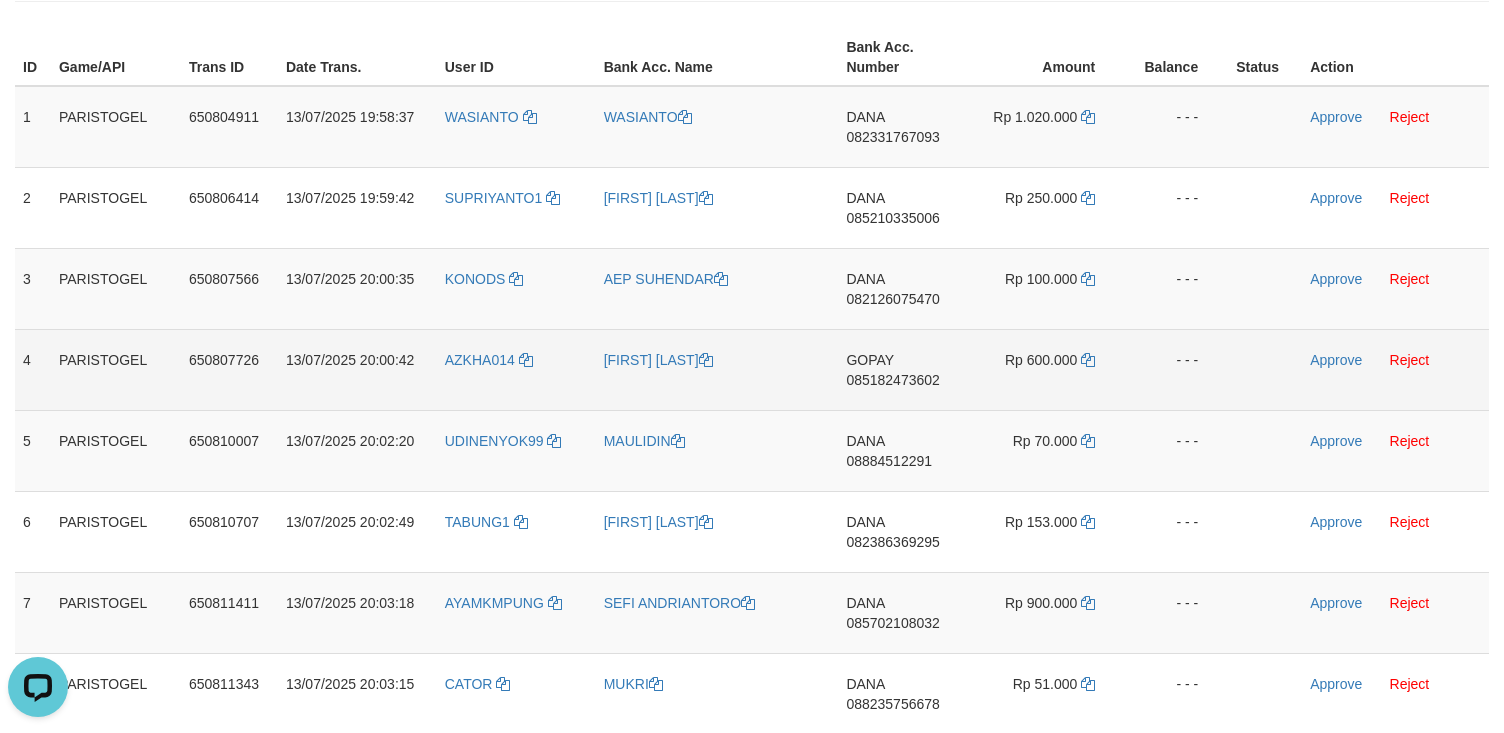 click on "AZKHA014" at bounding box center [516, 369] 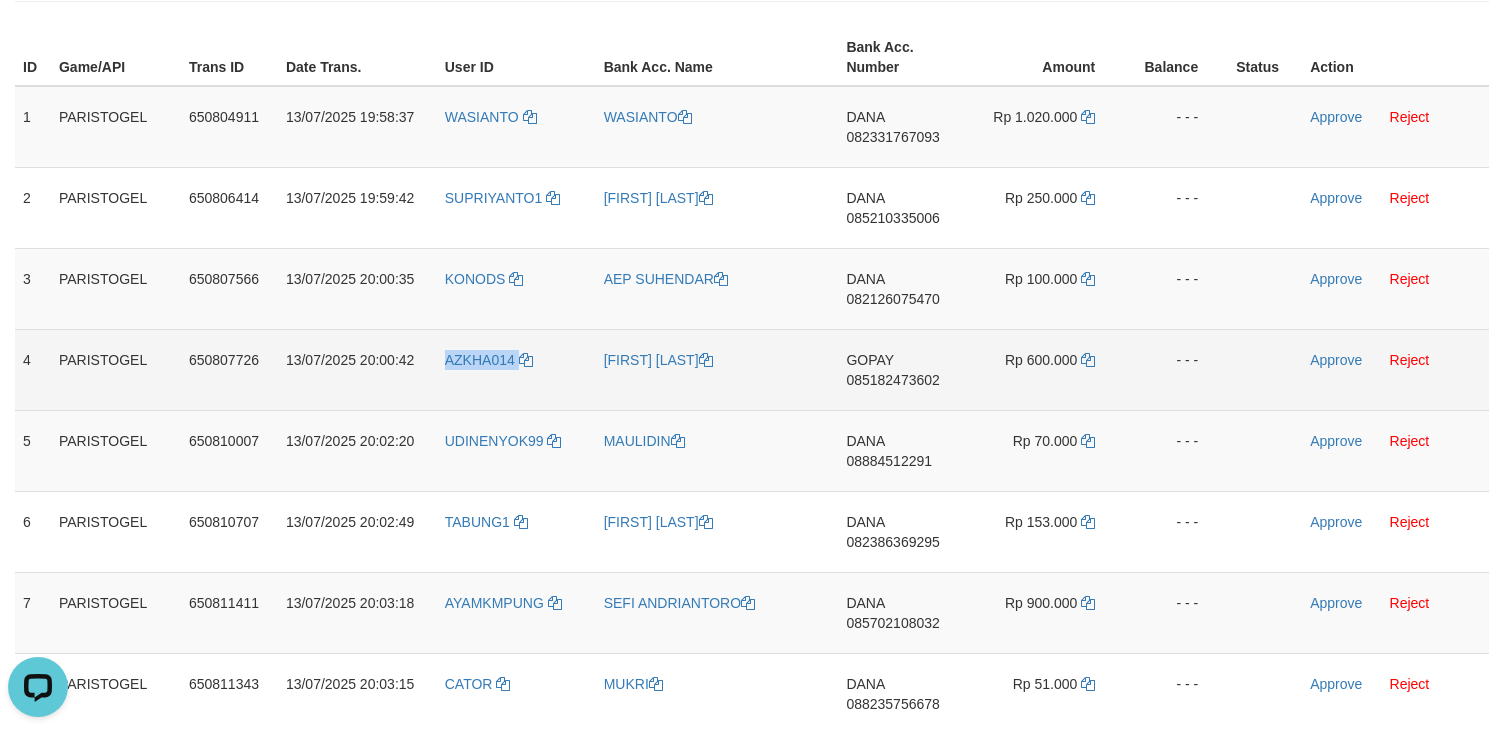 click on "AZKHA014" at bounding box center [516, 369] 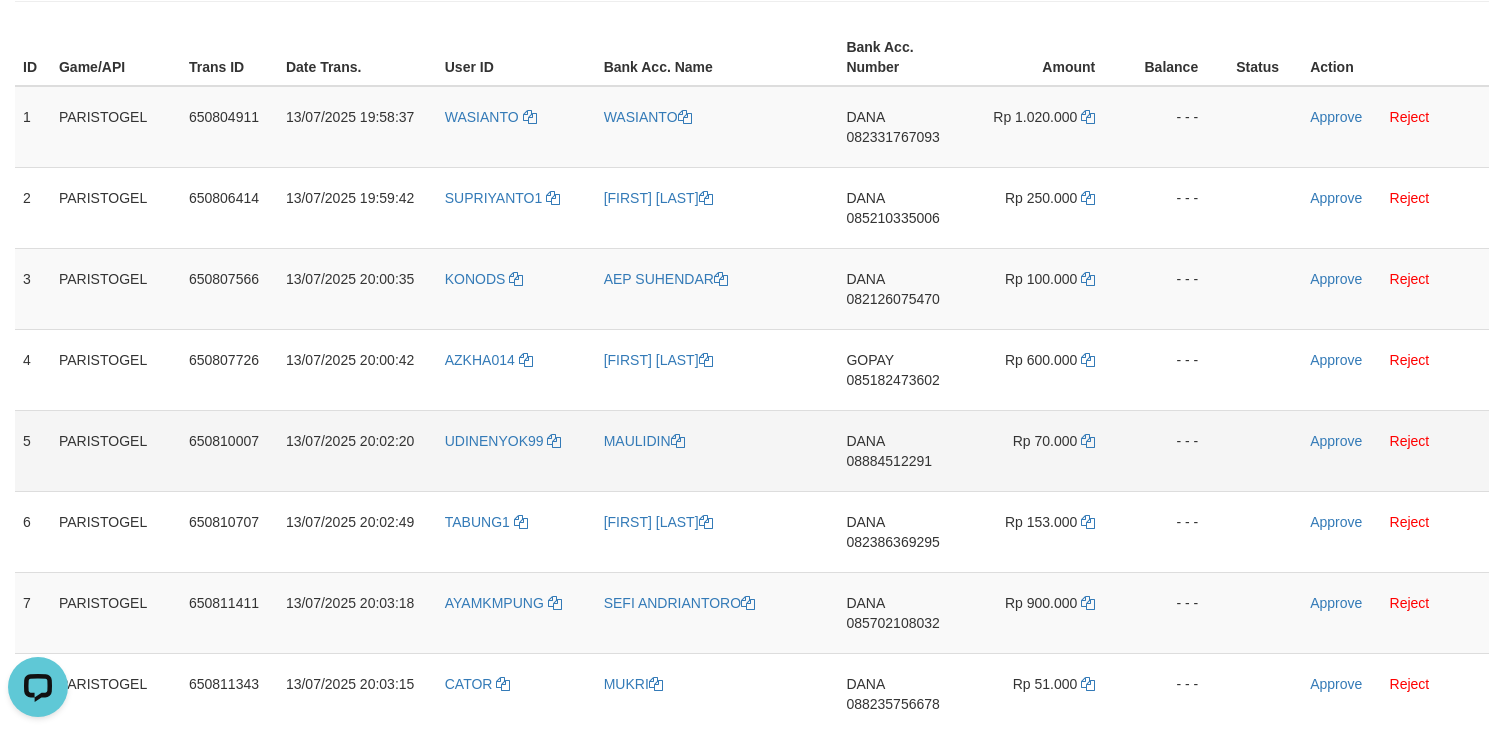 click on "UDINENYOK99" at bounding box center [516, 450] 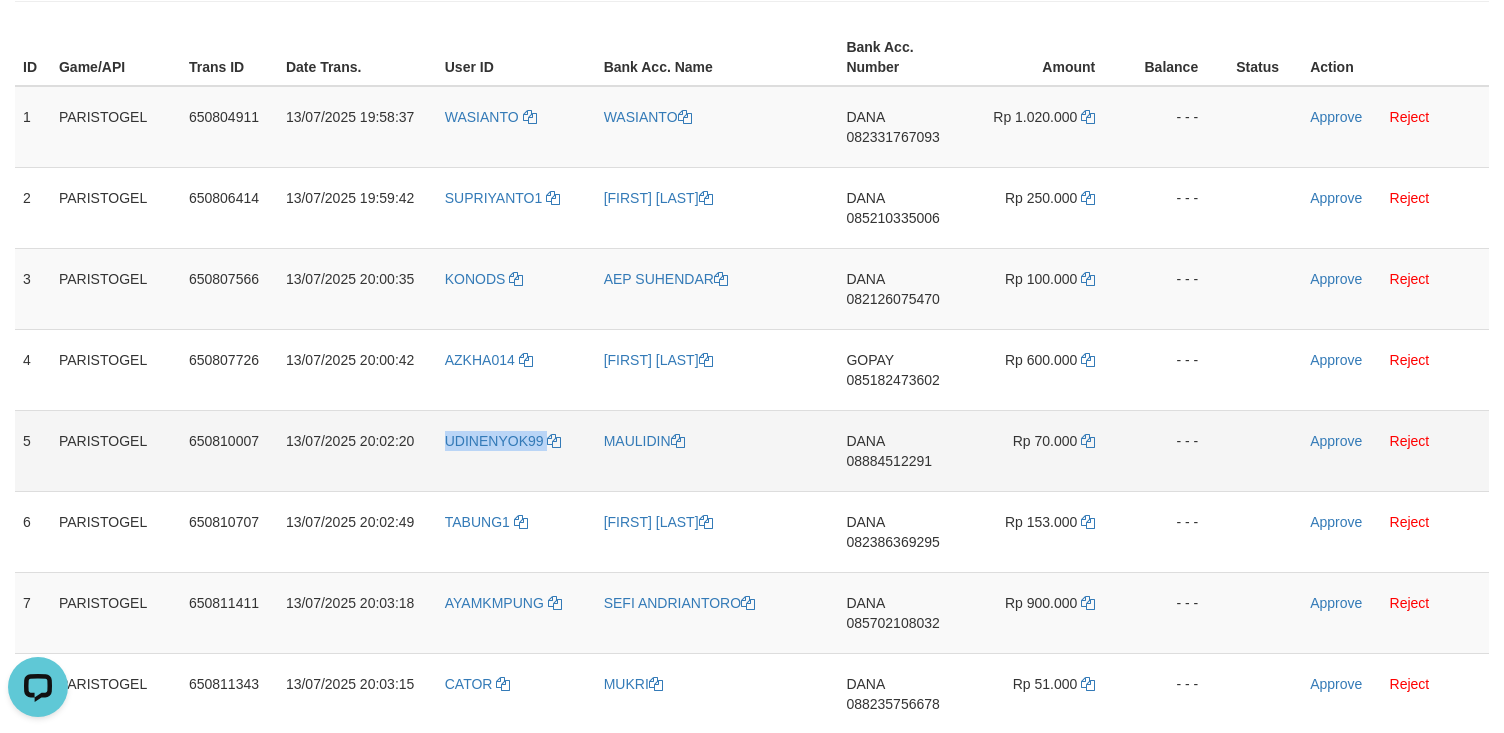 click on "UDINENYOK99" at bounding box center (516, 450) 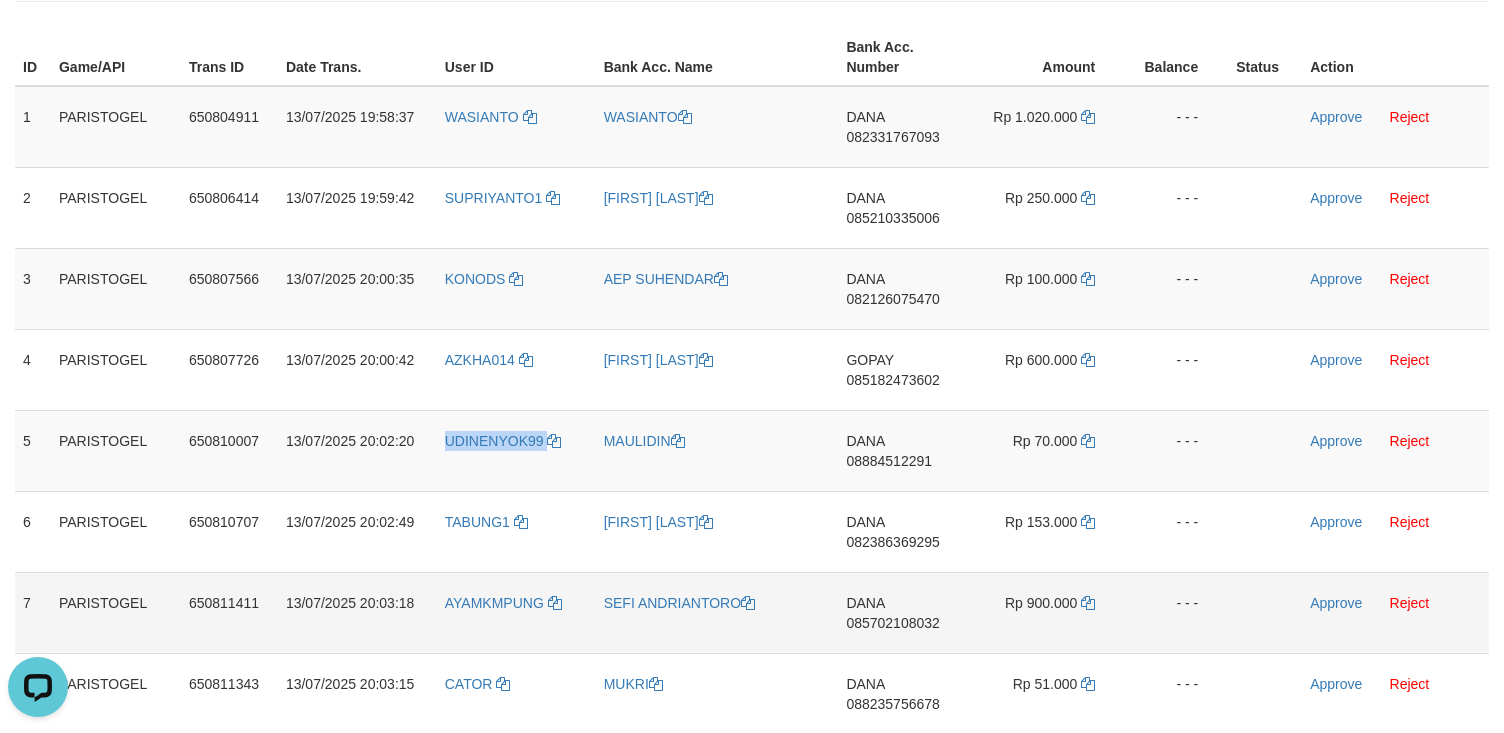 copy on "UDINENYOK99" 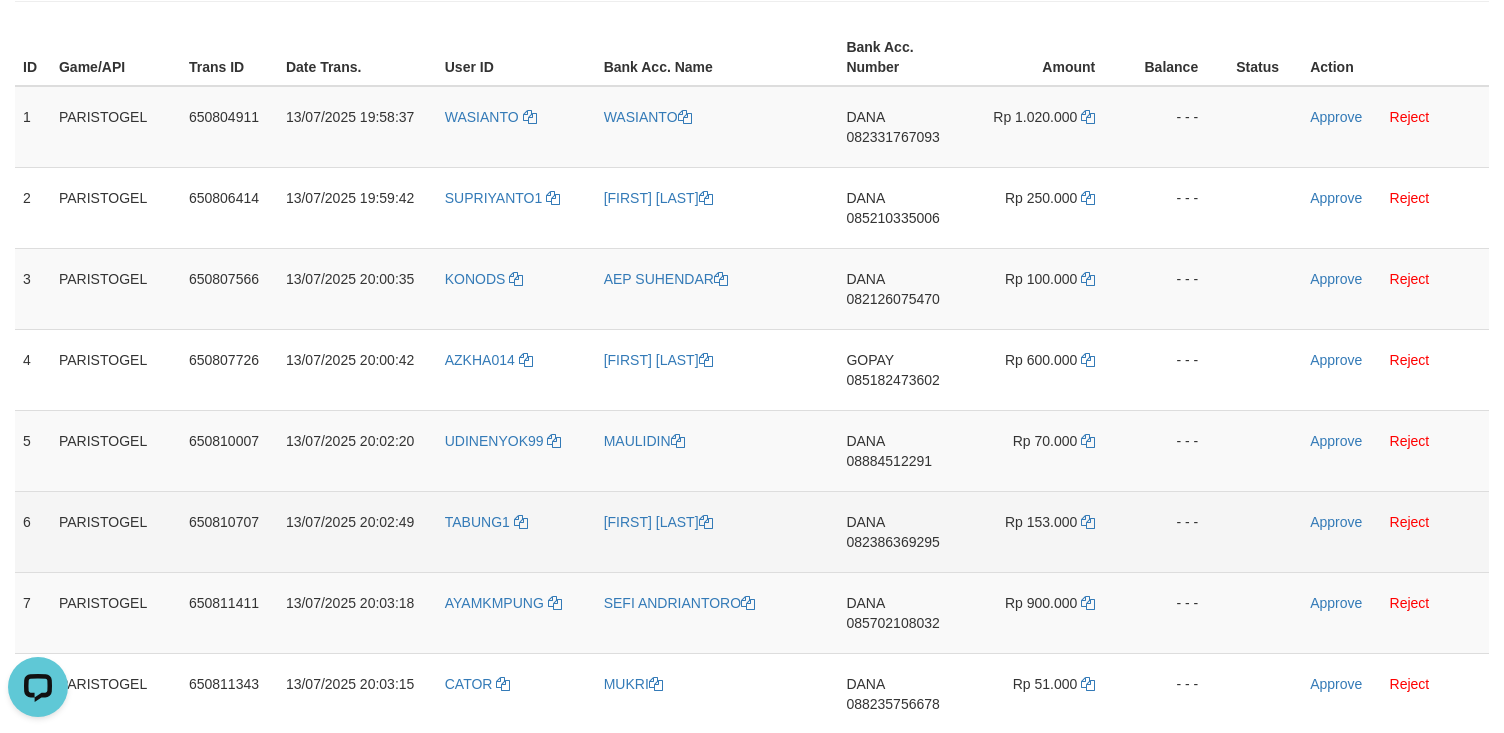 click on "TABUNG1" at bounding box center [516, 531] 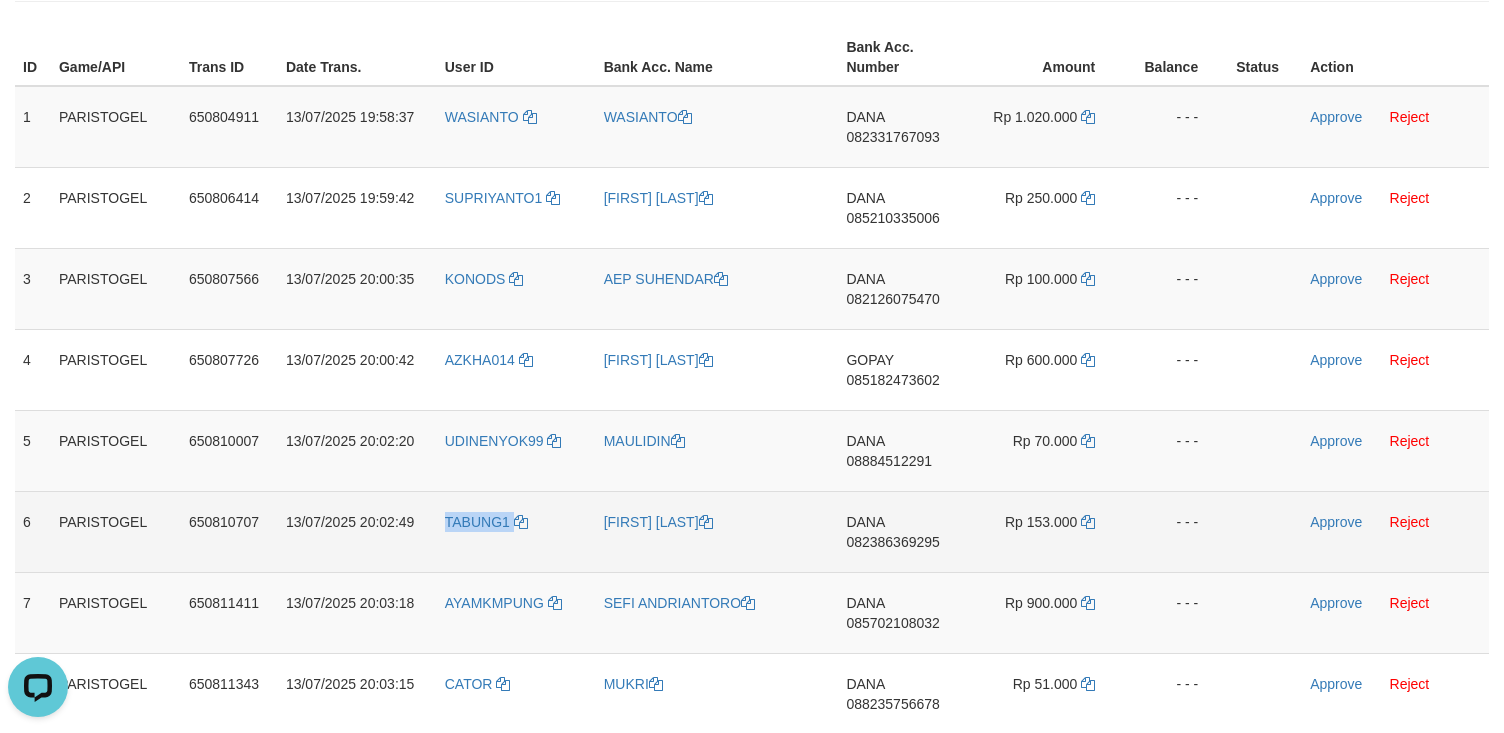 click on "TABUNG1" at bounding box center [516, 531] 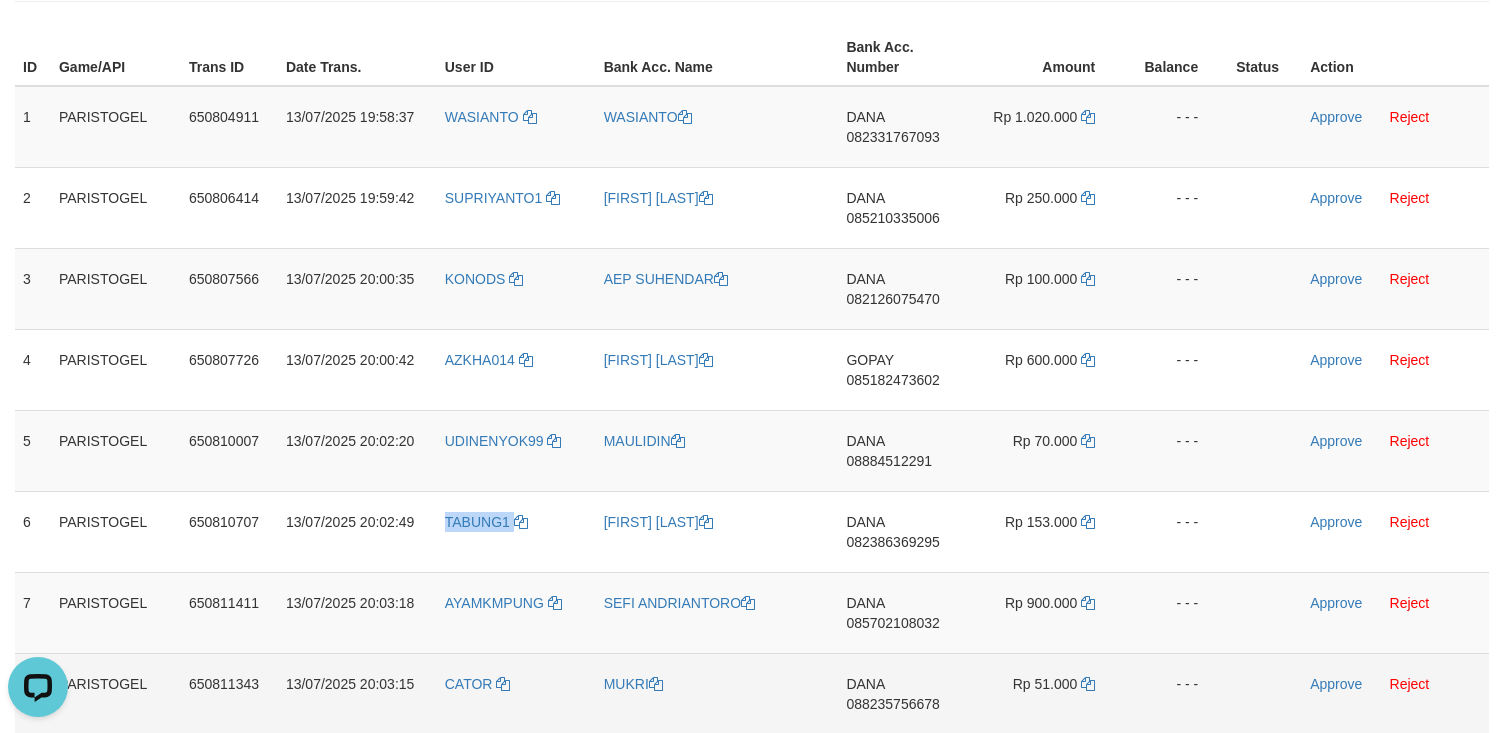 copy on "TABUNG1" 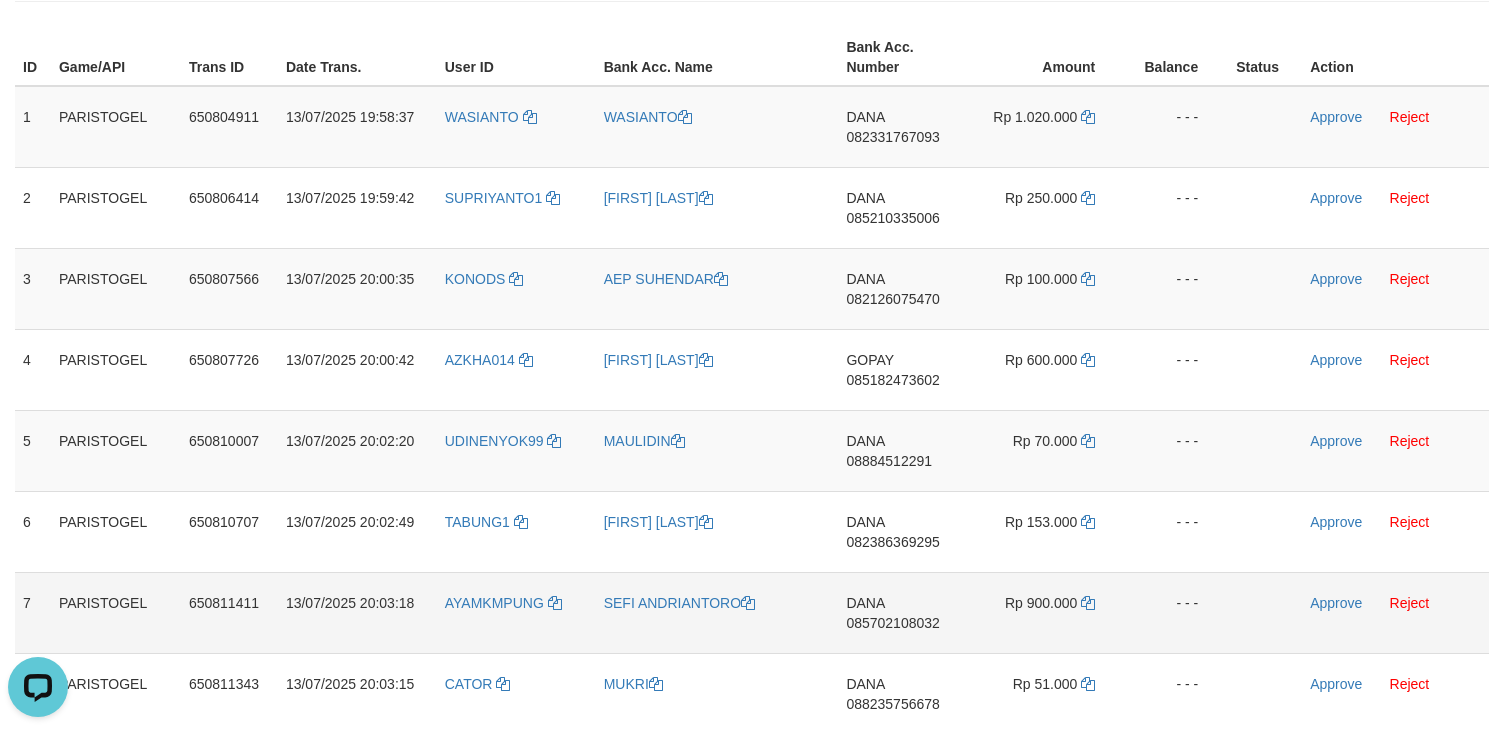 click on "AYAMKMPUNG" at bounding box center [516, 612] 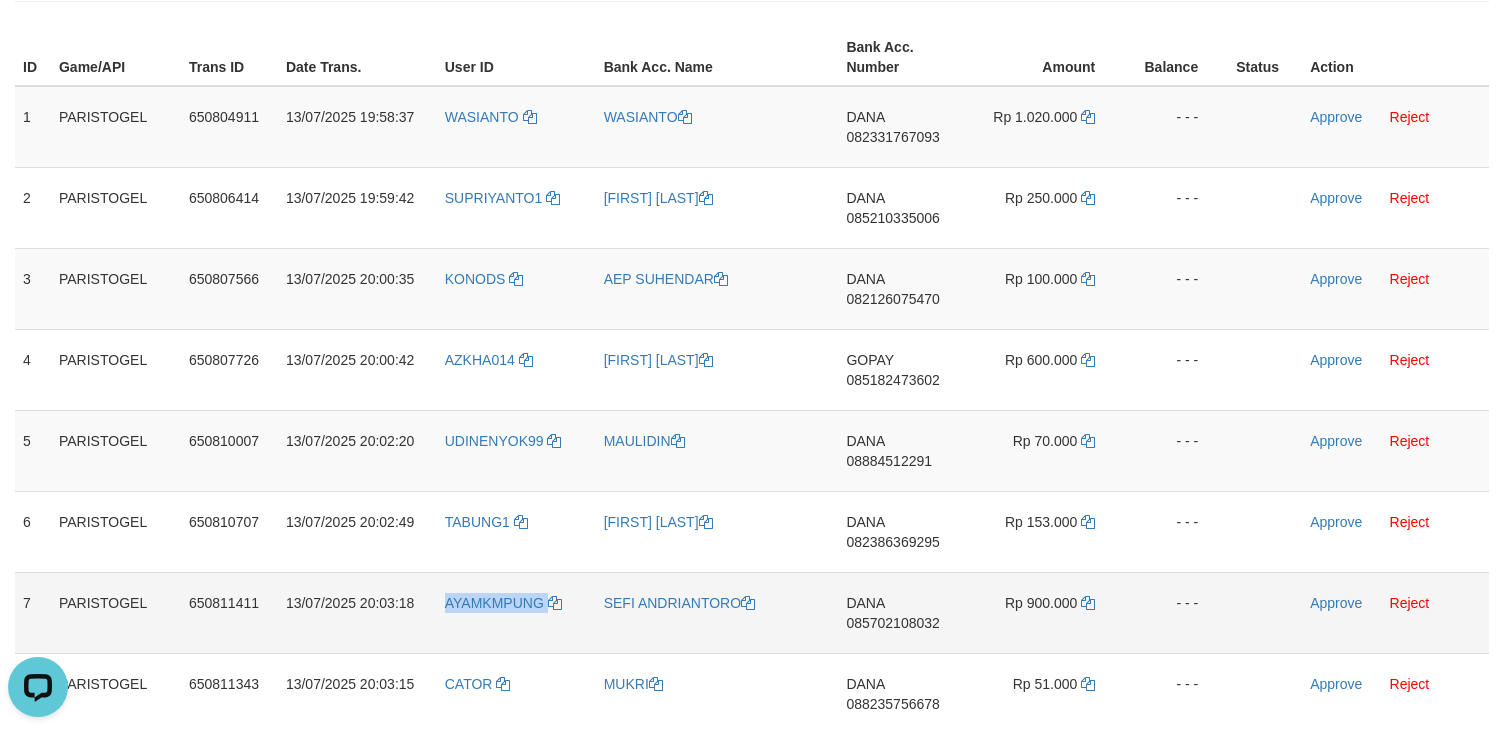 click on "AYAMKMPUNG" at bounding box center [516, 612] 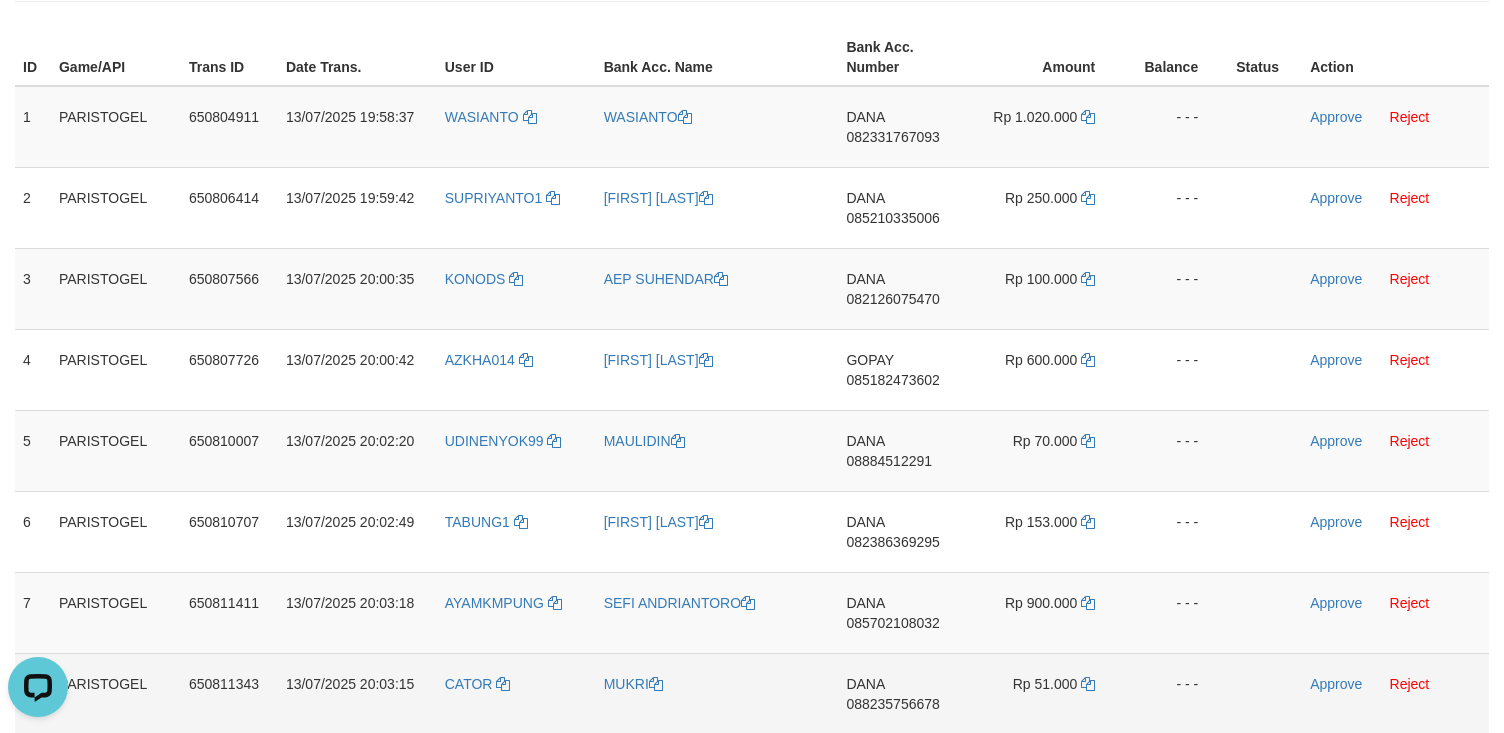click on "CATOR" at bounding box center (516, 693) 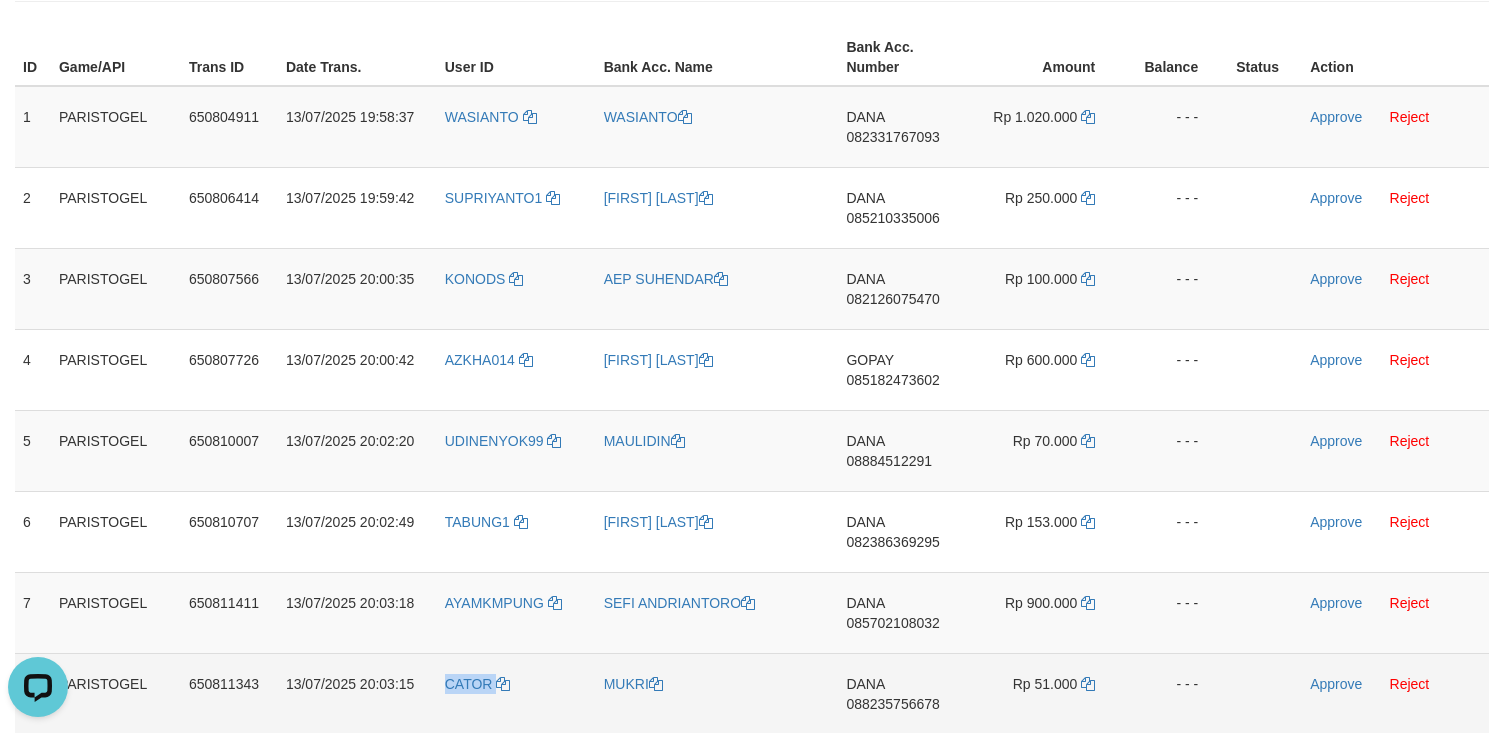 click on "CATOR" at bounding box center [516, 693] 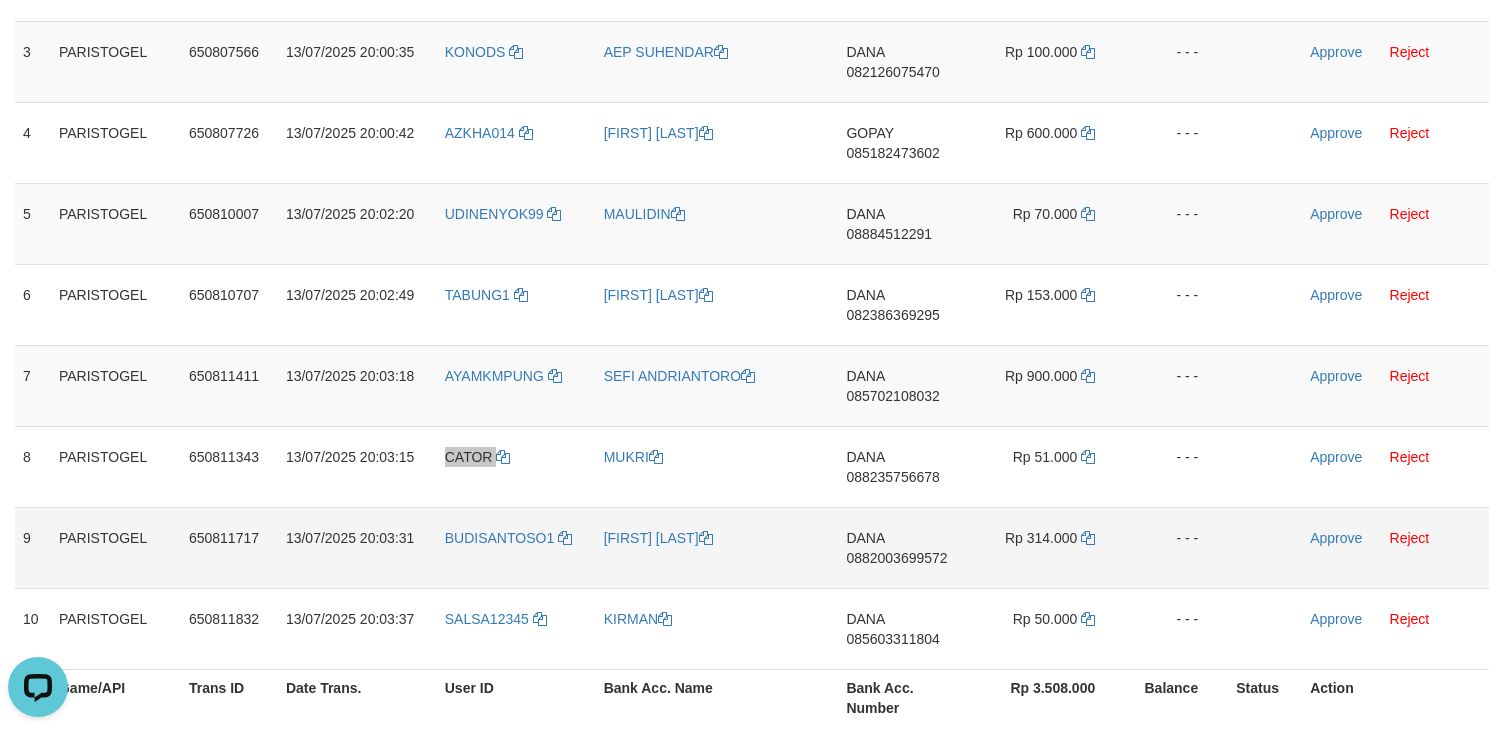 scroll, scrollTop: 533, scrollLeft: 0, axis: vertical 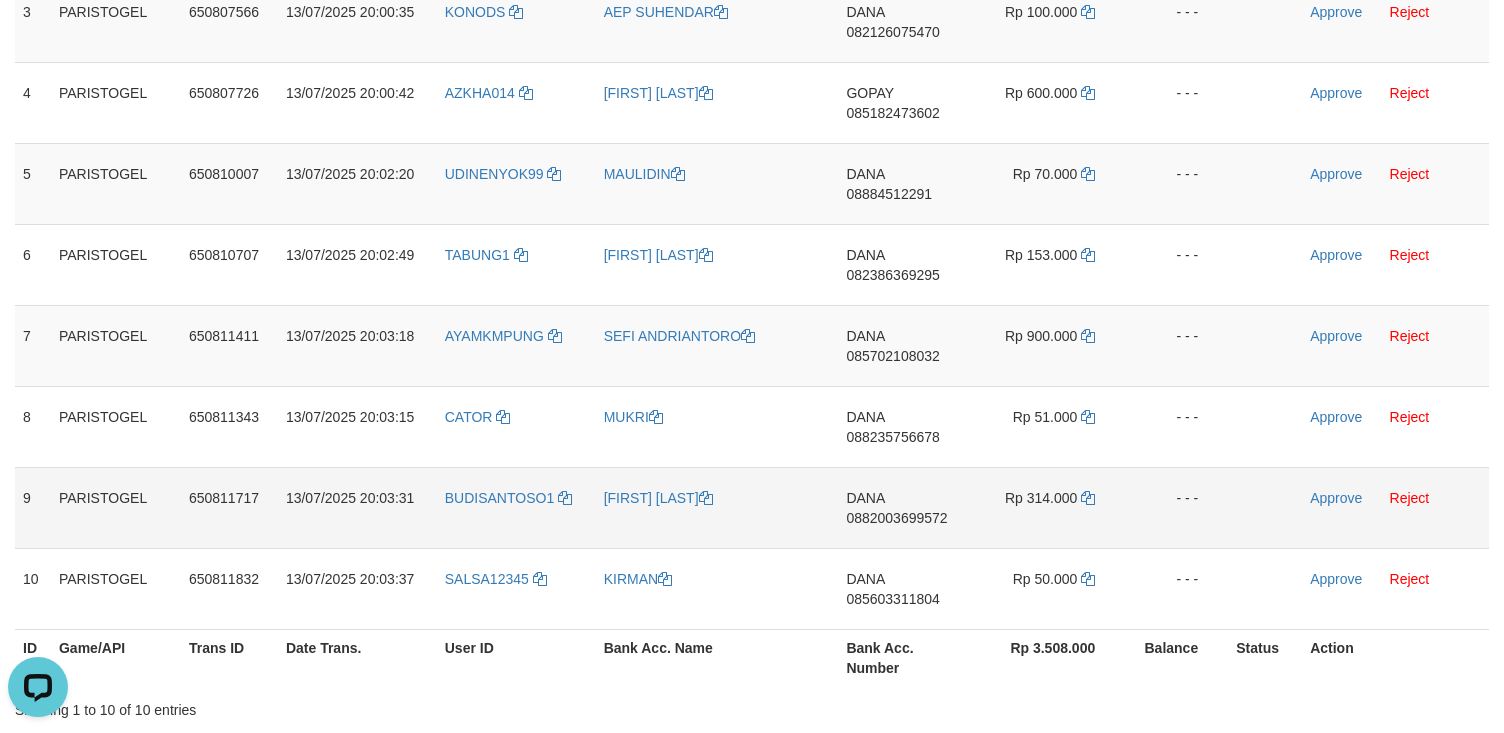 click on "BUDISANTOSO1" at bounding box center [516, 507] 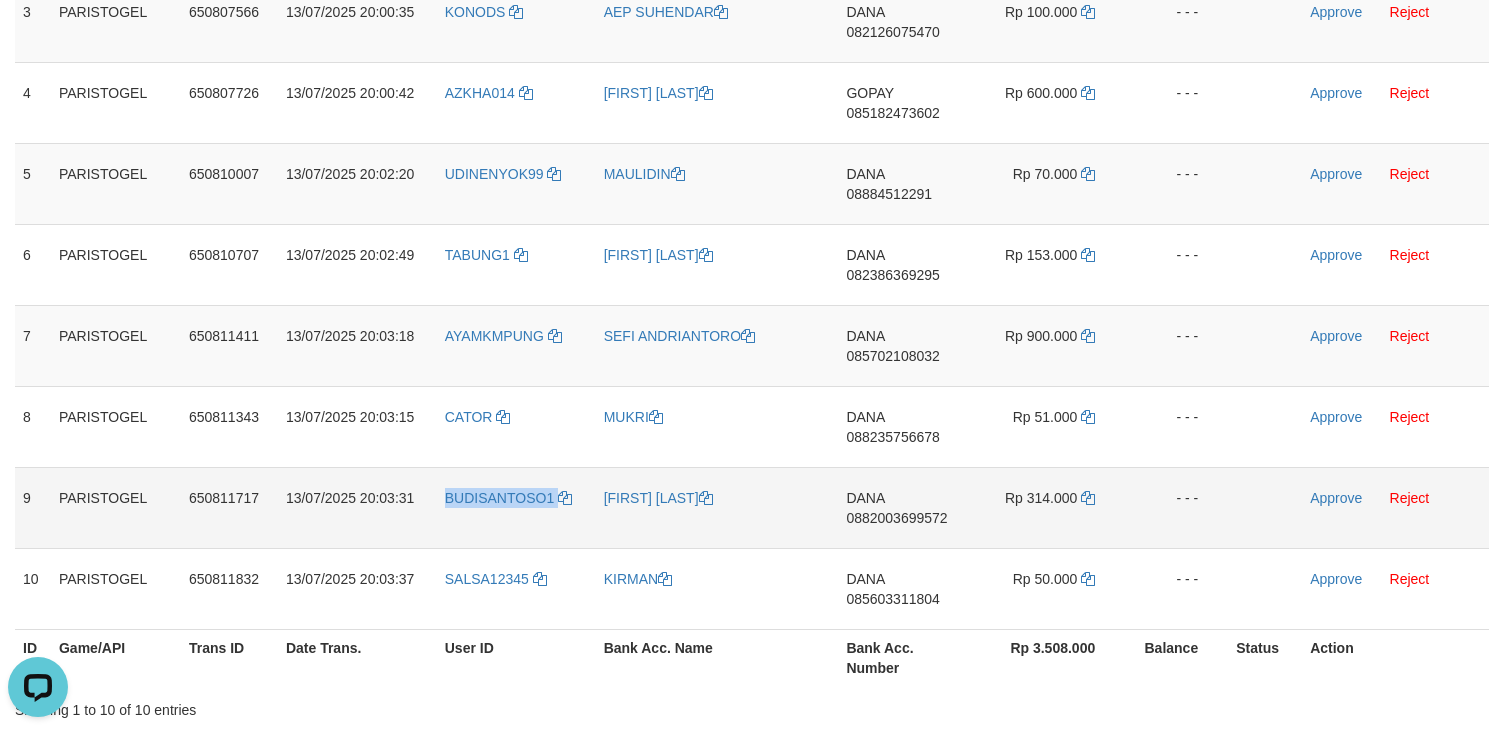 click on "BUDISANTOSO1" at bounding box center [516, 507] 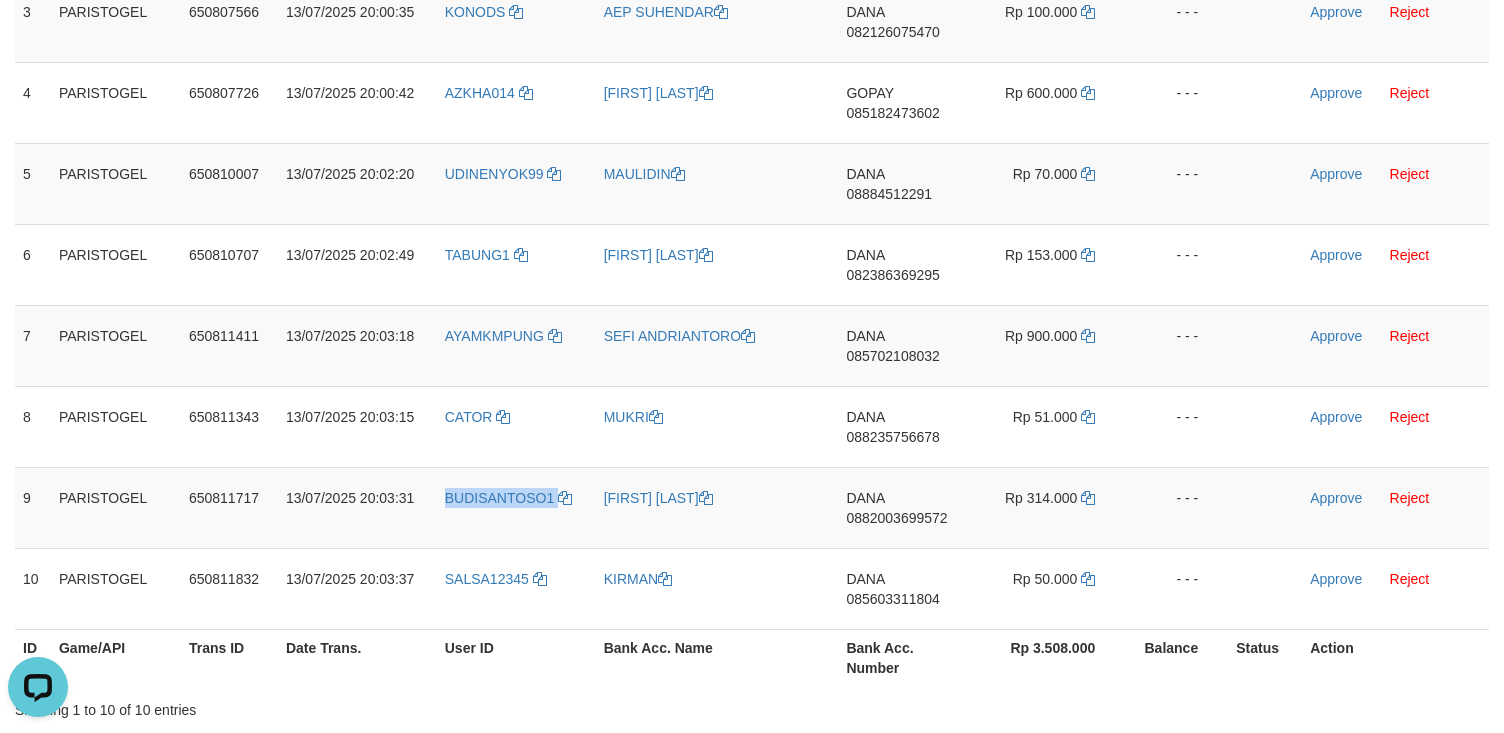 copy on "BUDISANTOSO1" 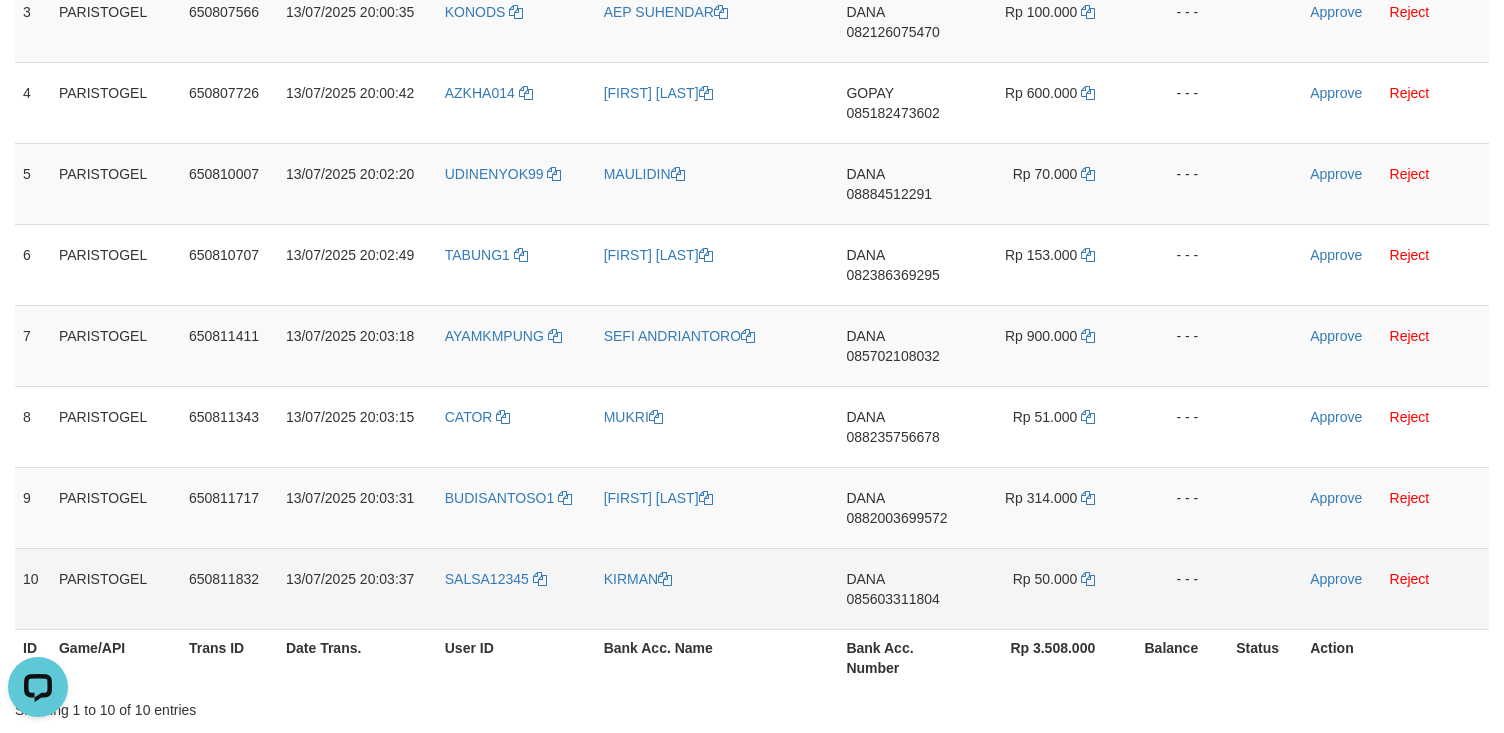 click on "SALSA12345" at bounding box center [516, 588] 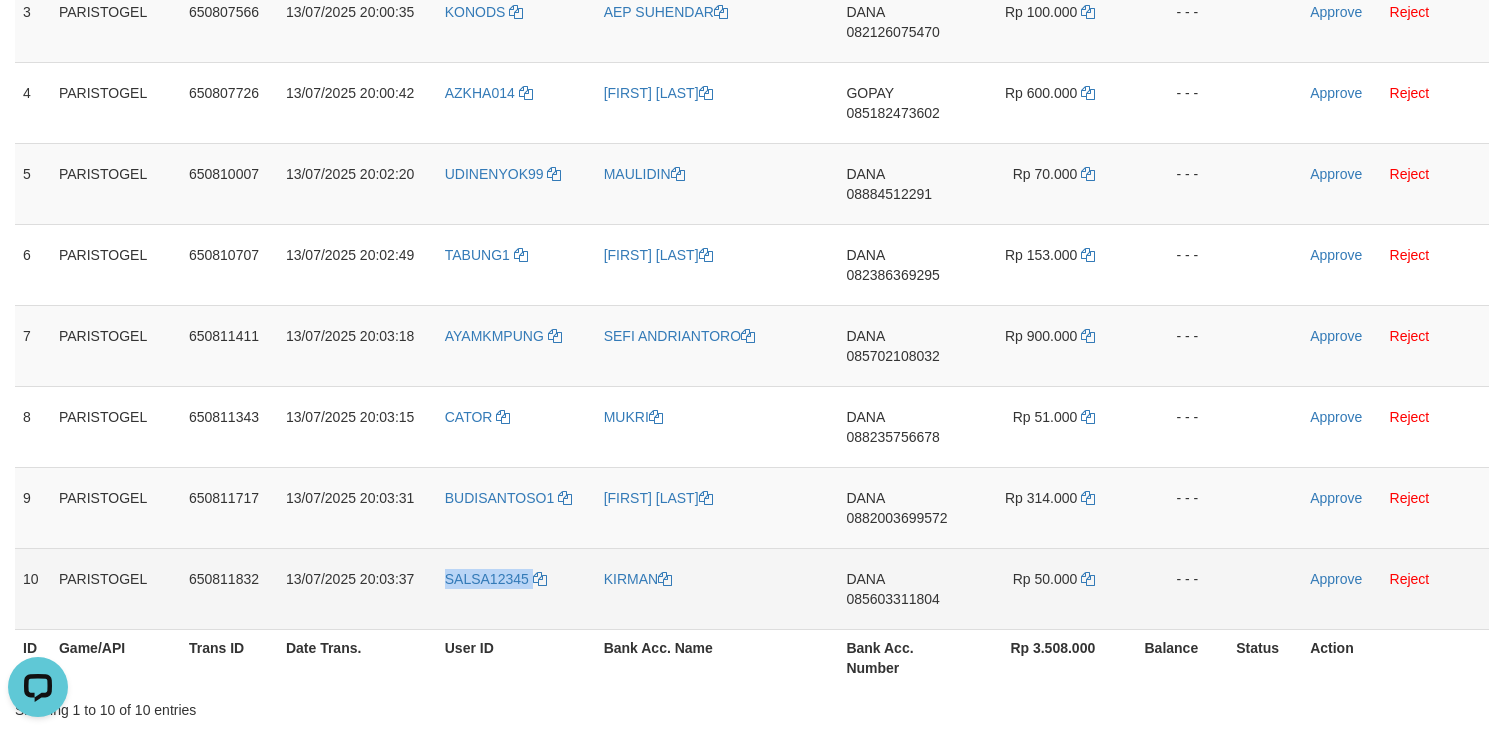 click on "SALSA12345" at bounding box center (516, 588) 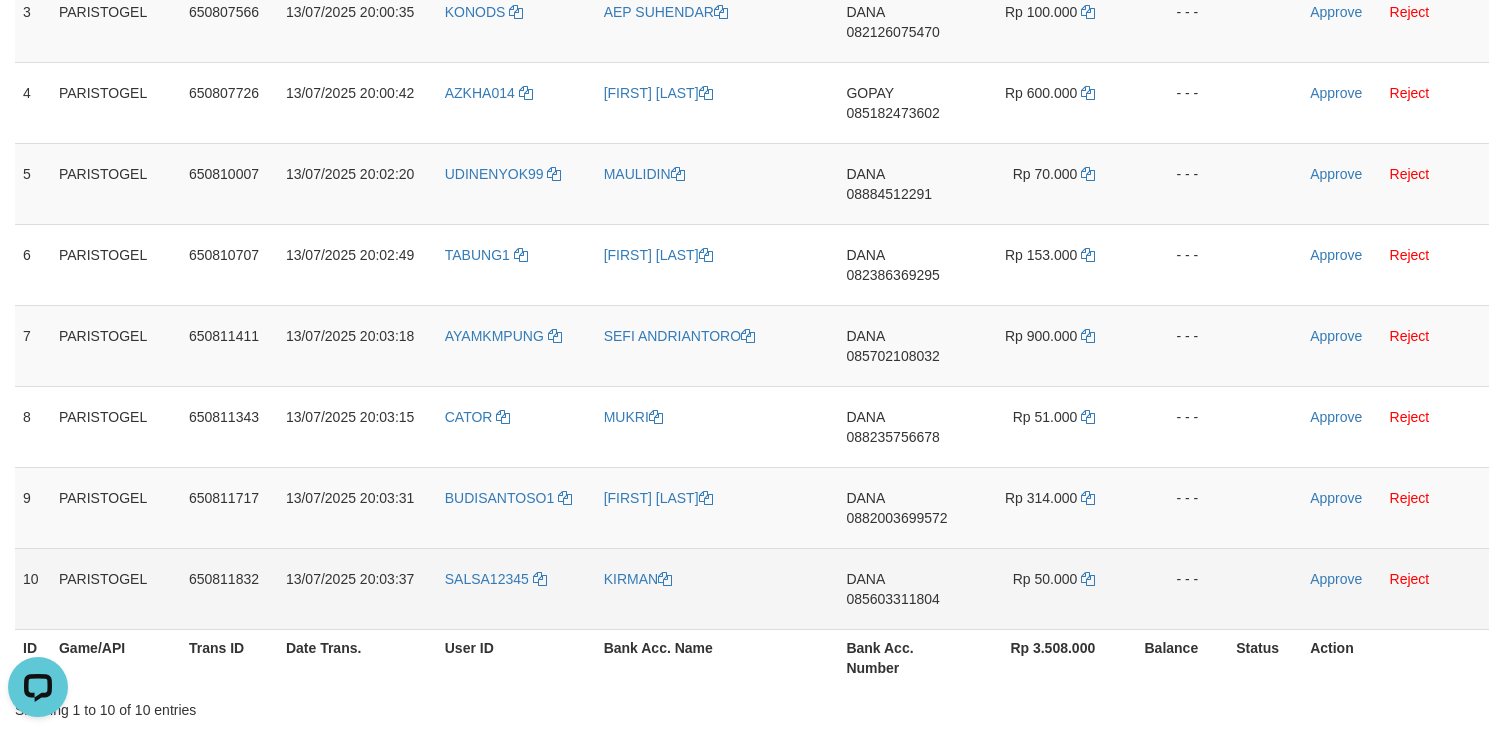 click on "KIRMAN" at bounding box center [717, 588] 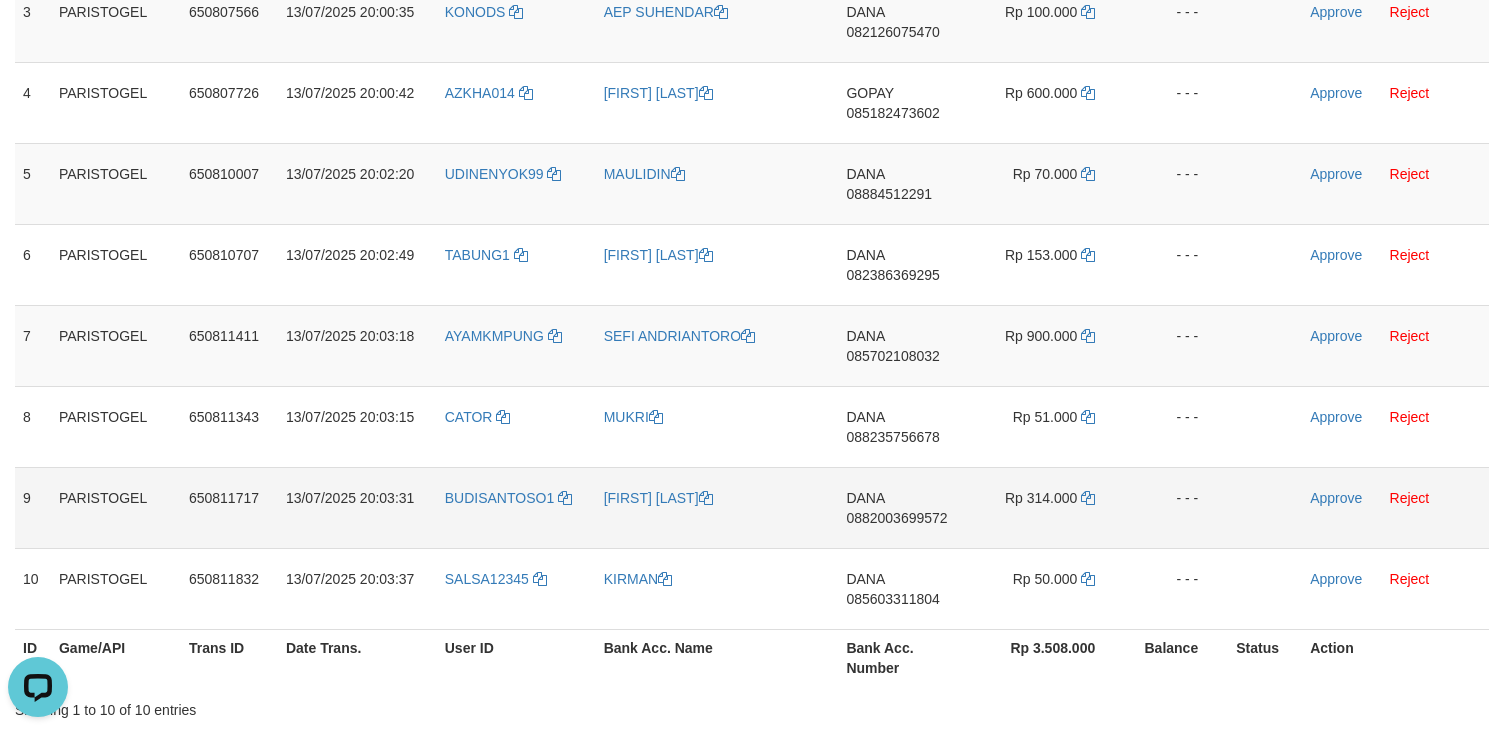 click on "[FIRST] [LAST]" at bounding box center [717, 507] 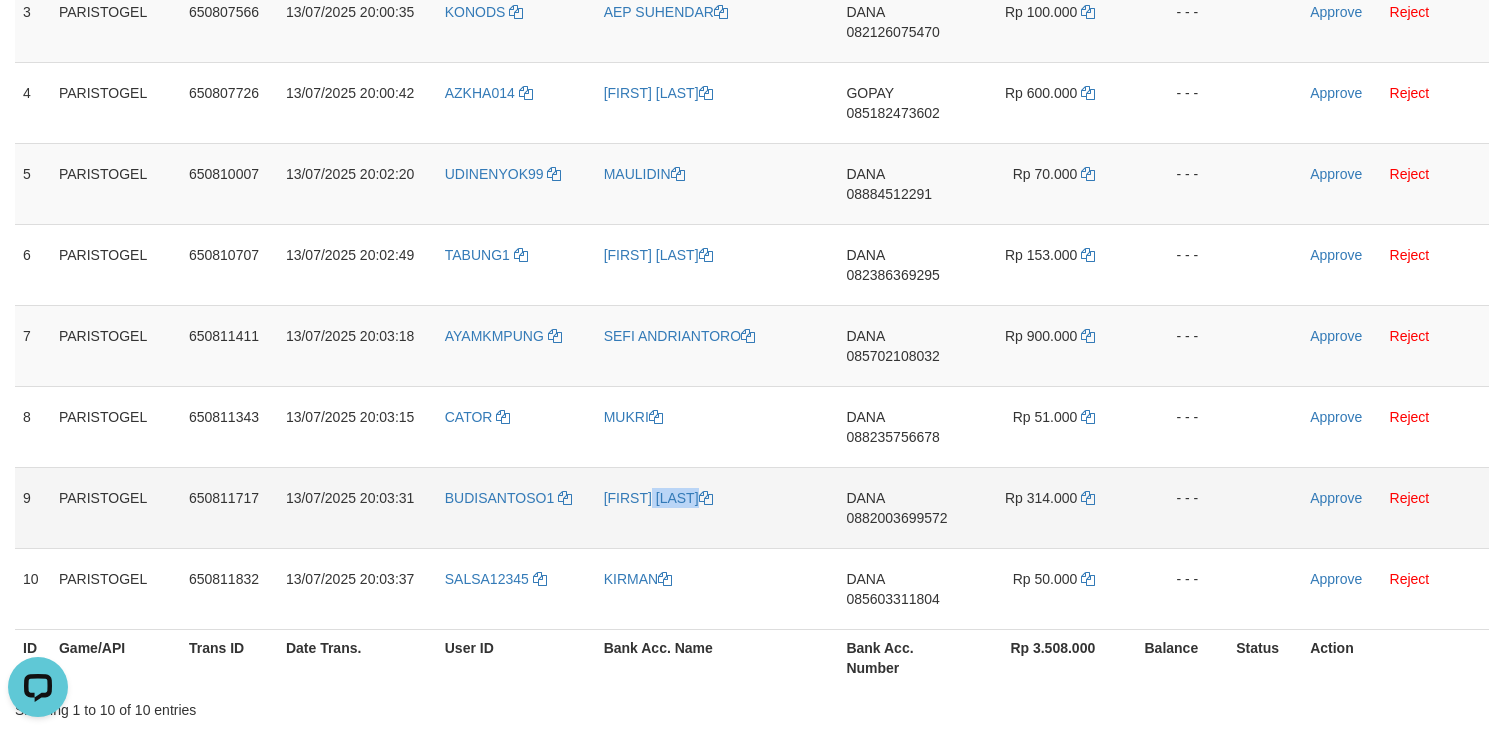 click on "[FIRST] [LAST]" at bounding box center (717, 507) 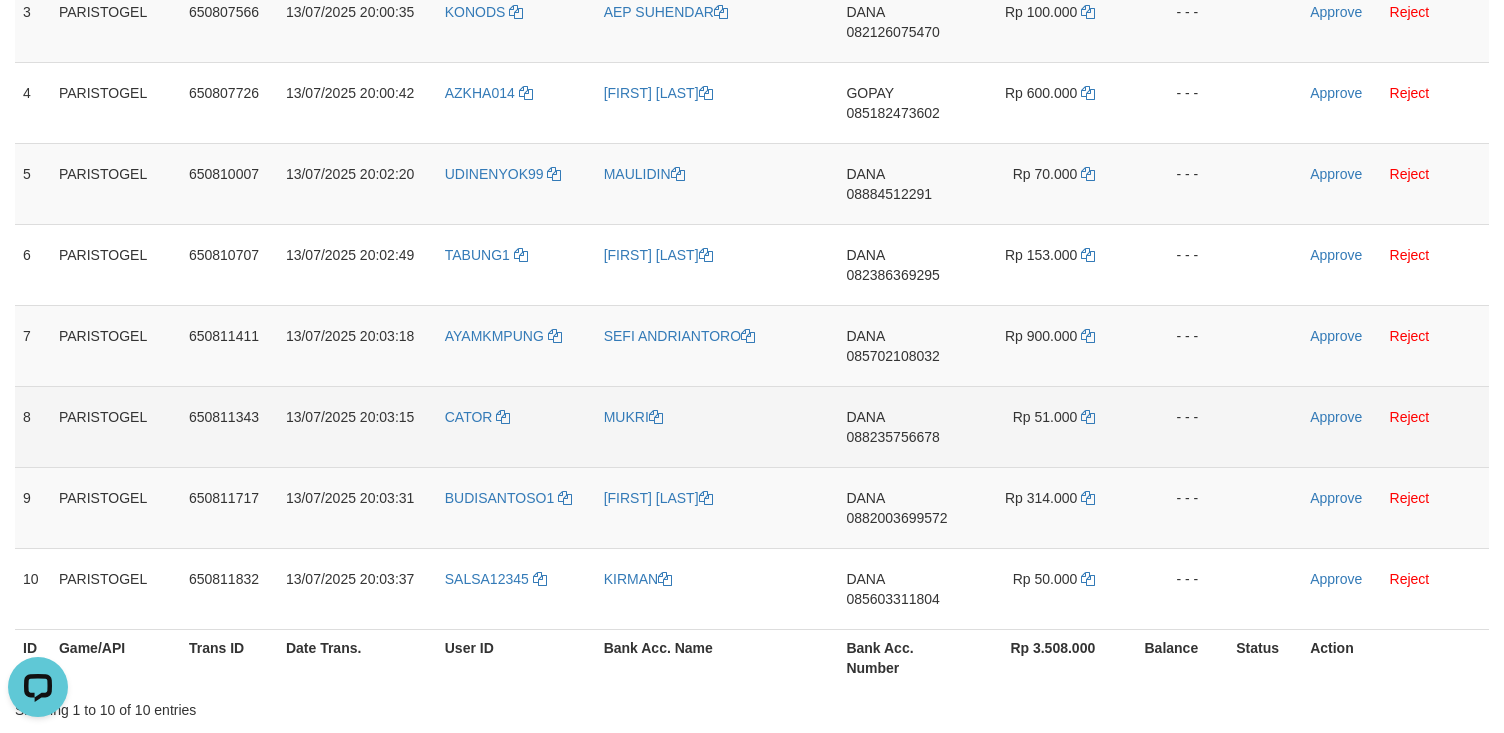 click on "MUKRI" at bounding box center (717, 426) 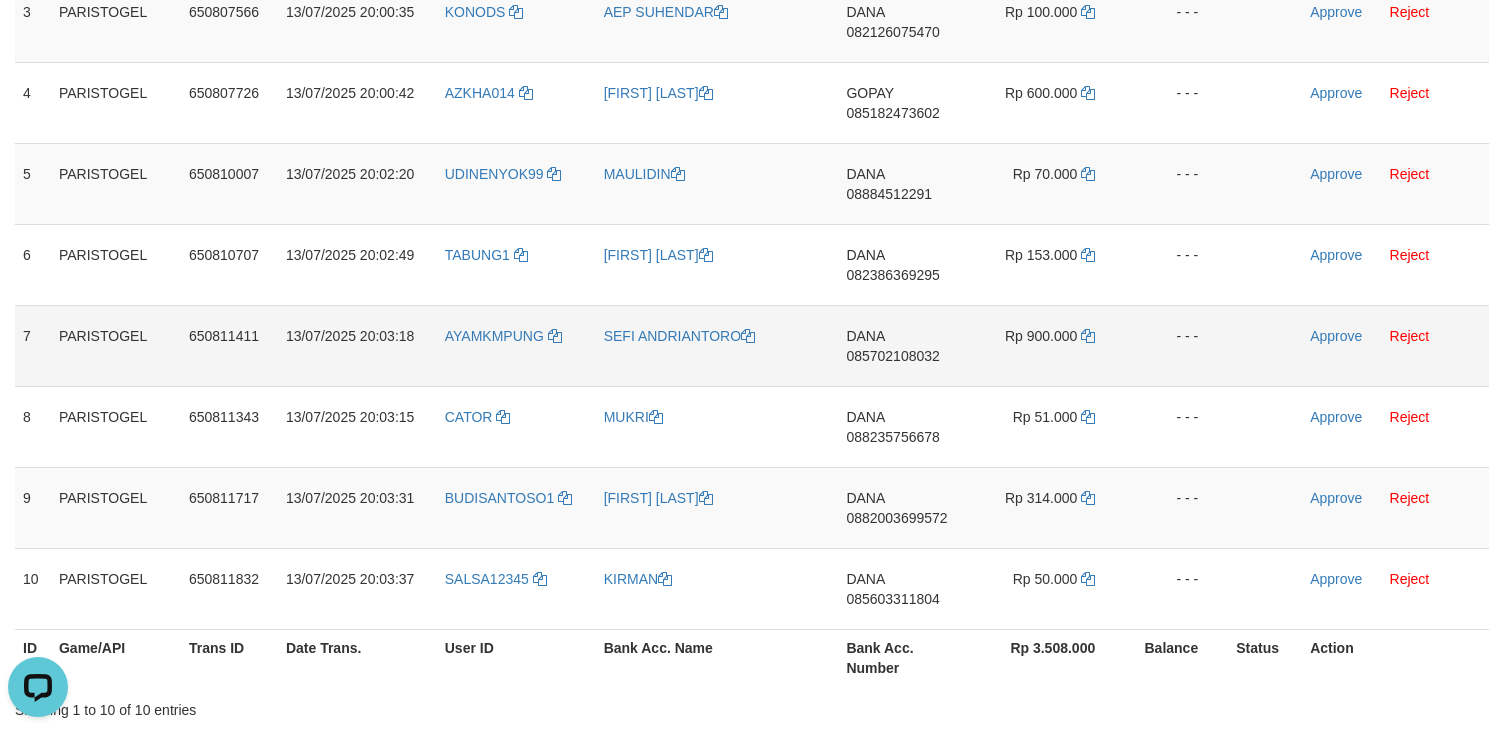click on "SEFI ANDRIANTORO" at bounding box center (717, 345) 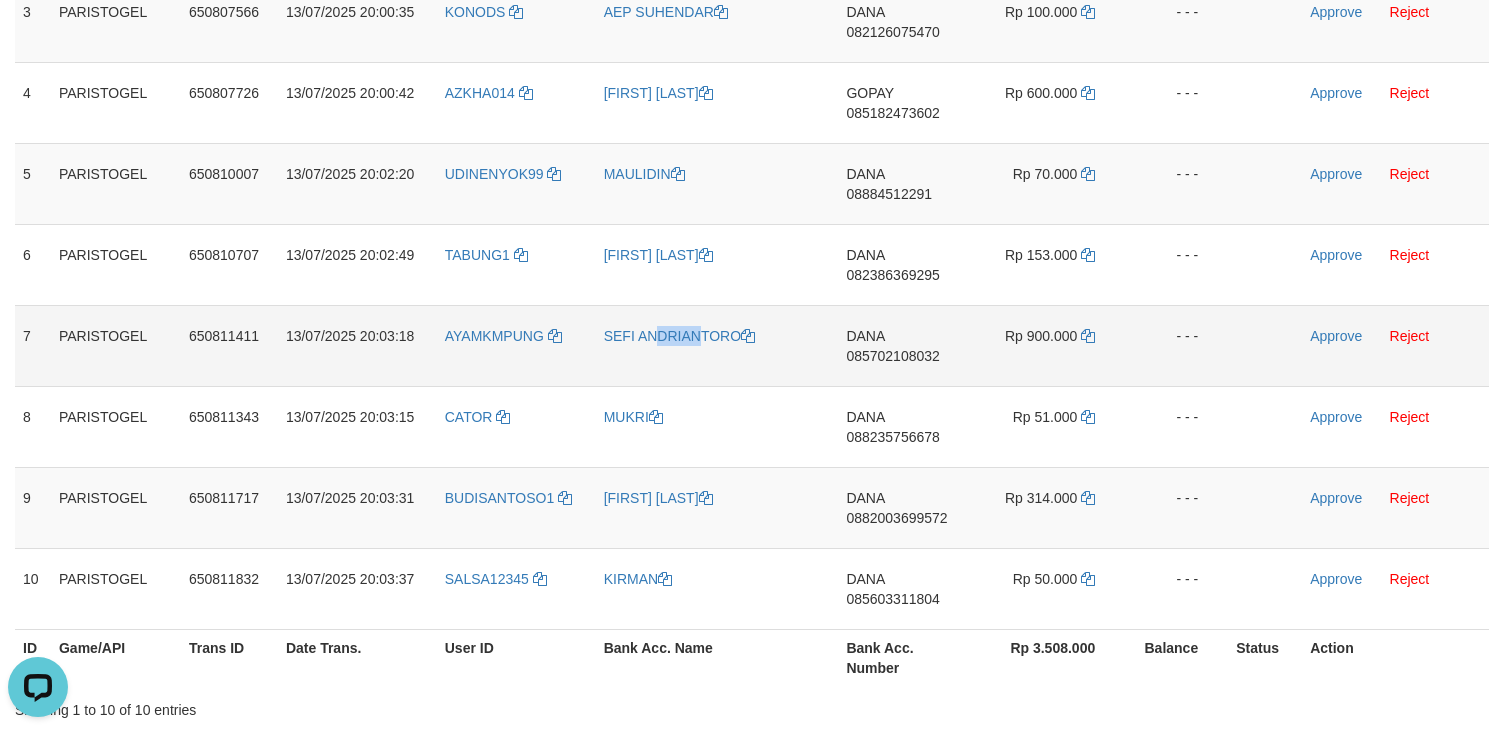 click on "SEFI ANDRIANTORO" at bounding box center [717, 345] 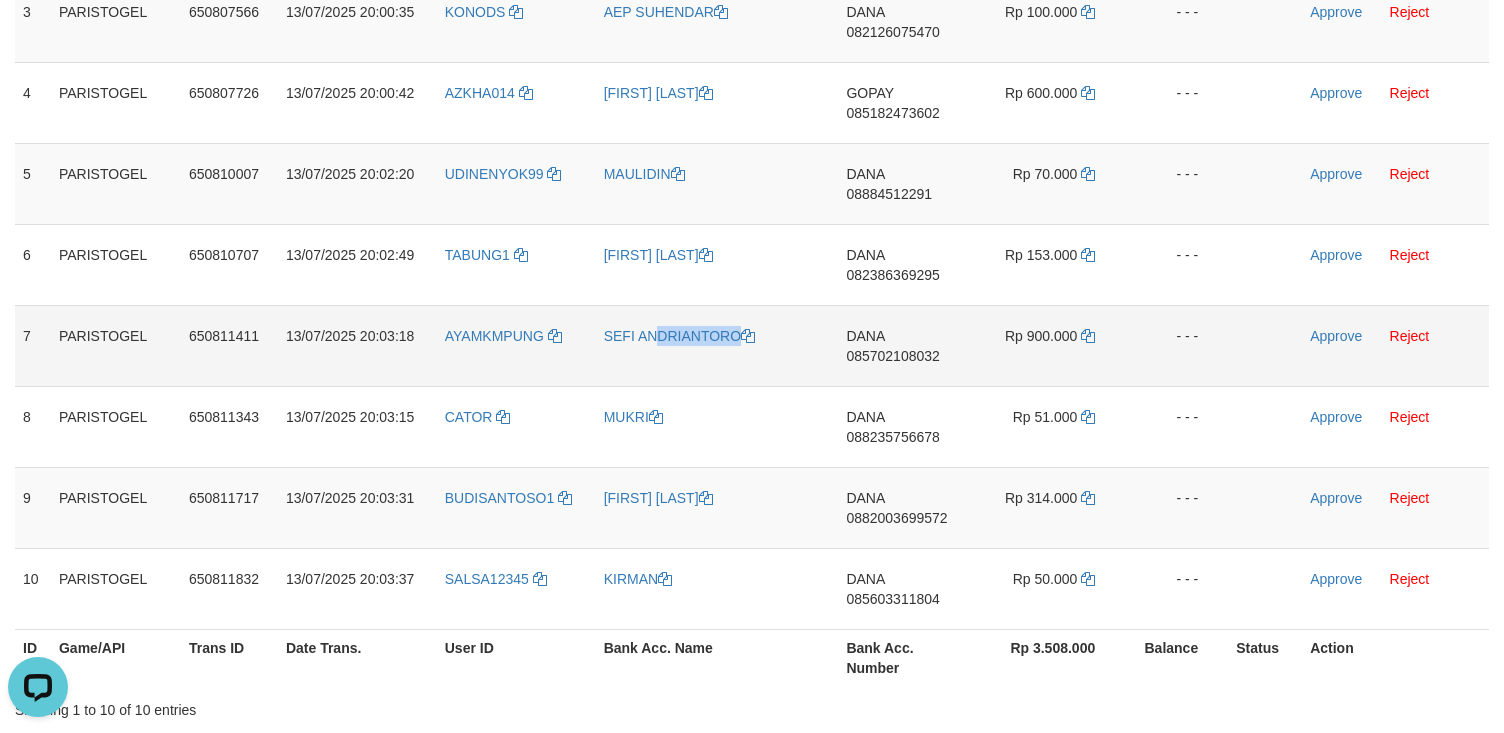 click on "SEFI ANDRIANTORO" at bounding box center [717, 345] 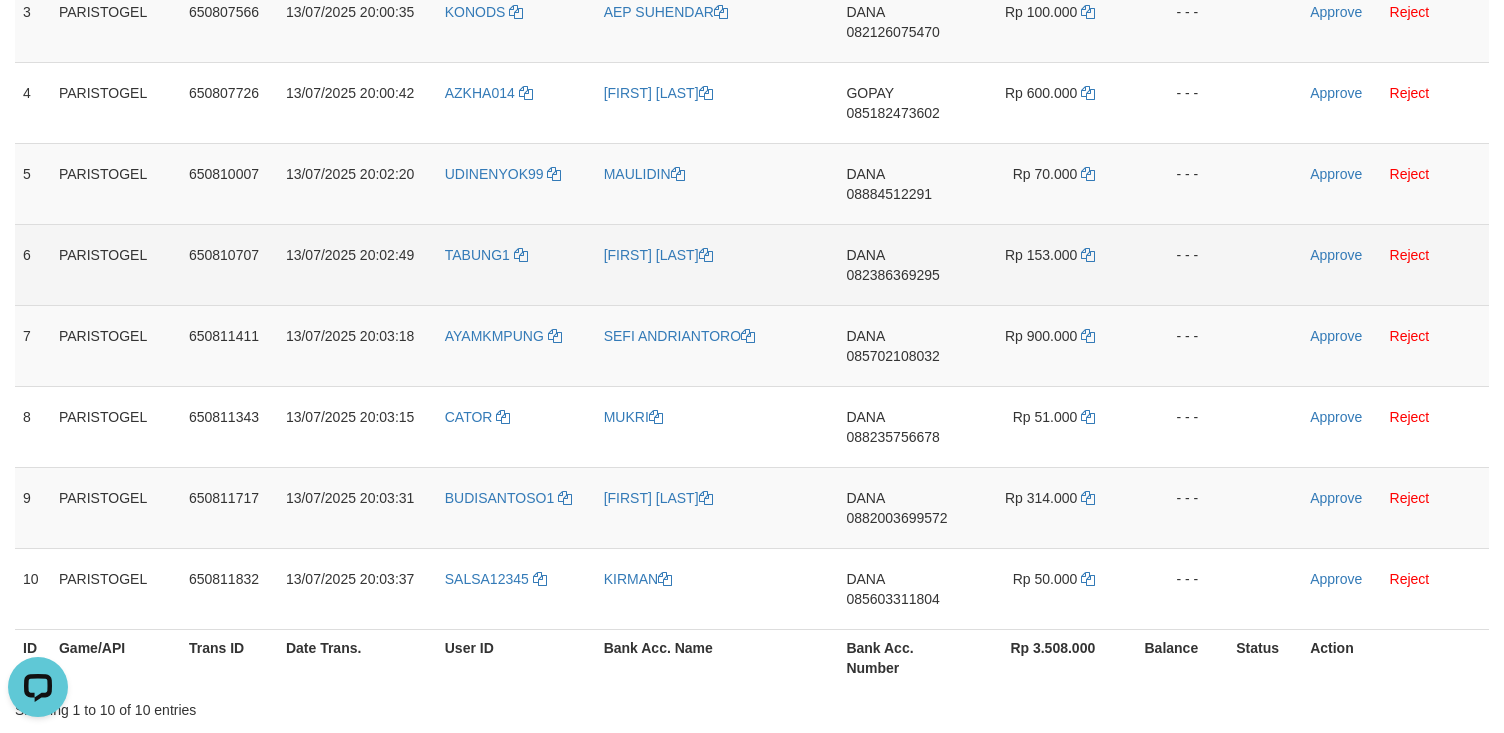 click on "[FIRST] [LAST]" at bounding box center (717, 264) 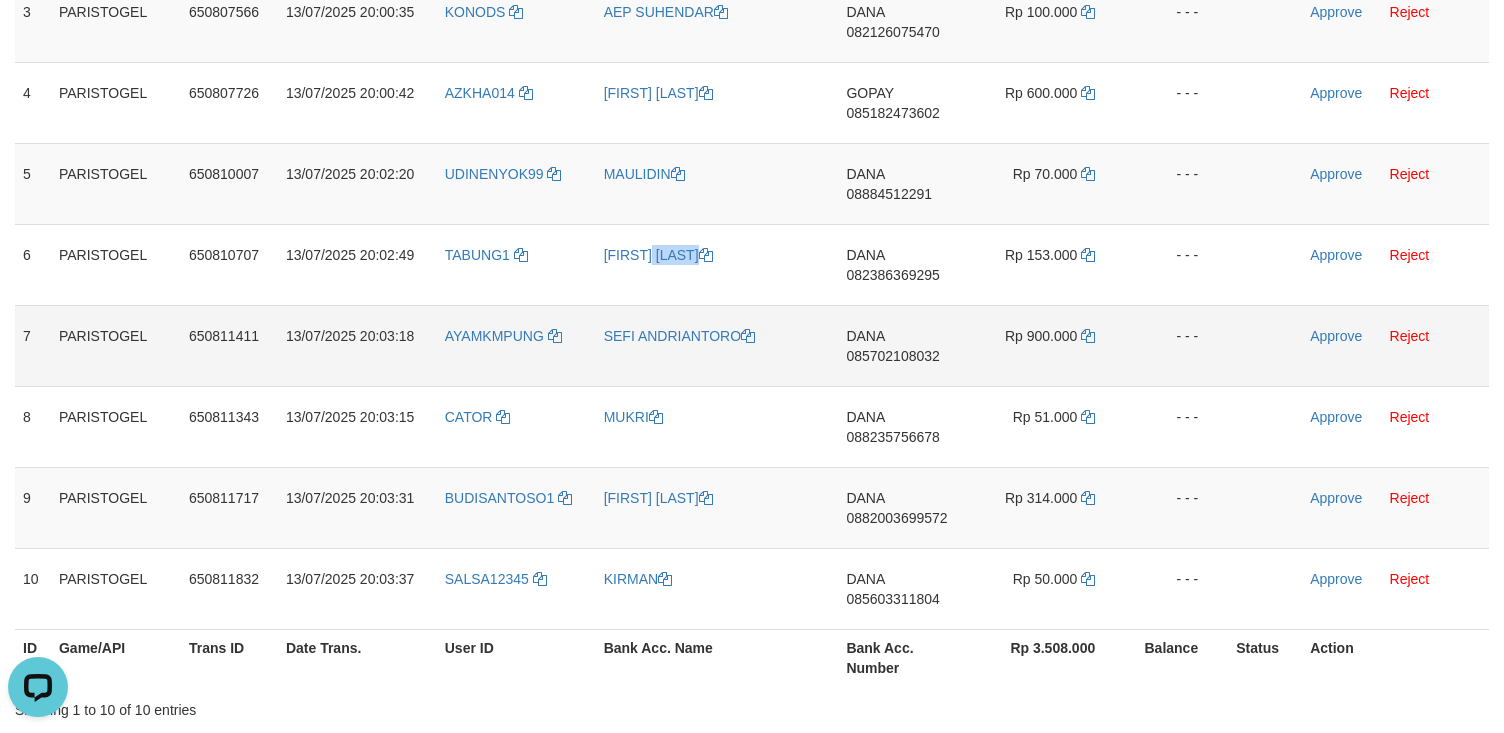 drag, startPoint x: 640, startPoint y: 282, endPoint x: 540, endPoint y: 309, distance: 103.58089 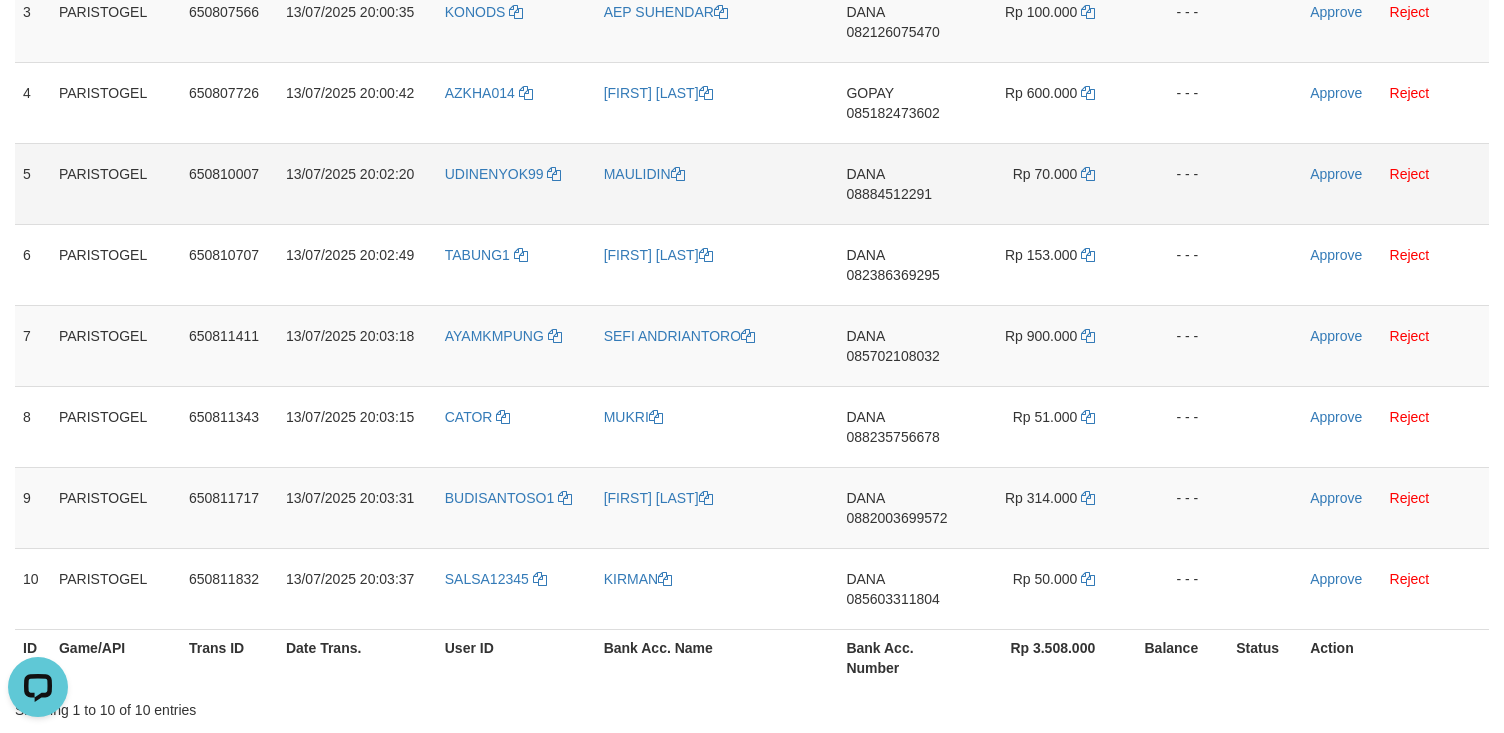 click on "MAULIDIN" at bounding box center [717, 183] 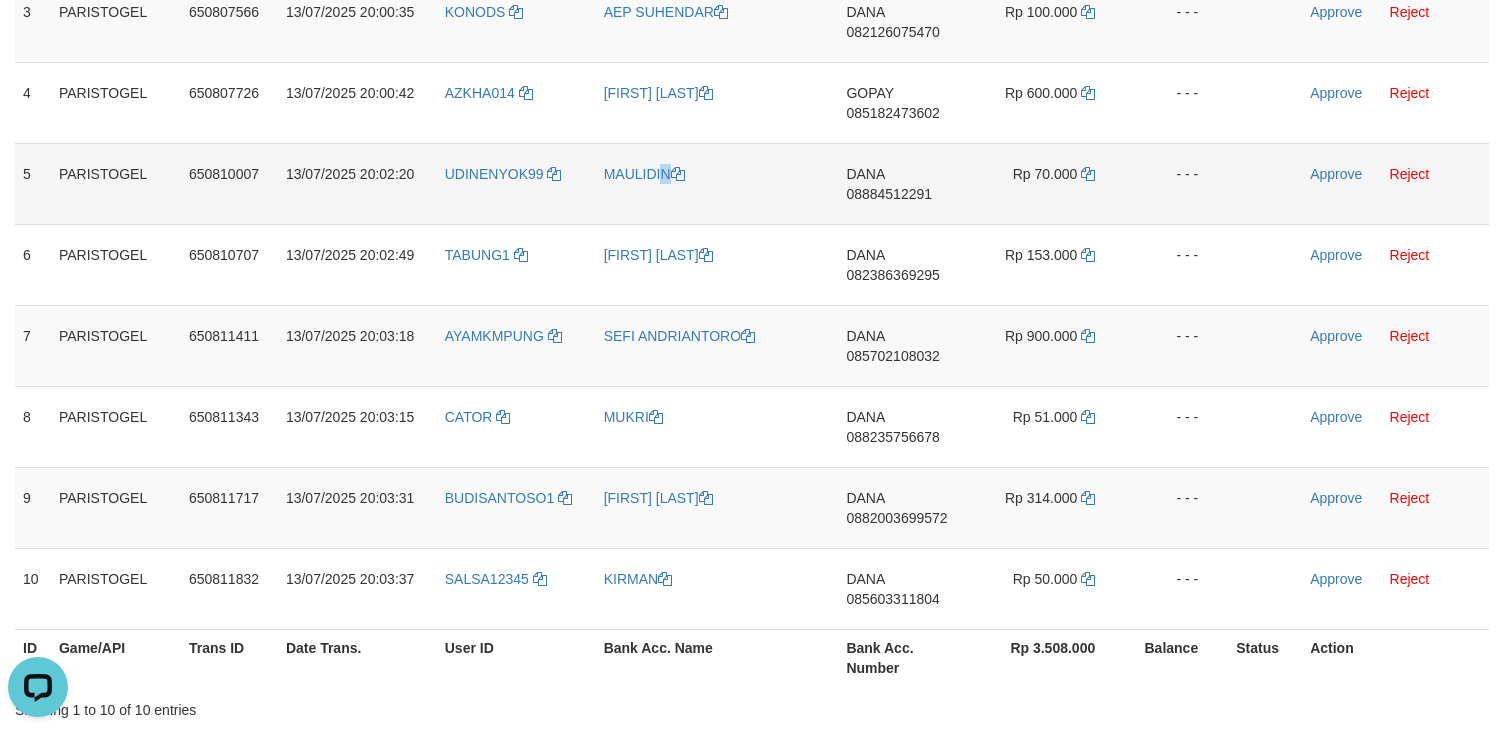 click on "MAULIDIN" at bounding box center (717, 183) 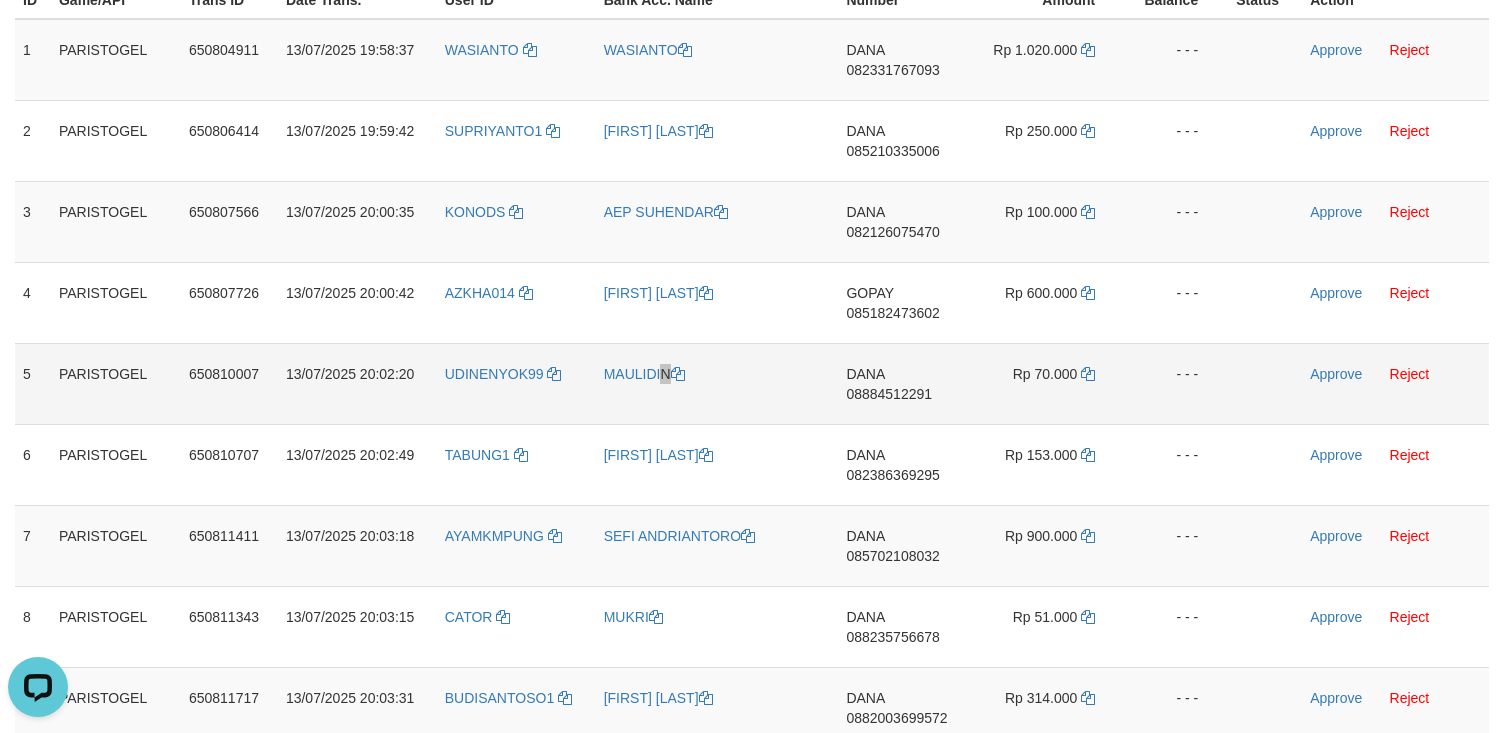 scroll, scrollTop: 266, scrollLeft: 0, axis: vertical 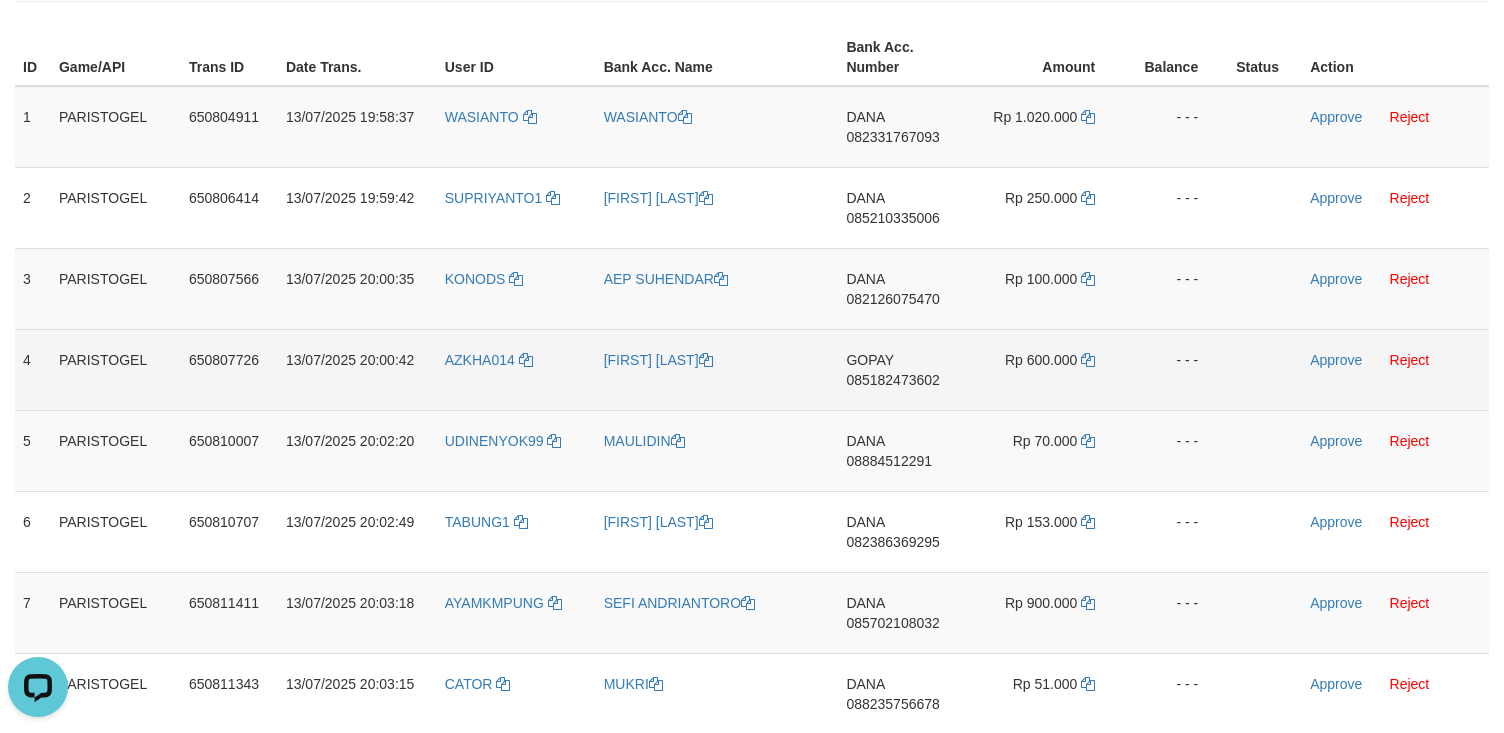 click on "[FIRST] [LAST]" at bounding box center [717, 369] 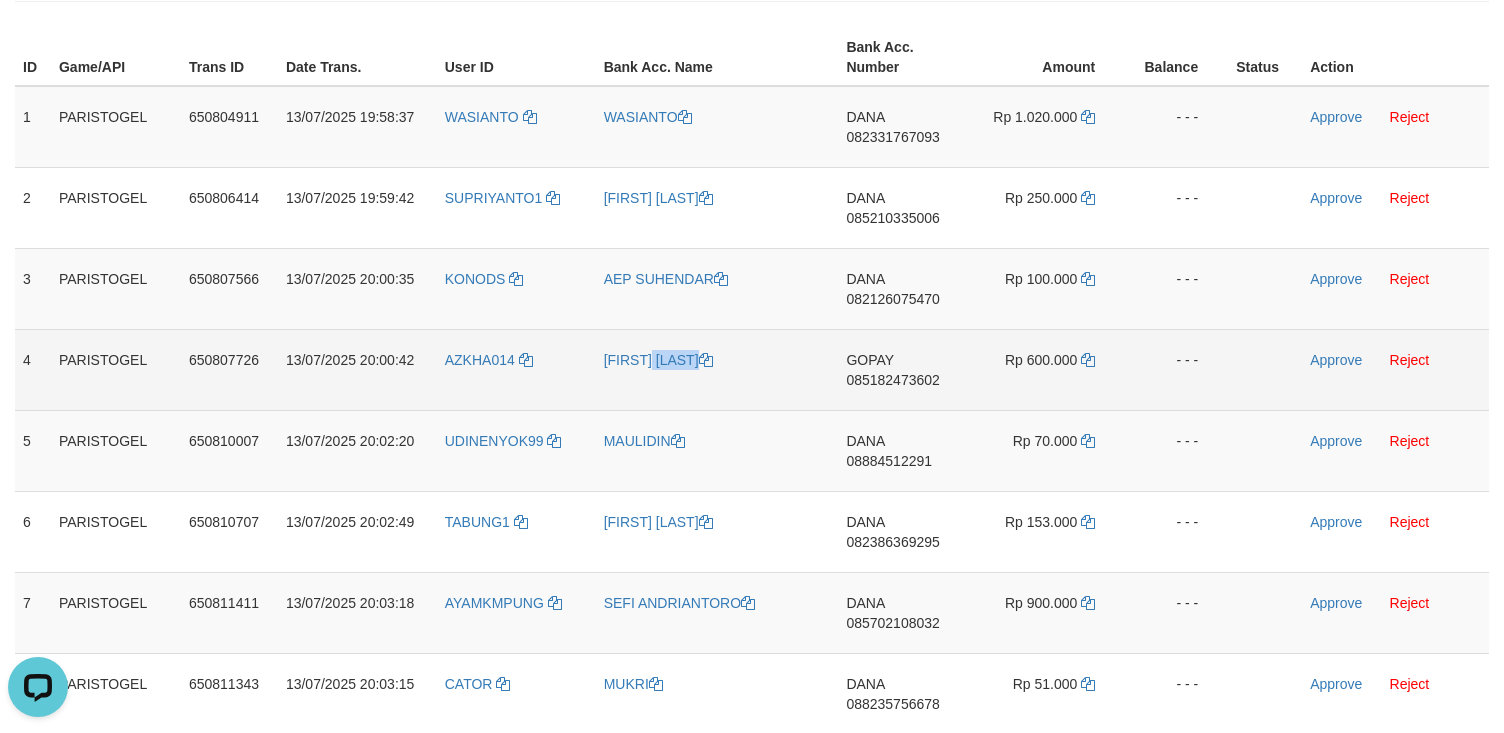 click on "[FIRST] [LAST]" at bounding box center (717, 369) 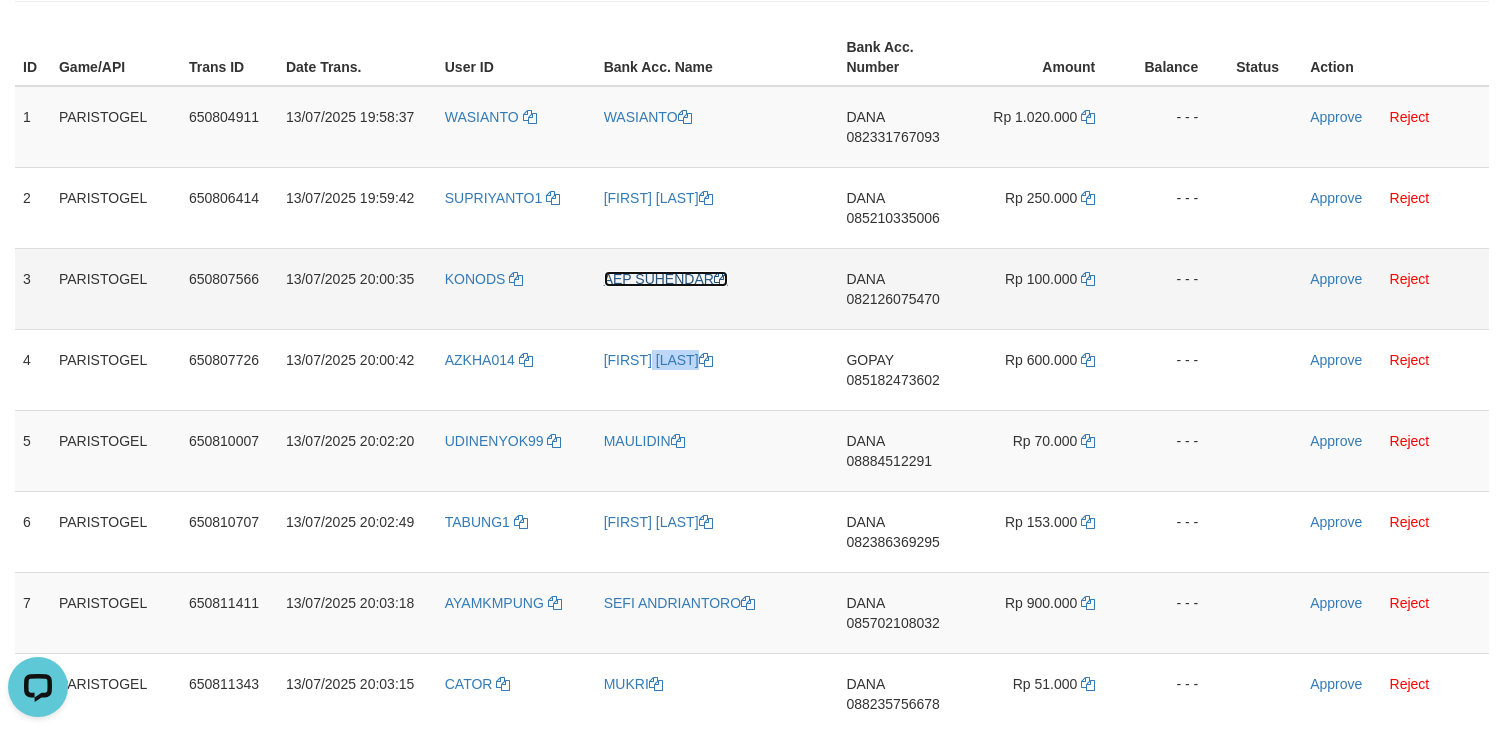 click on "AEP SUHENDAR" at bounding box center [666, 279] 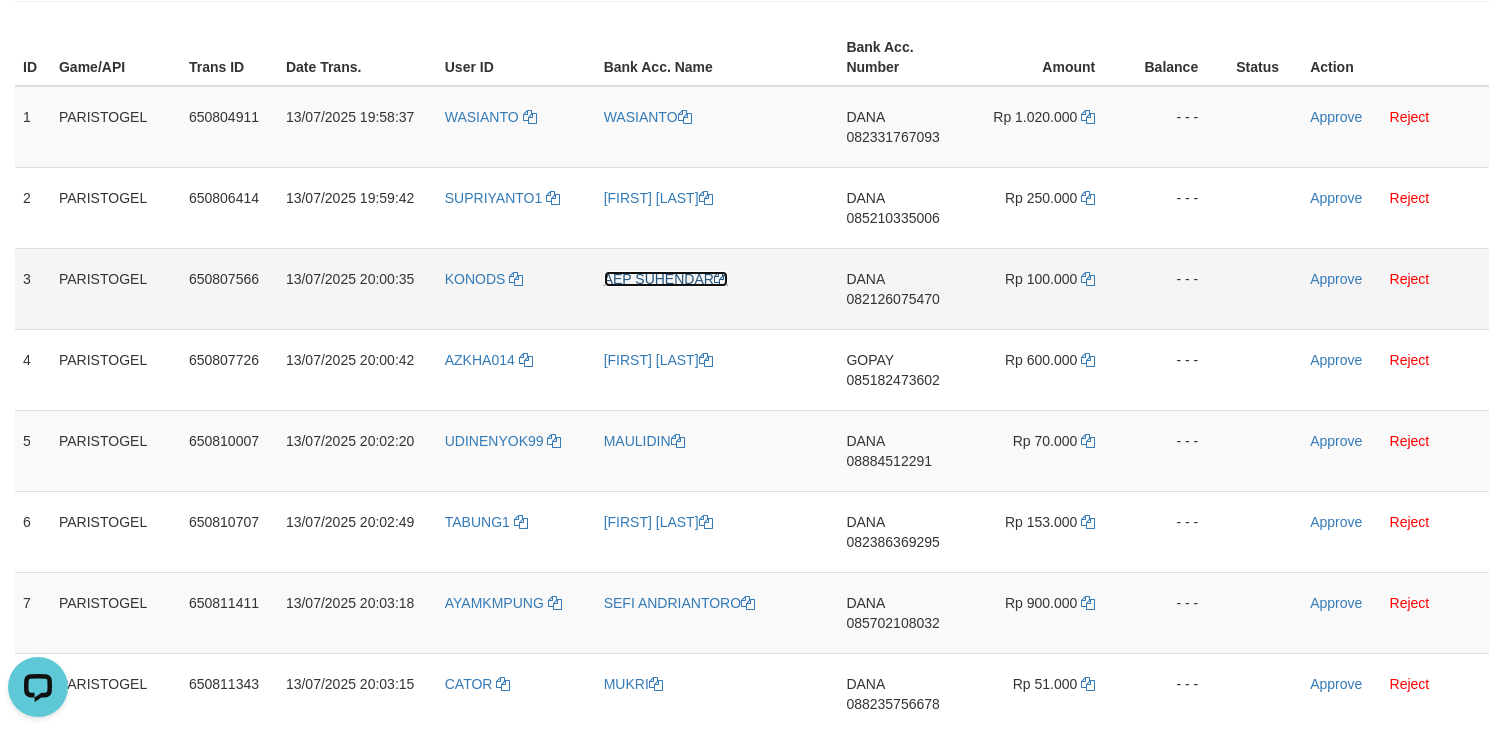 click on "AEP SUHENDAR" at bounding box center [666, 279] 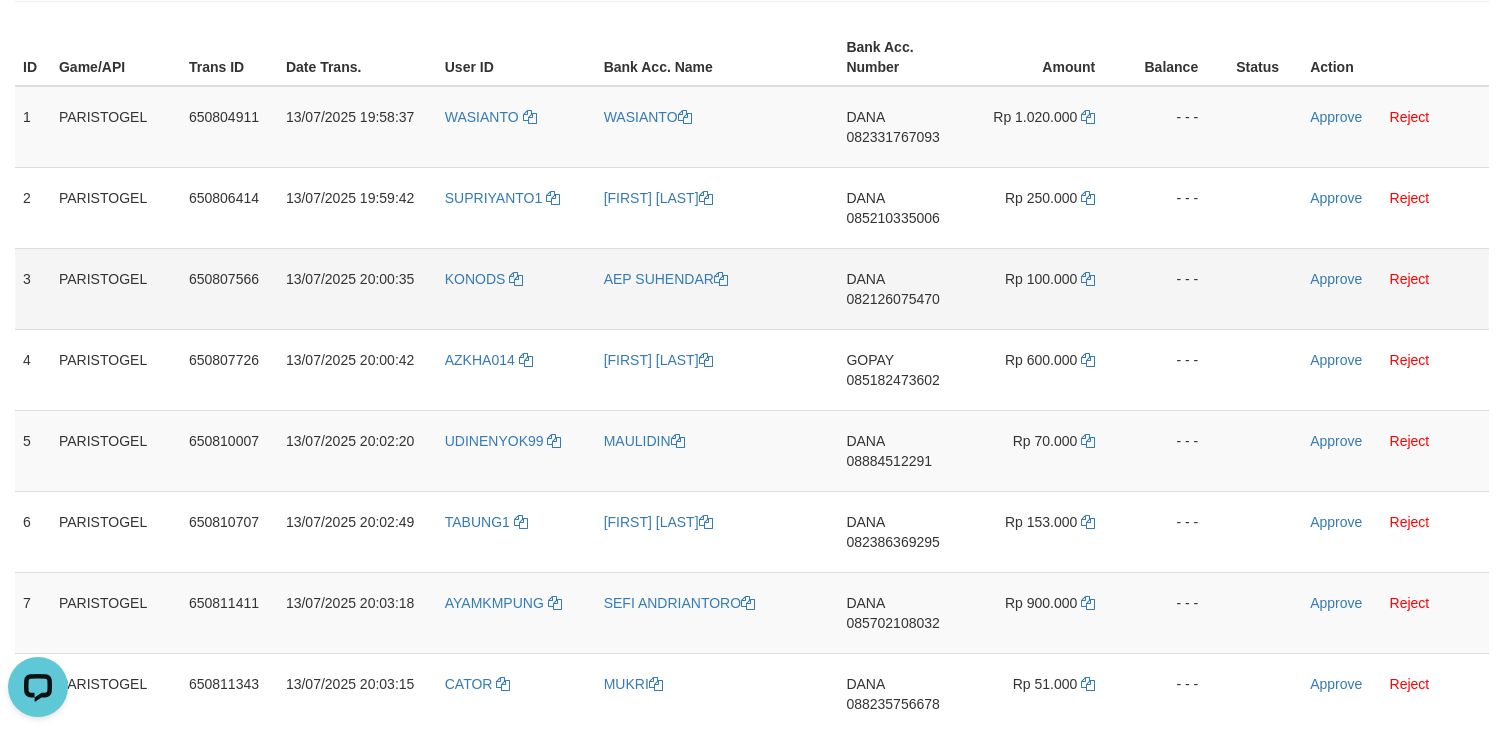 click on "AEP SUHENDAR" at bounding box center (717, 288) 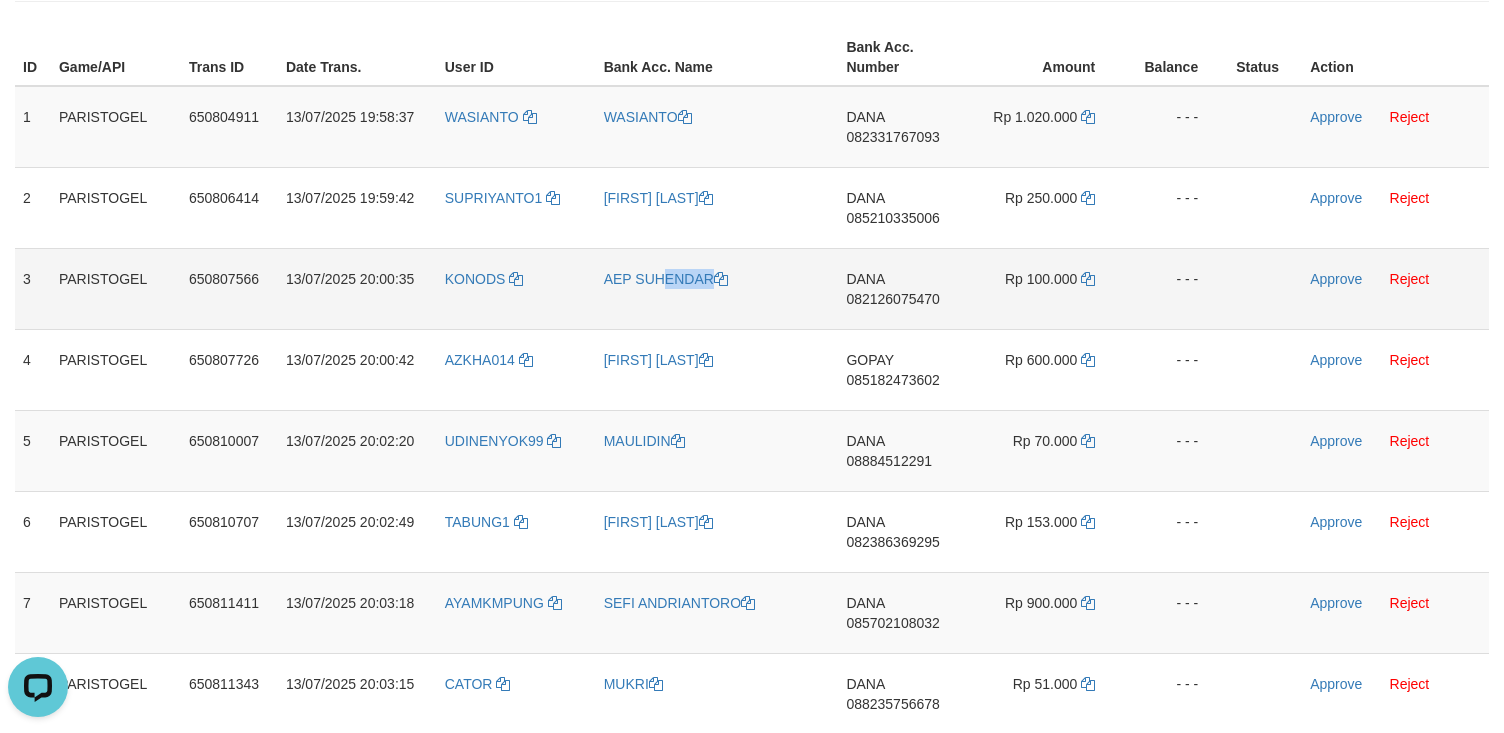 click on "AEP SUHENDAR" at bounding box center (717, 288) 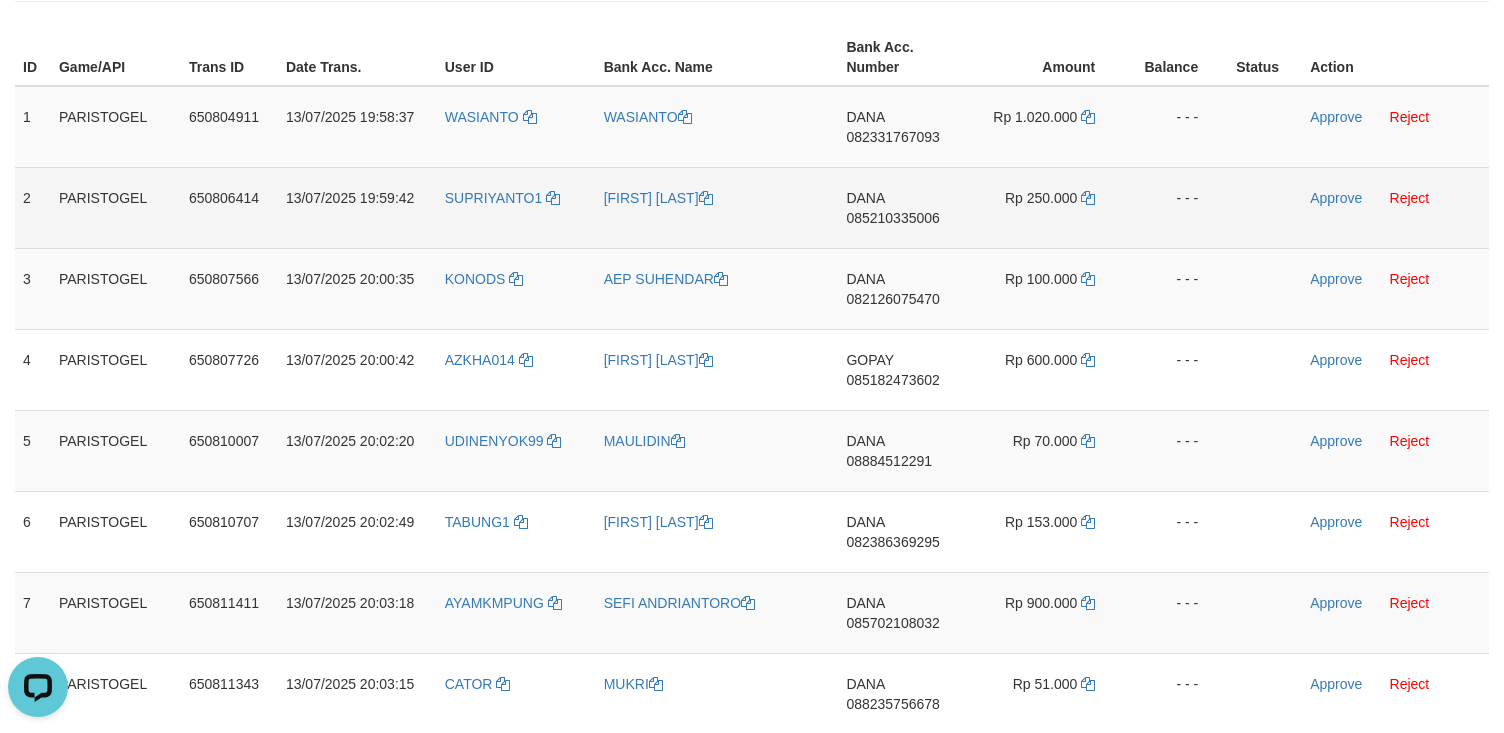click on "[FIRST] [LAST]" at bounding box center (717, 207) 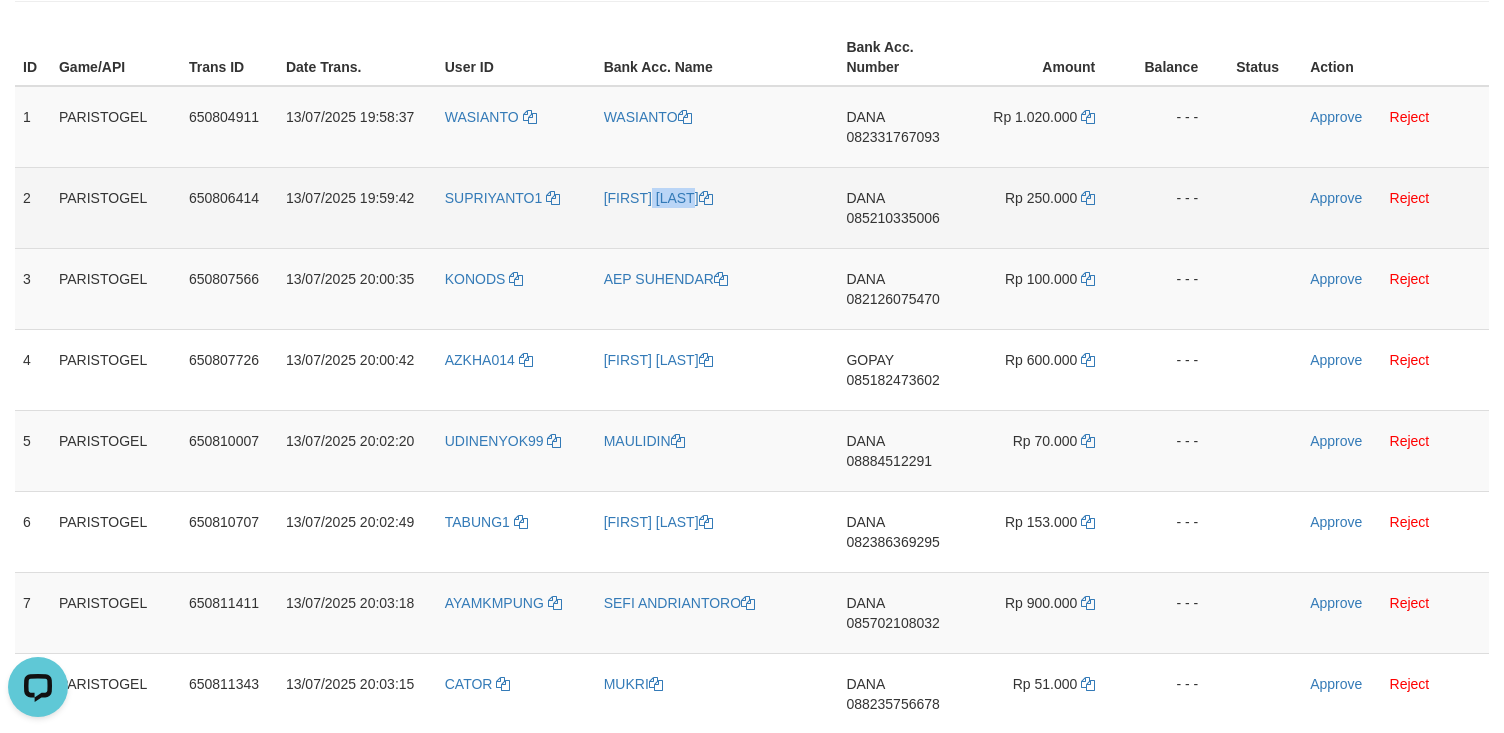 click on "[FIRST] [LAST]" at bounding box center [717, 207] 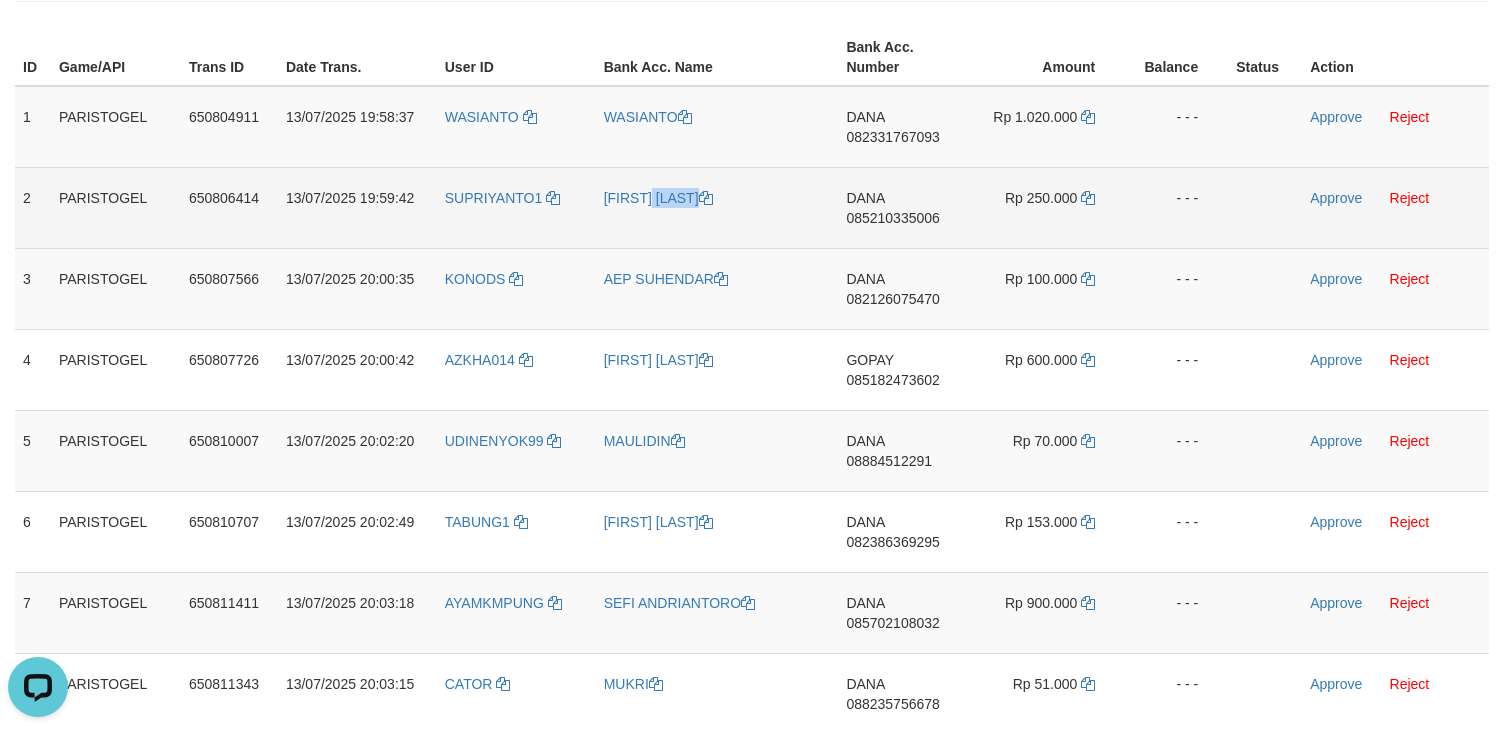 click on "[FIRST] [LAST]" at bounding box center (717, 207) 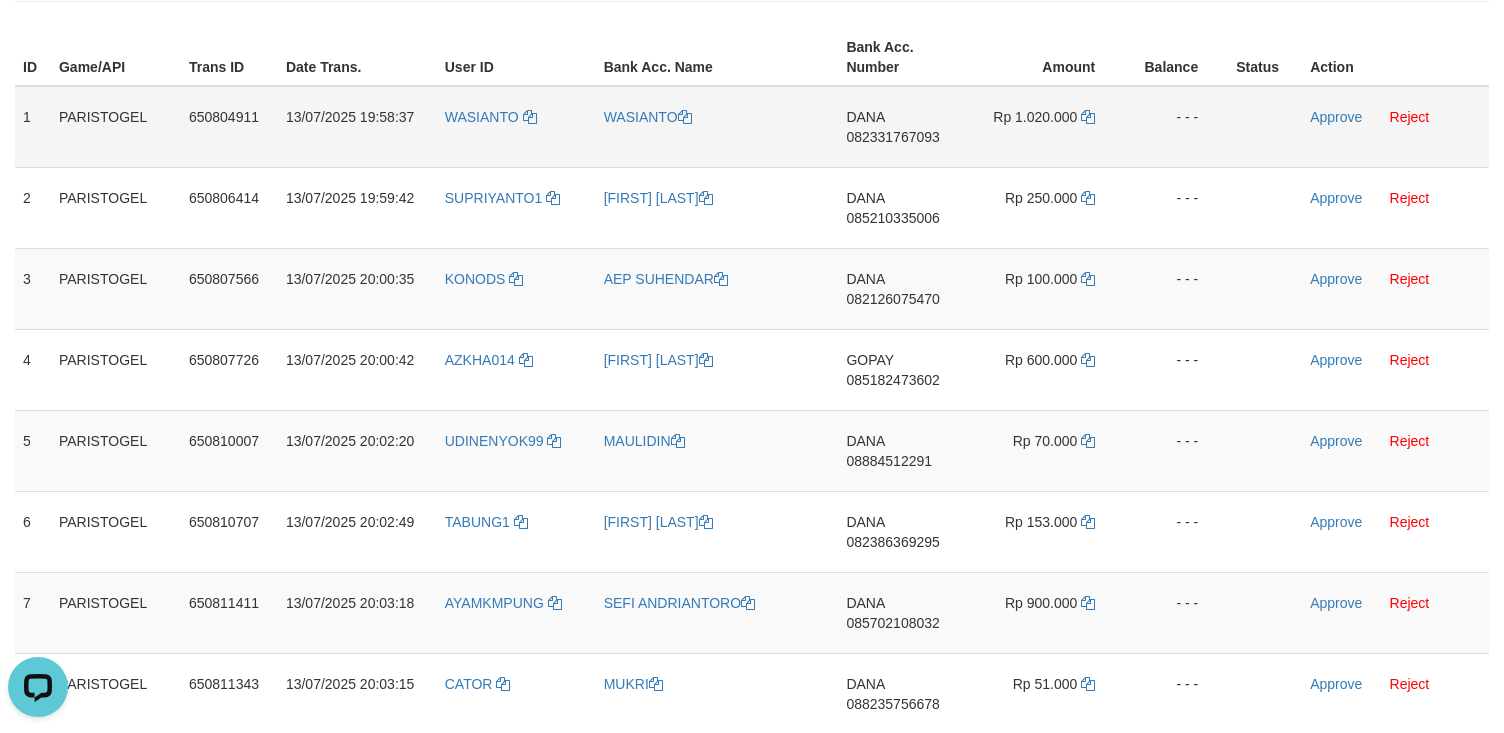 click on "WASIANTO" at bounding box center (717, 127) 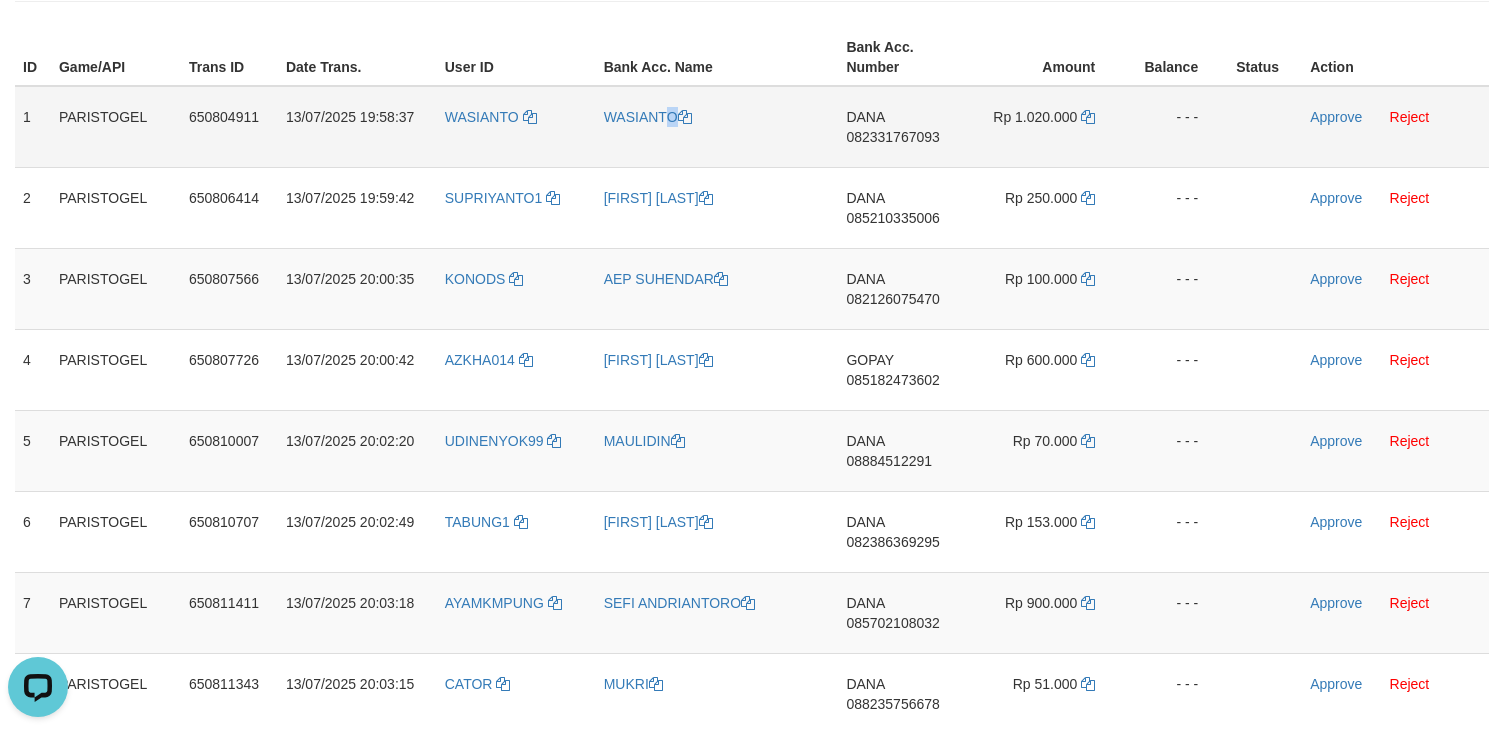click on "WASIANTO" at bounding box center [717, 127] 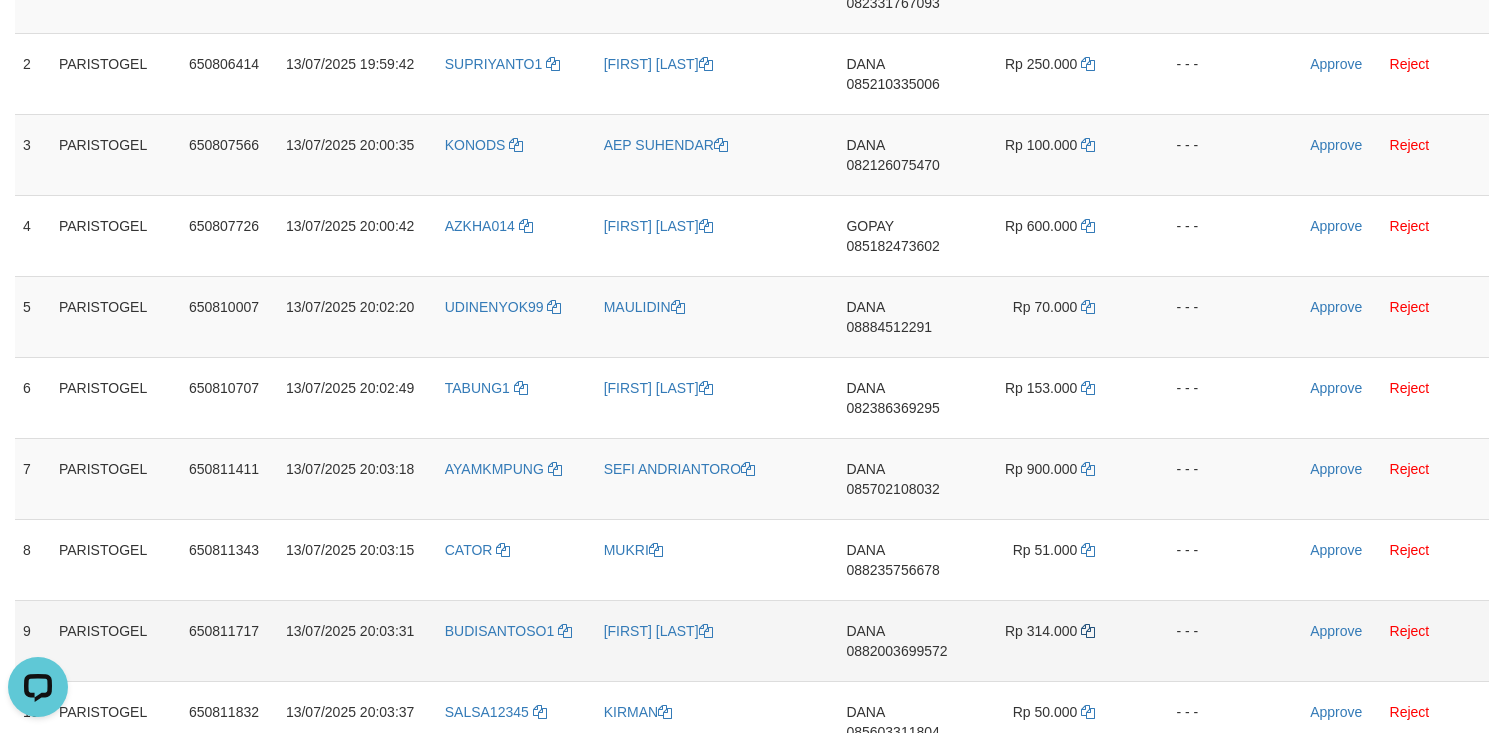 scroll, scrollTop: 266, scrollLeft: 0, axis: vertical 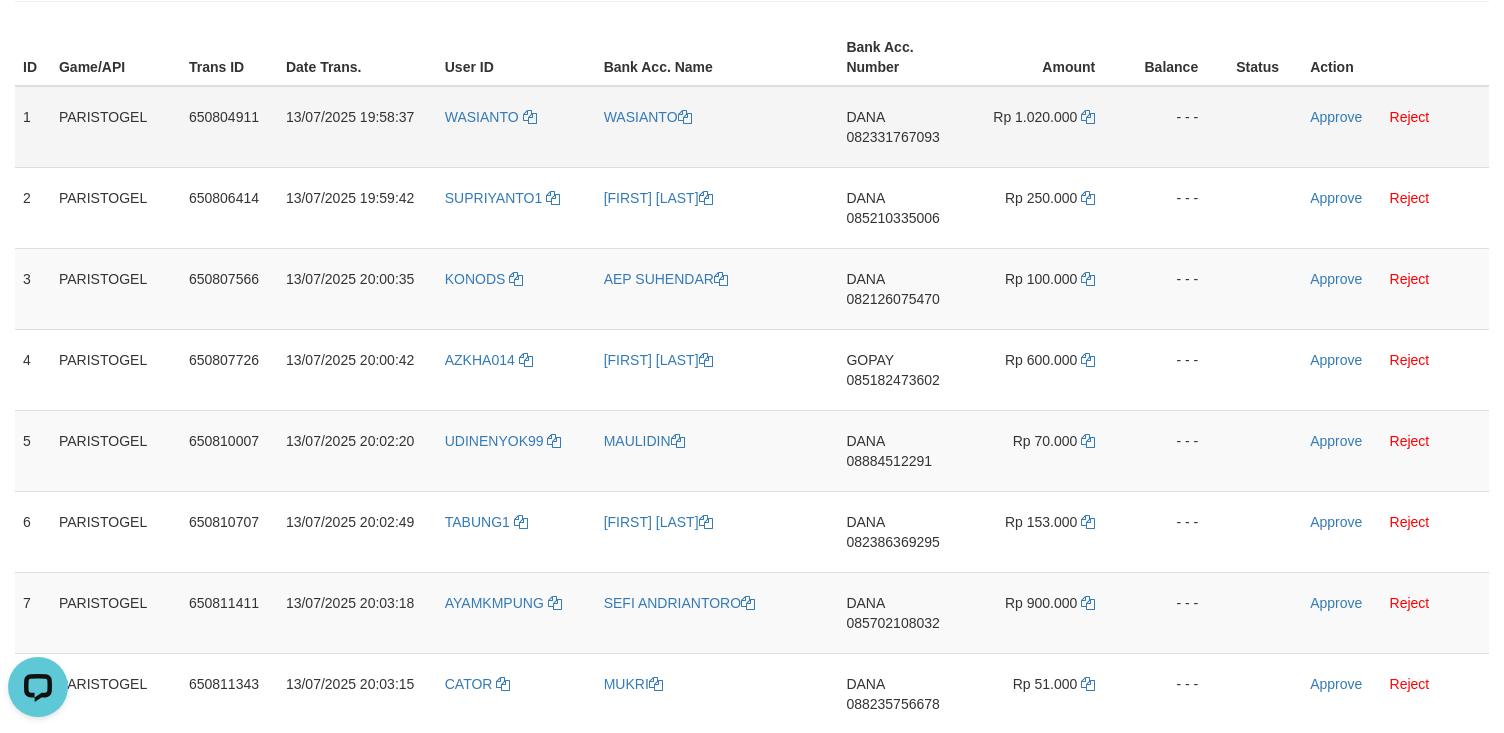 click on "DANA
082331767093" at bounding box center [904, 127] 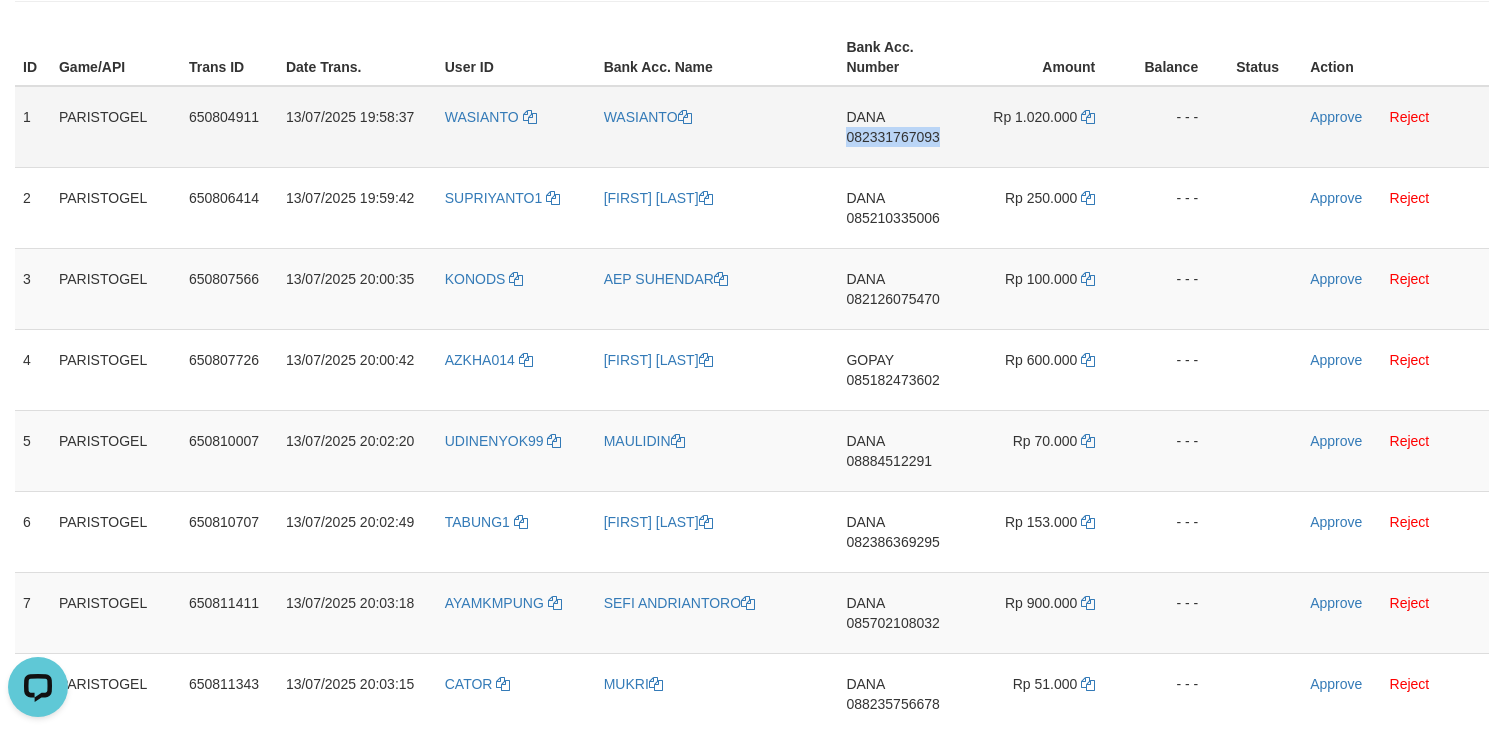 click on "DANA
082331767093" at bounding box center (904, 127) 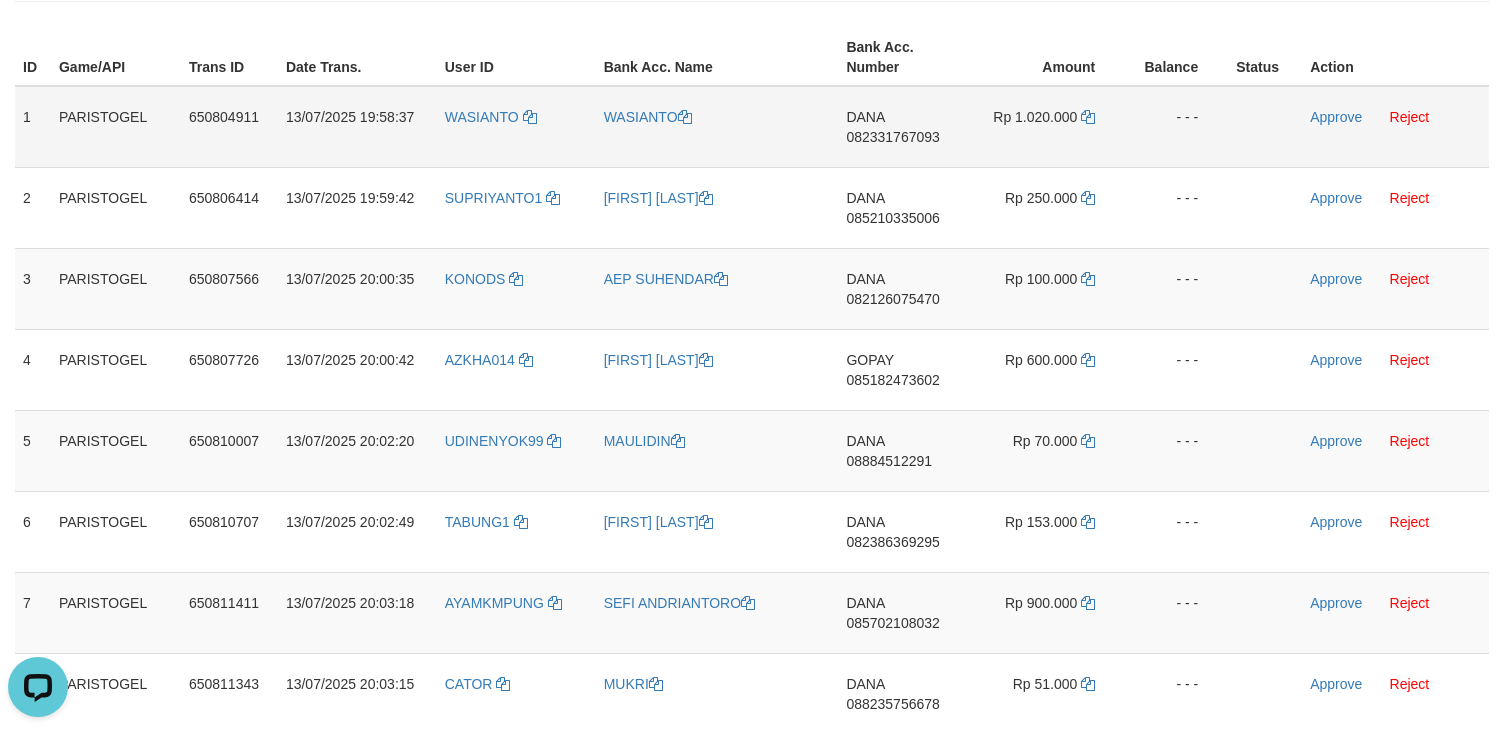 click on "Rp 1.020.000" at bounding box center [1047, 127] 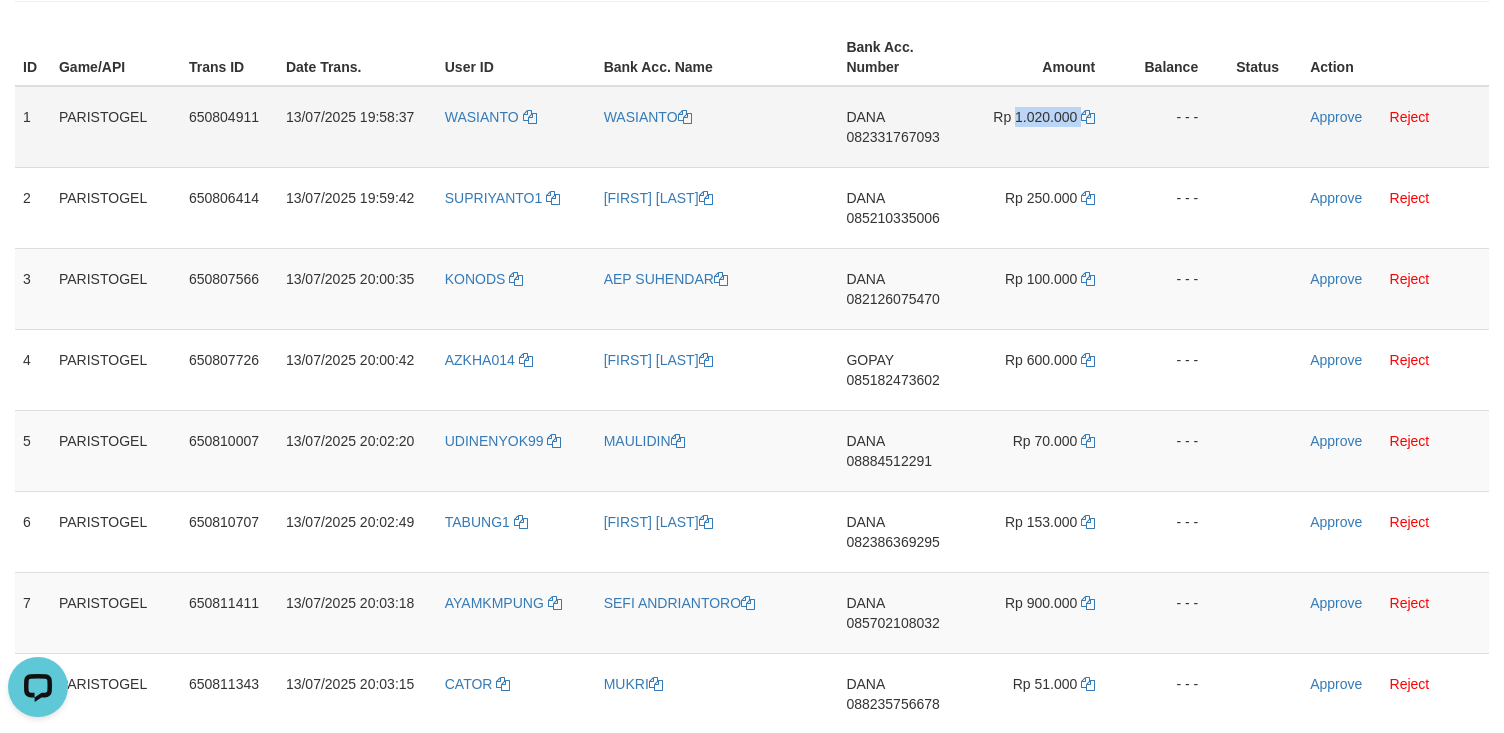 click on "Rp 1.020.000" at bounding box center (1047, 127) 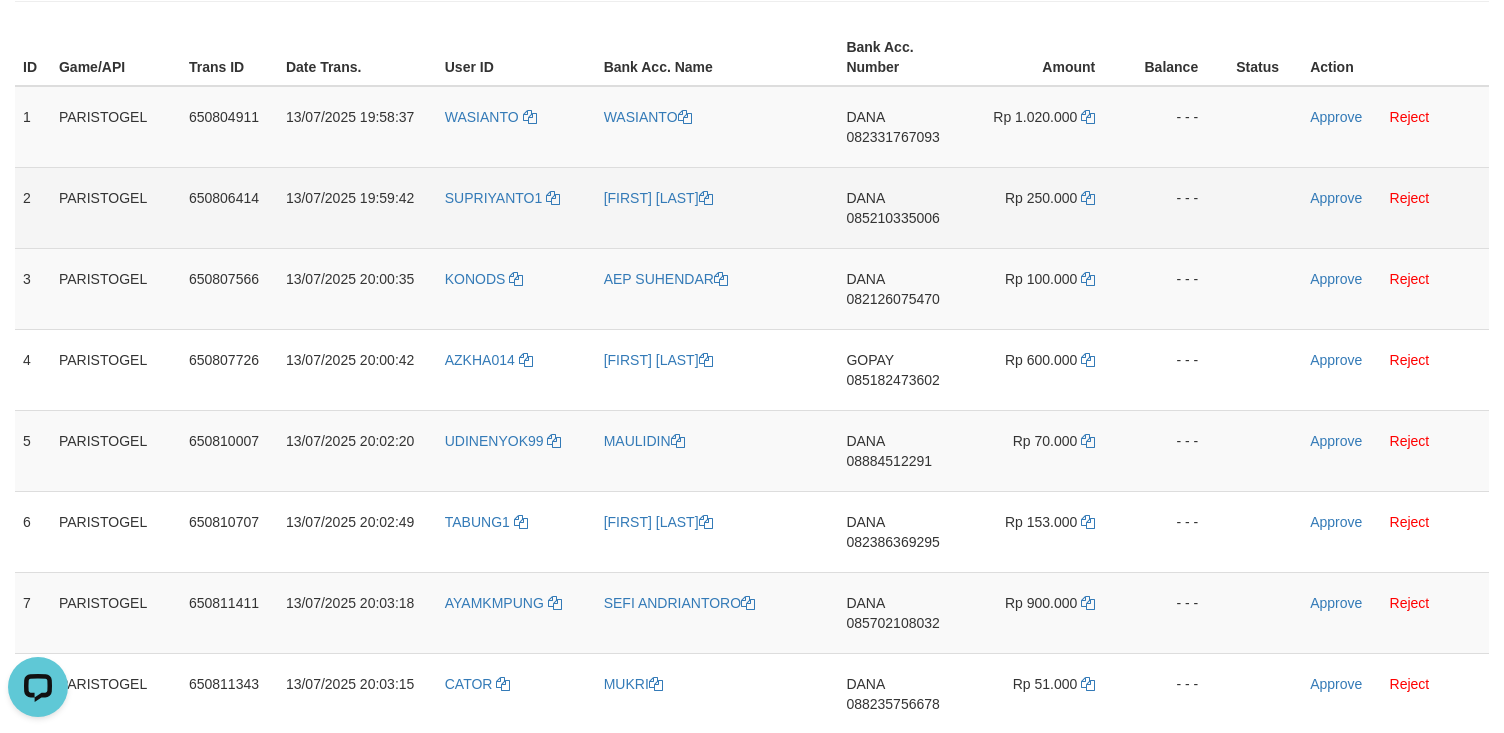 click on "DANA
085210335006" at bounding box center [904, 207] 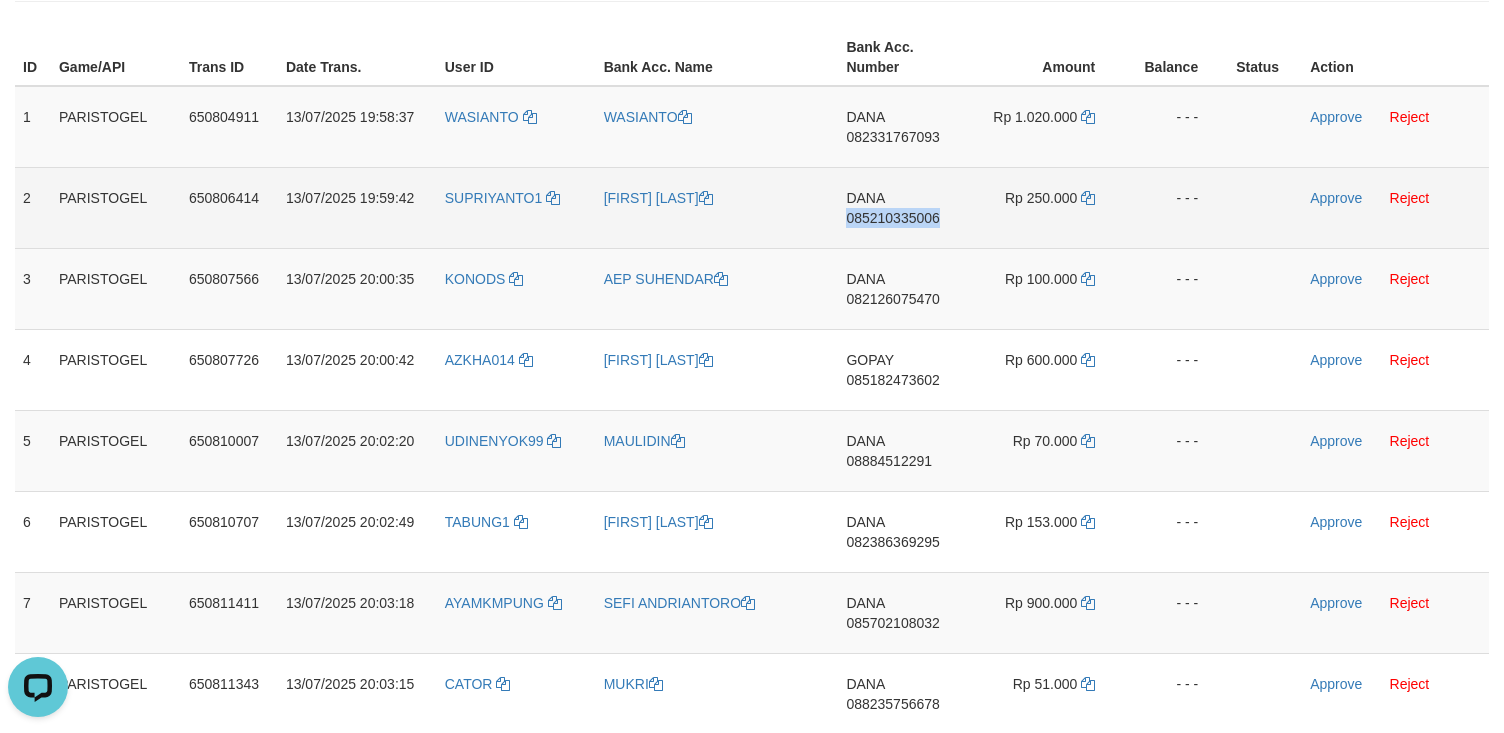 click on "DANA
085210335006" at bounding box center (904, 207) 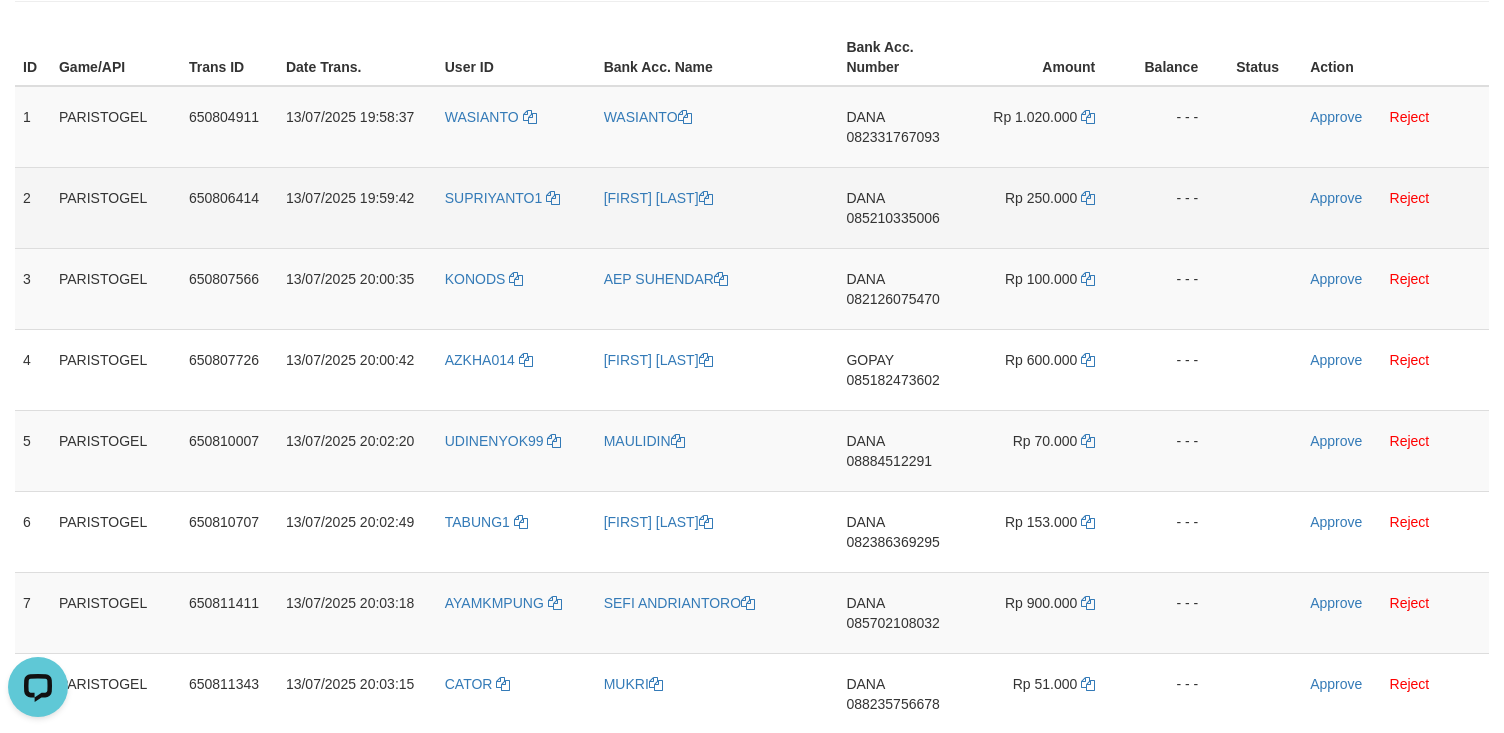 click on "Rp 250.000" at bounding box center [1047, 207] 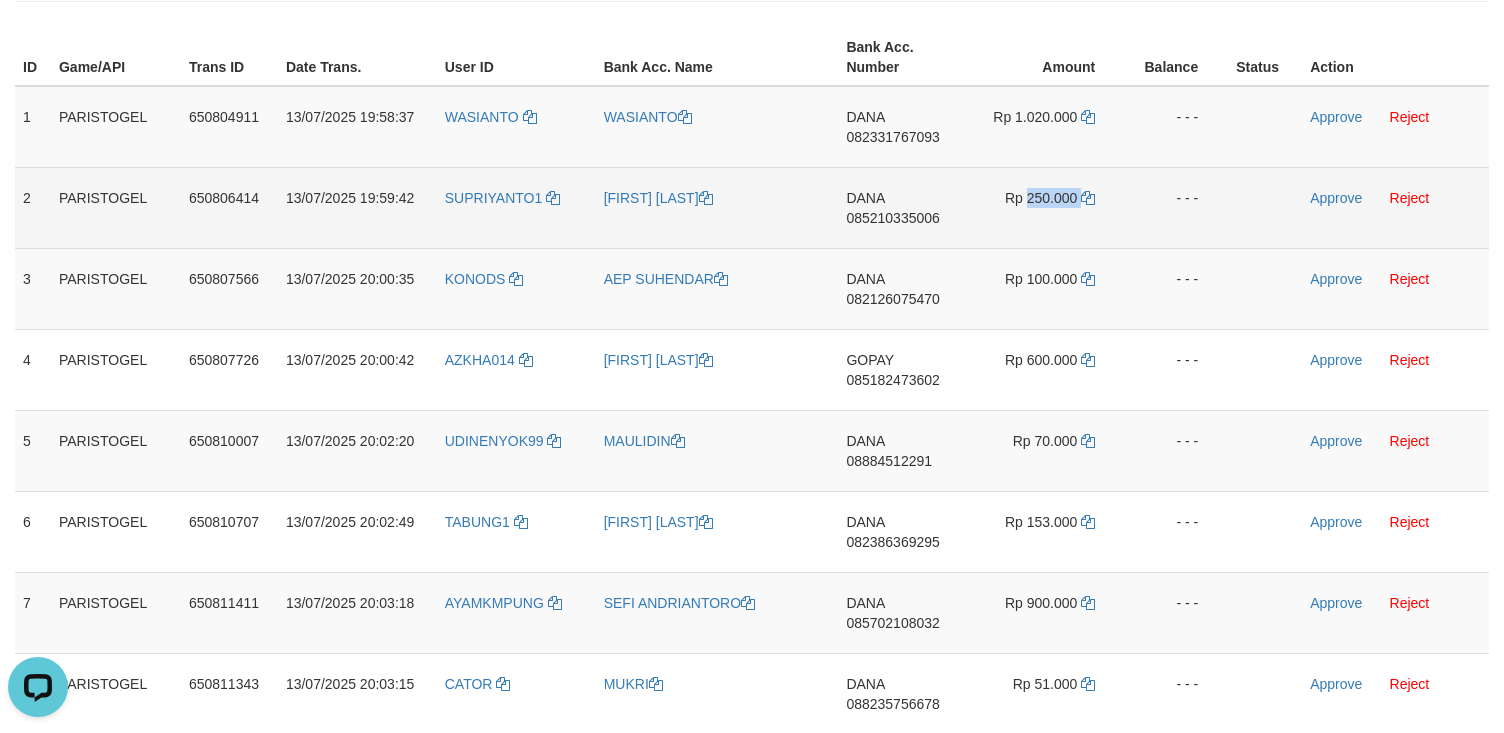 click on "Rp 250.000" at bounding box center [1047, 207] 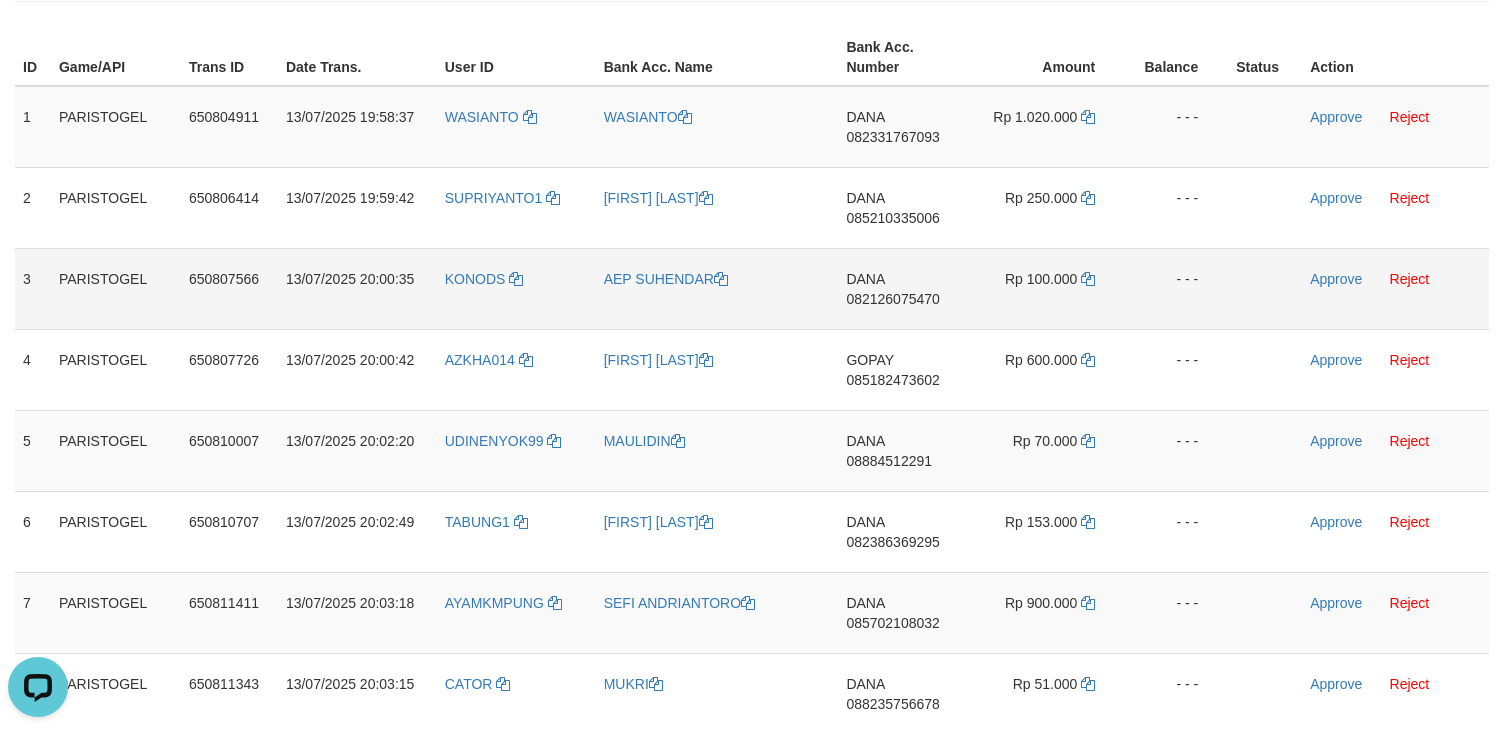 click on "DANA
082126075470" at bounding box center (904, 288) 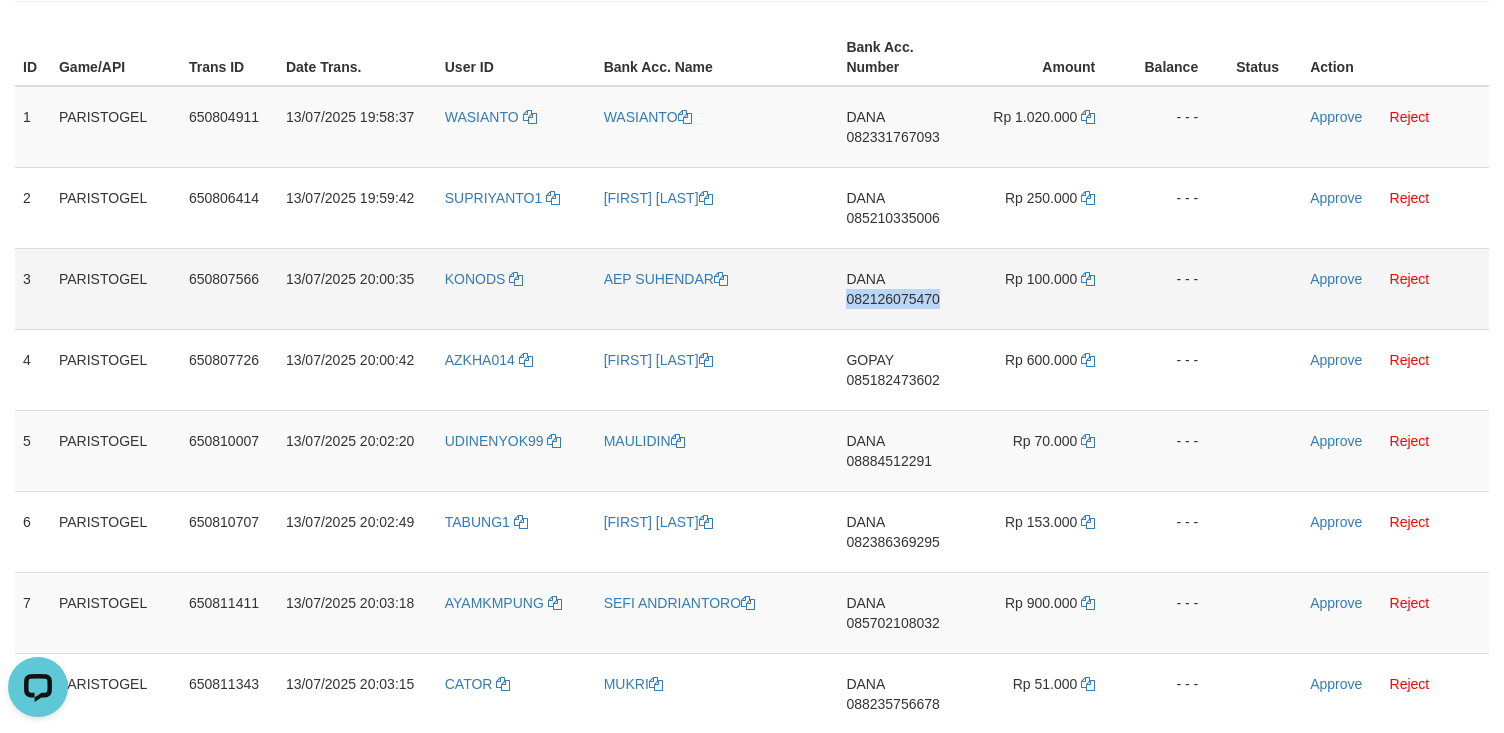 click on "DANA
082126075470" at bounding box center [904, 288] 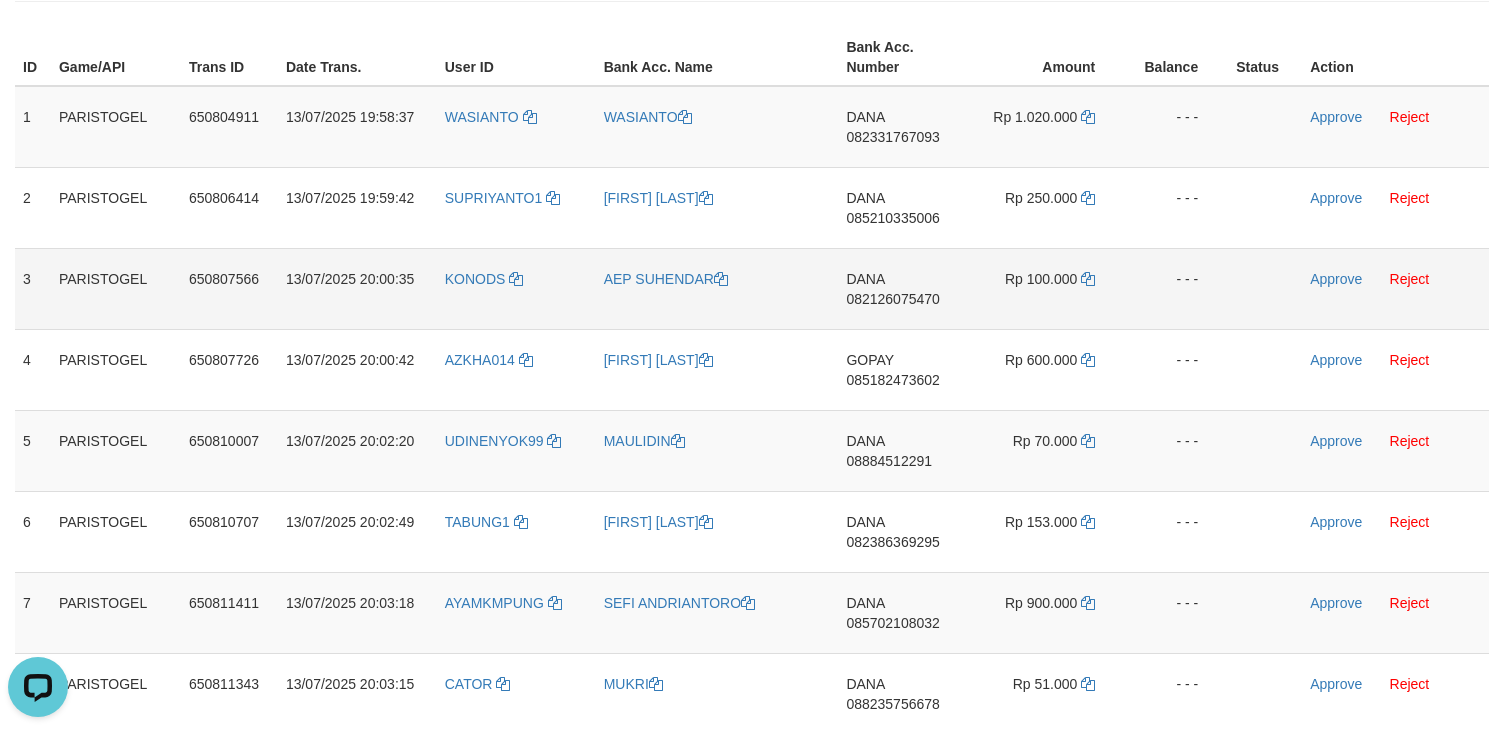 click on "Rp 100.000" at bounding box center (1047, 288) 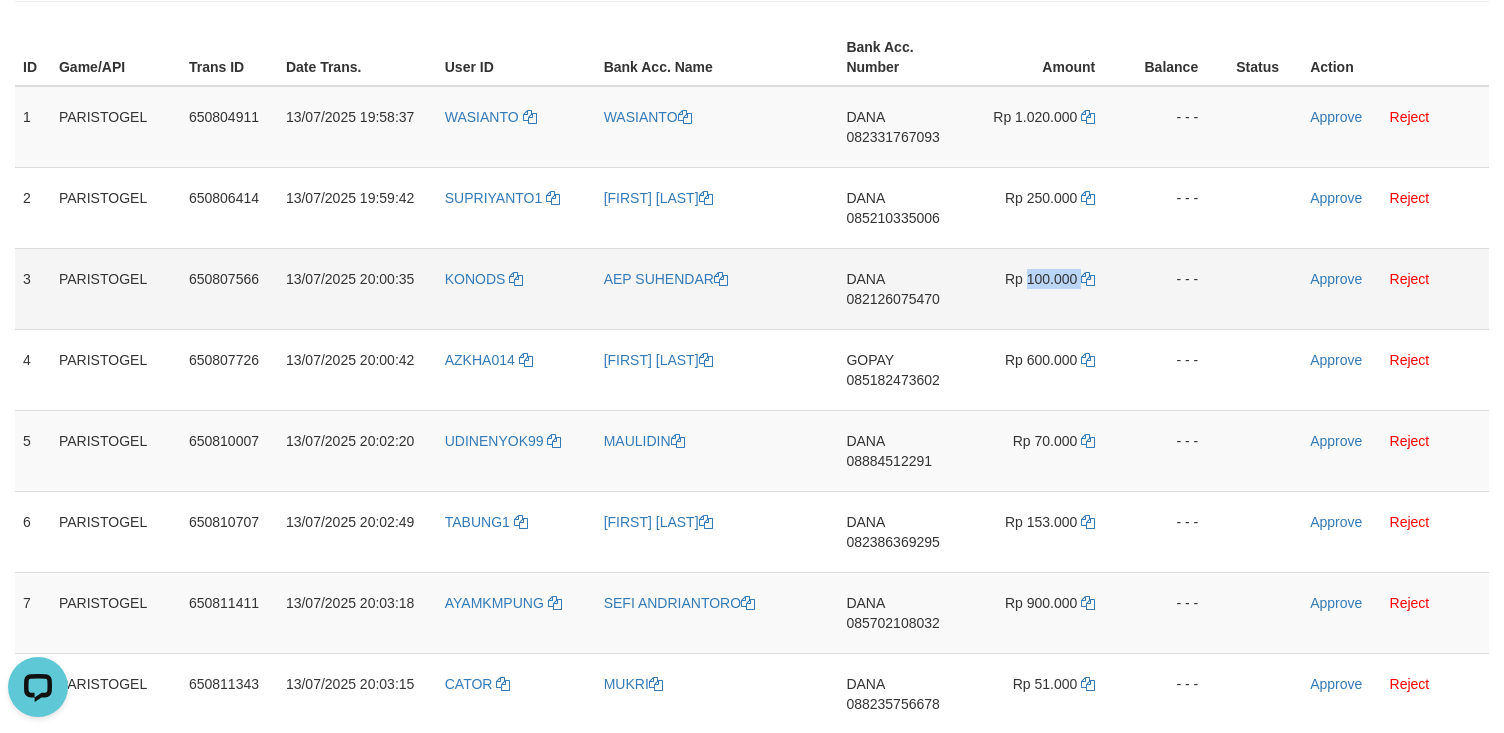 click on "Rp 100.000" at bounding box center (1047, 288) 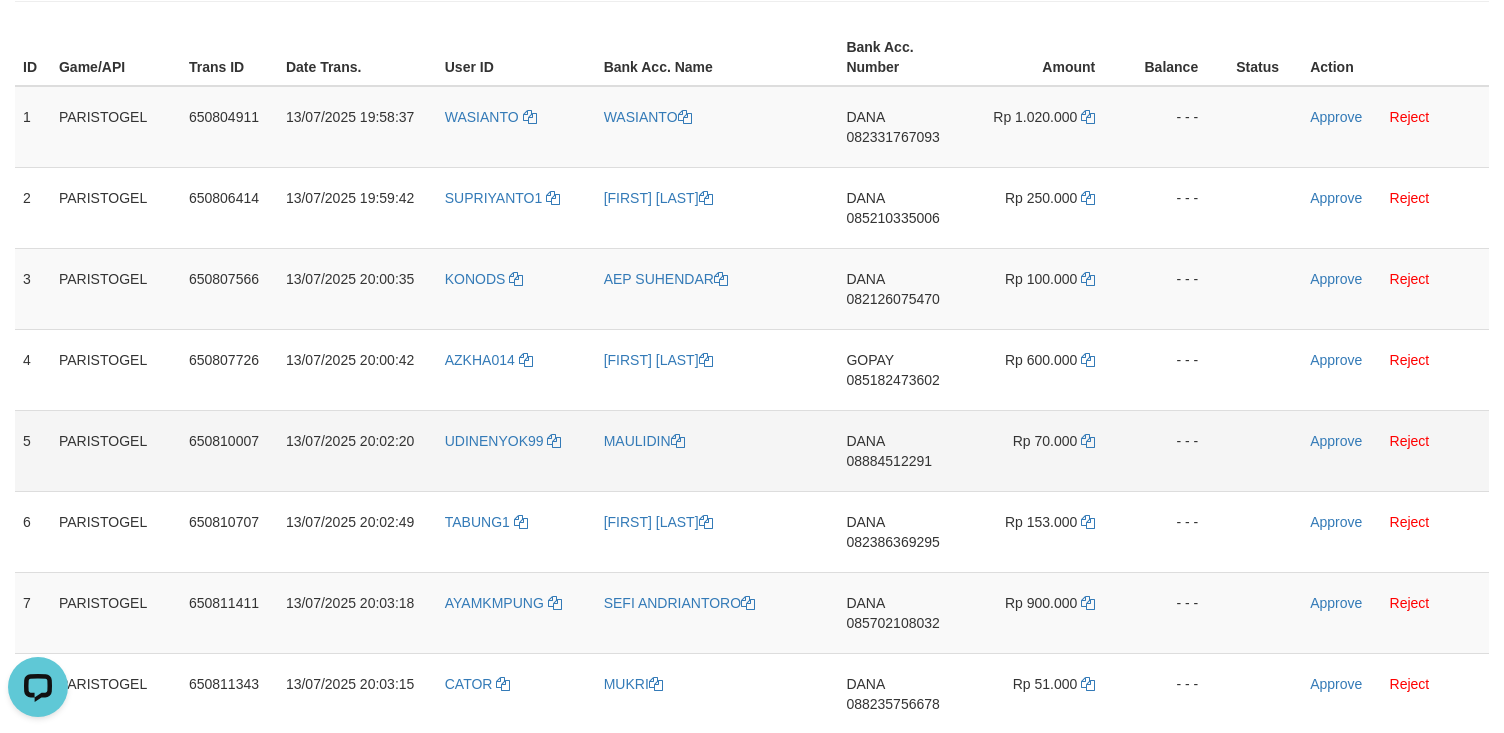 click on "DANA
08884512291" at bounding box center (904, 450) 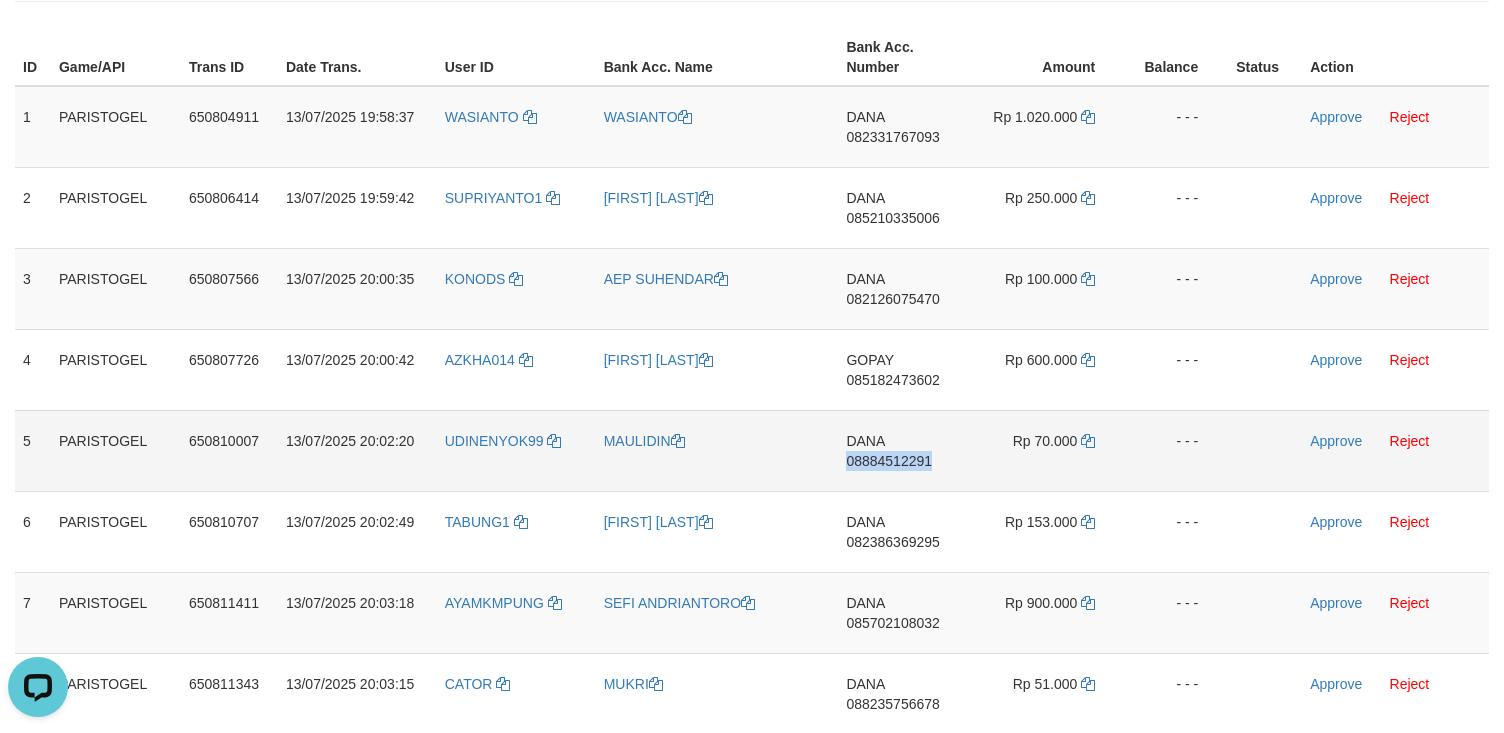 click on "DANA
08884512291" at bounding box center [904, 450] 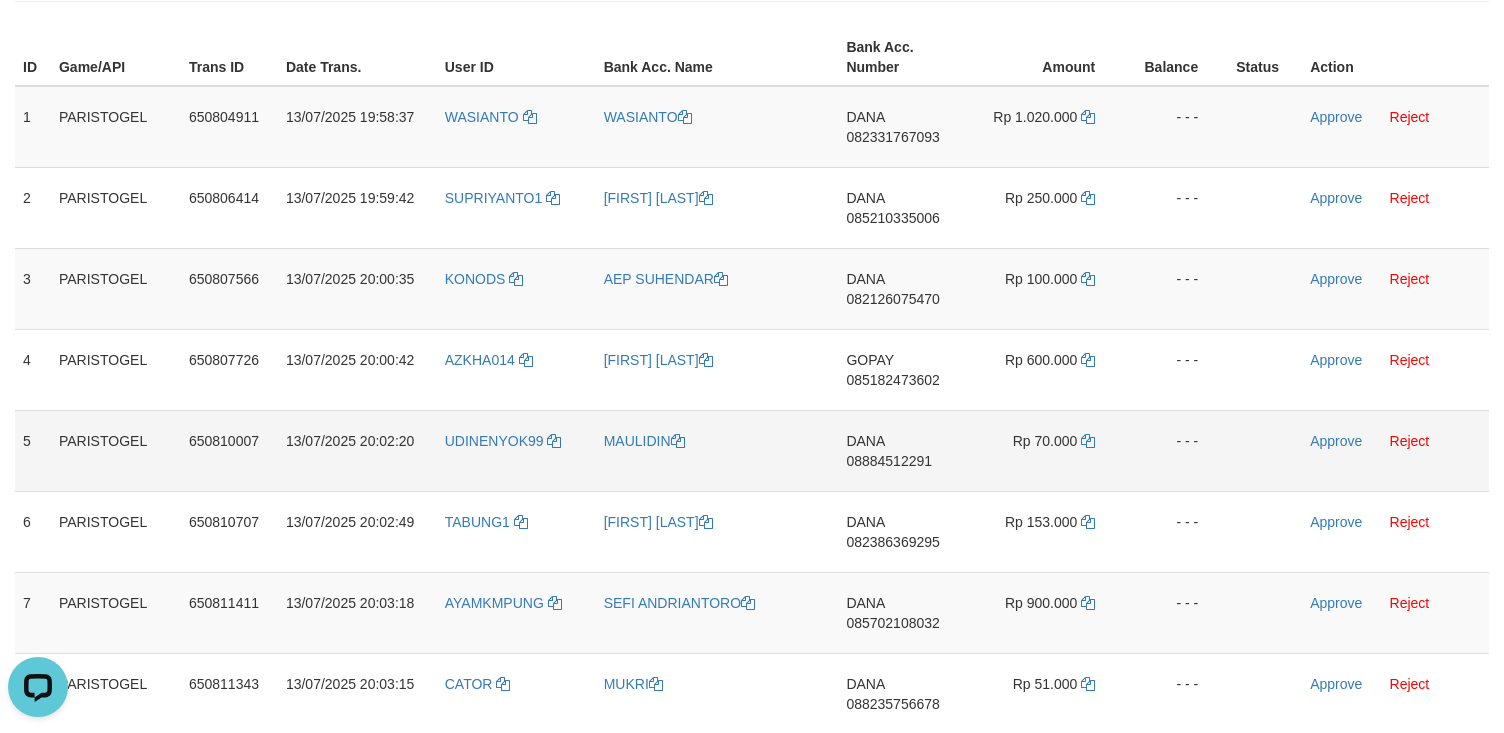 click on "Rp 70.000" at bounding box center [1047, 450] 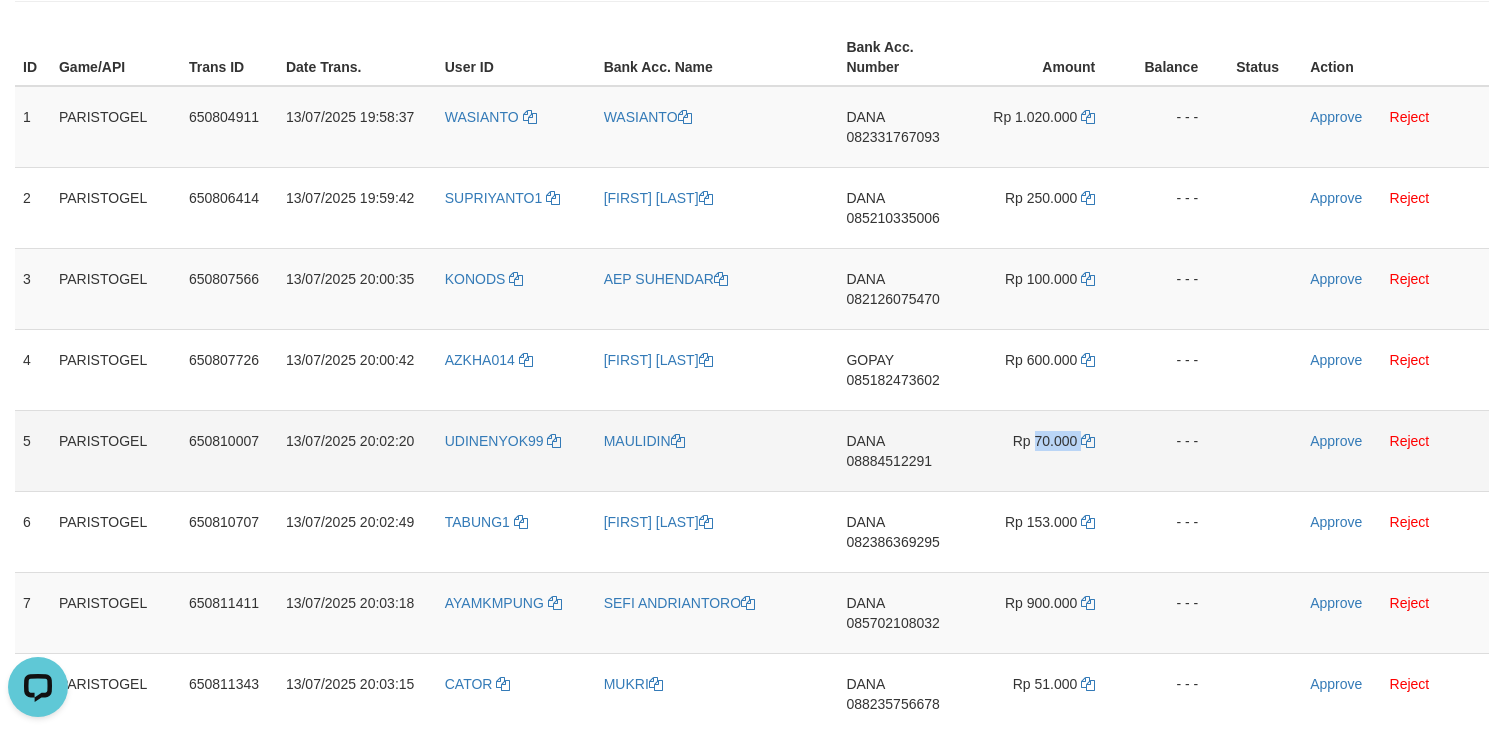 click on "Rp 70.000" at bounding box center [1047, 450] 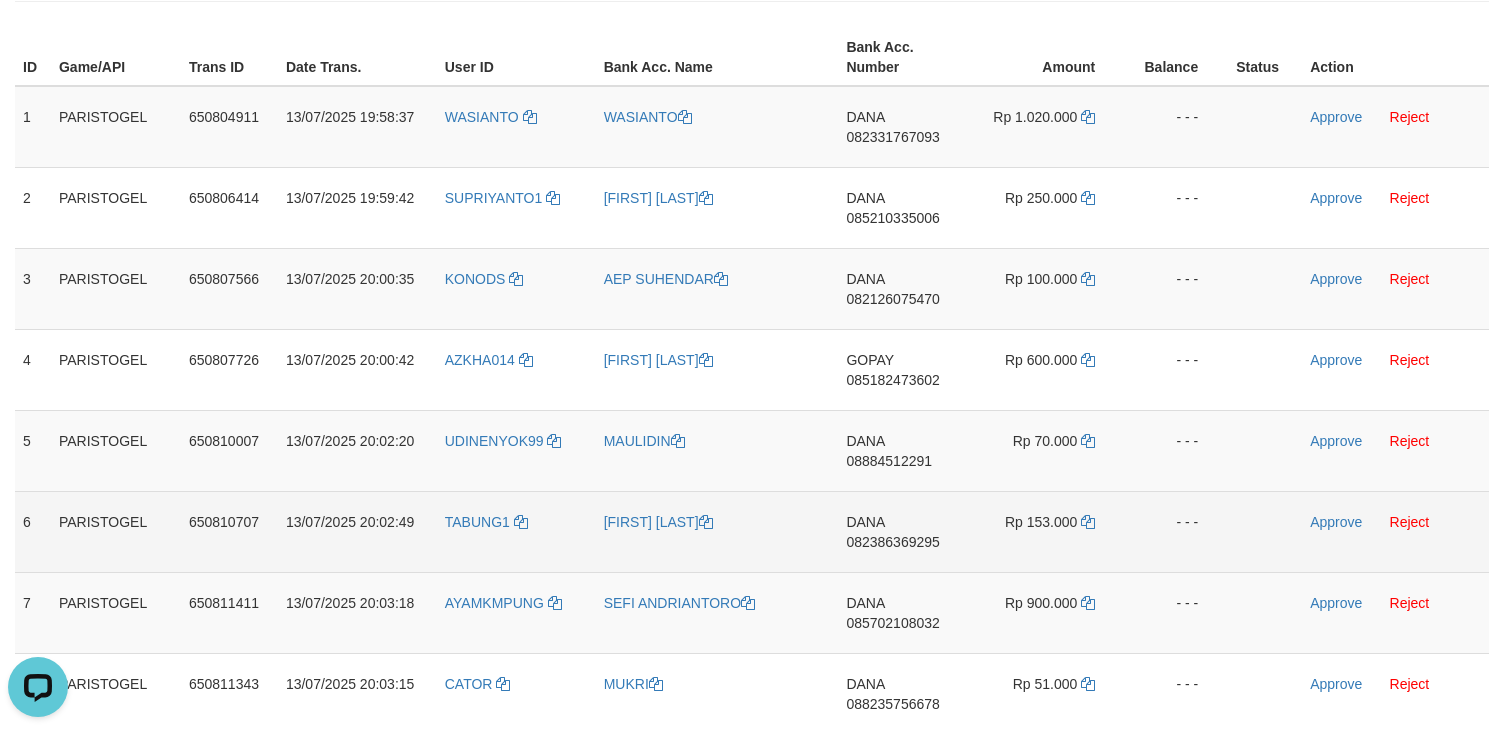 click on "DANA
082386369295" at bounding box center (904, 531) 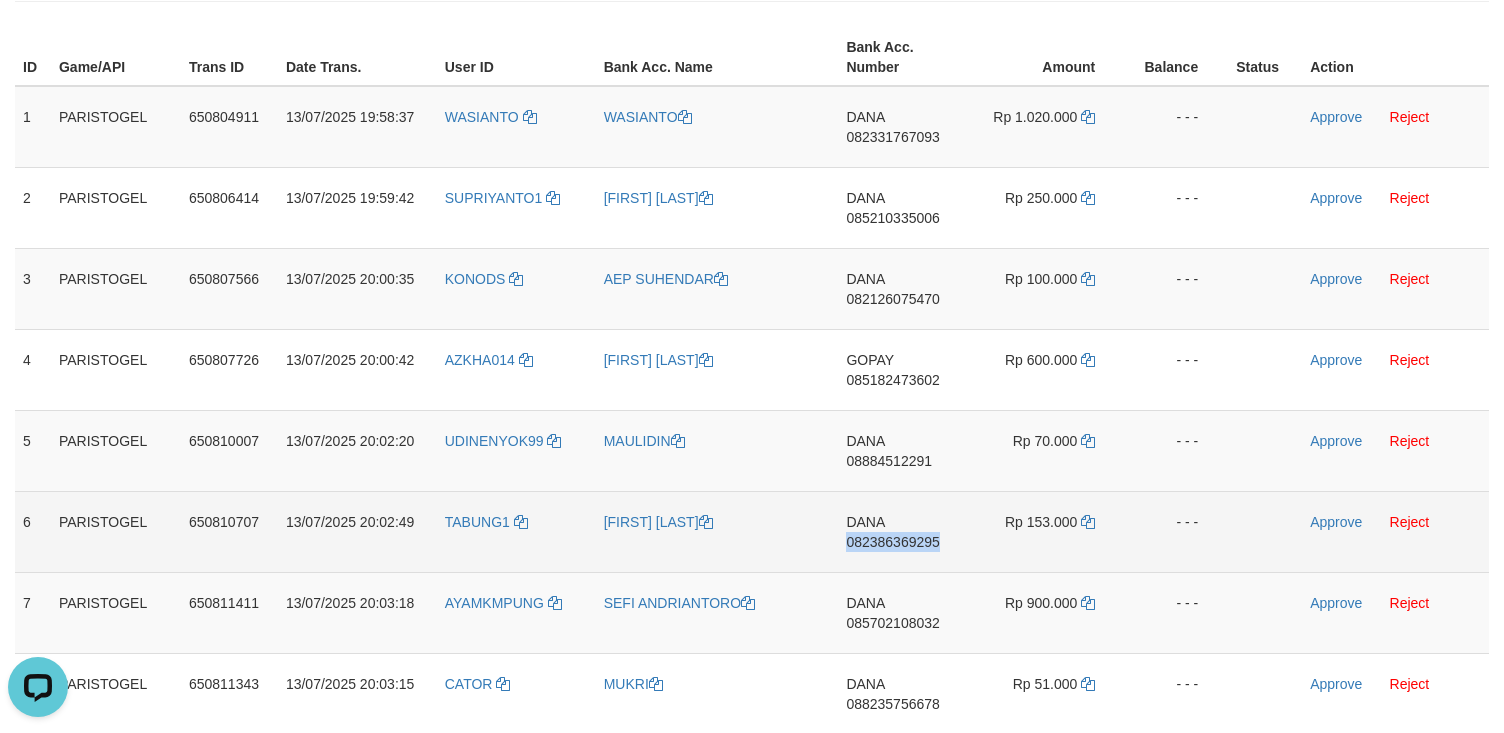 click on "DANA
082386369295" at bounding box center [904, 531] 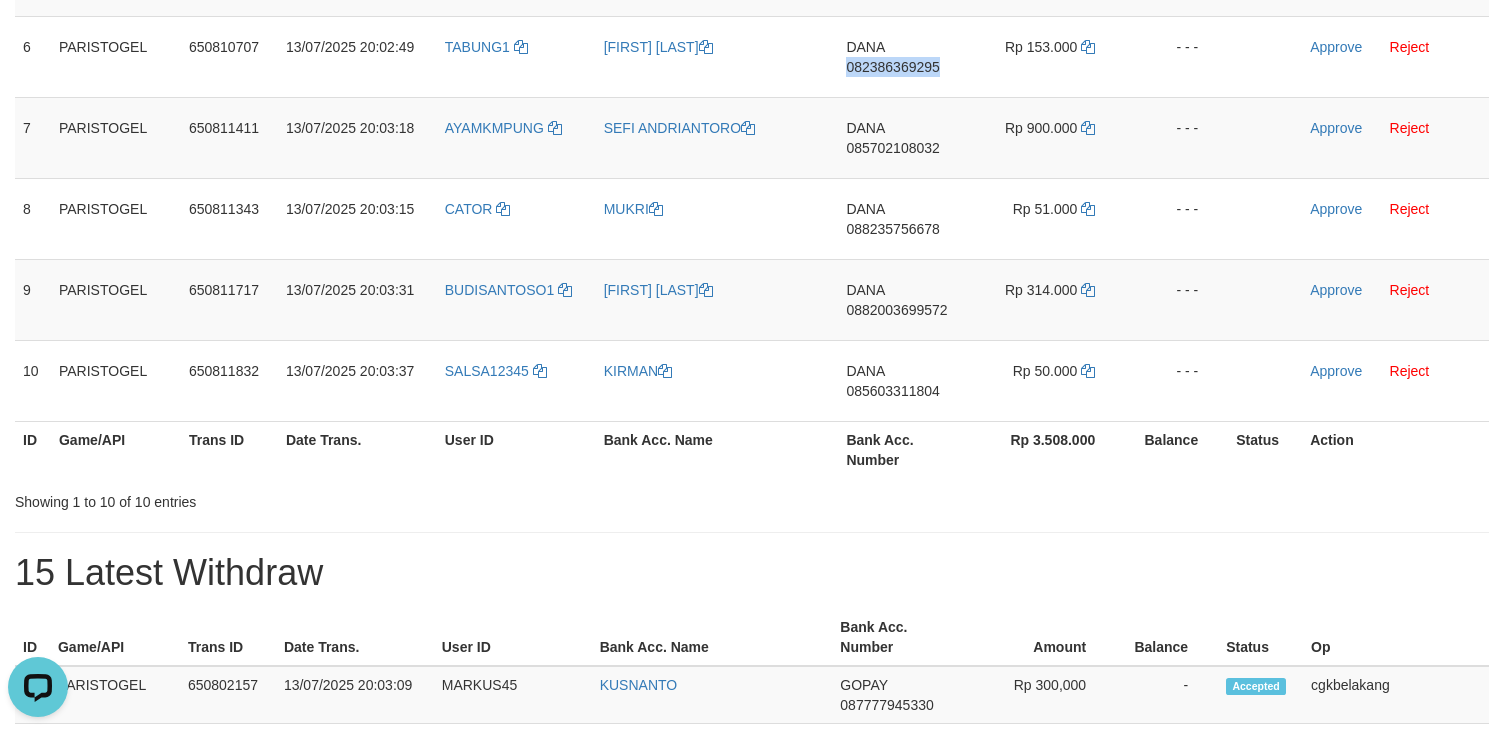scroll, scrollTop: 400, scrollLeft: 0, axis: vertical 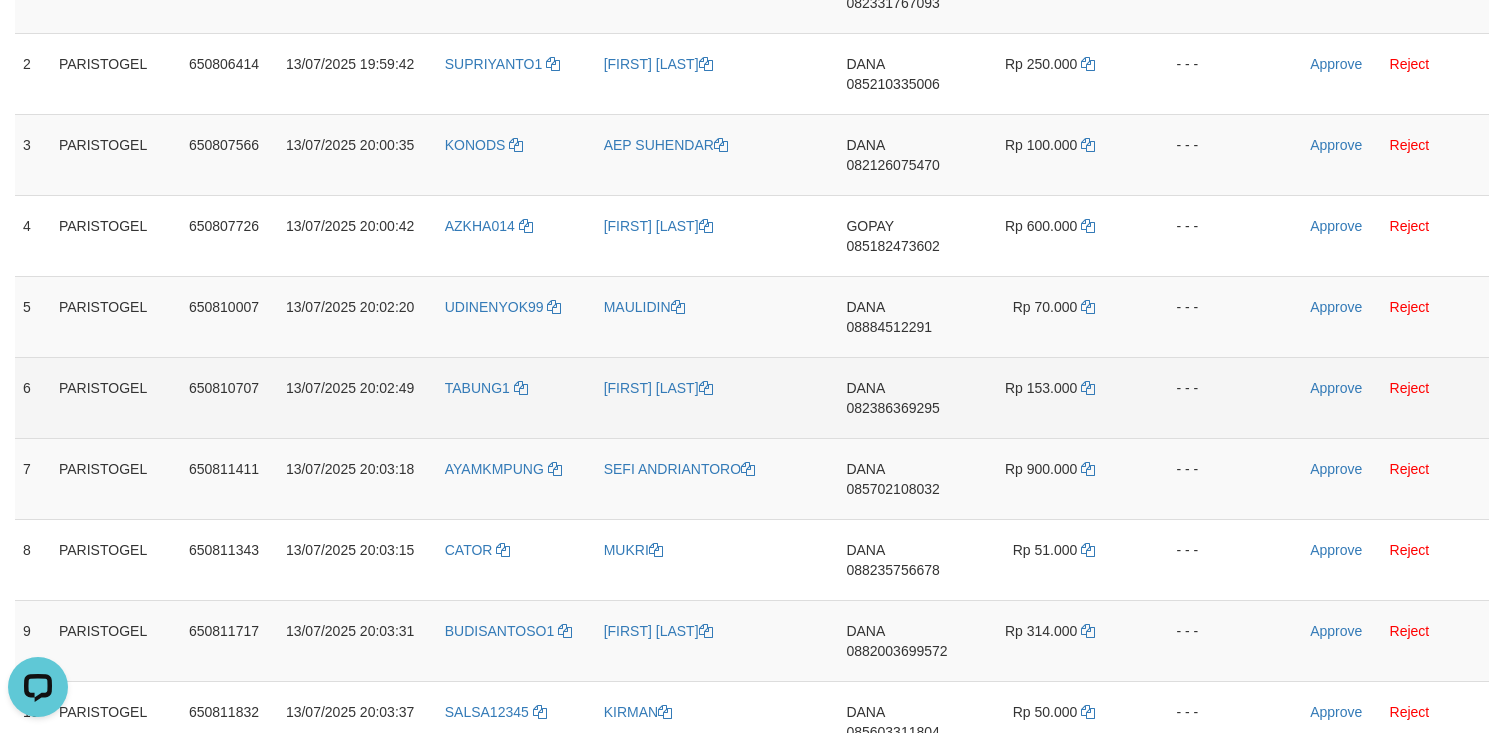 click on "Rp 153.000" at bounding box center (1047, 397) 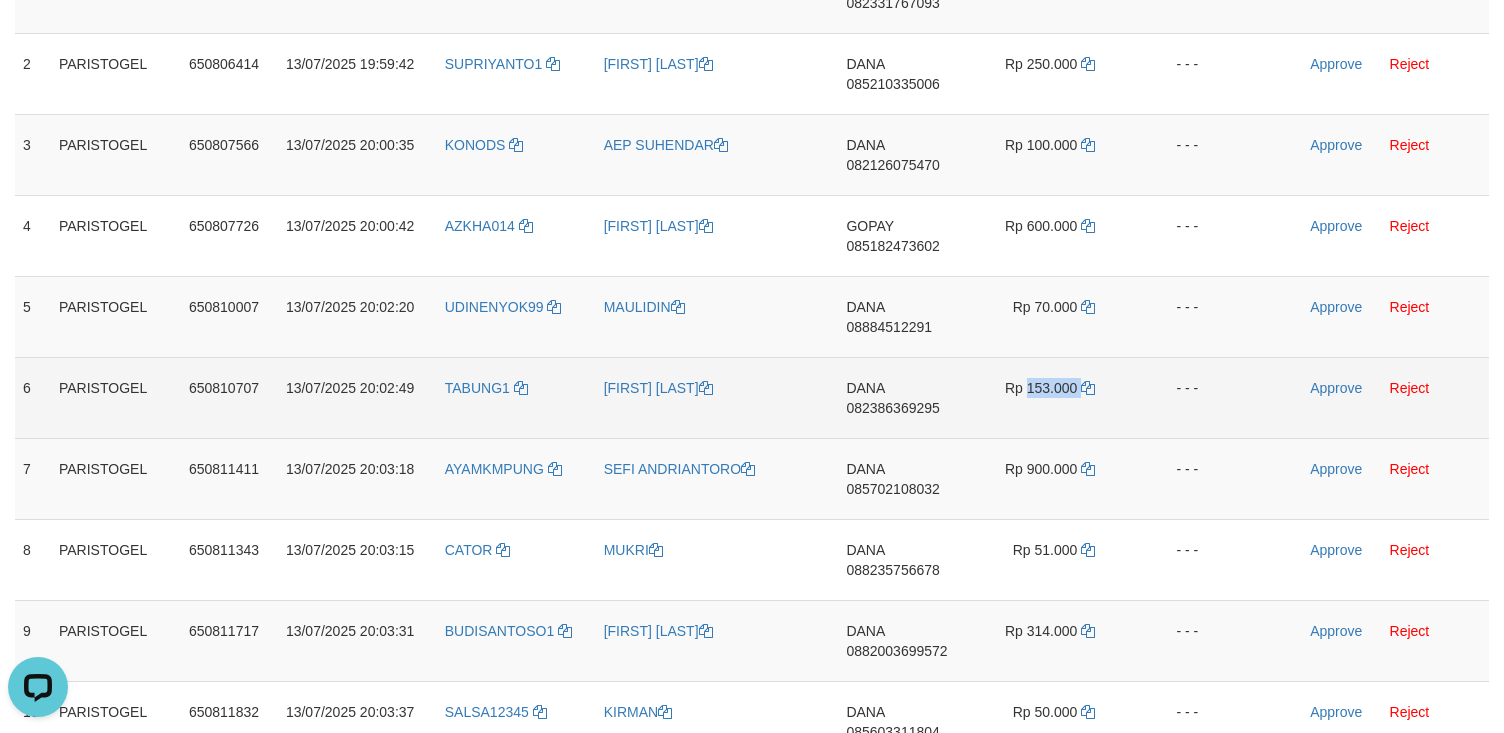 click on "Rp 153.000" at bounding box center (1047, 397) 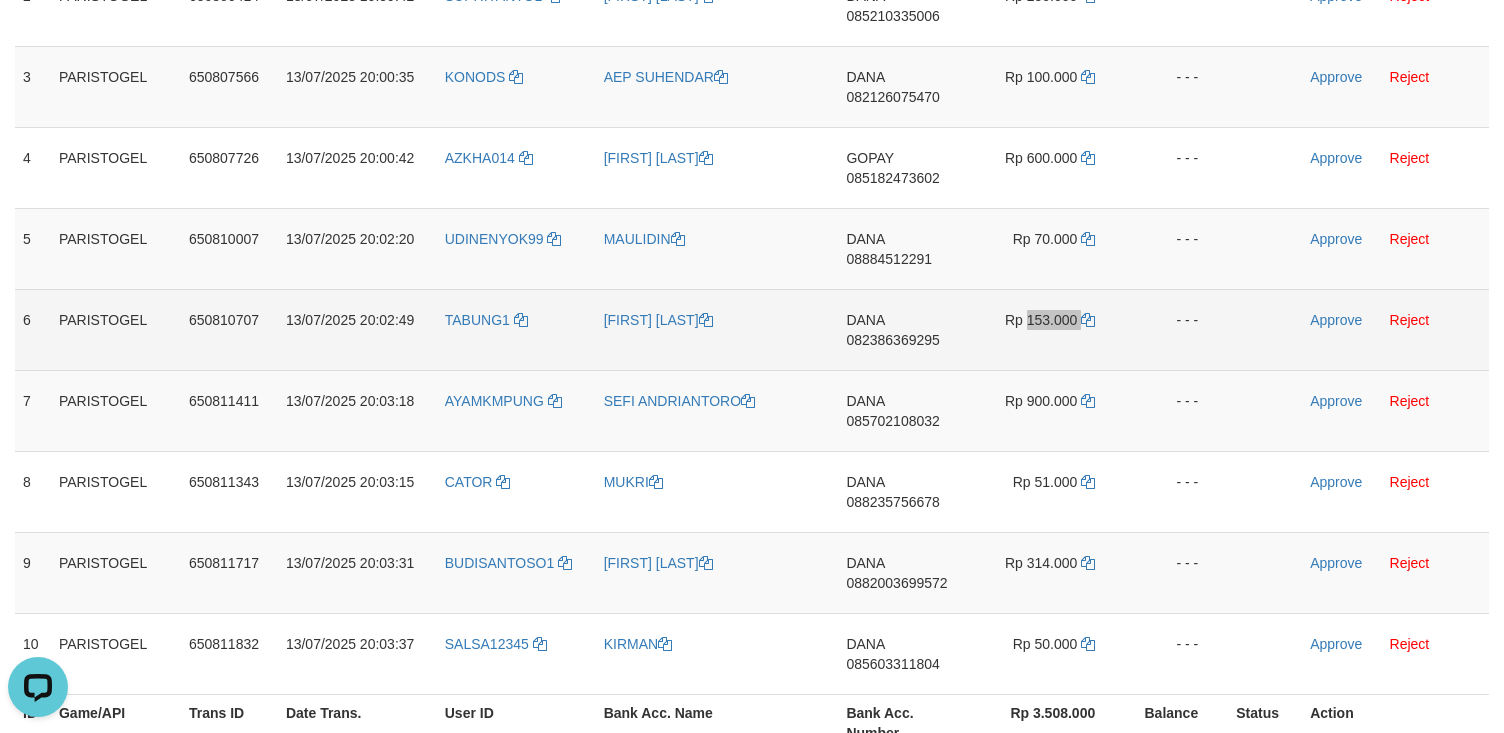 scroll, scrollTop: 533, scrollLeft: 0, axis: vertical 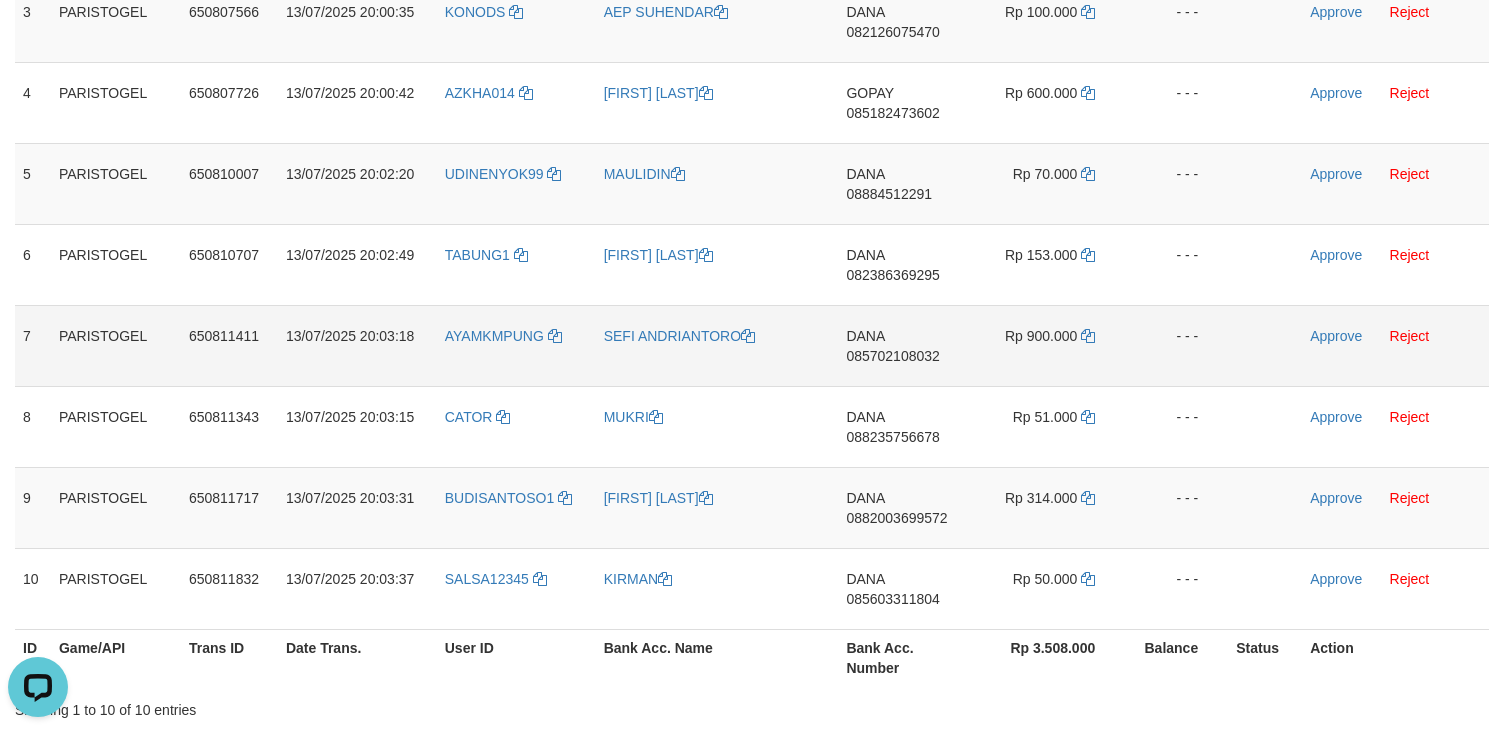 click on "DANA
085702108032" at bounding box center [904, 345] 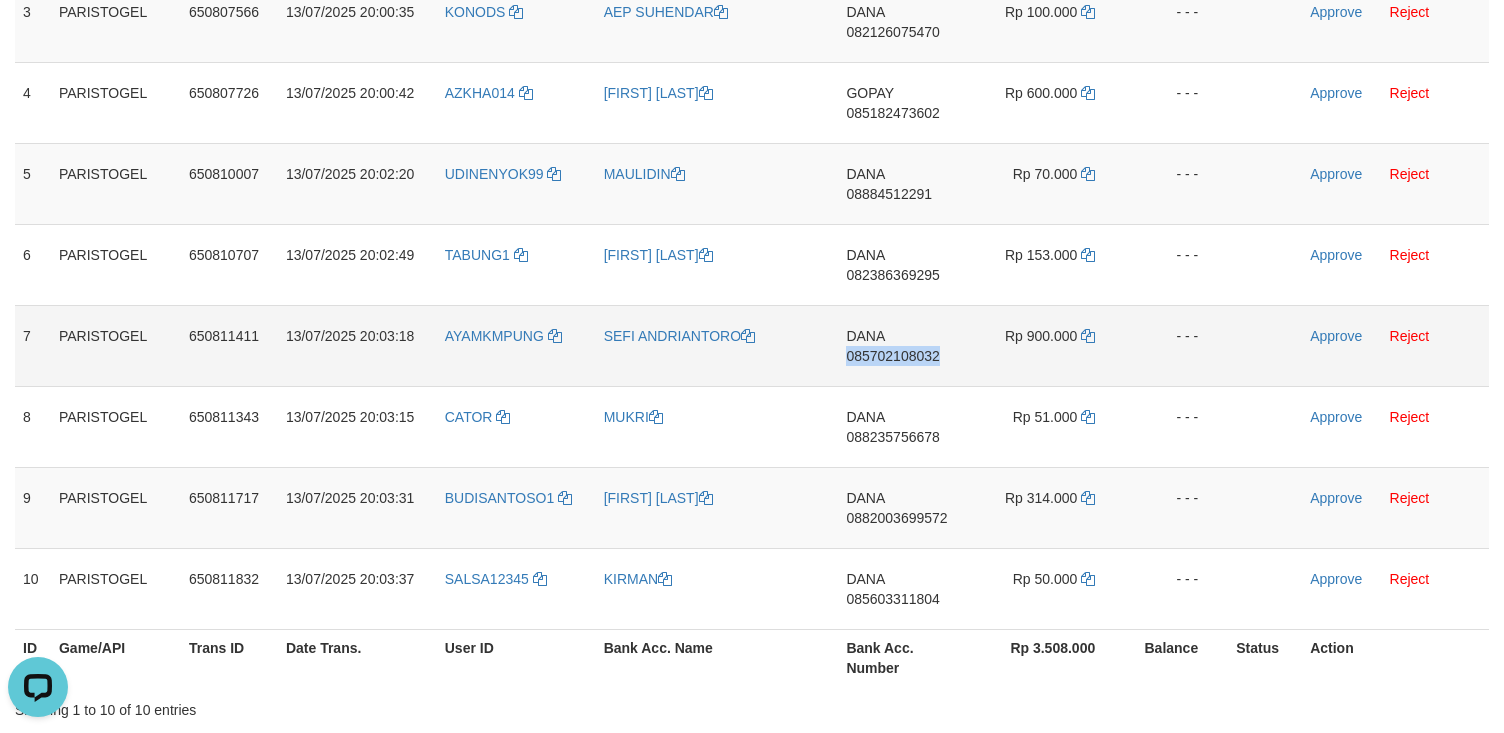 click on "DANA
085702108032" at bounding box center [904, 345] 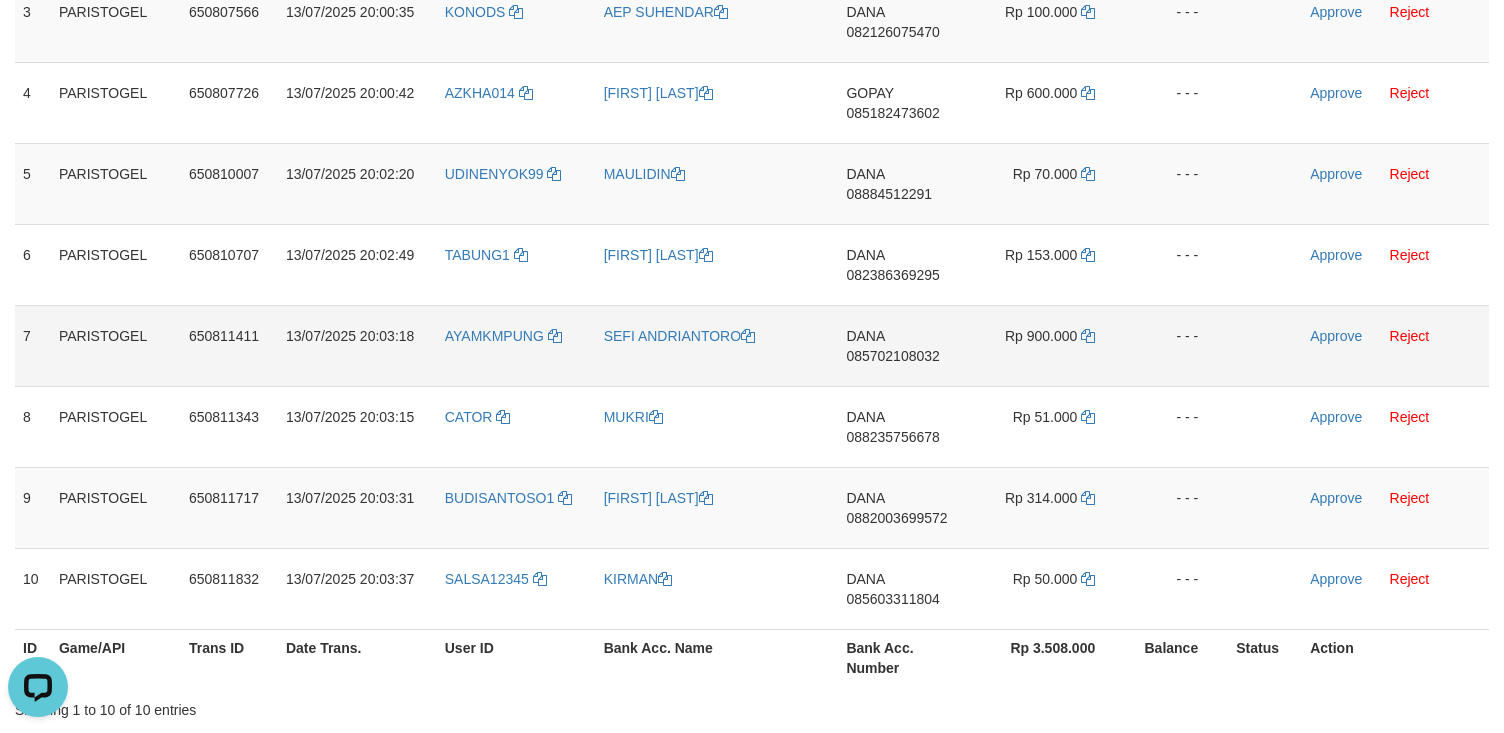 click on "Rp 900.000" at bounding box center [1047, 345] 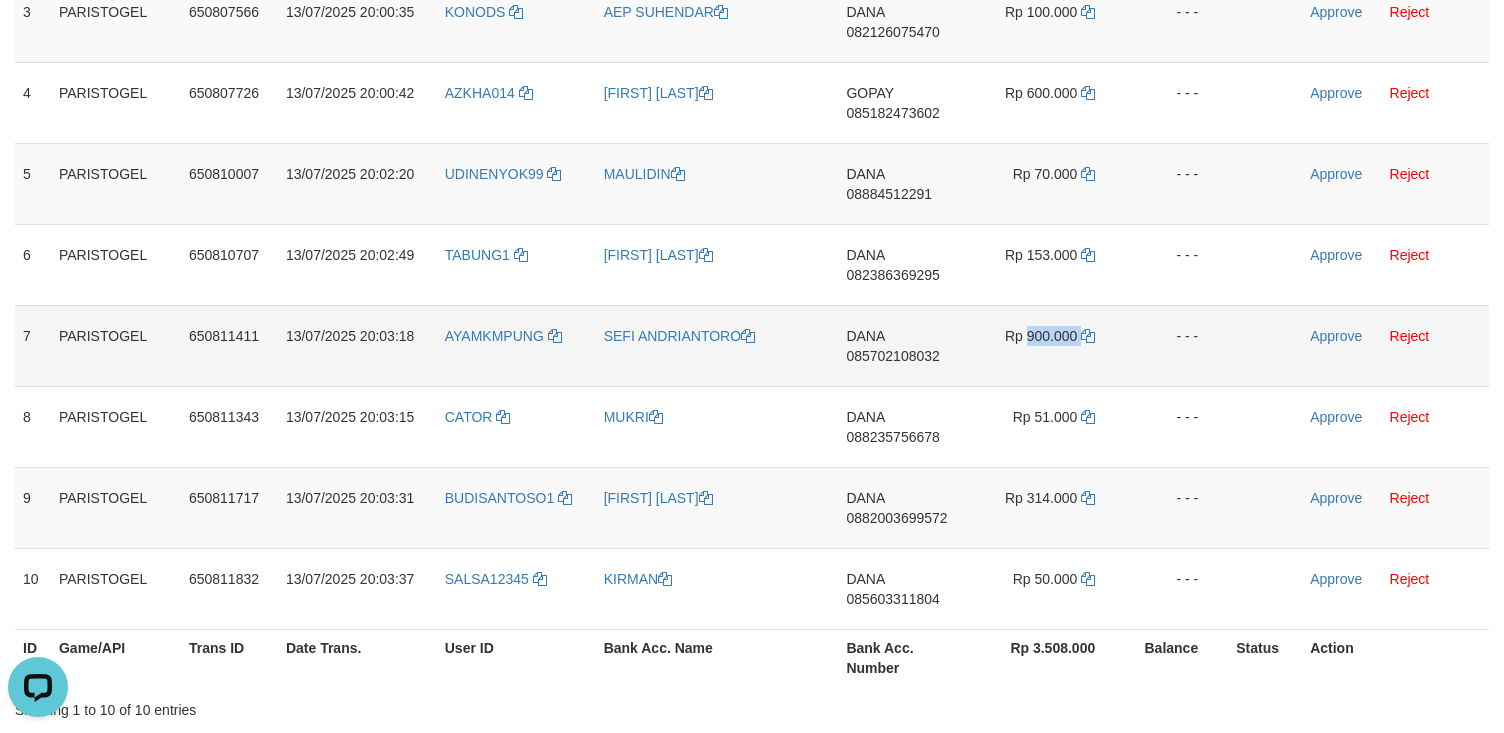 click on "Rp 900.000" at bounding box center (1047, 345) 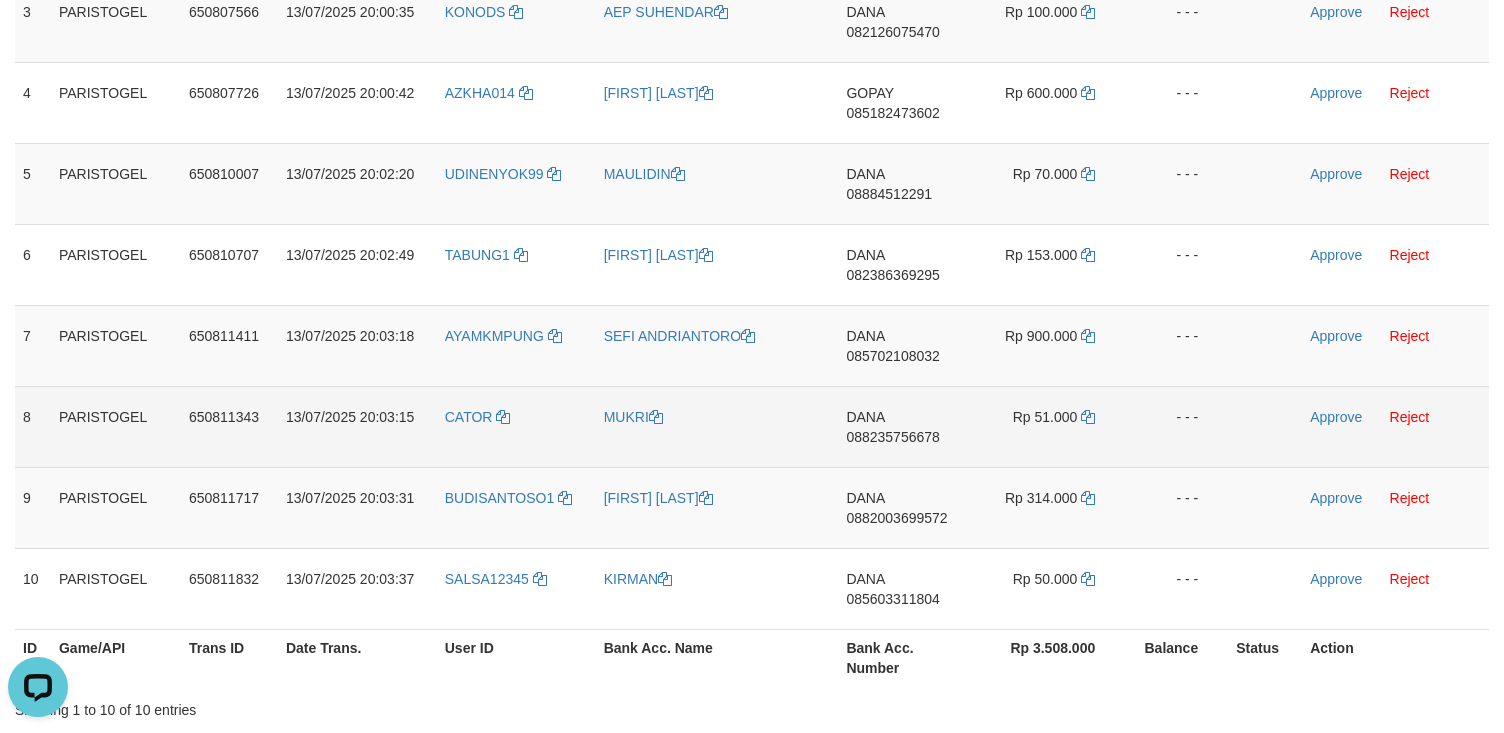 click on "DANA
088235756678" at bounding box center [904, 426] 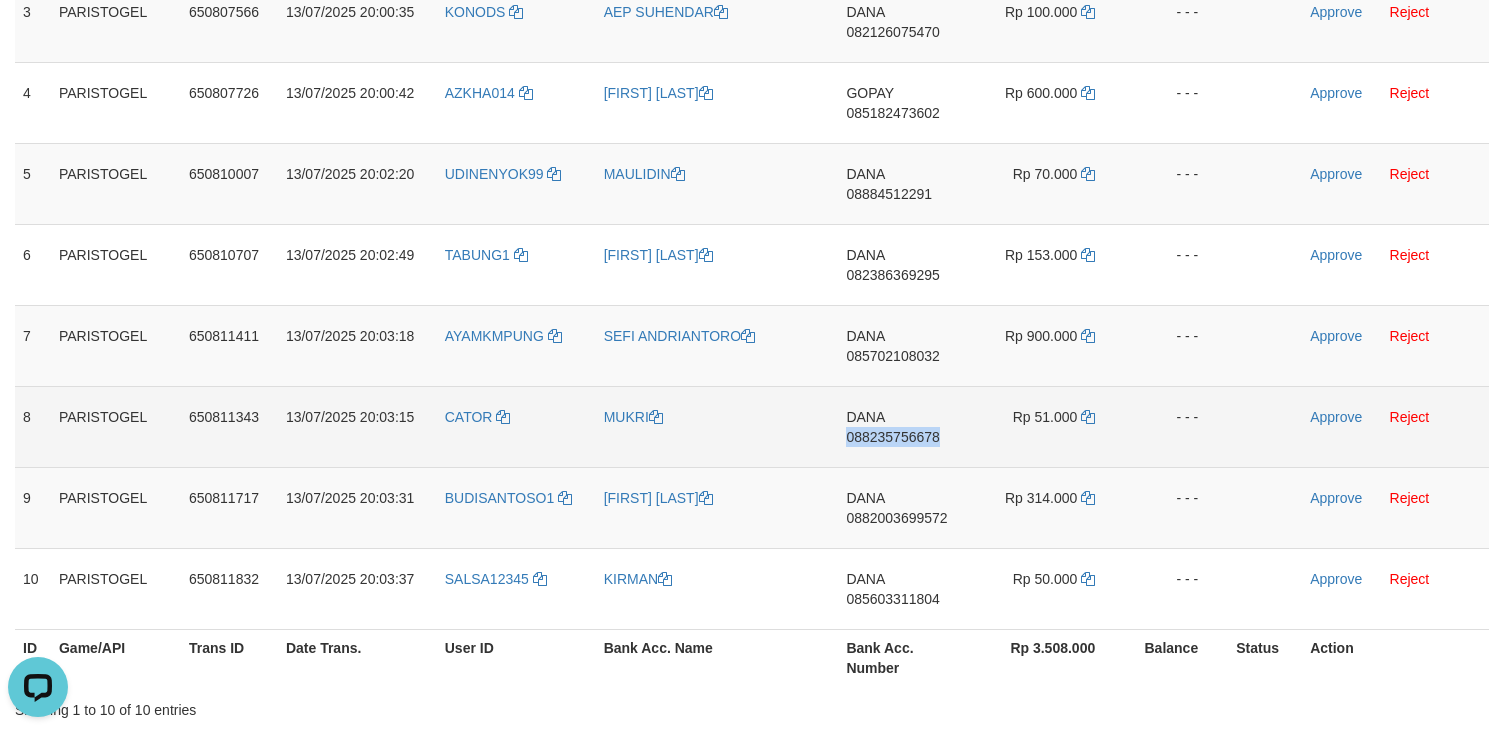 click on "DANA
088235756678" at bounding box center (904, 426) 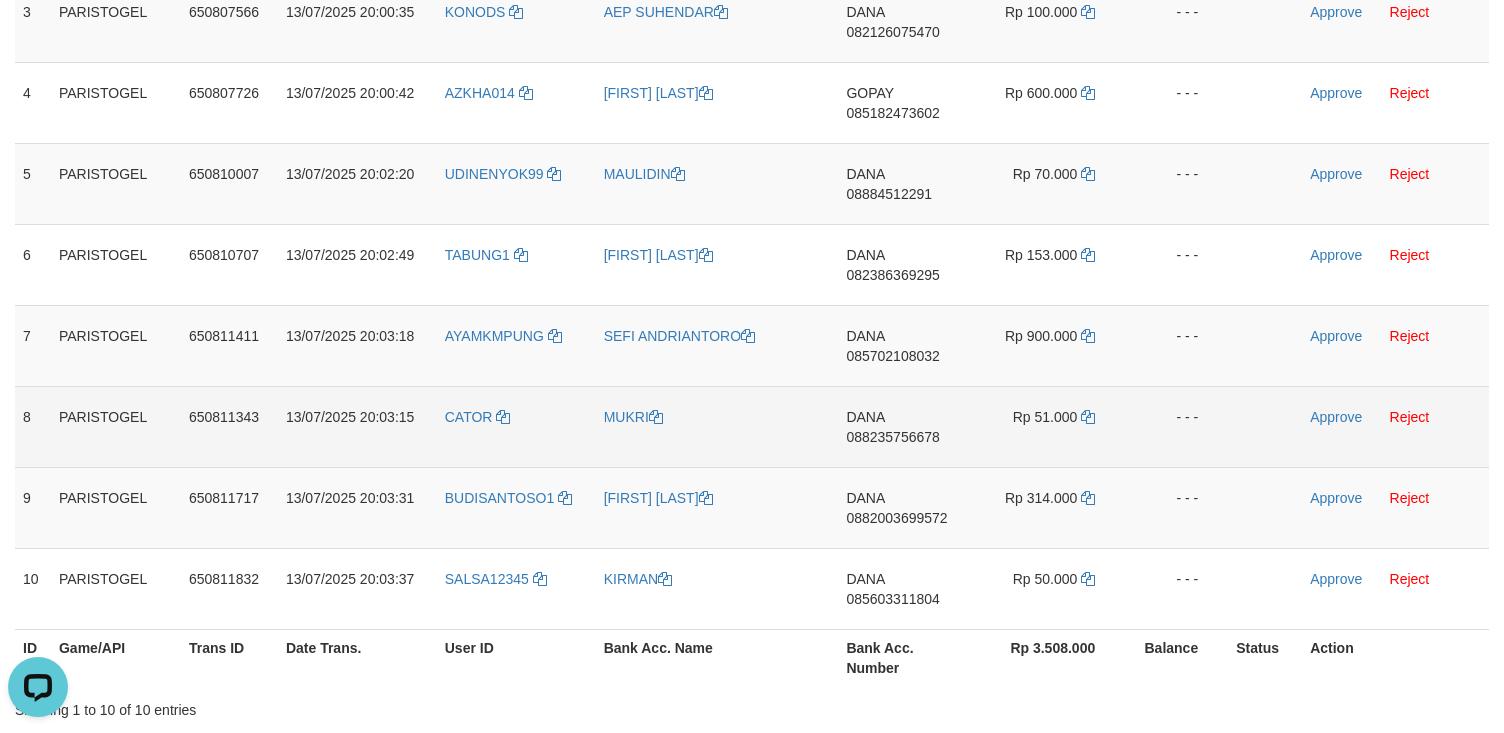 click on "Rp 51.000" at bounding box center (1047, 426) 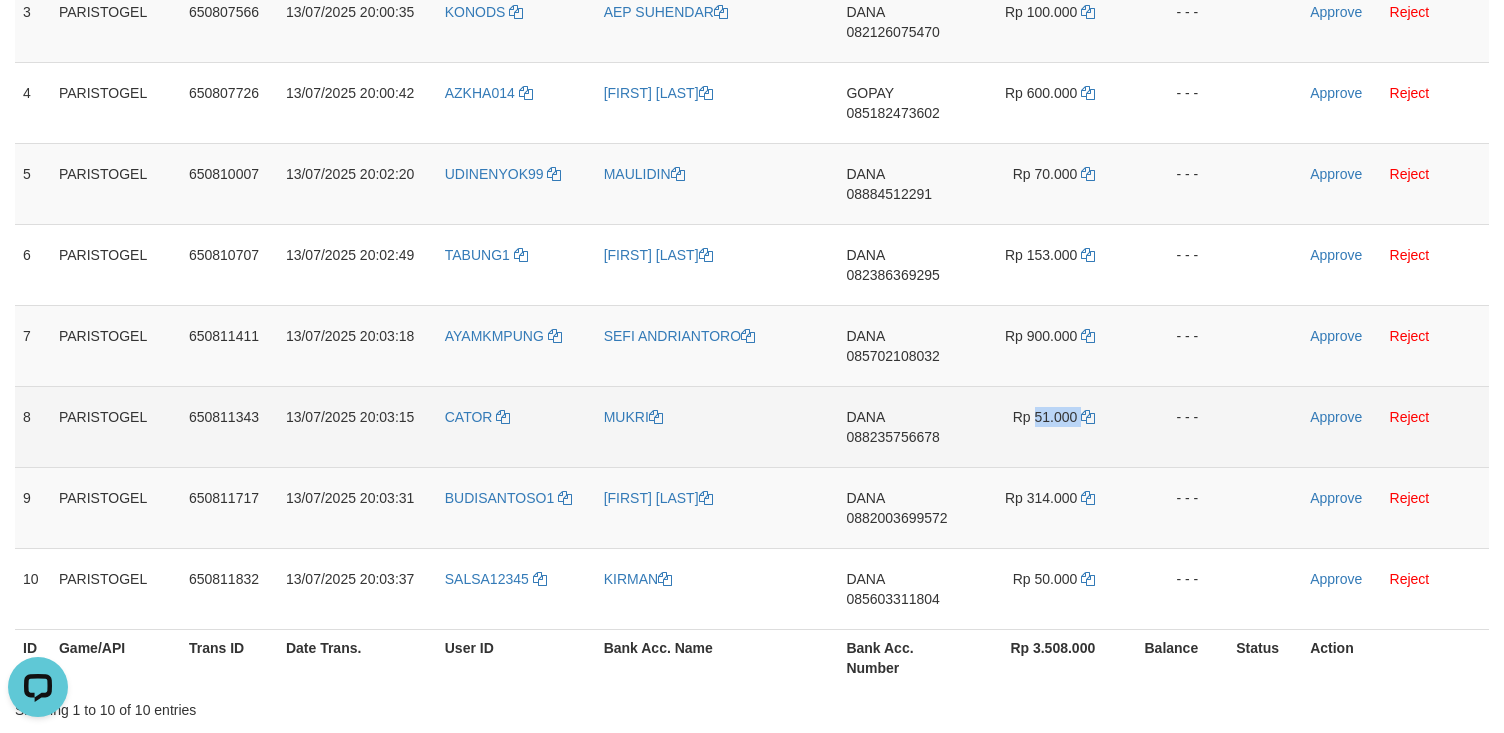 click on "Rp 51.000" at bounding box center [1047, 426] 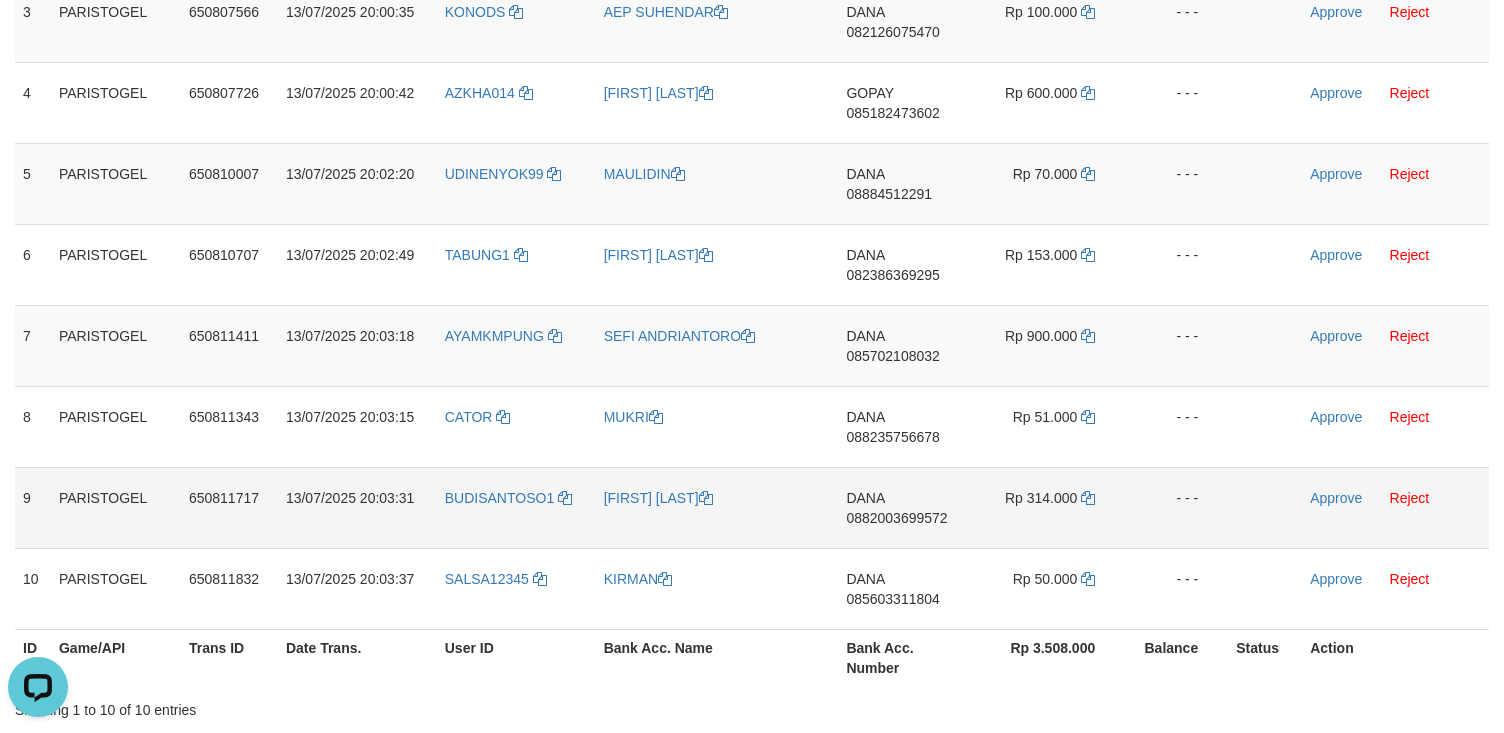 click on "DANA
0882003699572" at bounding box center (904, 507) 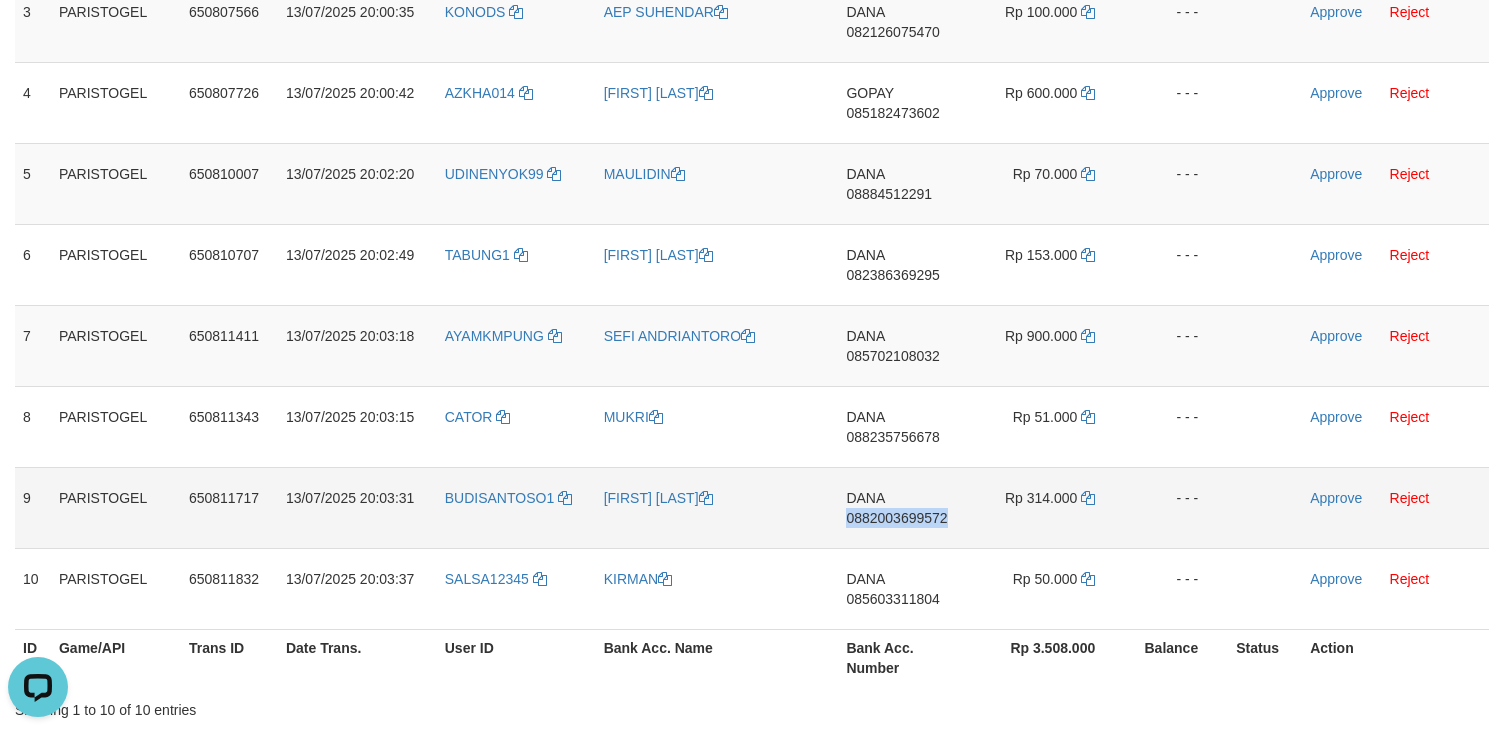 click on "DANA
0882003699572" at bounding box center [904, 507] 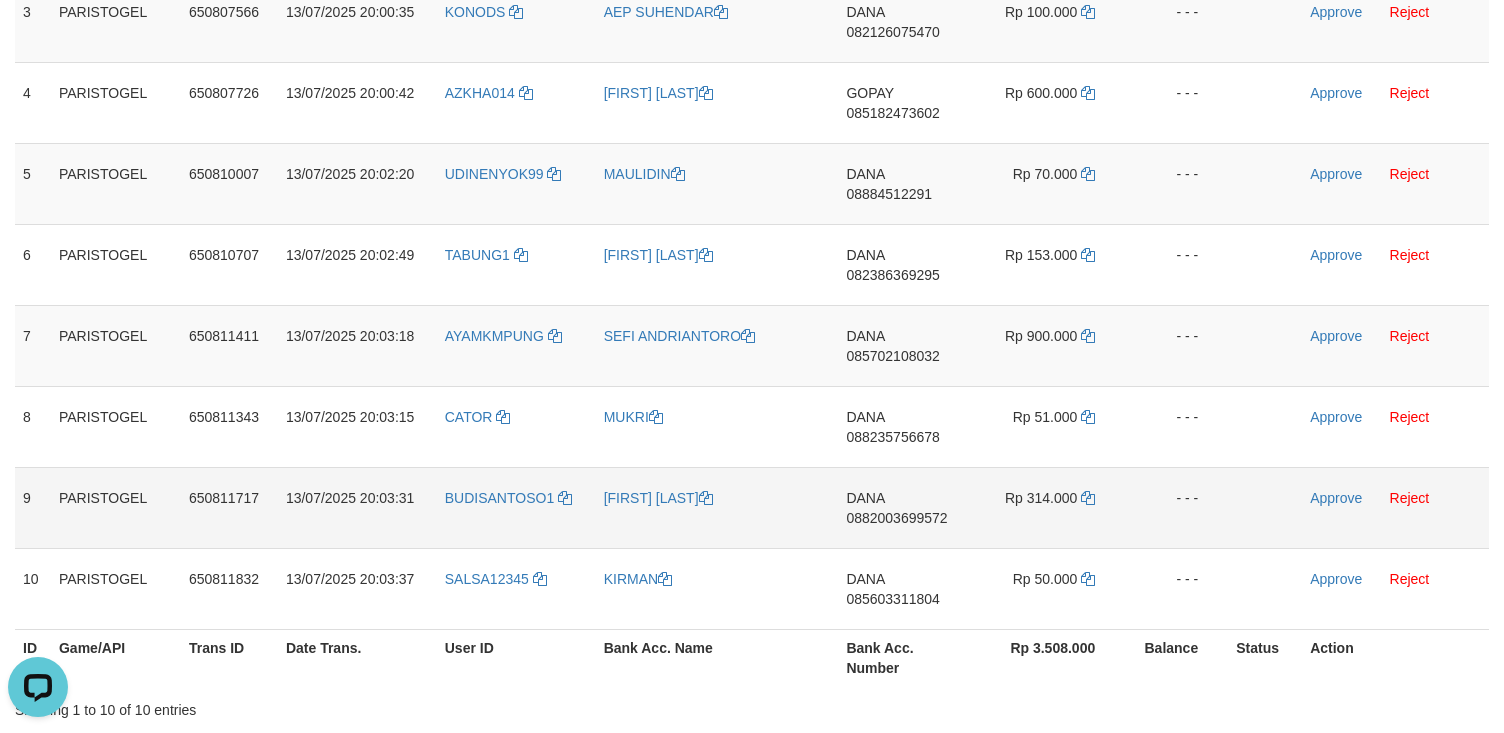 click on "Rp 314.000" at bounding box center (1047, 507) 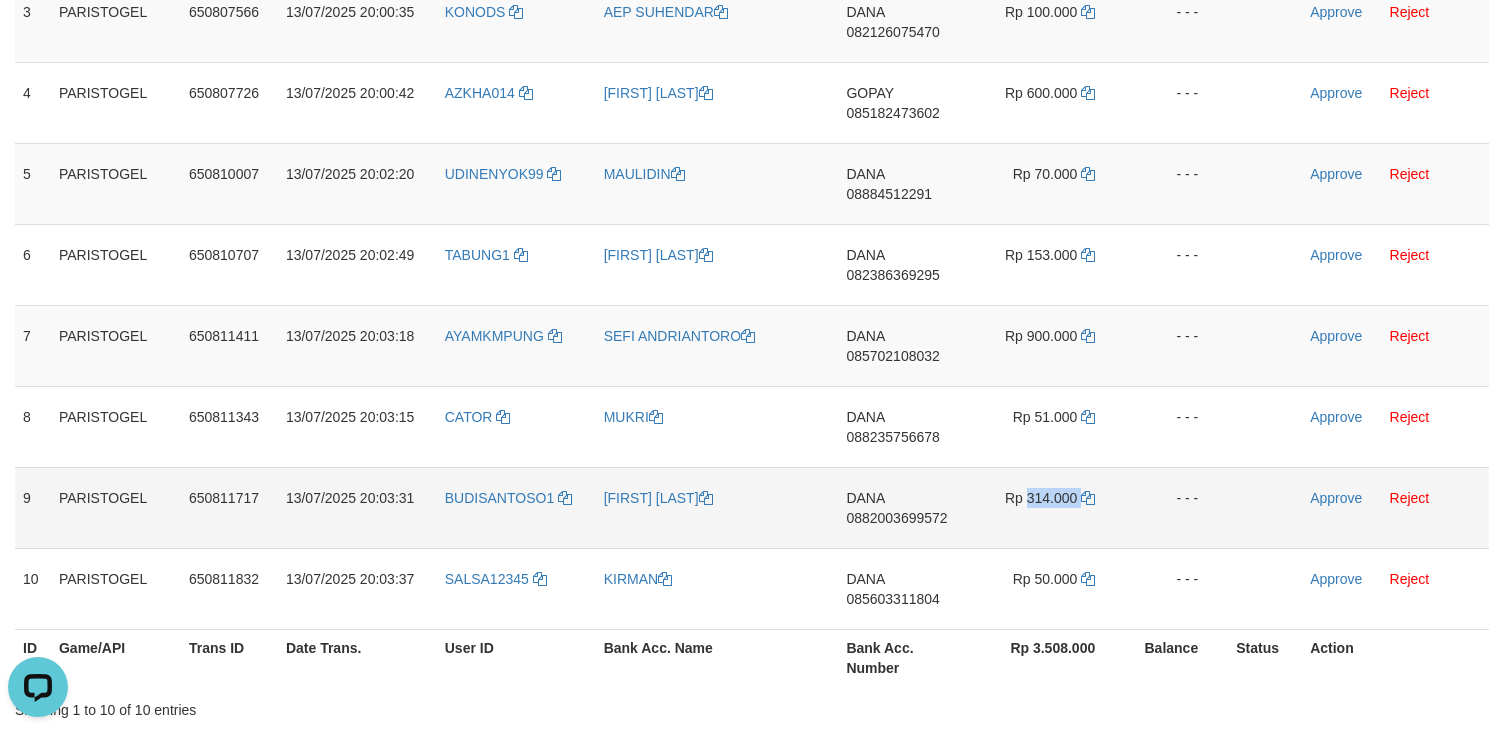 click on "Rp 314.000" at bounding box center [1047, 507] 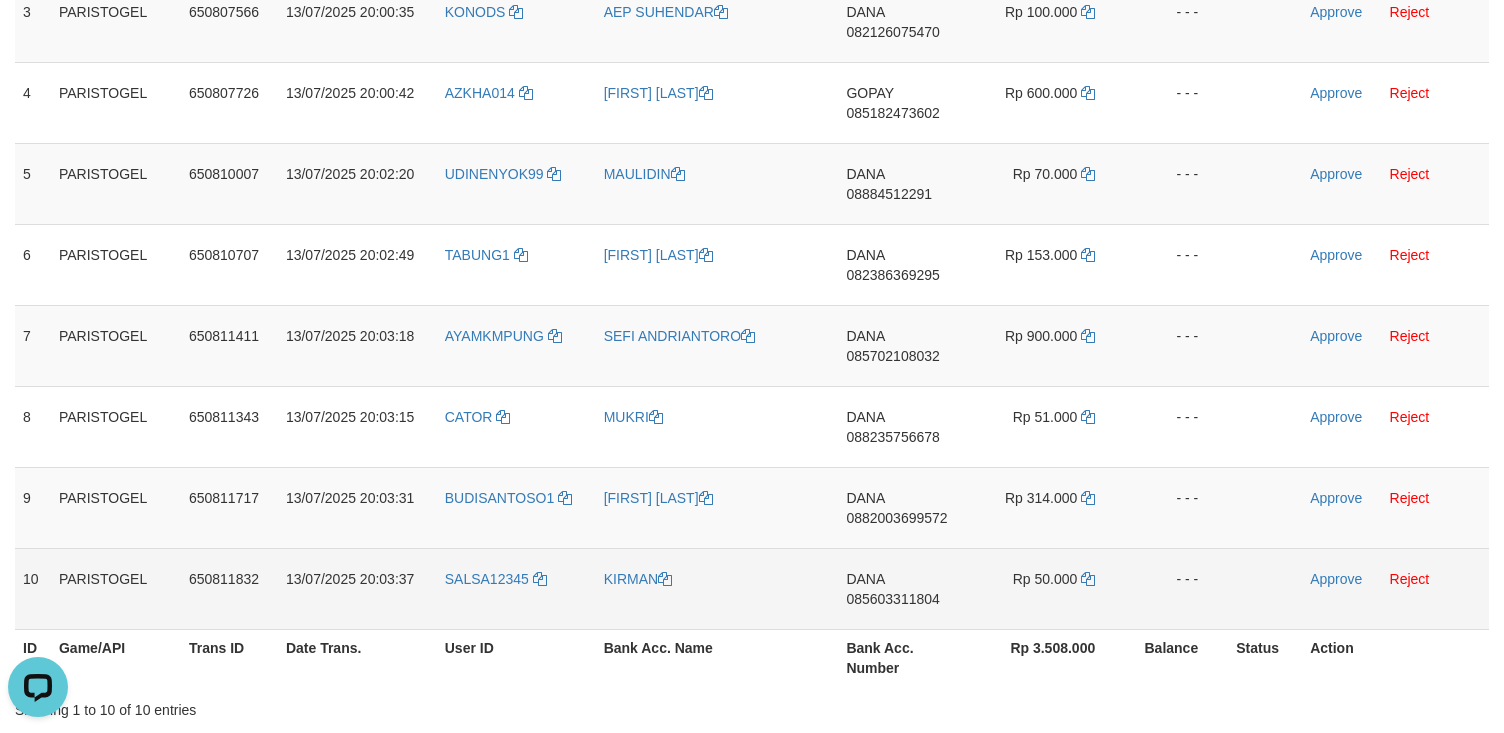 click on "DANA
085603311804" at bounding box center [904, 588] 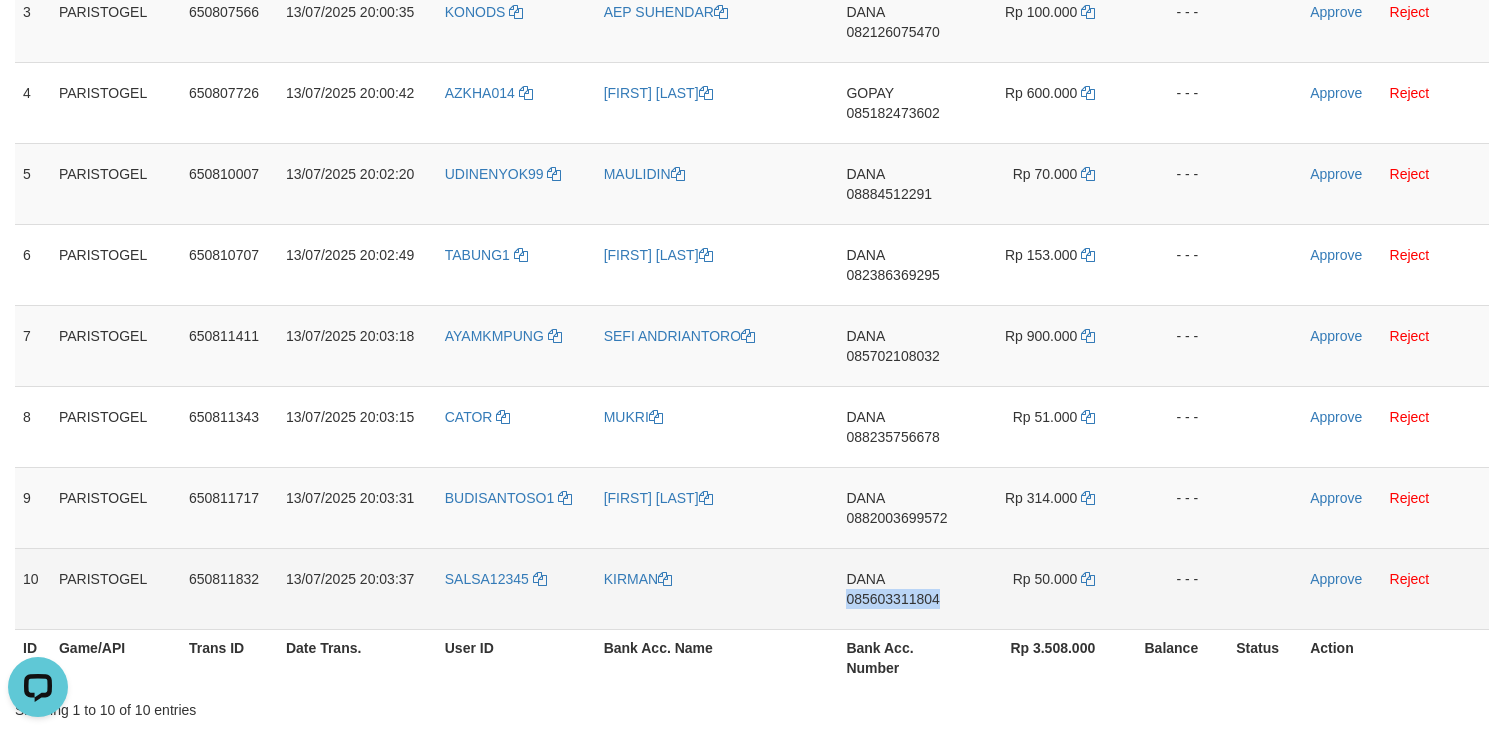 click on "DANA
085603311804" at bounding box center (904, 588) 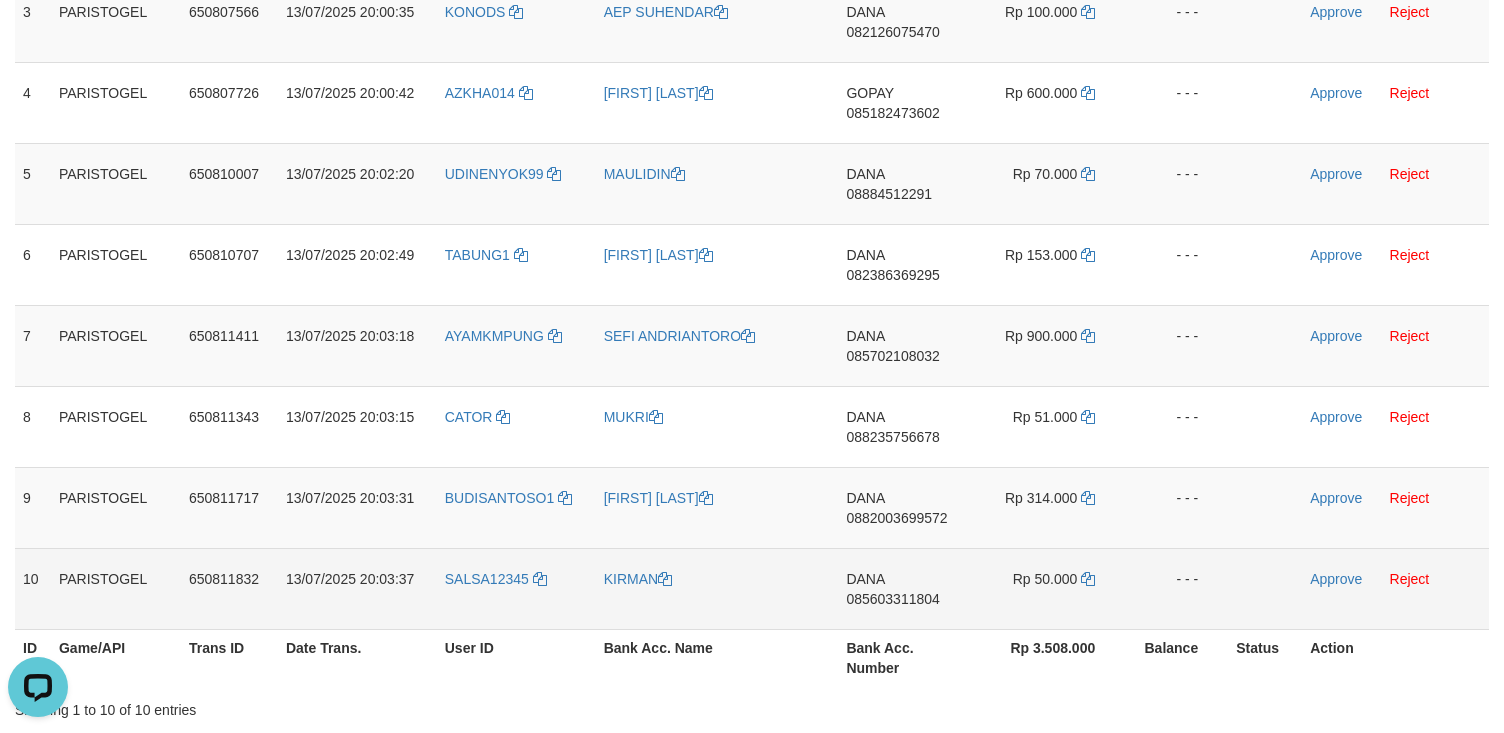 click on "Rp 50.000" at bounding box center [1047, 588] 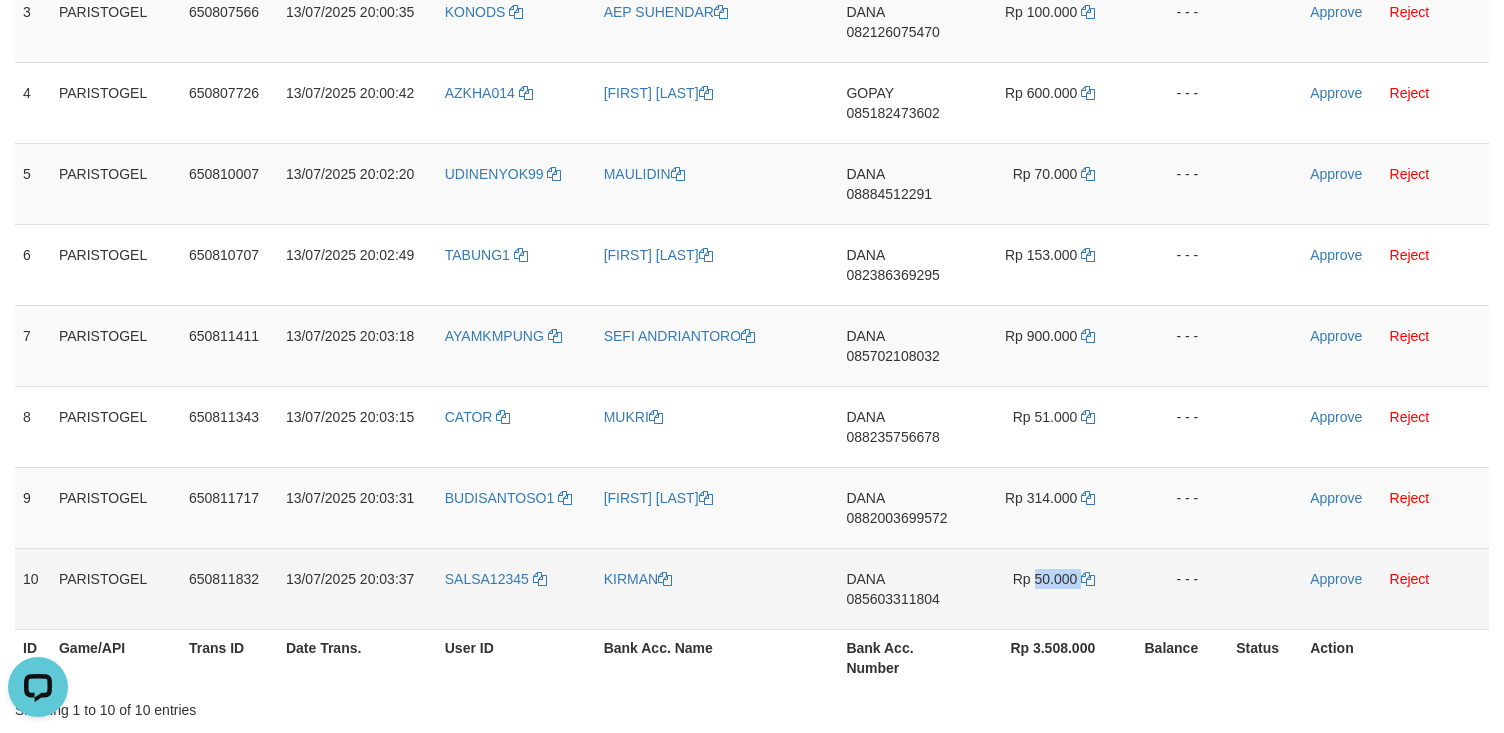 click on "Rp 50.000" at bounding box center [1047, 588] 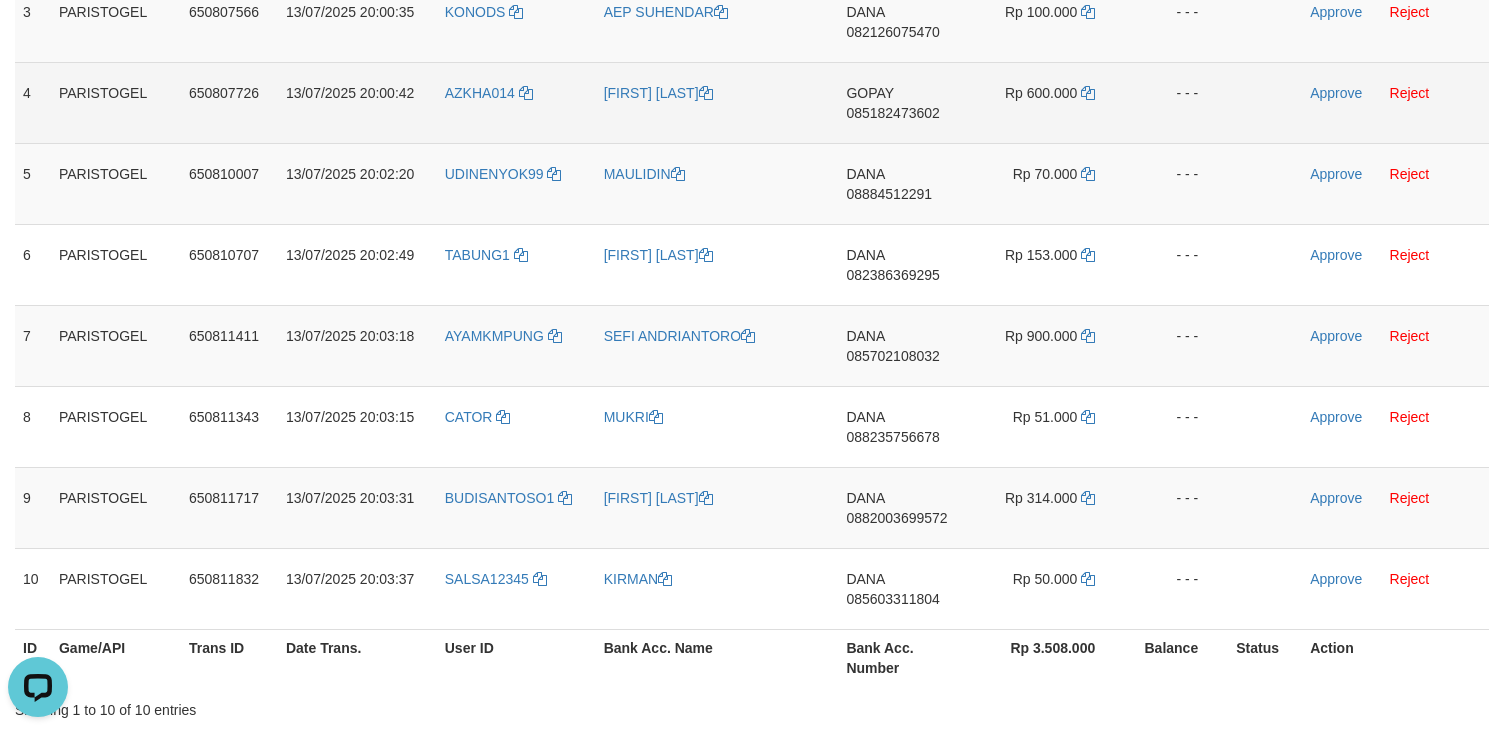 click on "GOPAY
085182473602" at bounding box center [904, 102] 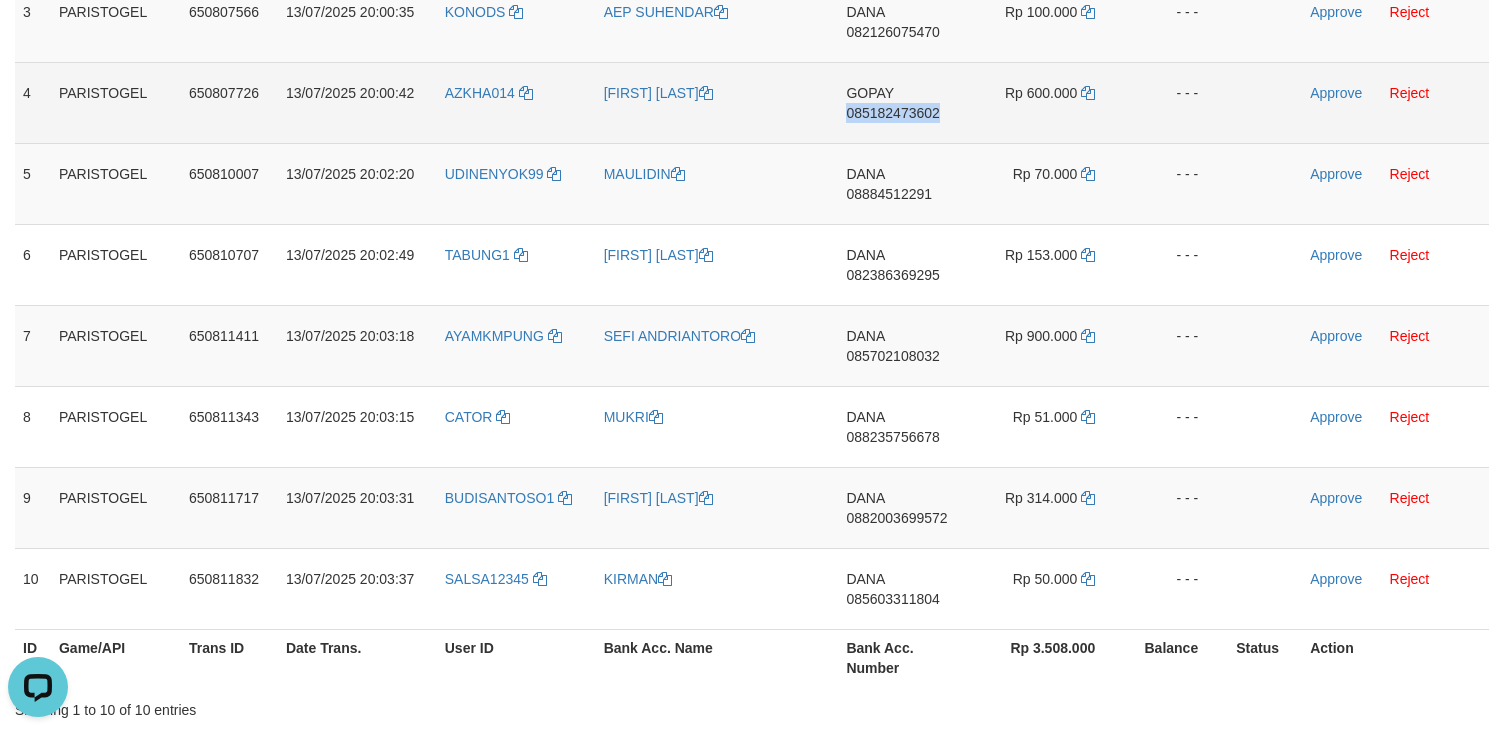click on "GOPAY
085182473602" at bounding box center [904, 102] 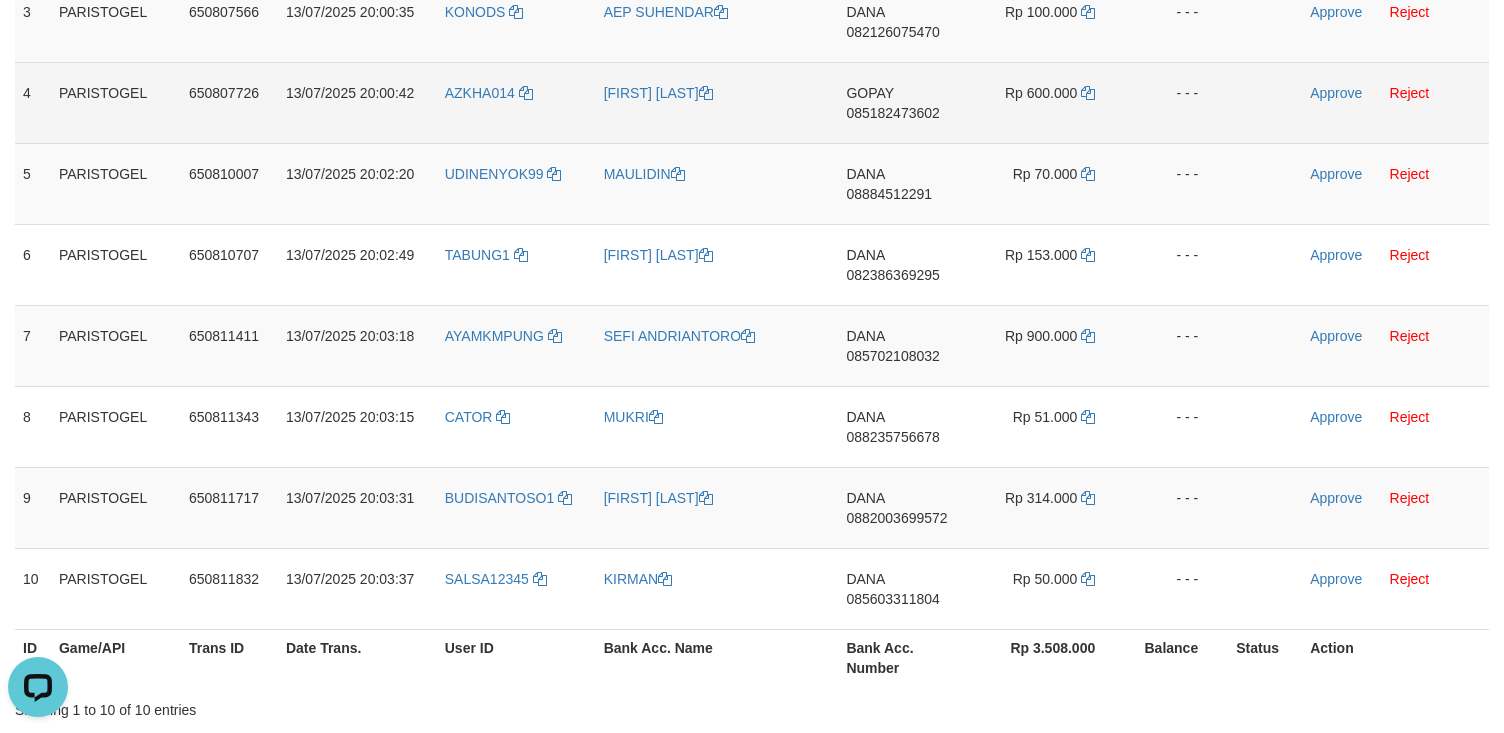 click on "Rp 600.000" at bounding box center (1047, 102) 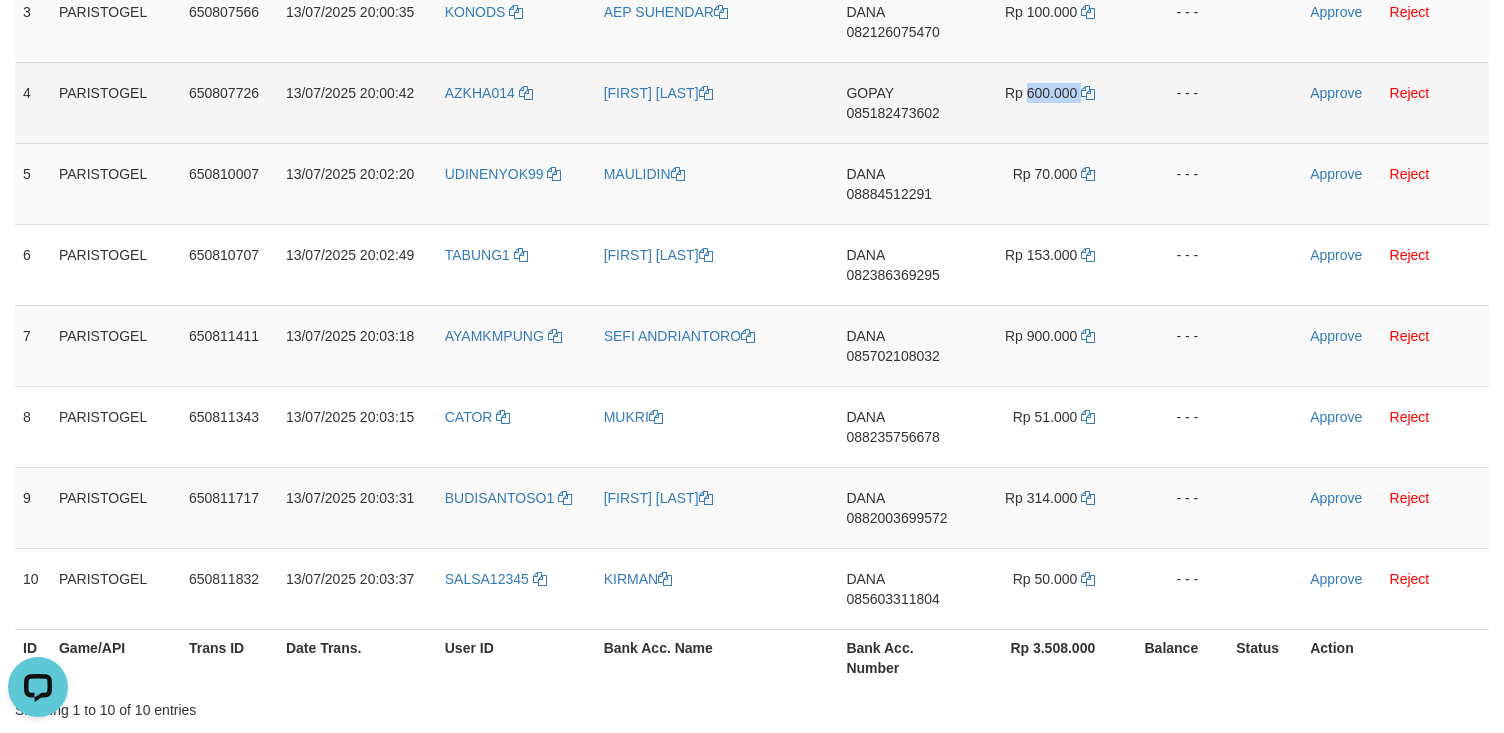 click on "Rp 600.000" at bounding box center [1047, 102] 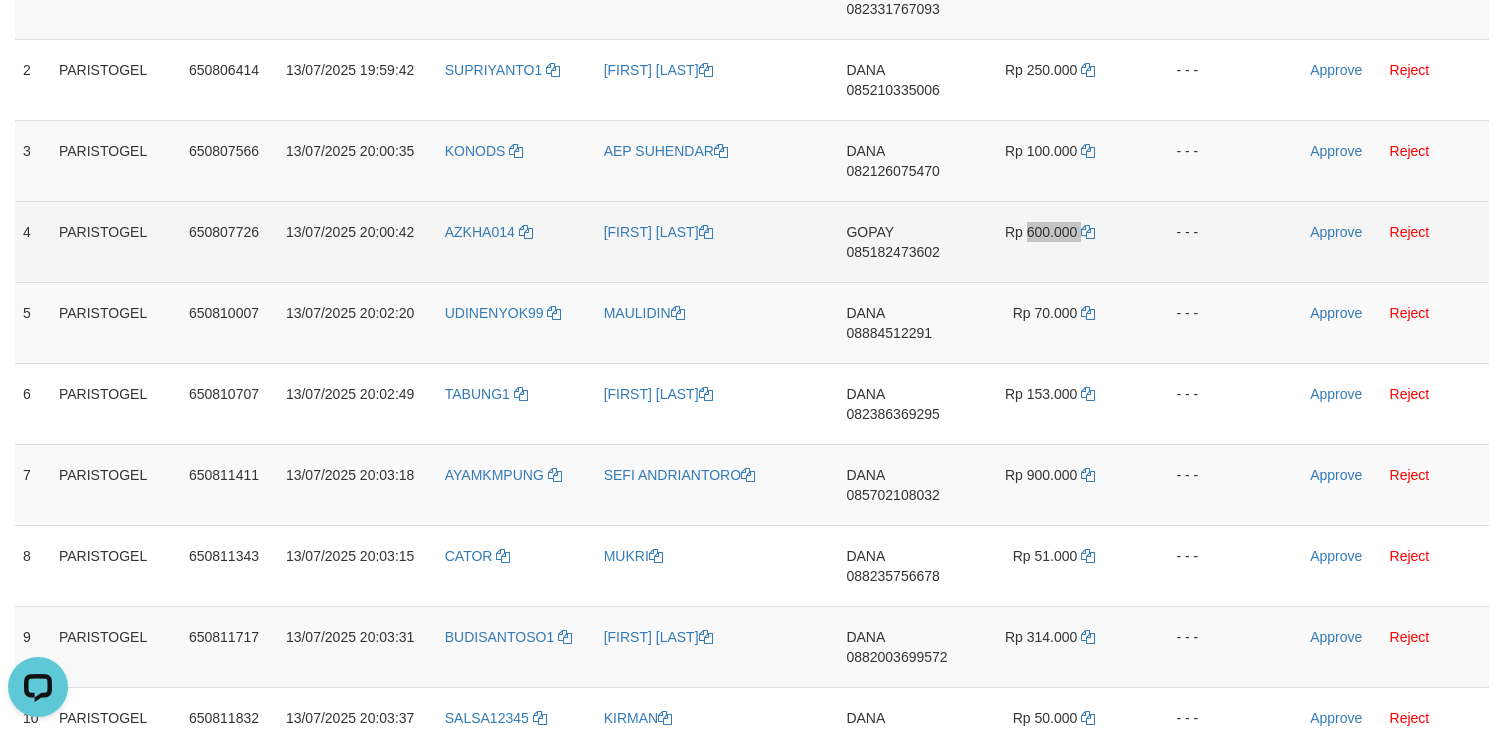 scroll, scrollTop: 266, scrollLeft: 0, axis: vertical 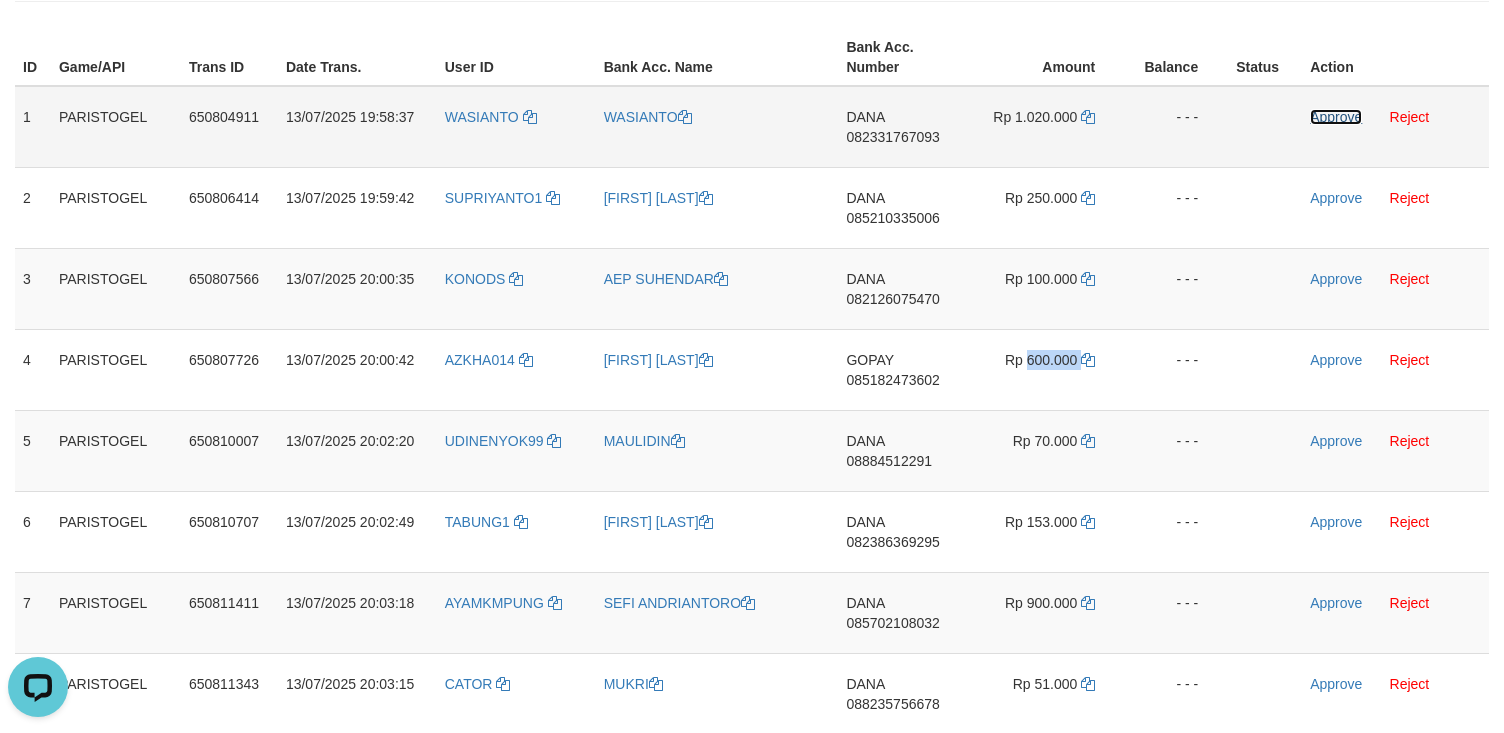 click on "Approve" at bounding box center (1336, 117) 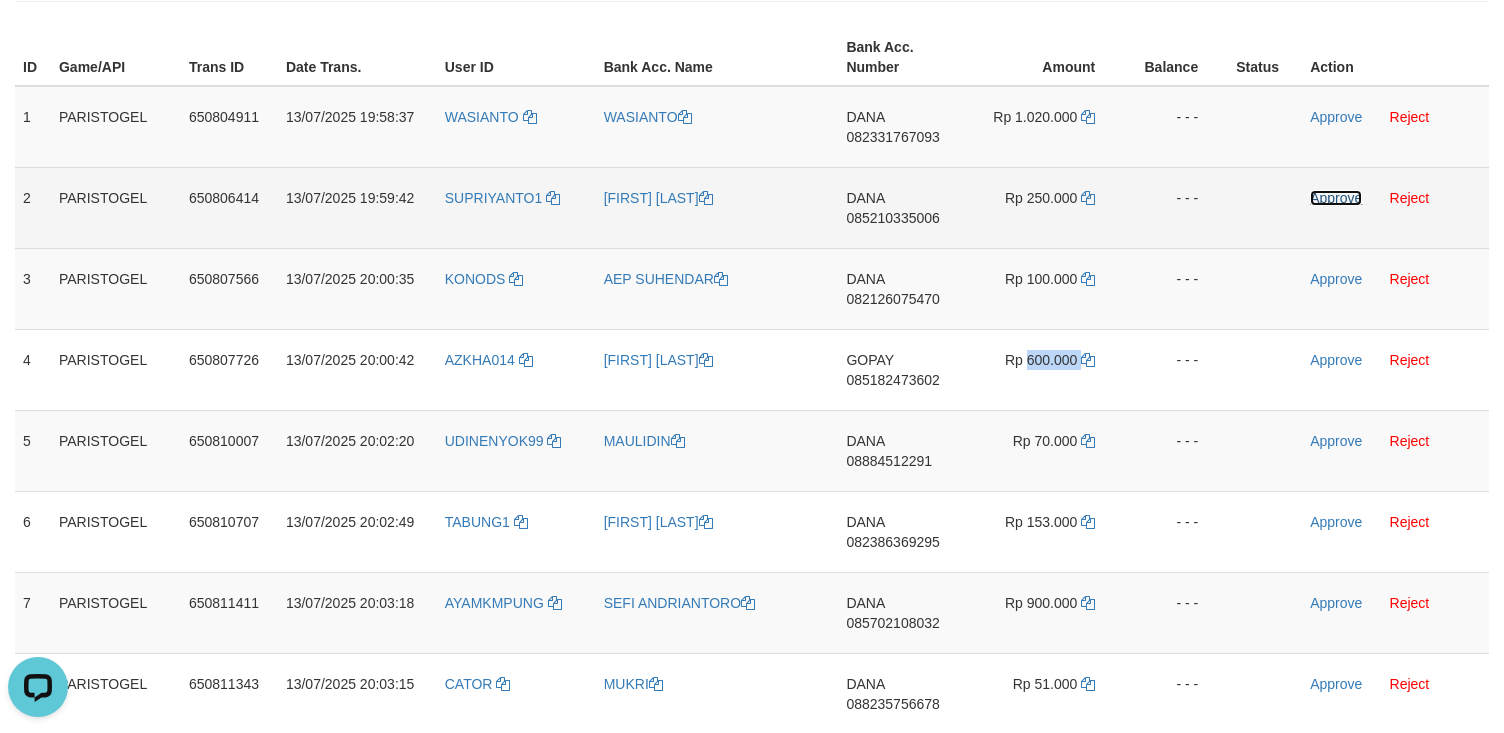 click on "Approve" at bounding box center [1336, 198] 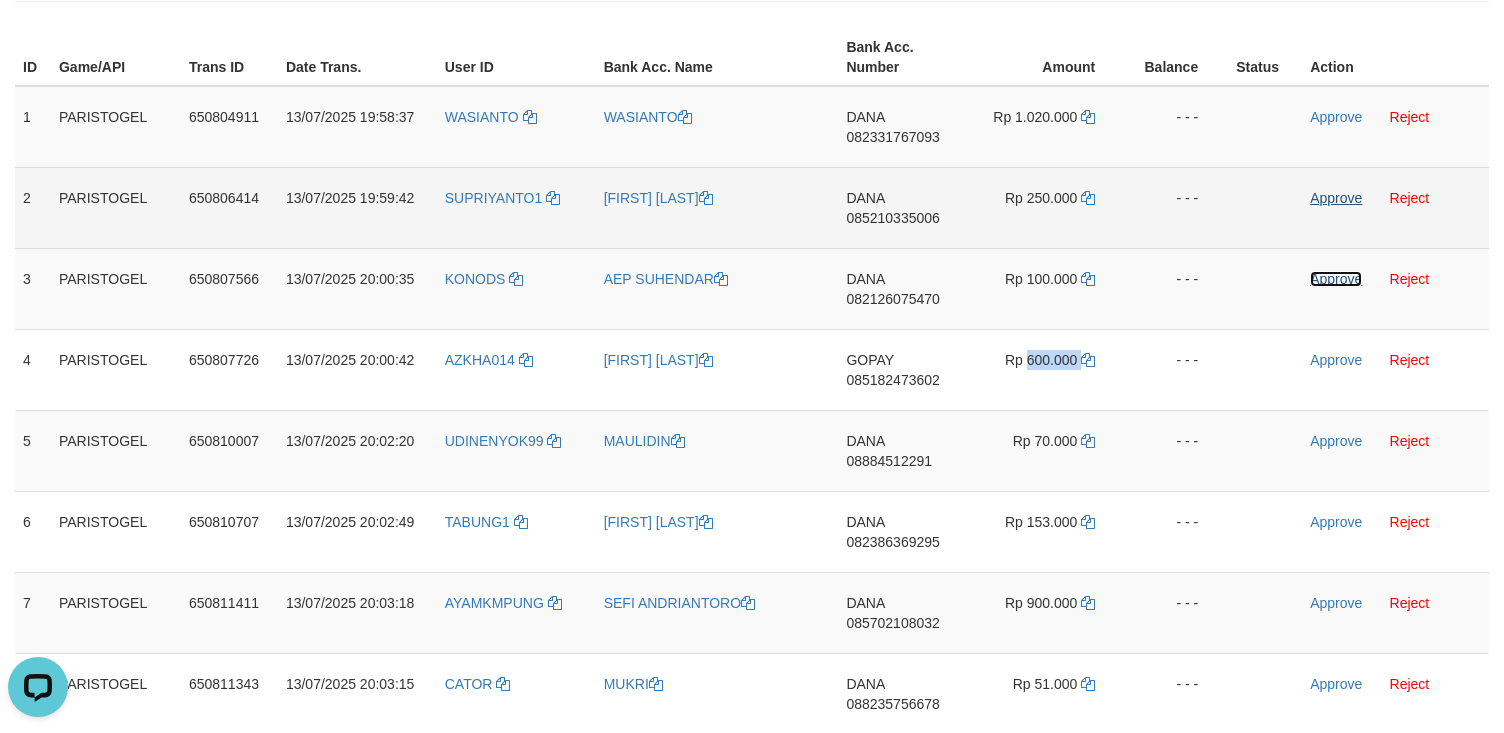click on "Approve" at bounding box center (1336, 279) 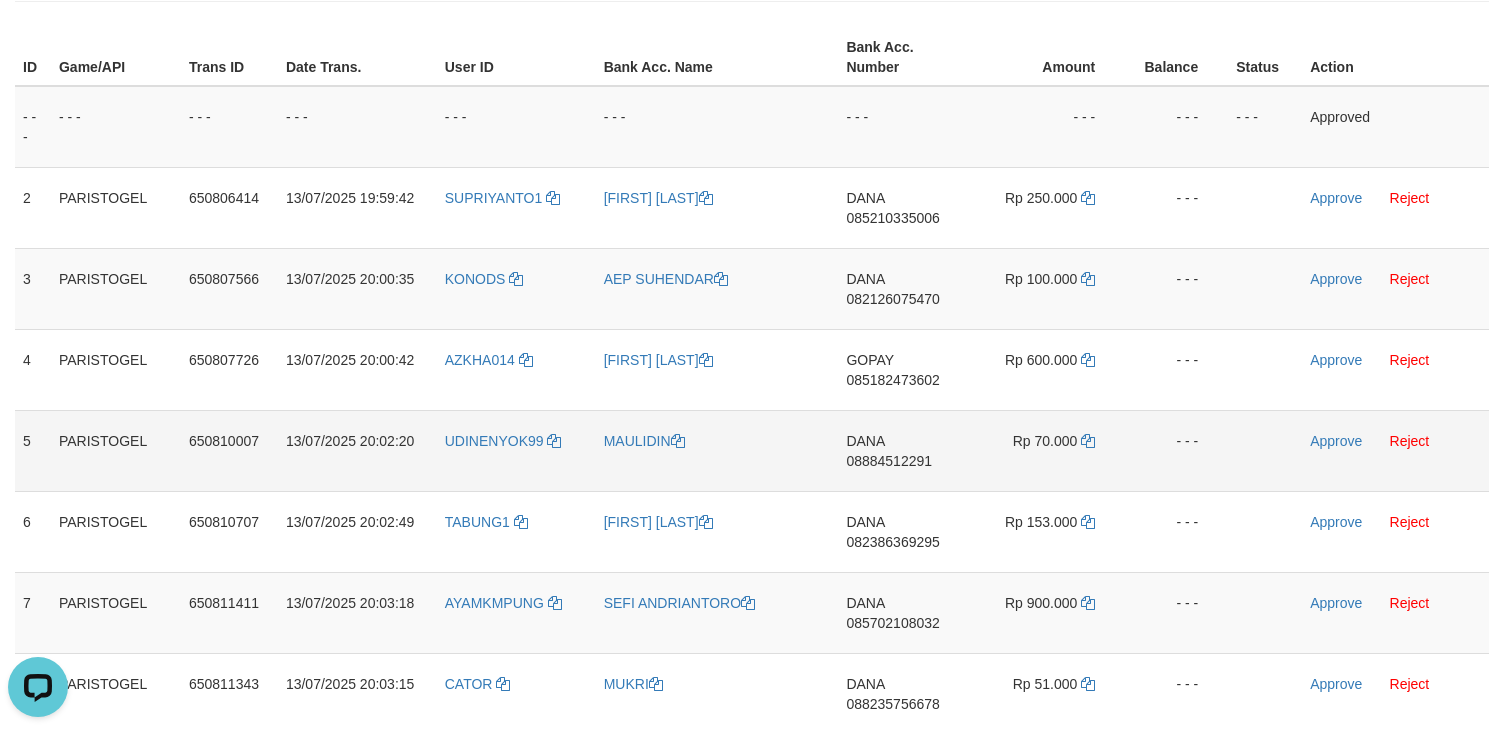 click on "Approve
Reject" at bounding box center [1395, 450] 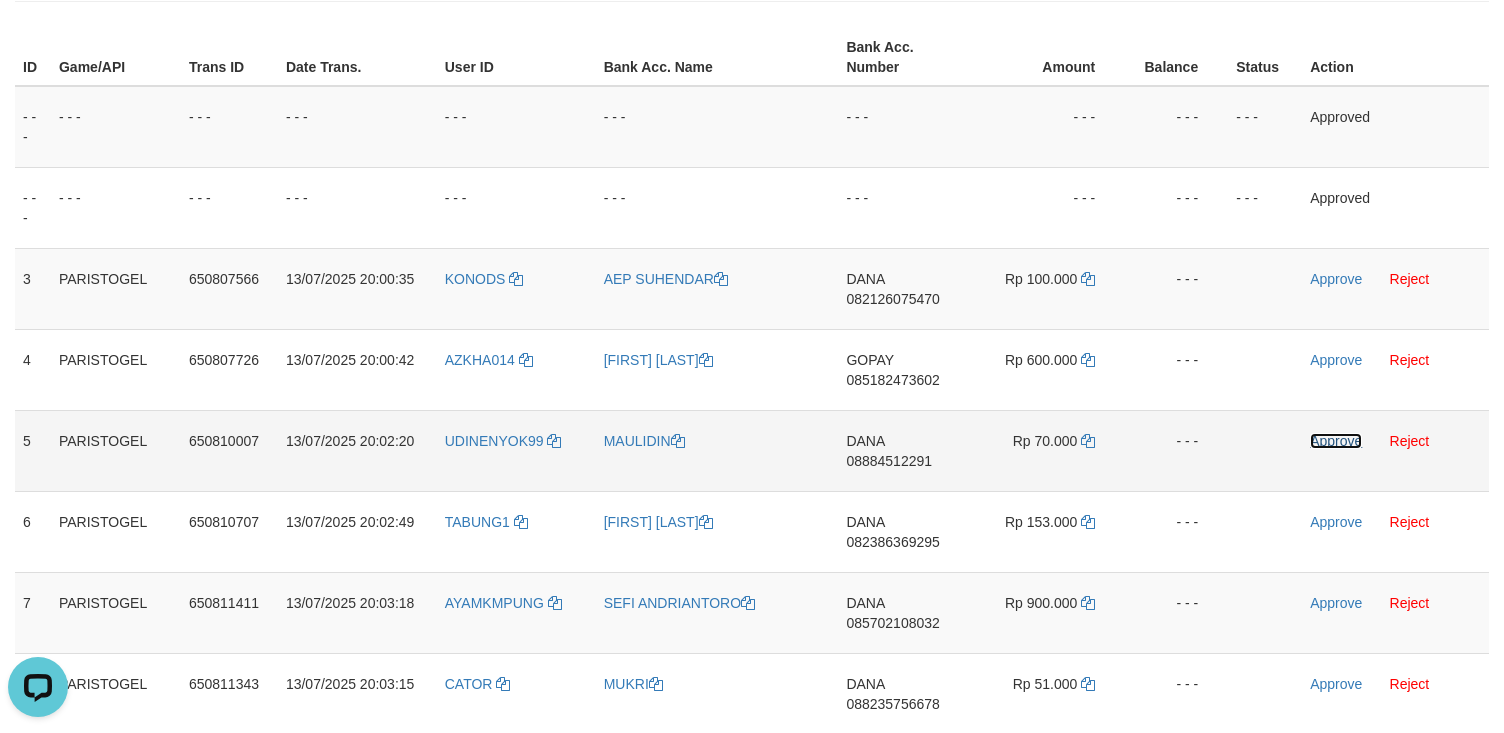 click on "Approve" at bounding box center [1336, 441] 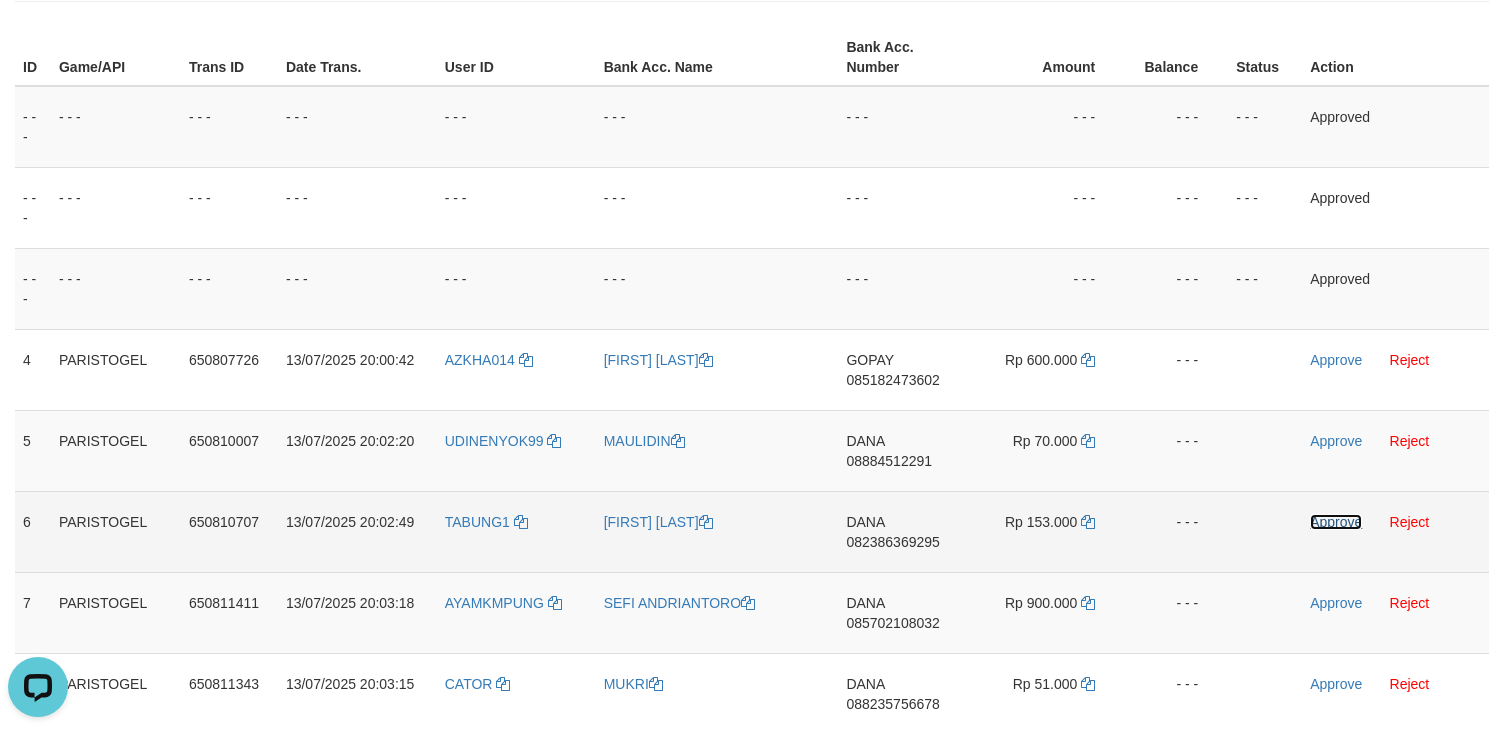 click on "Approve" at bounding box center (1336, 522) 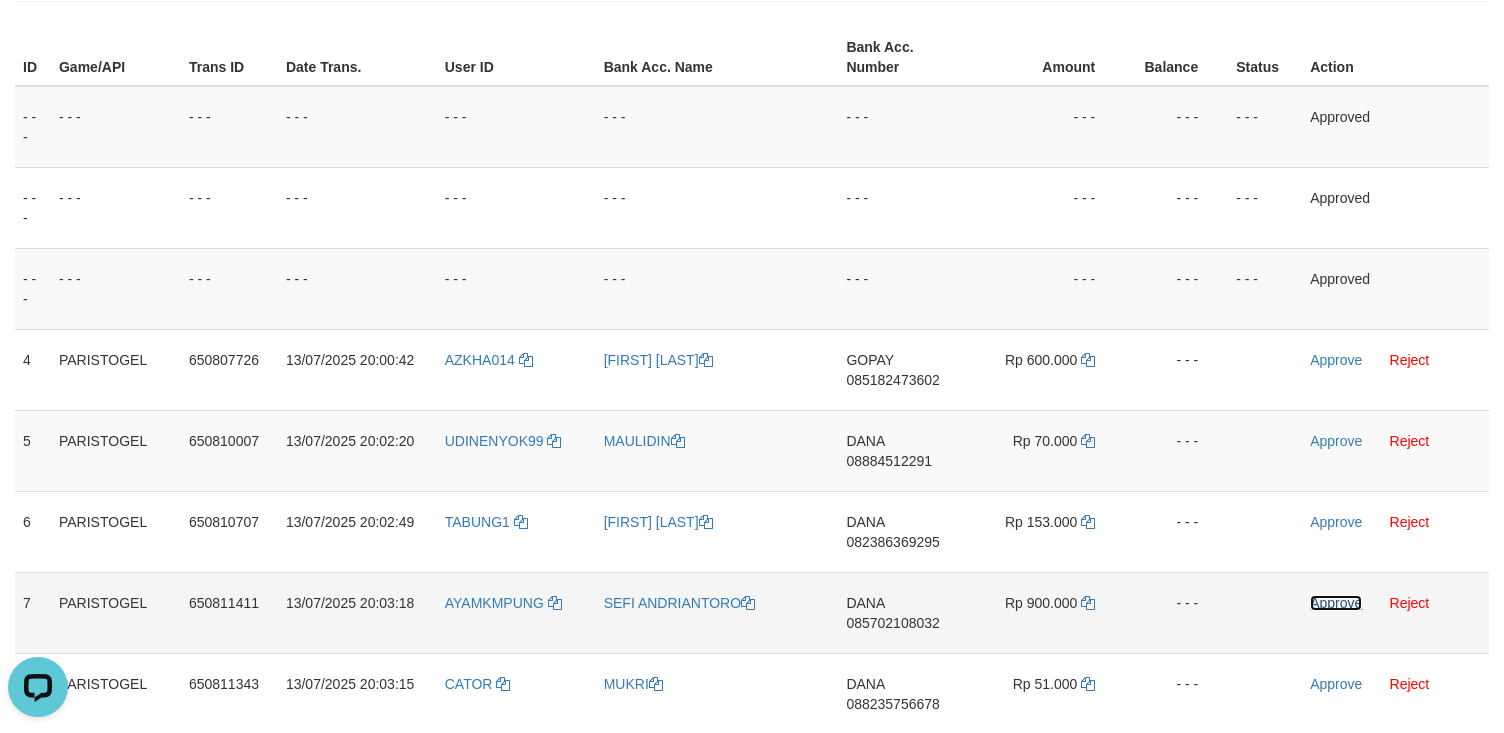 click on "Approve" at bounding box center [1336, 603] 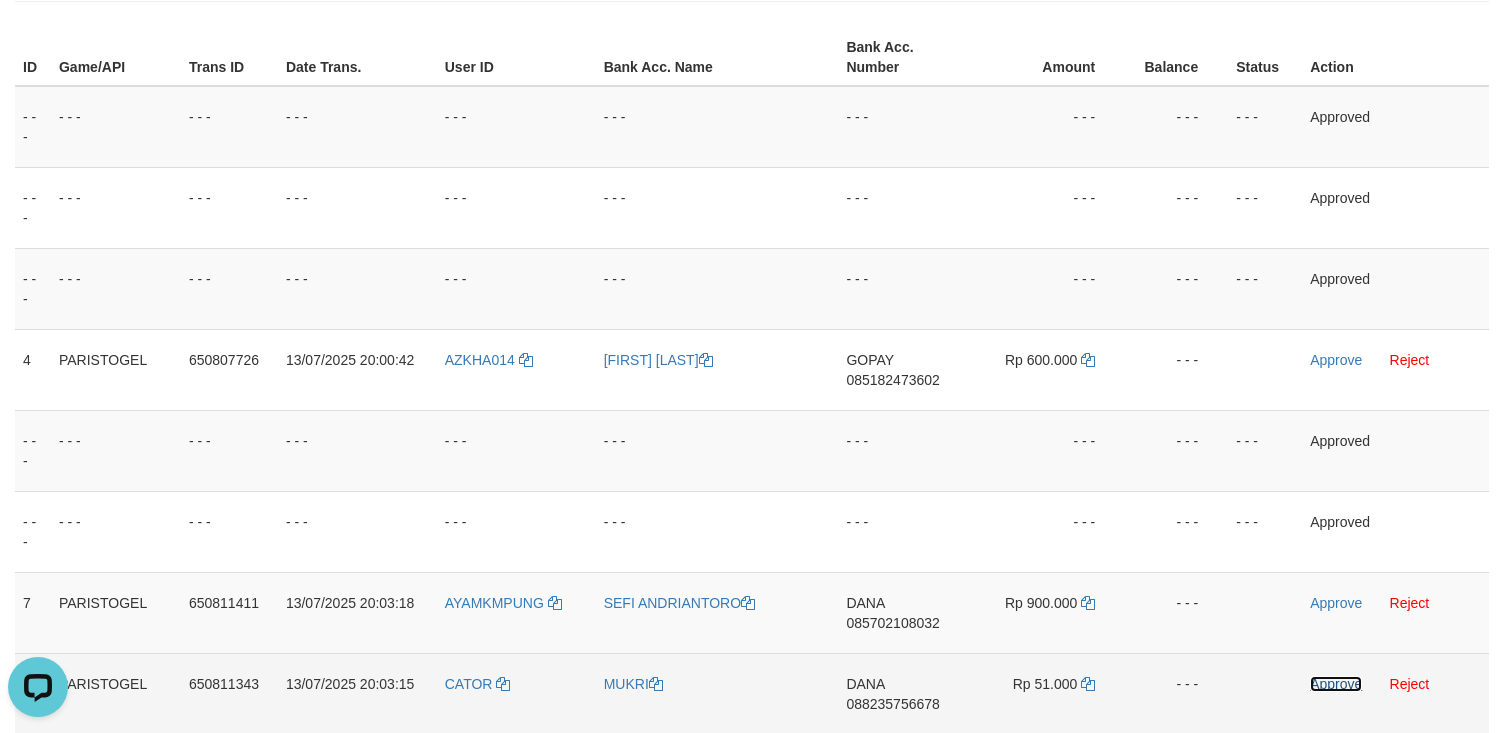 click on "Approve" at bounding box center (1336, 684) 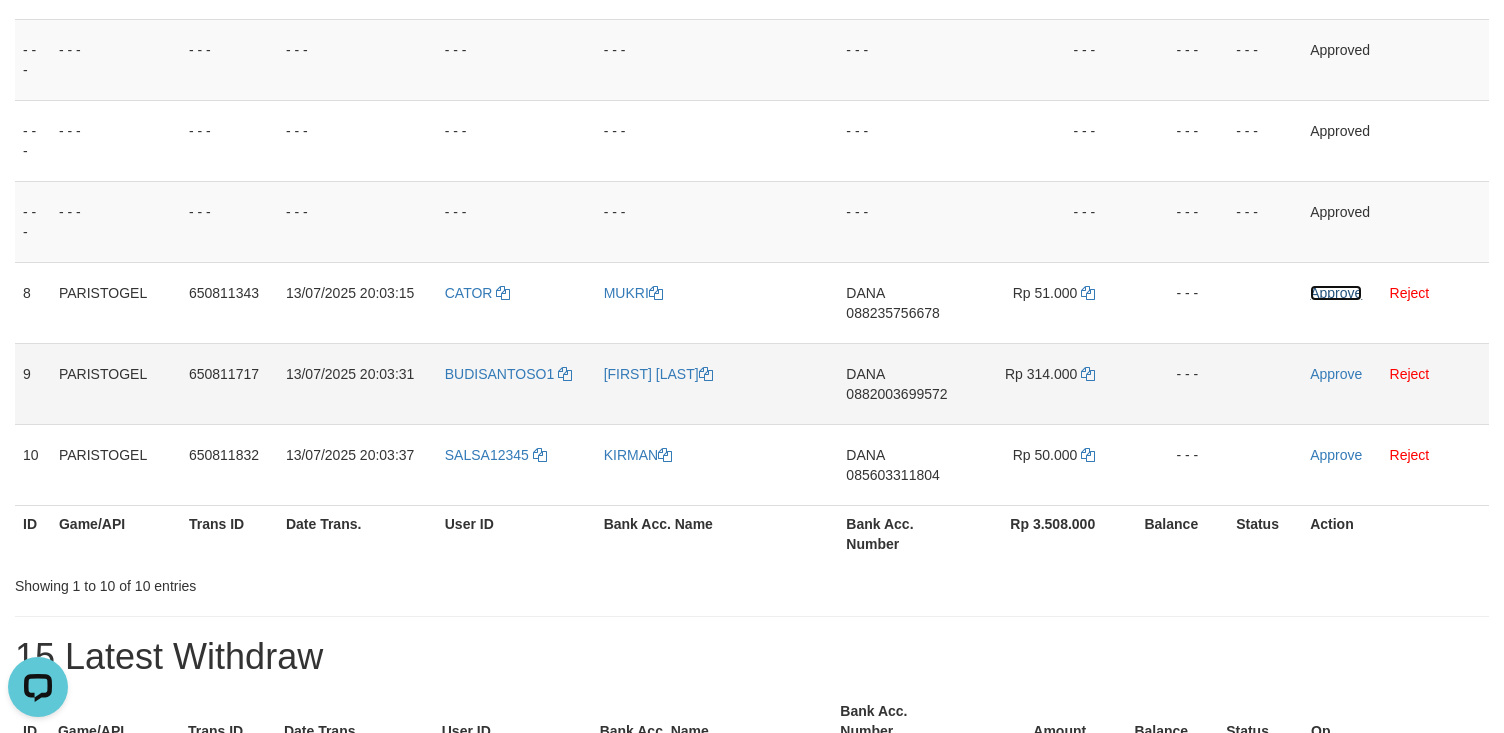 scroll, scrollTop: 666, scrollLeft: 0, axis: vertical 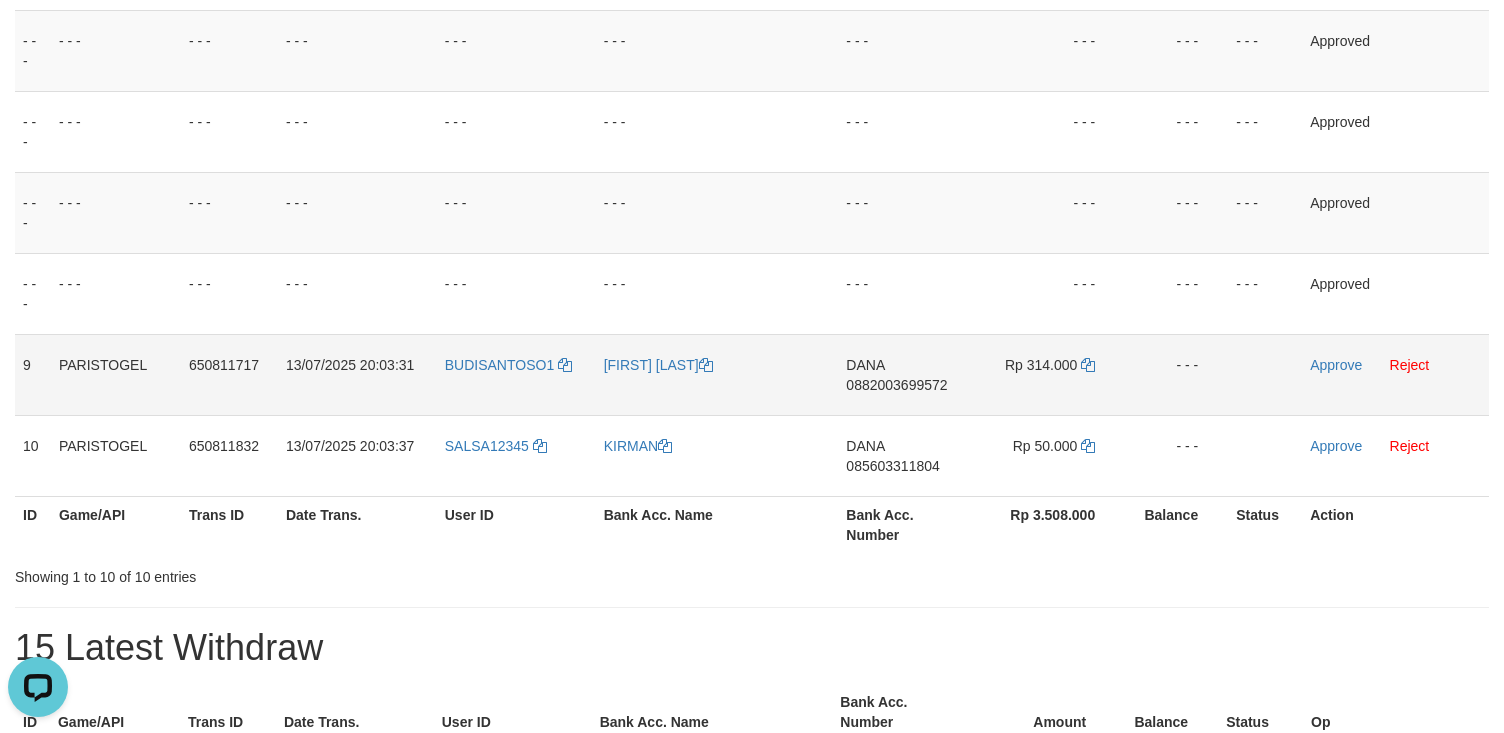 click on "Approve
Reject" at bounding box center [1395, 374] 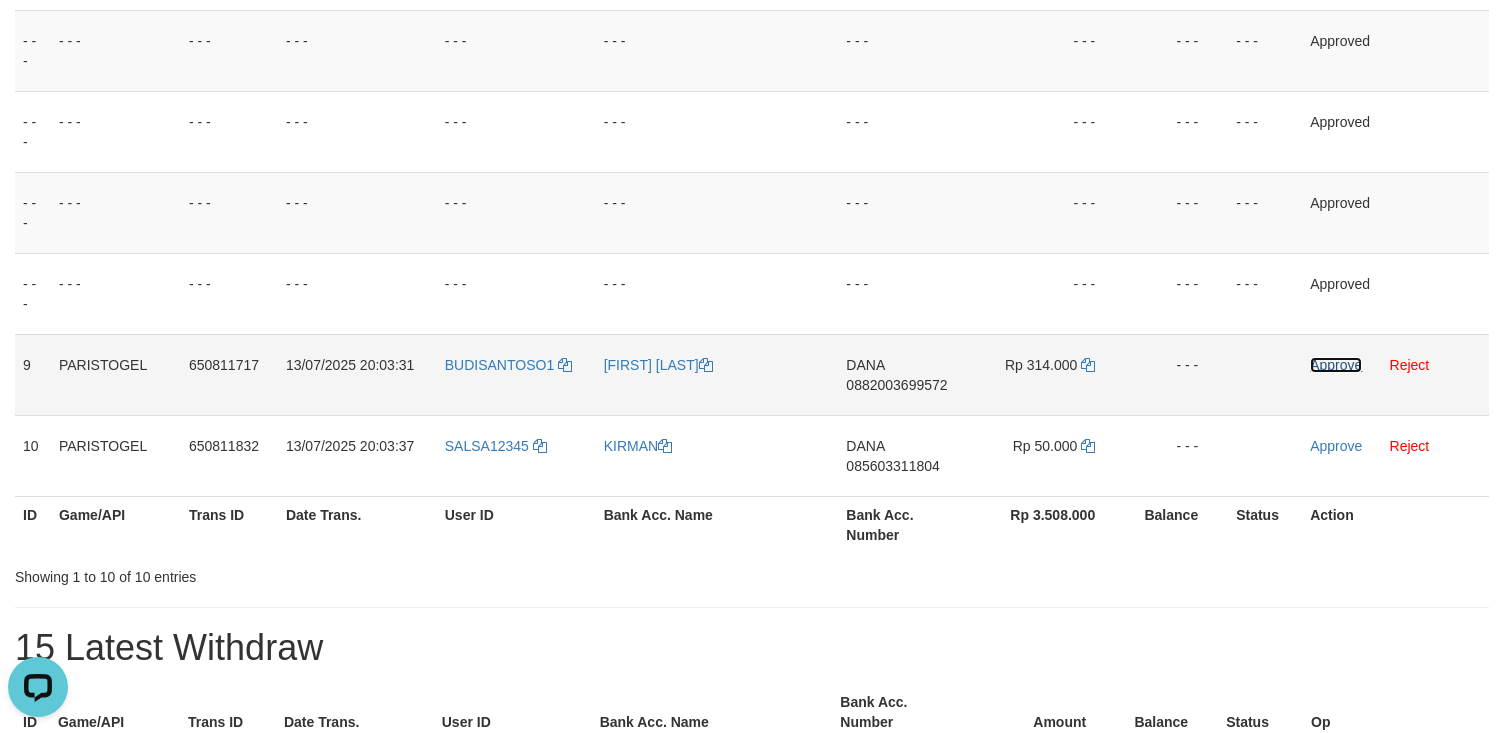 click on "Approve" at bounding box center (1336, 365) 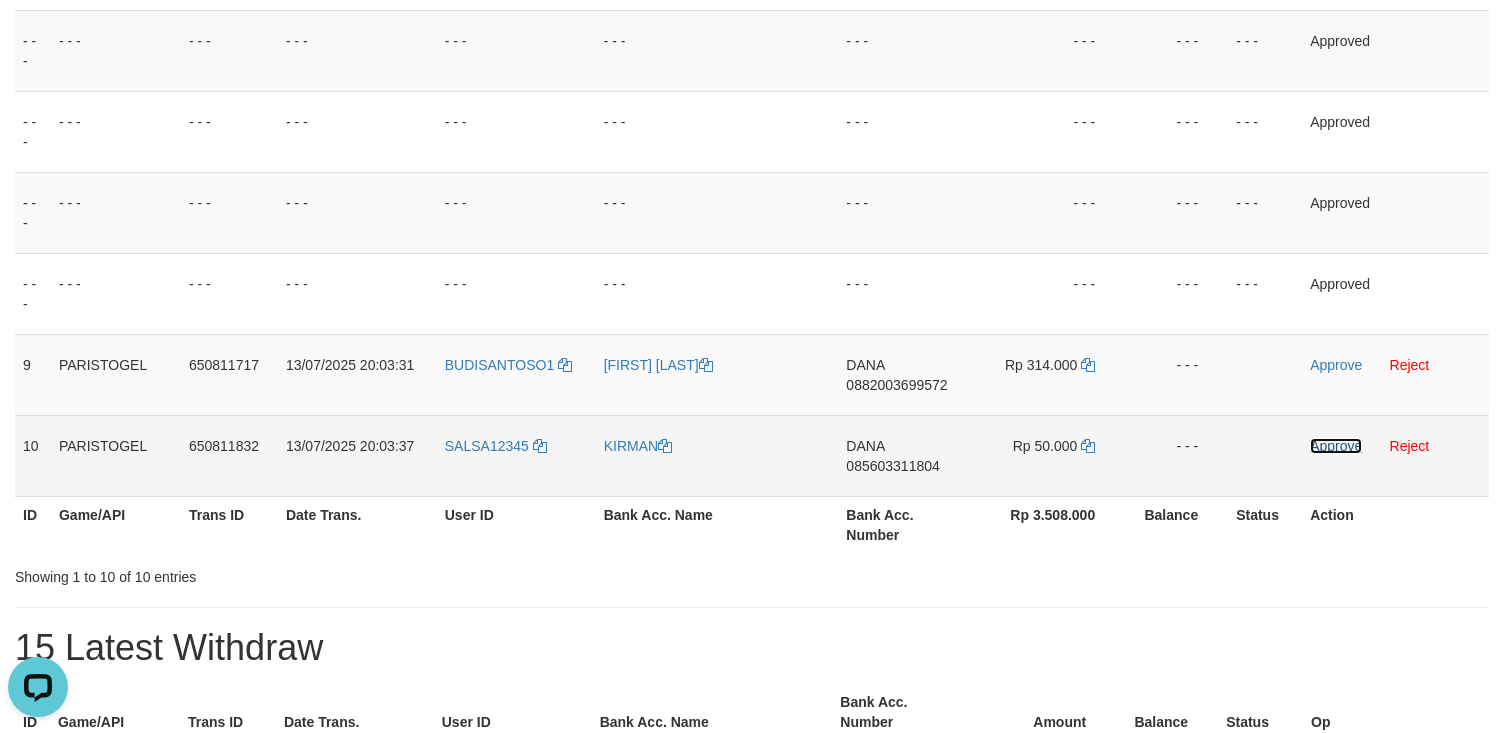 click on "Approve" at bounding box center (1336, 446) 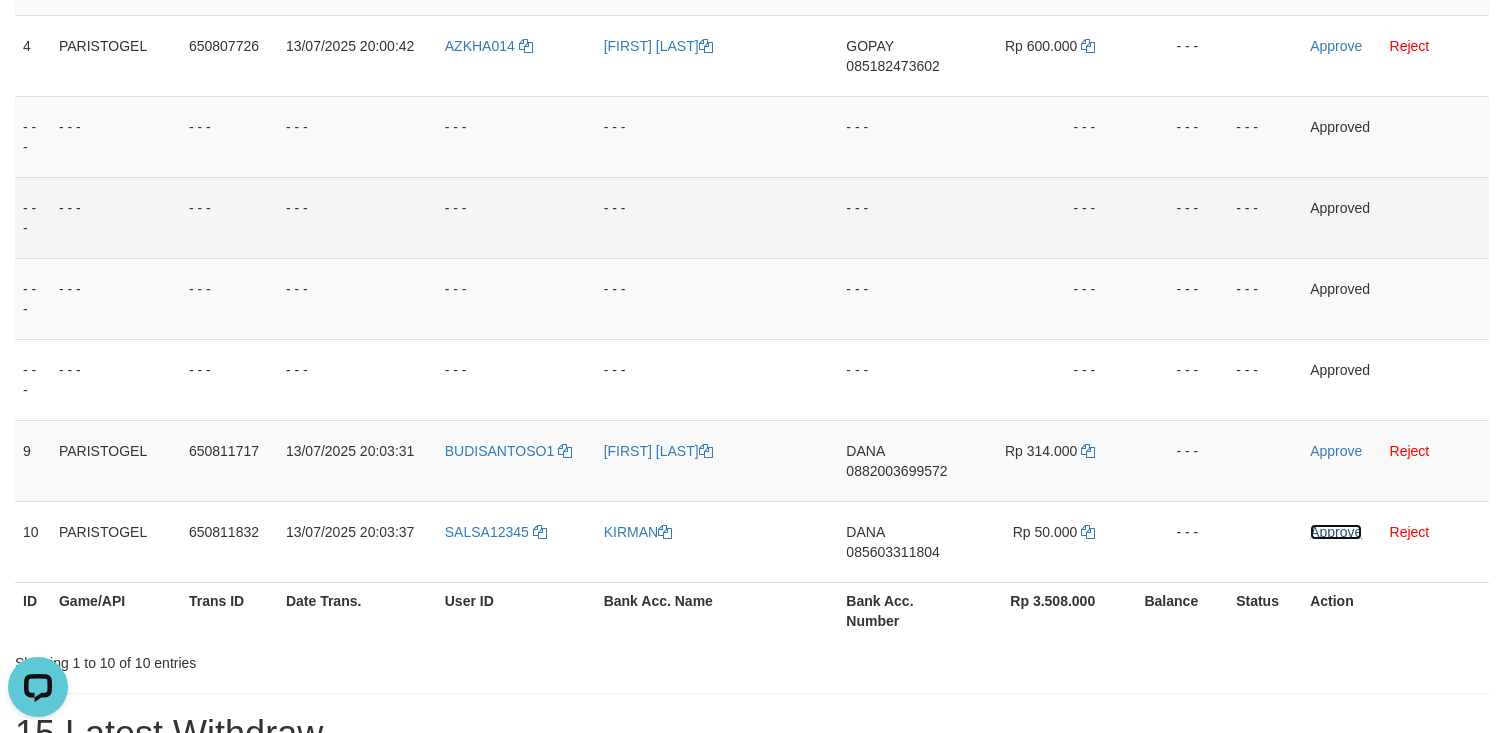 scroll, scrollTop: 533, scrollLeft: 0, axis: vertical 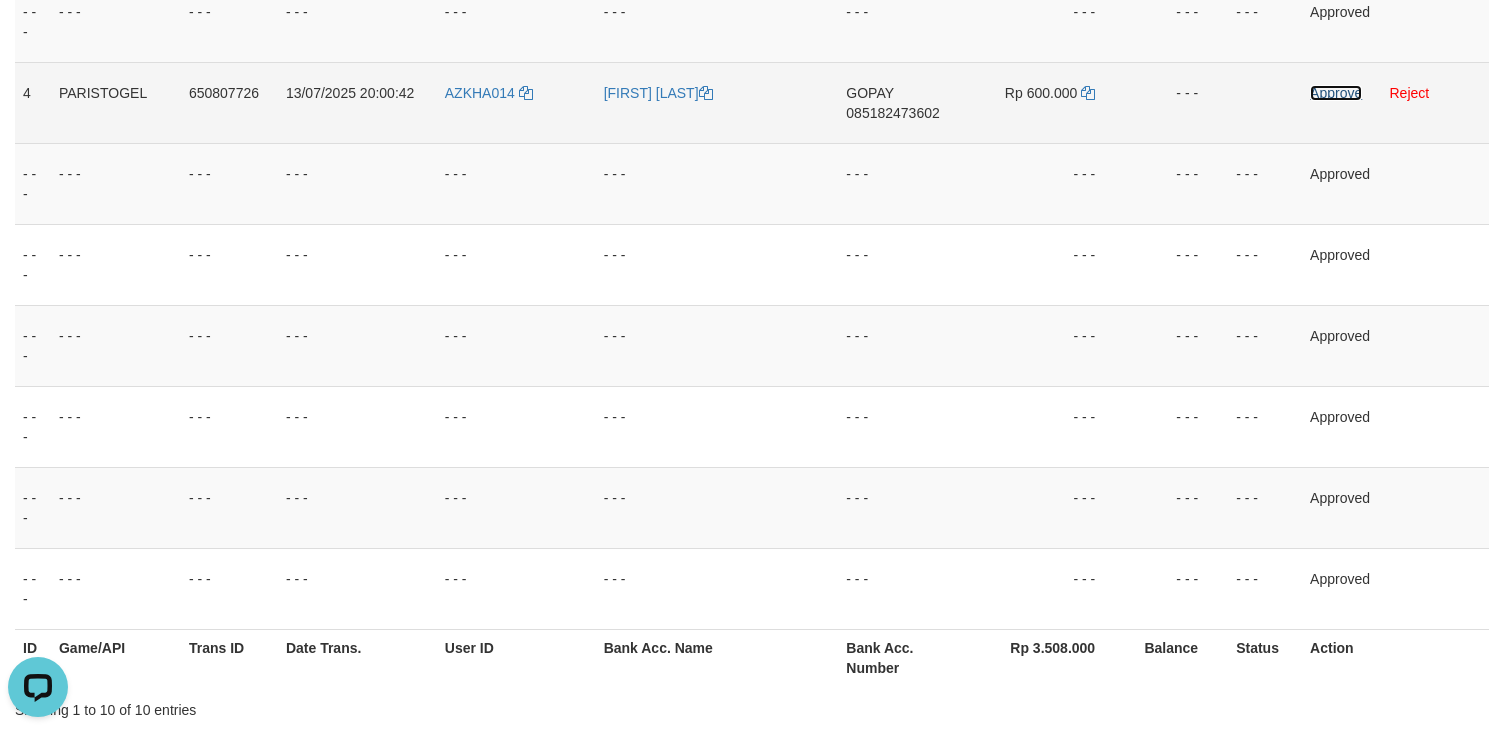 click on "Approve" at bounding box center [1336, 93] 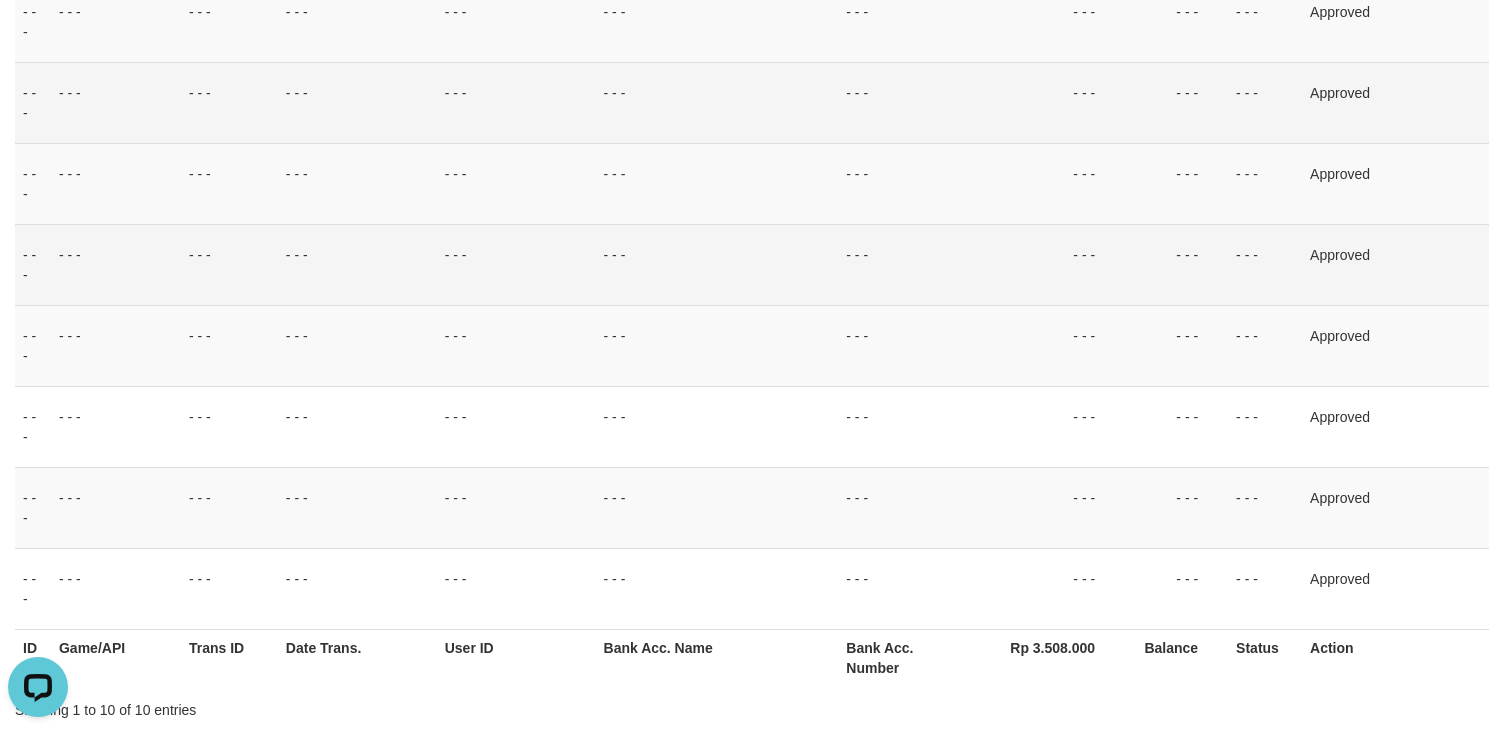 click on "- - -" at bounding box center (1047, 264) 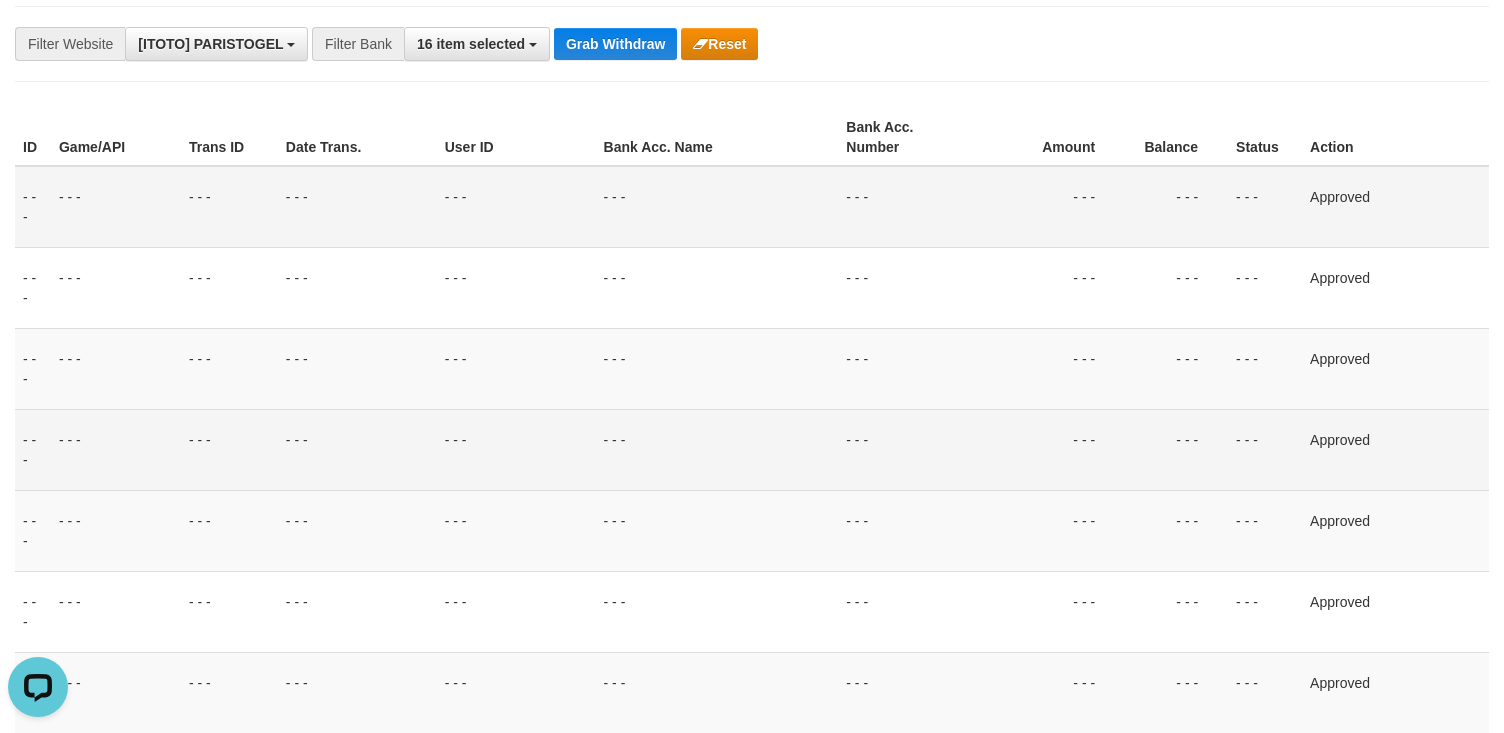 scroll, scrollTop: 133, scrollLeft: 0, axis: vertical 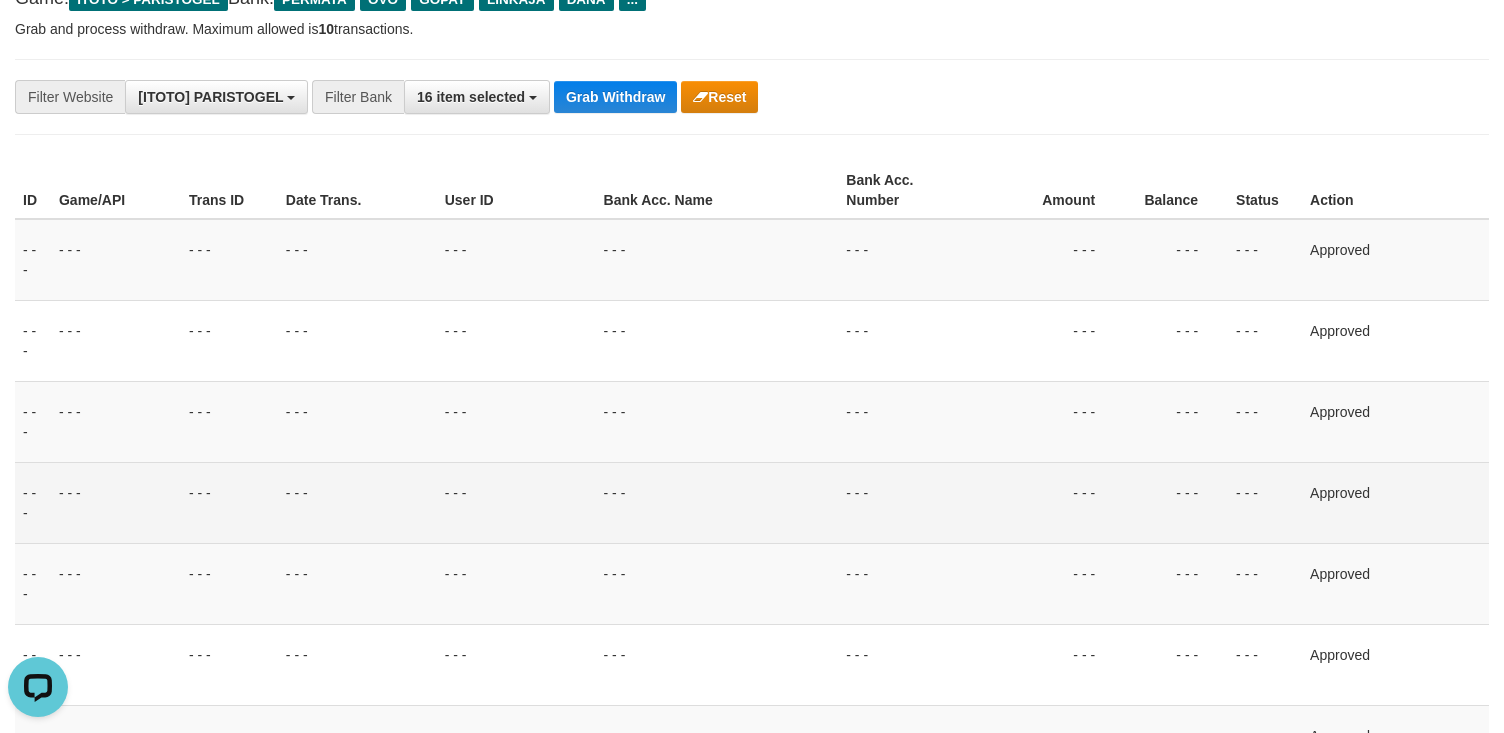 click on "**********" at bounding box center (626, 97) 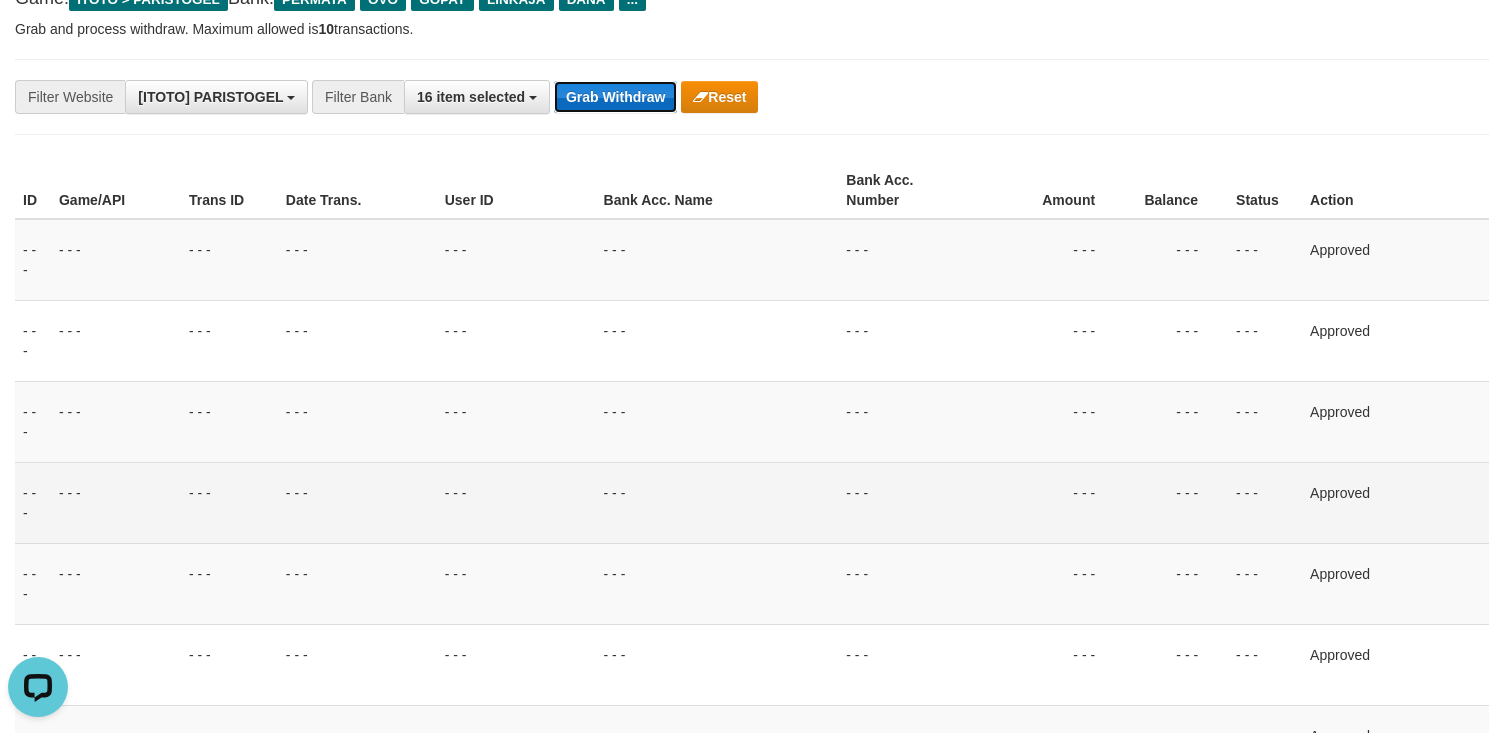click on "Grab Withdraw" at bounding box center [615, 97] 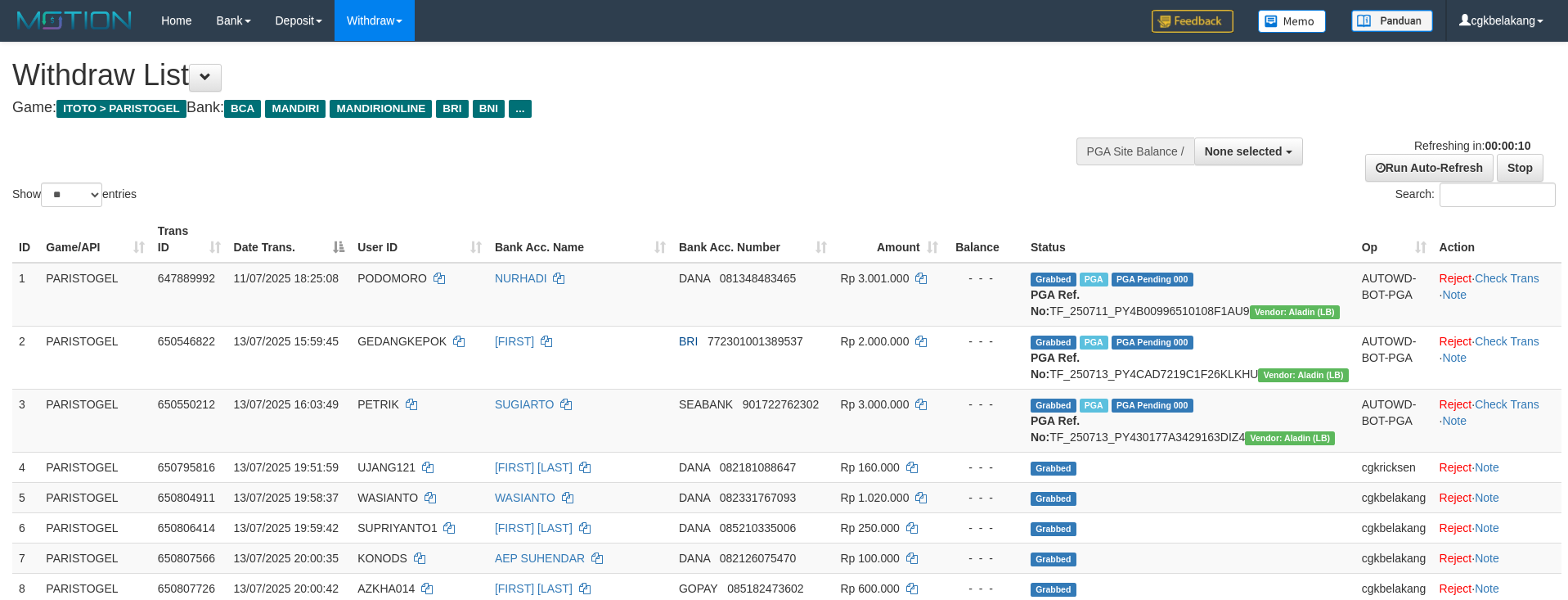 select 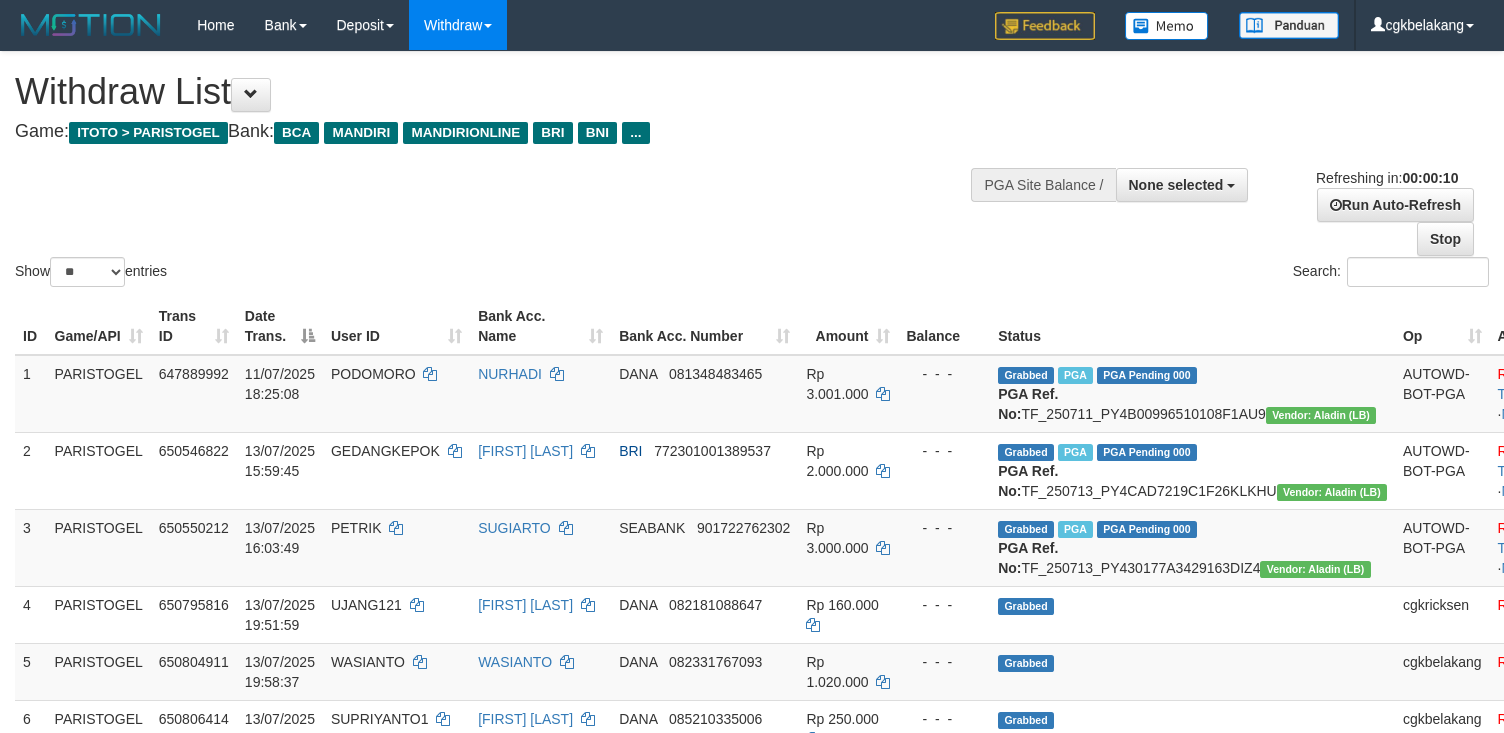 select 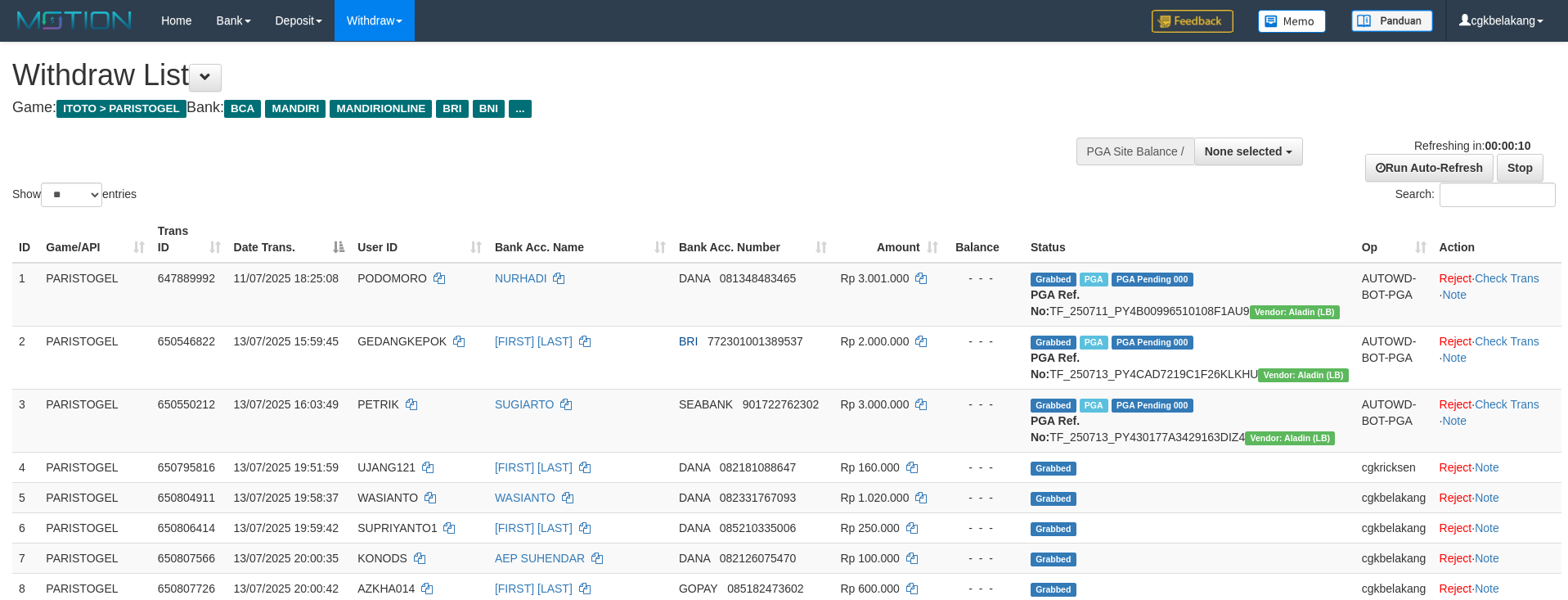 select 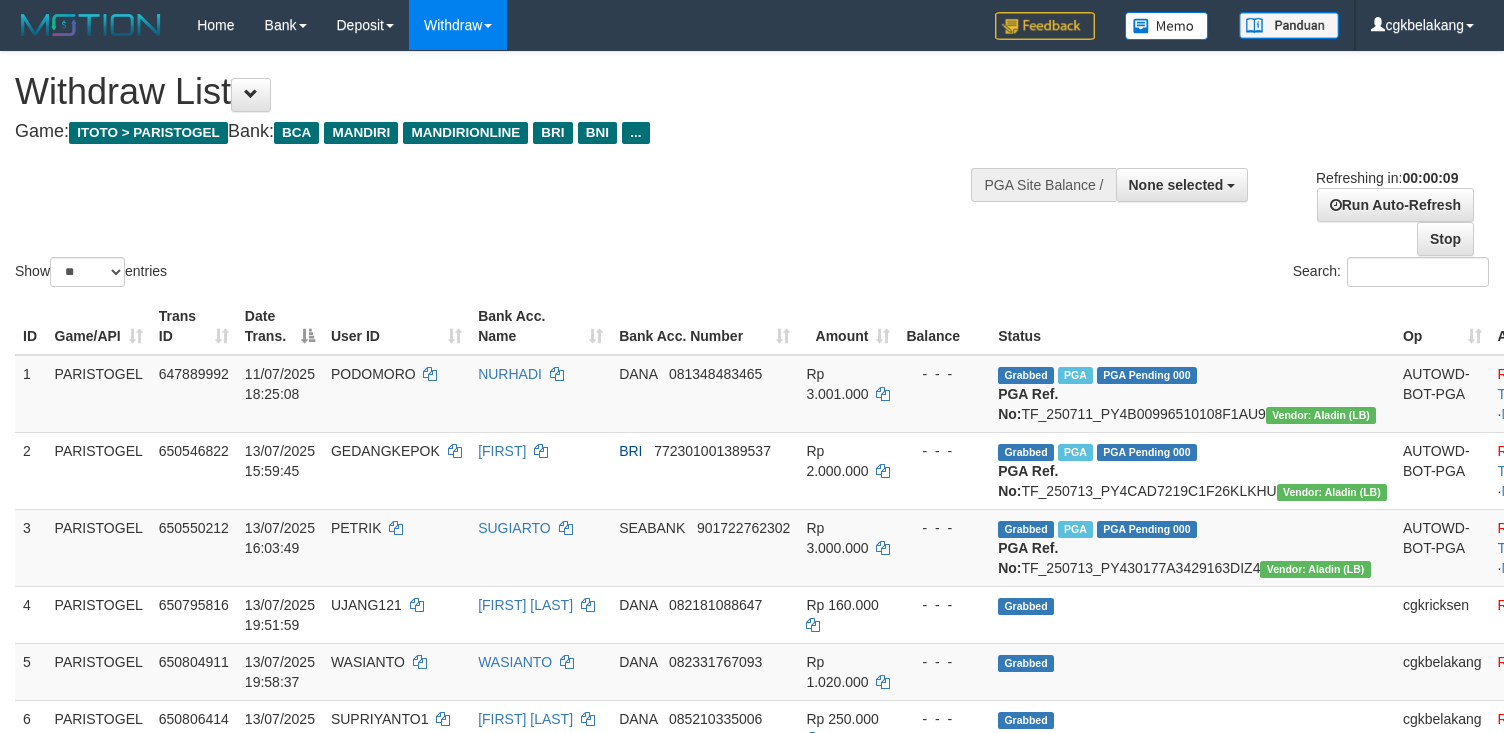 select 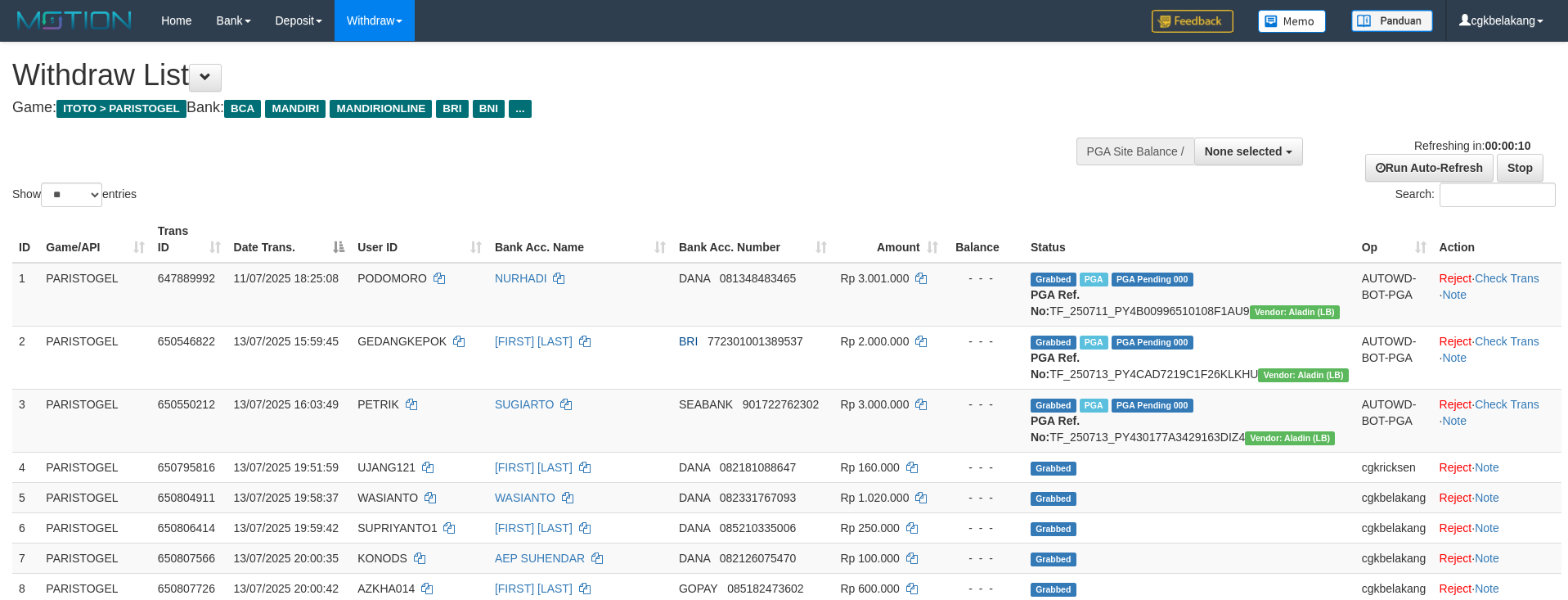 select 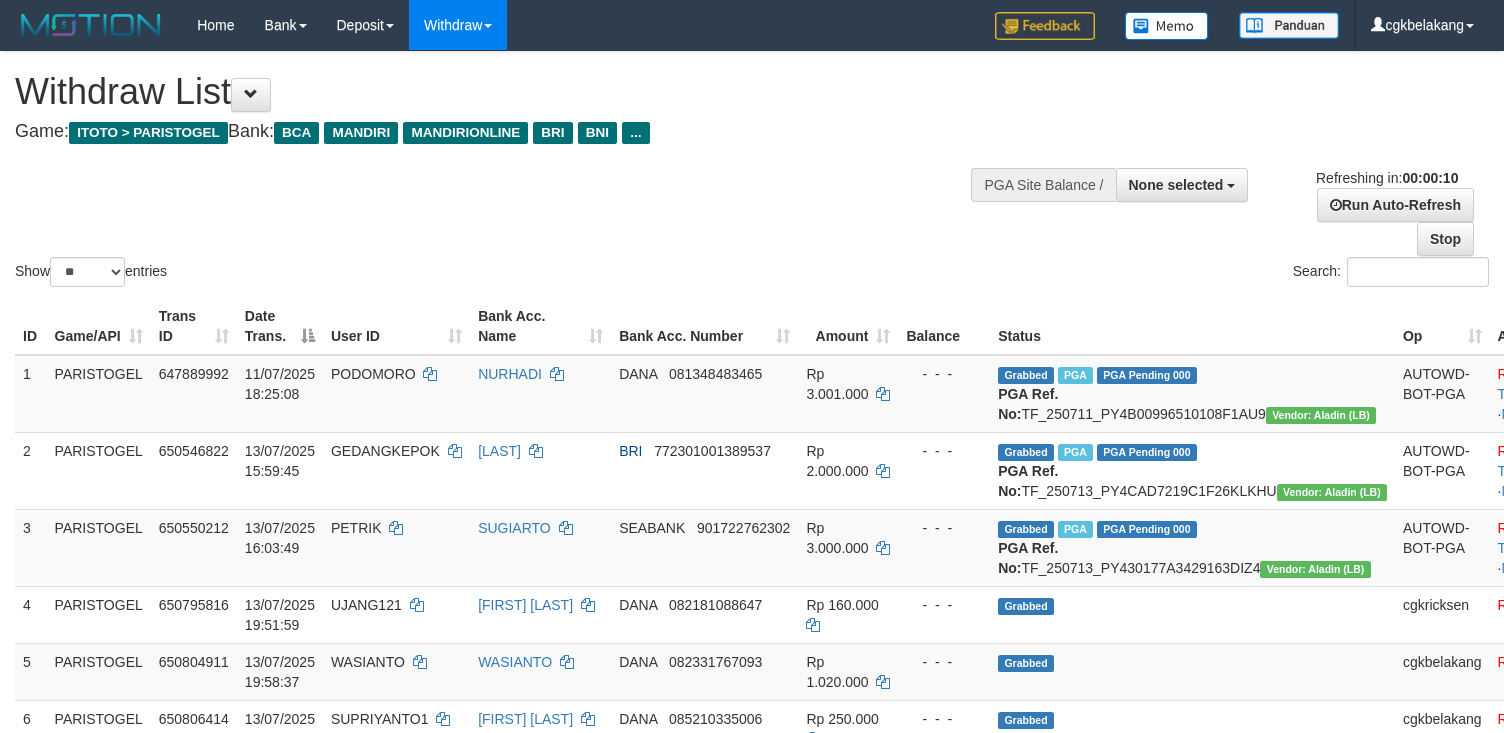 select 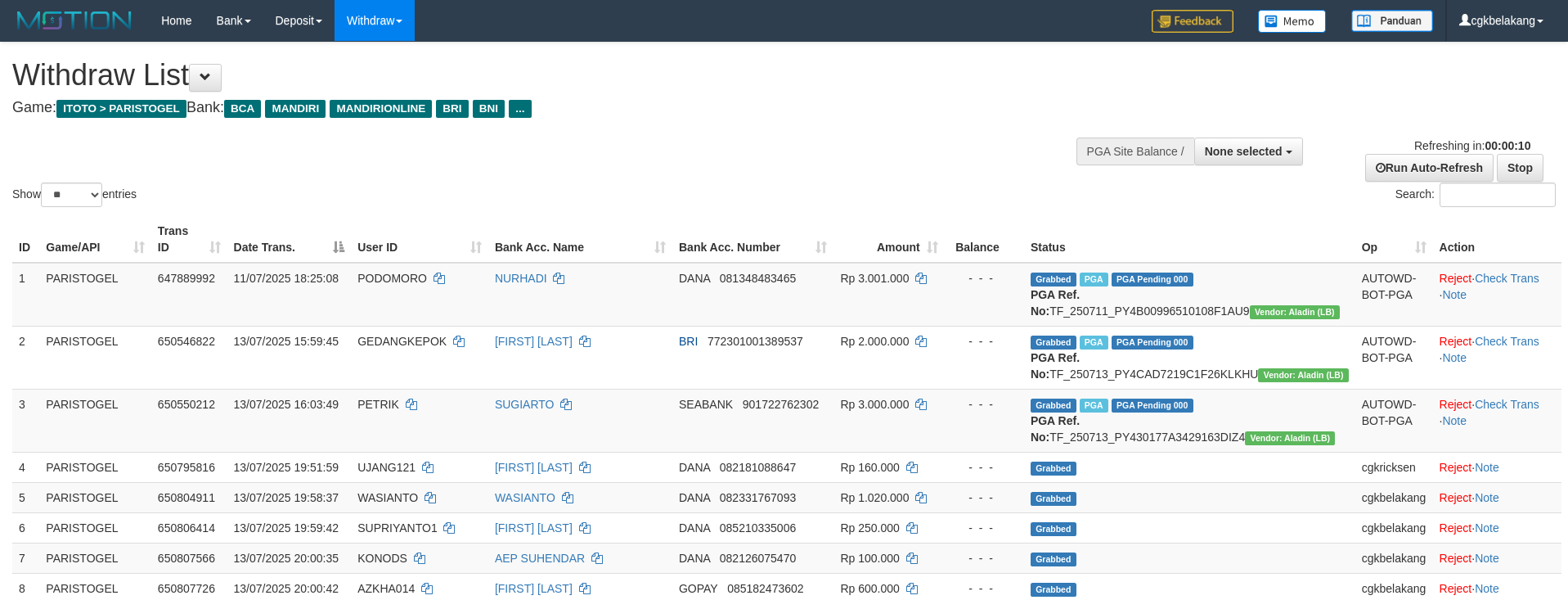 select 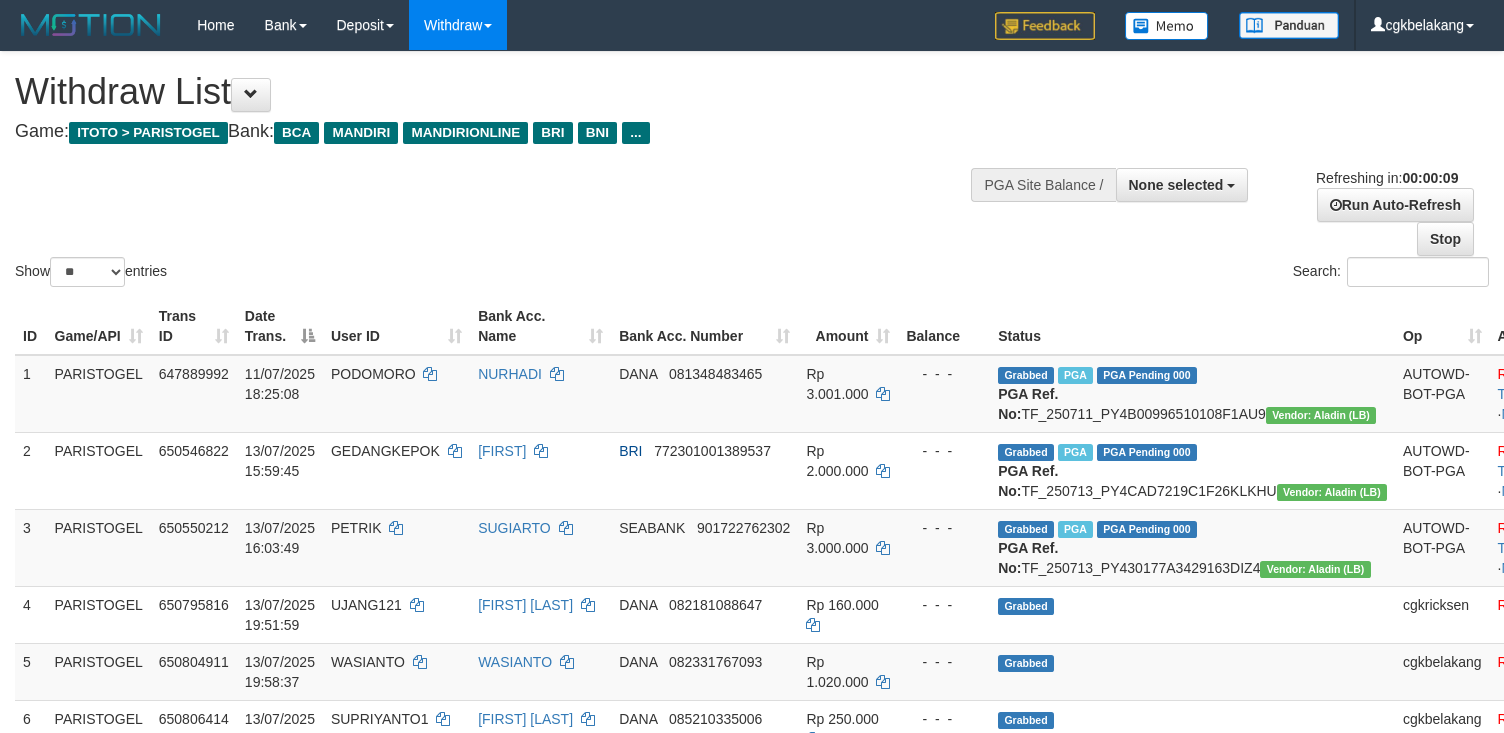 select 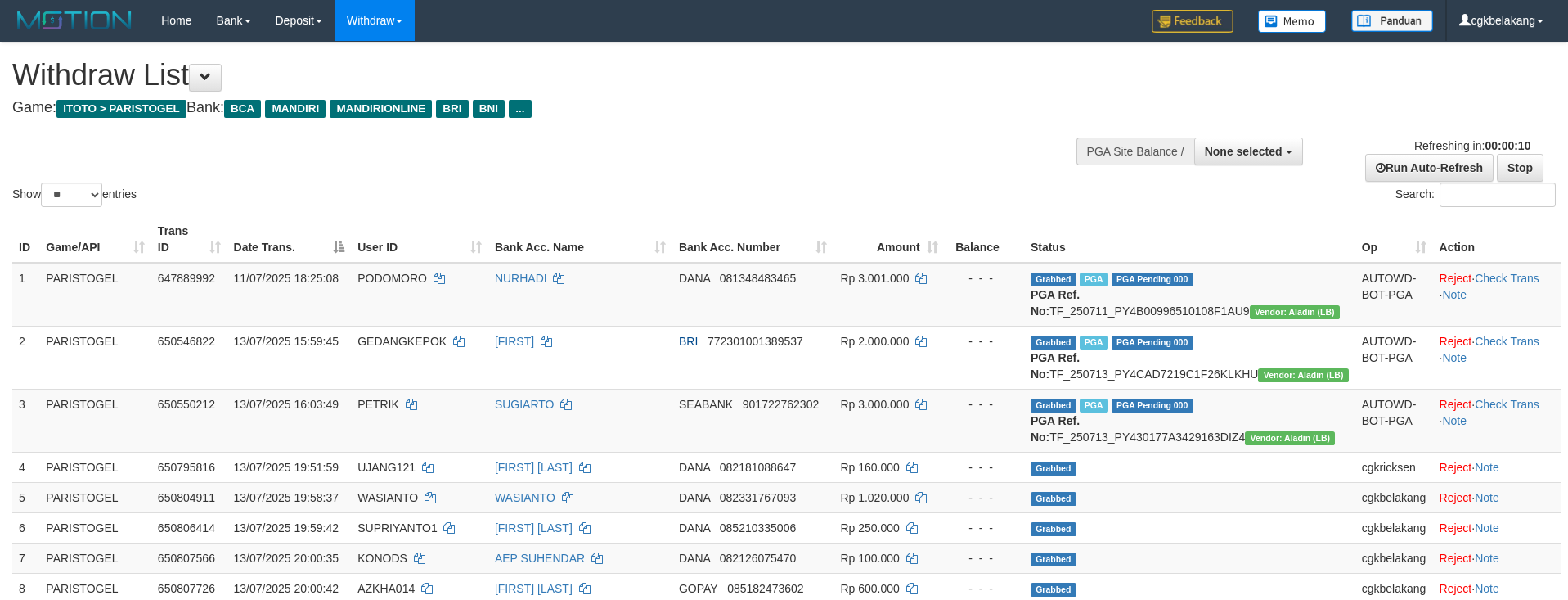 select 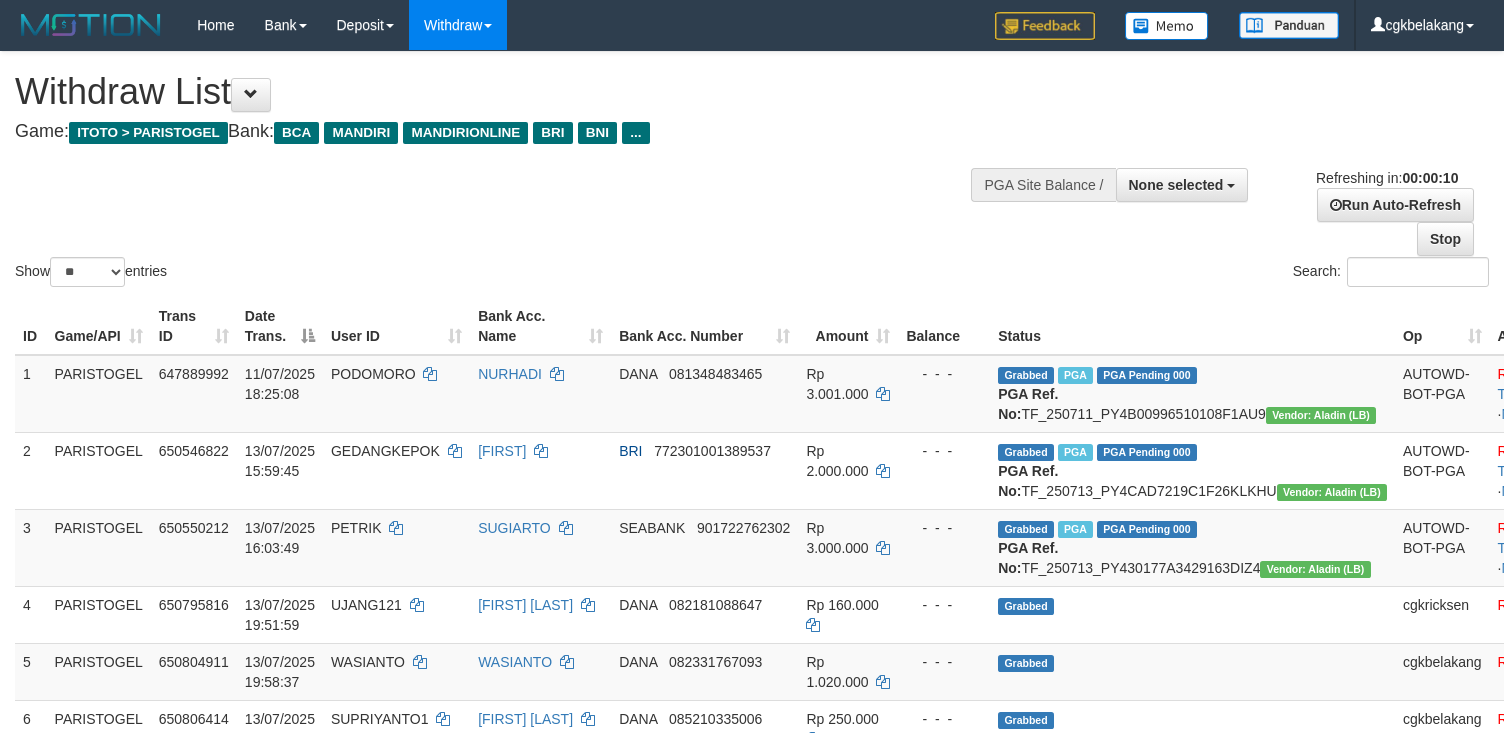 select 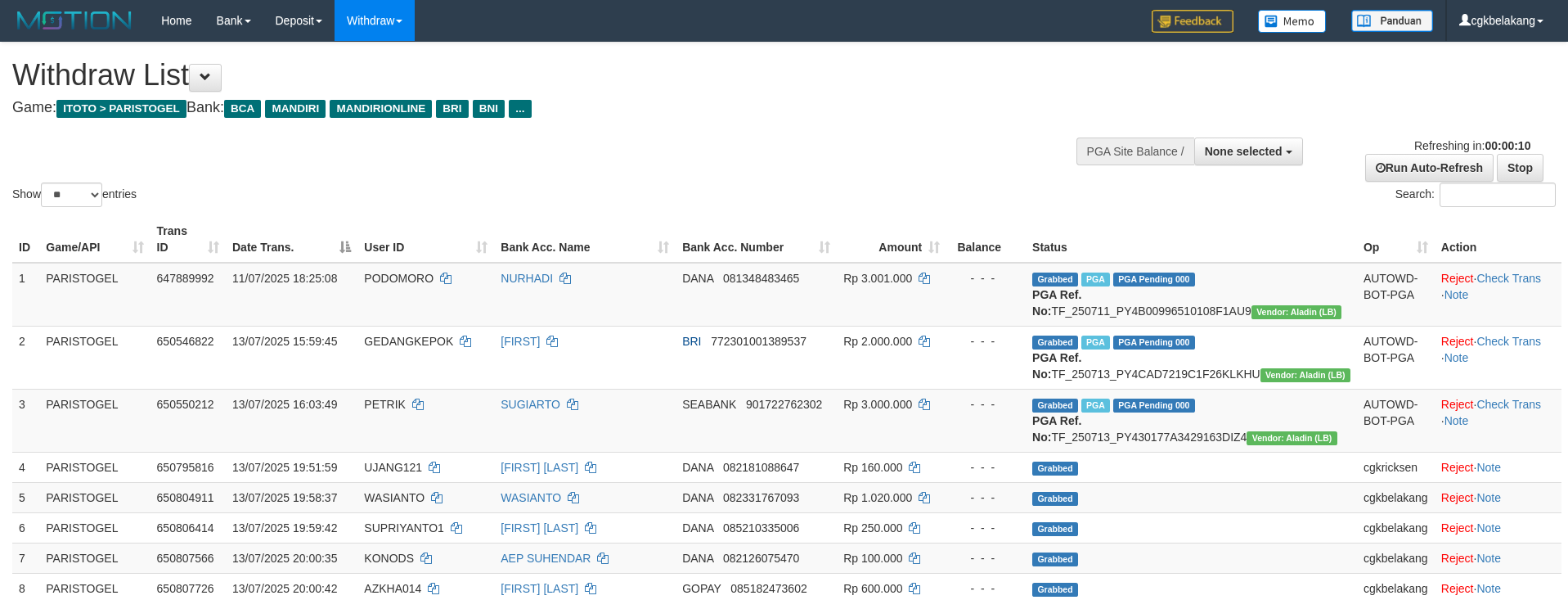 select 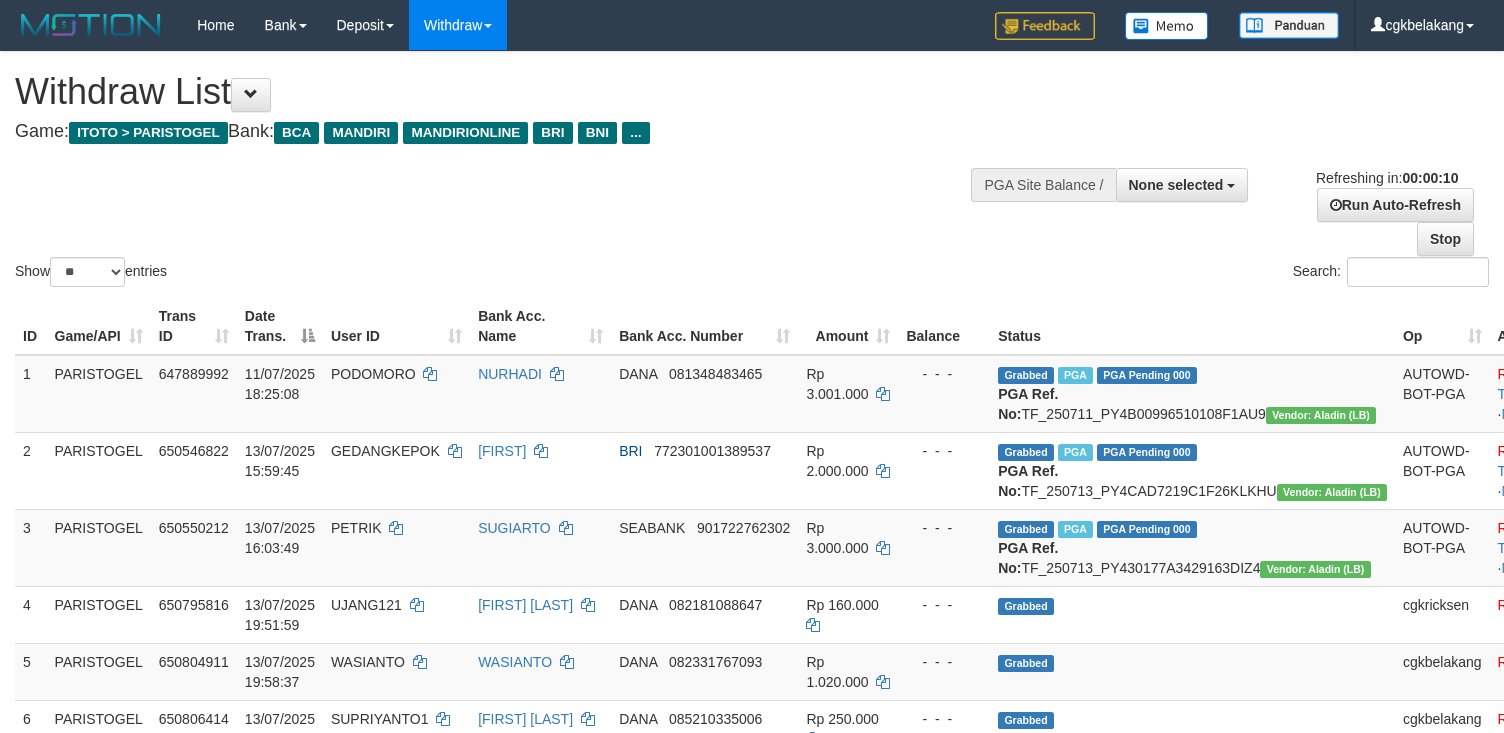 select 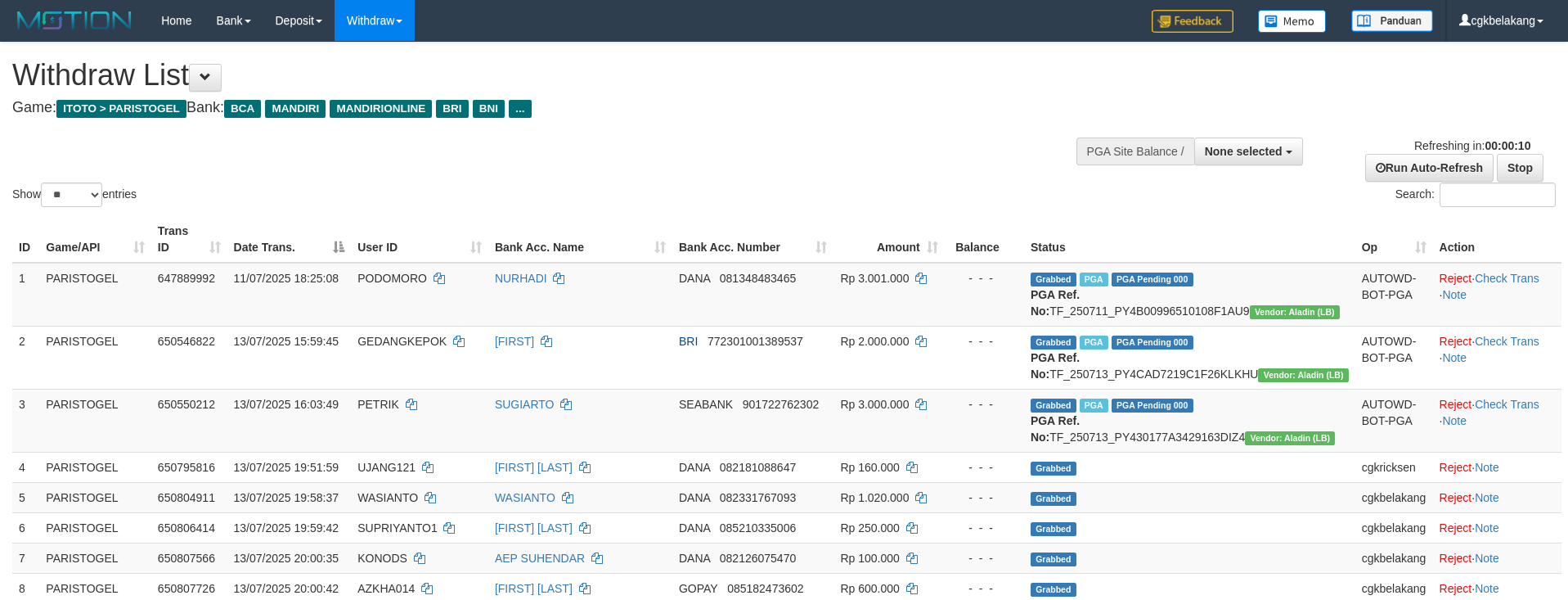 select 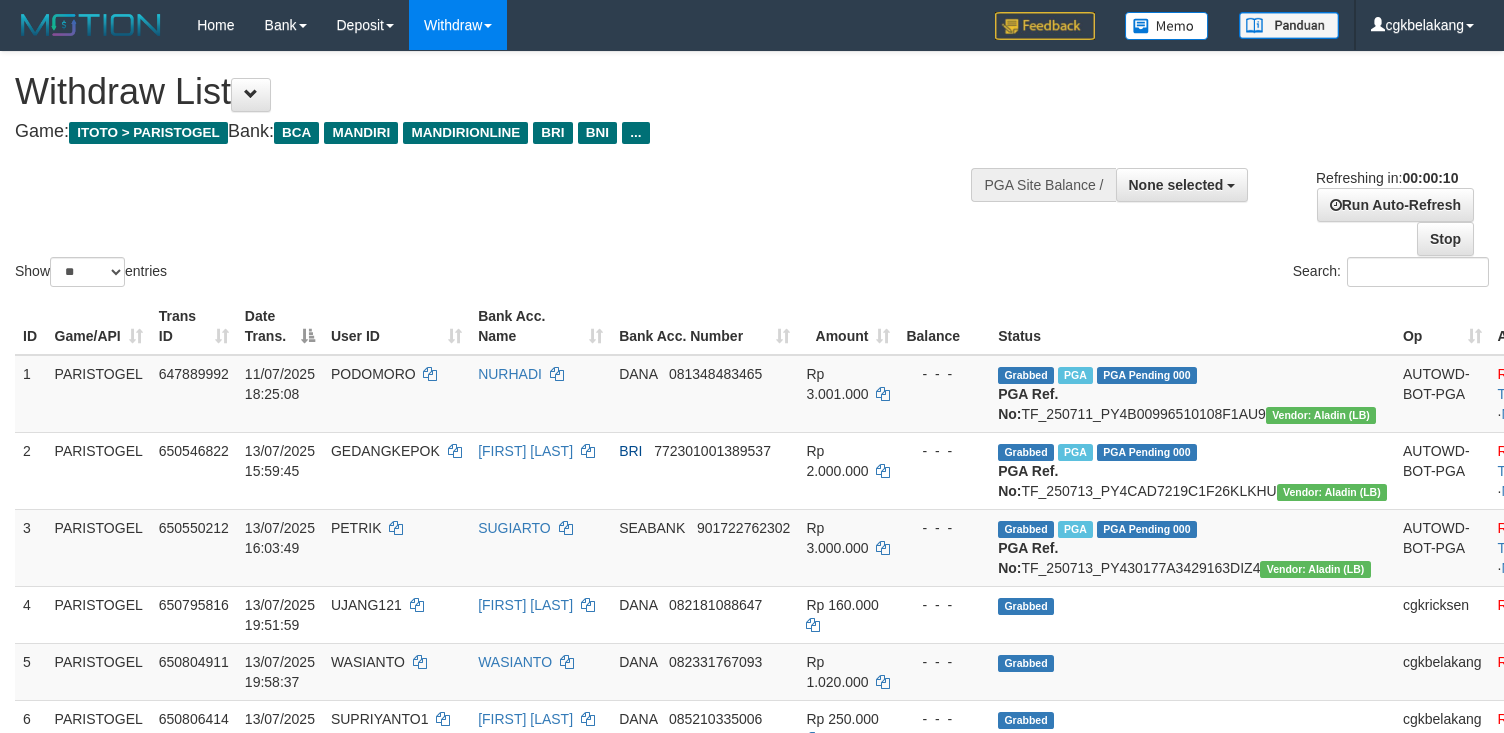 select 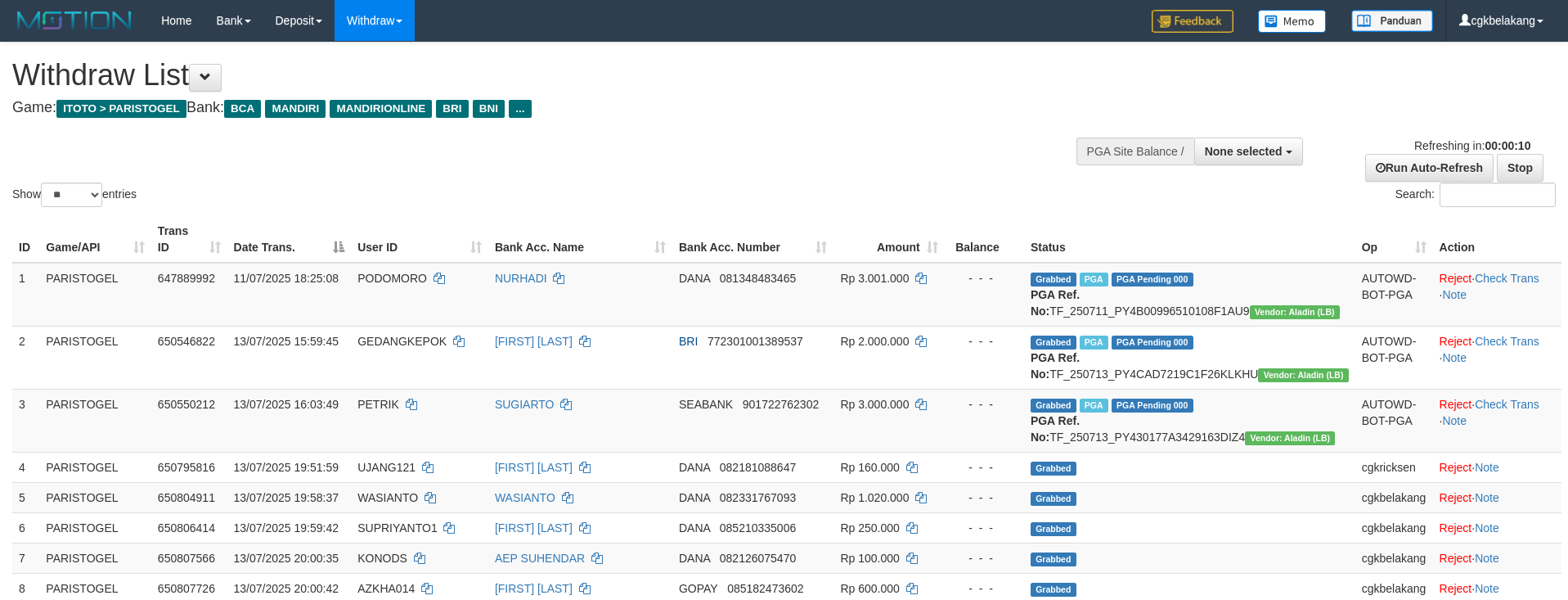 select 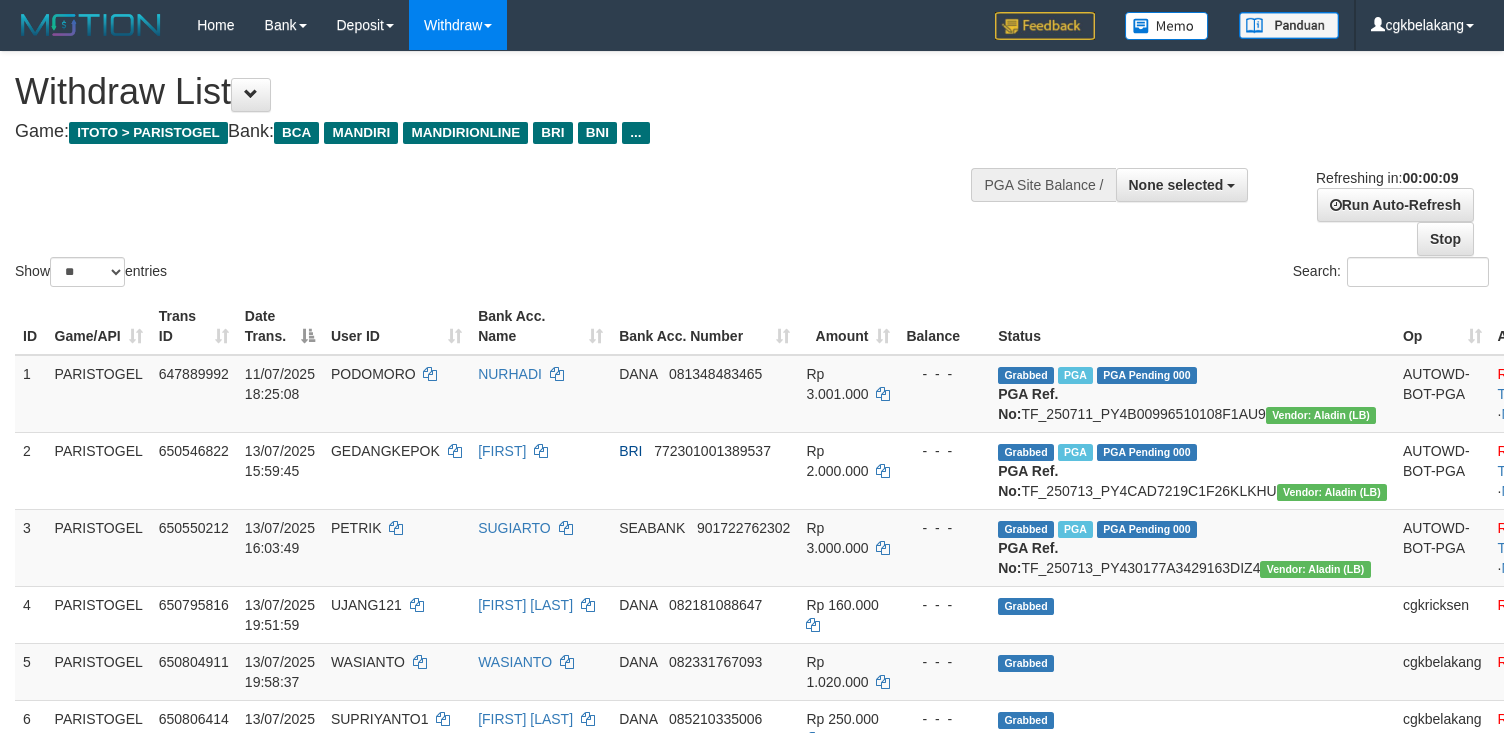 select 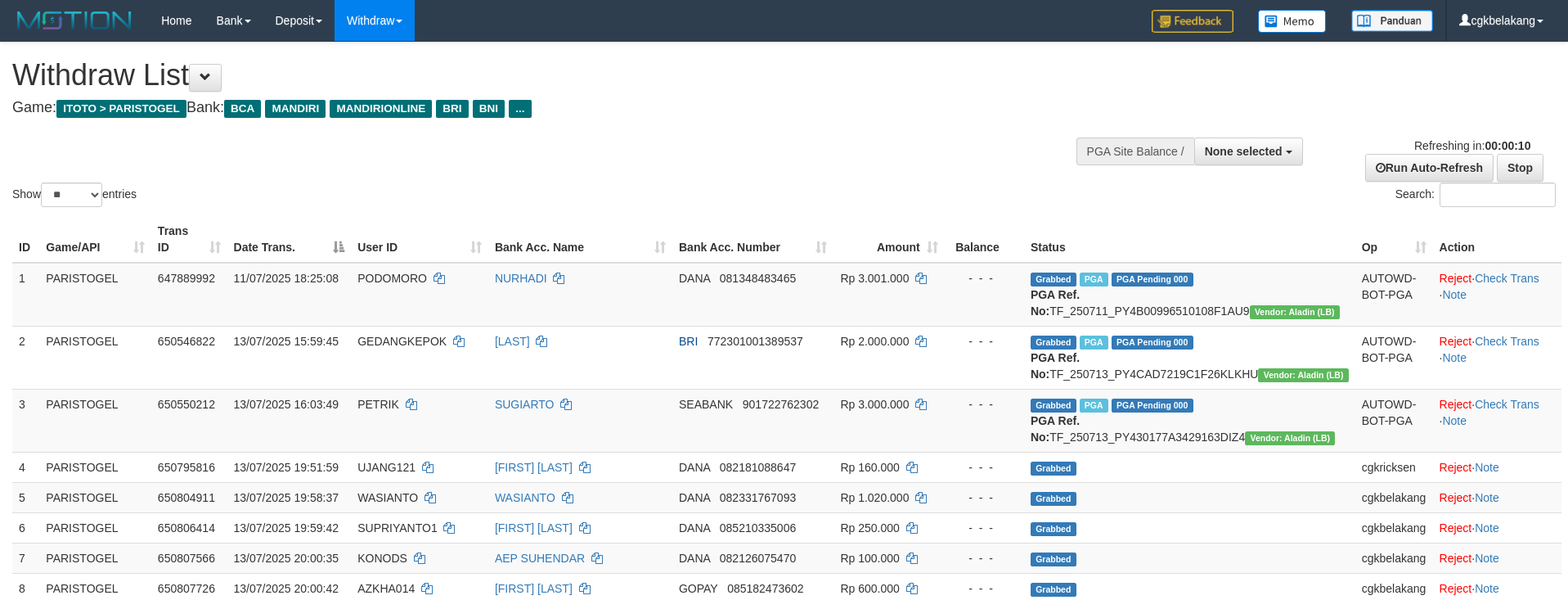 select 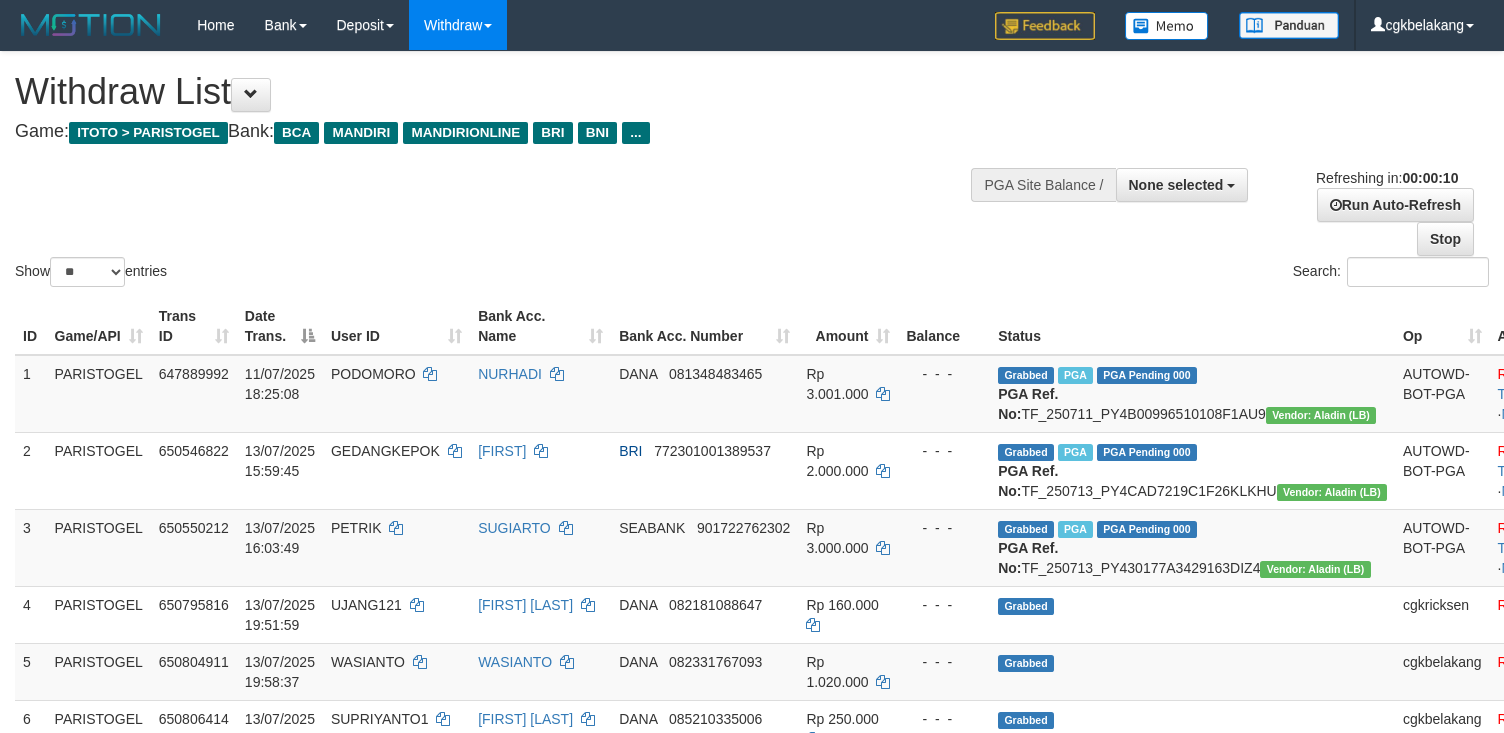 select 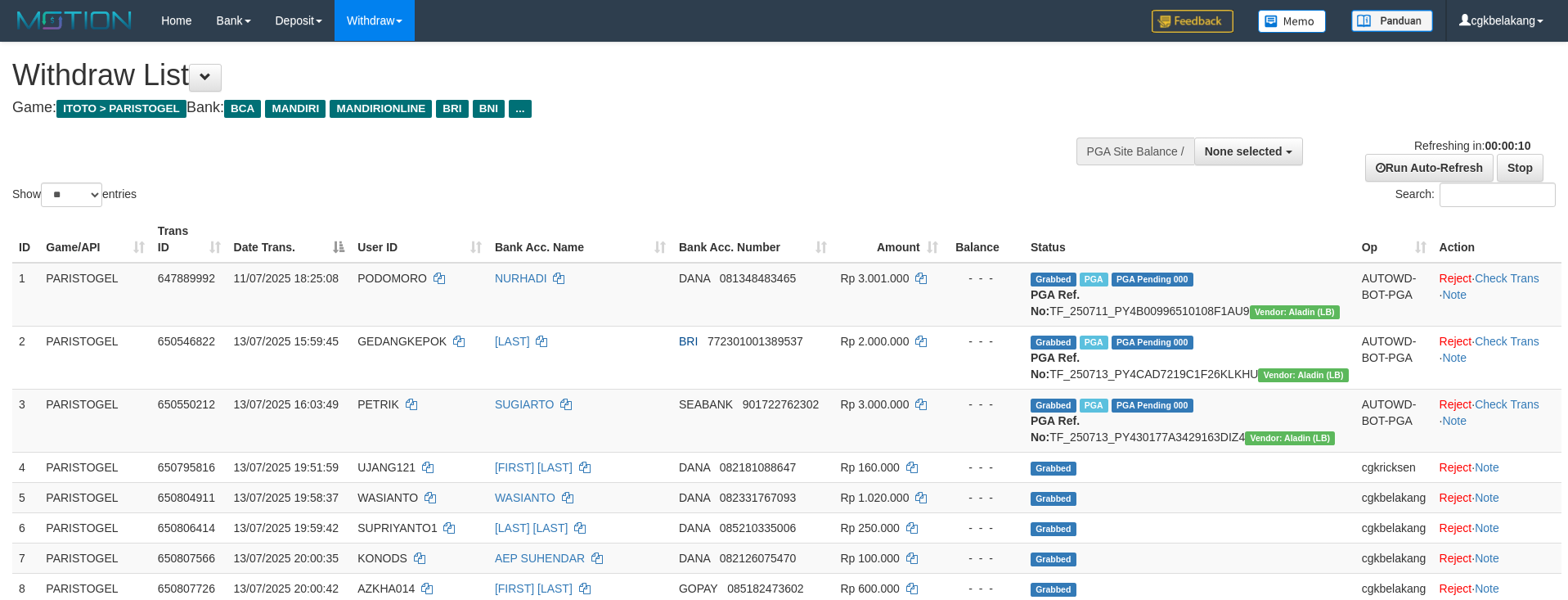 select 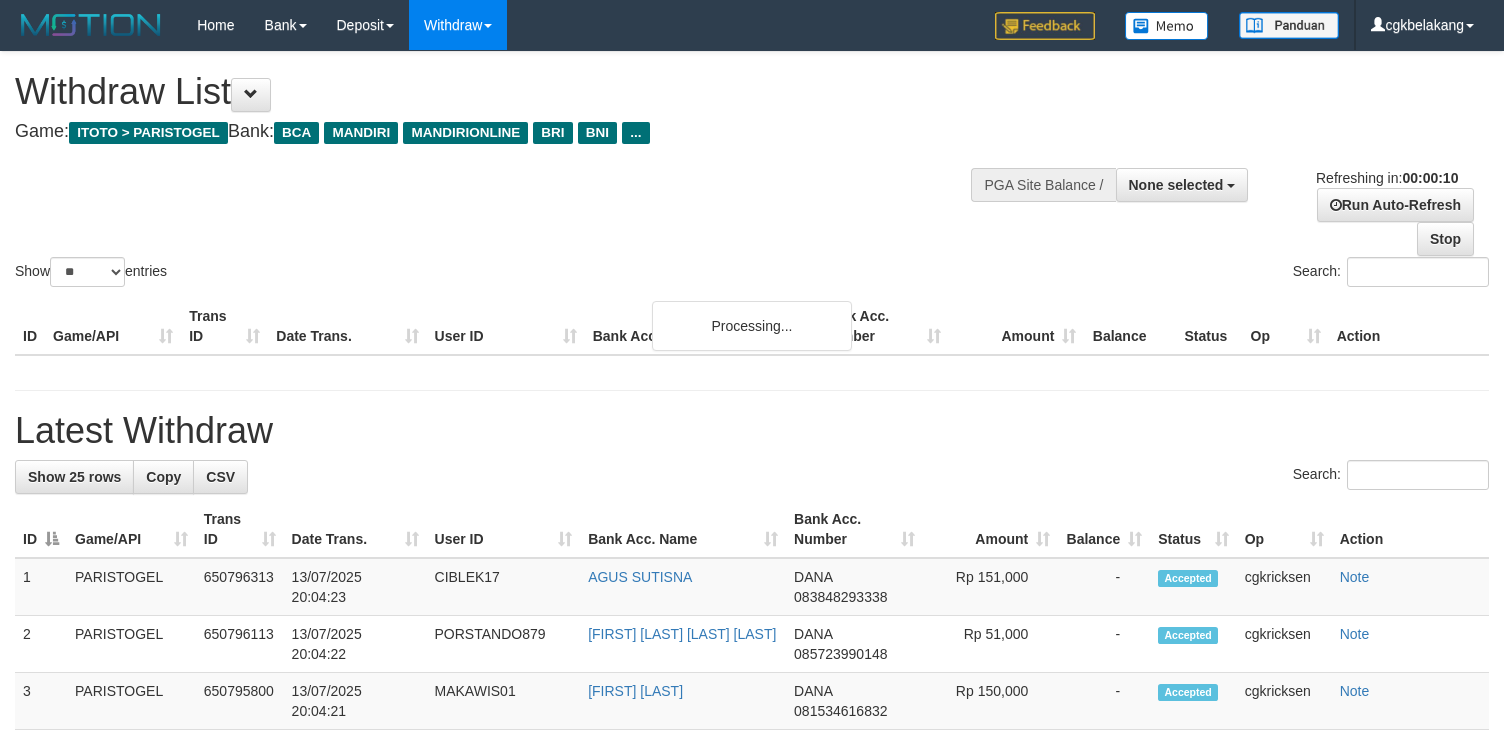 select 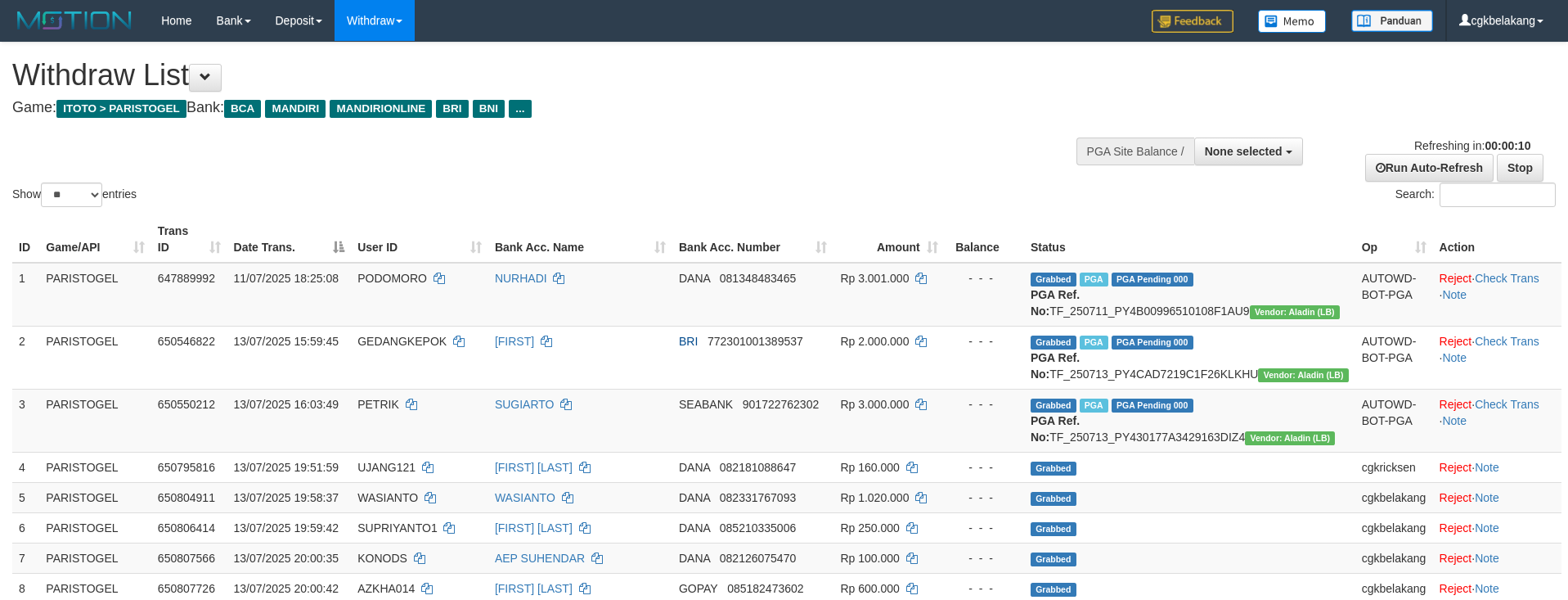 select 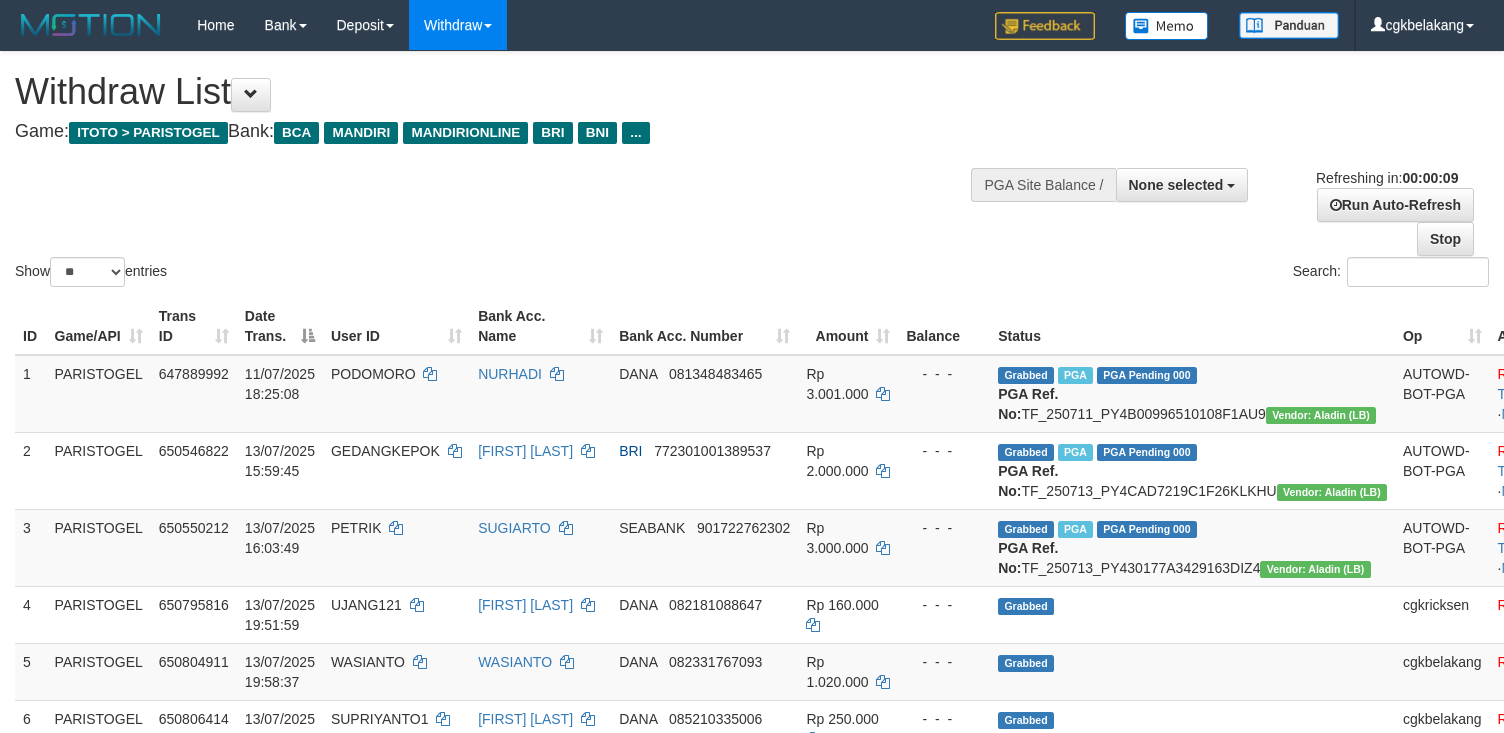 select 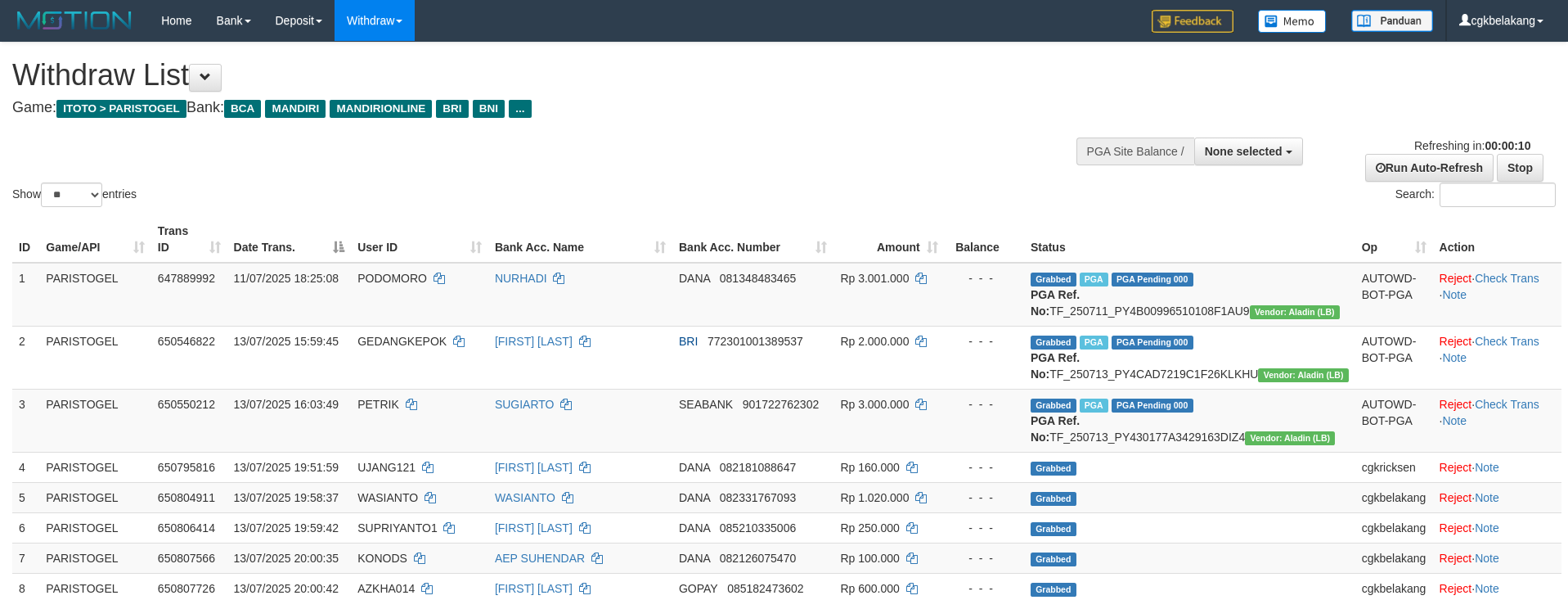 select 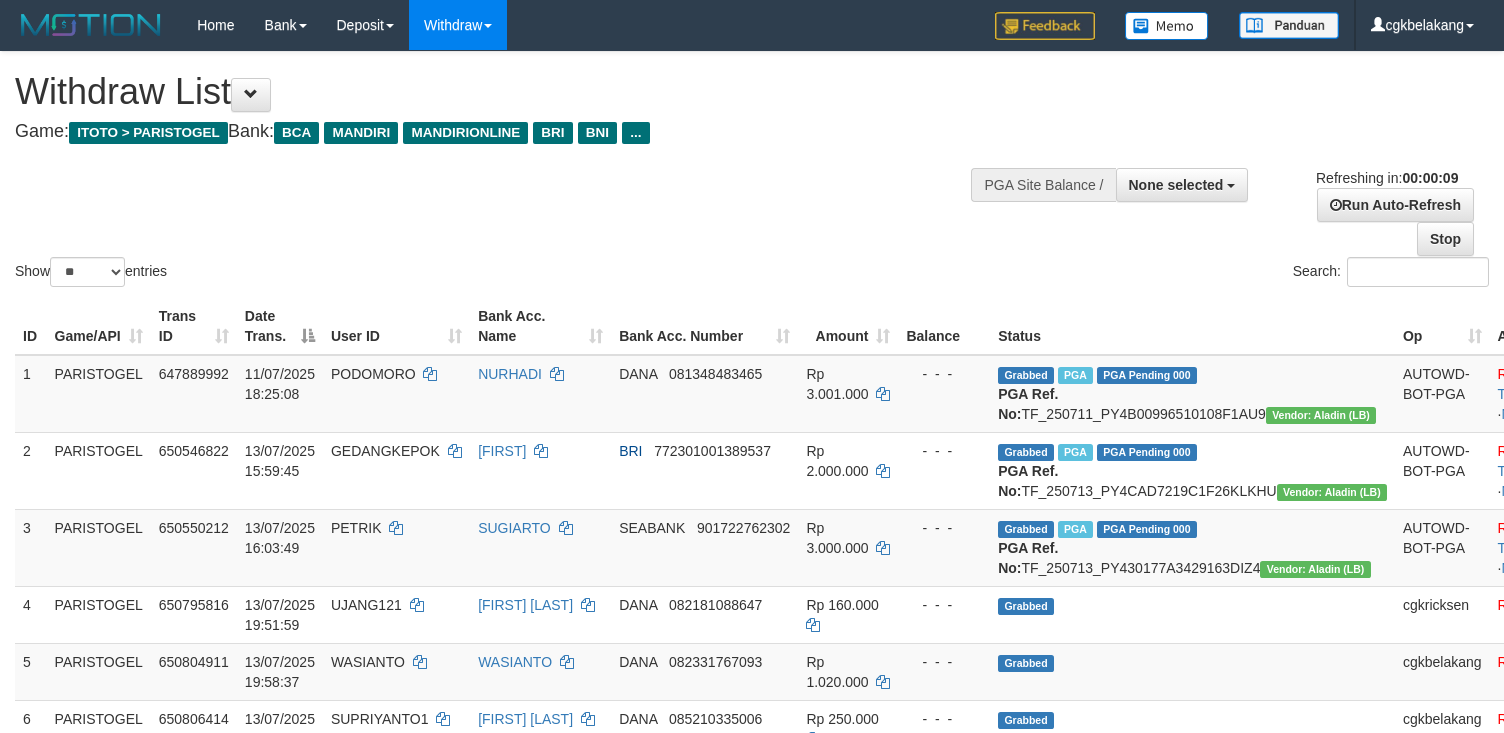select 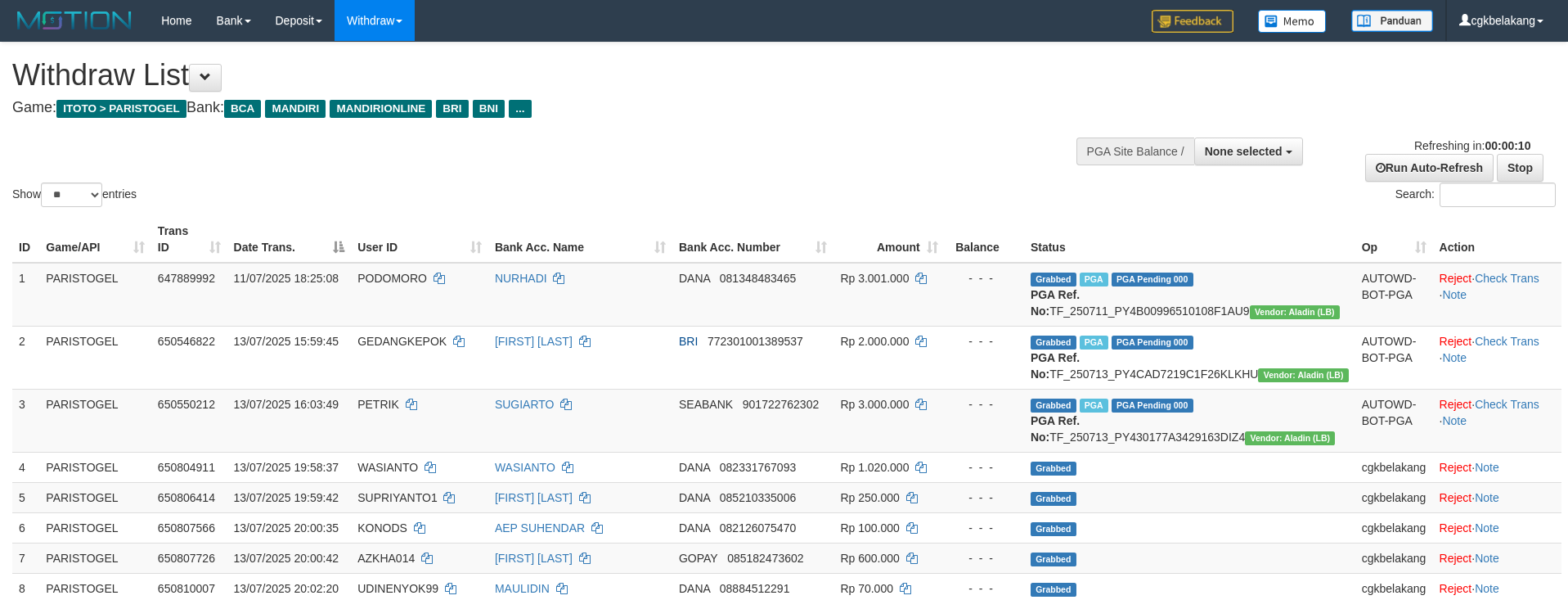 select 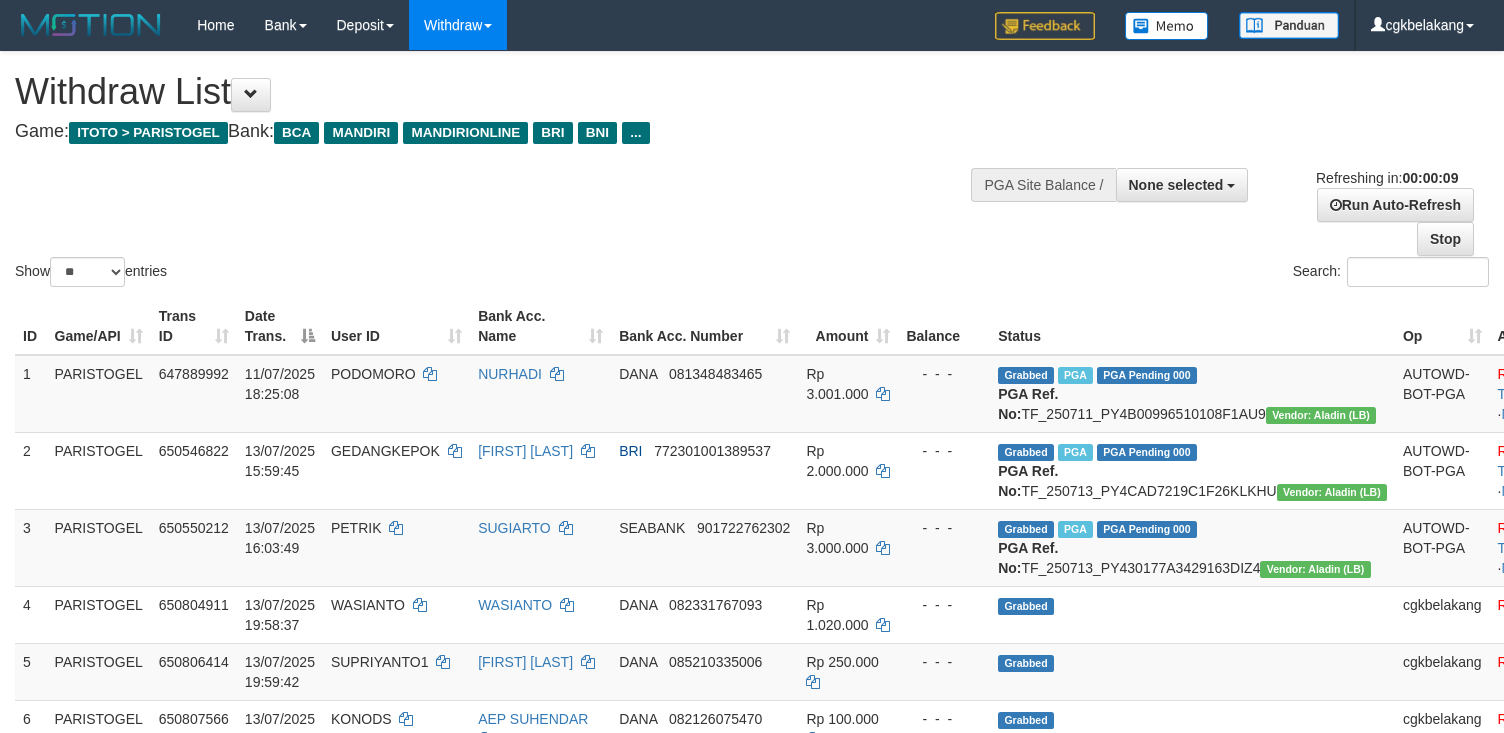 select 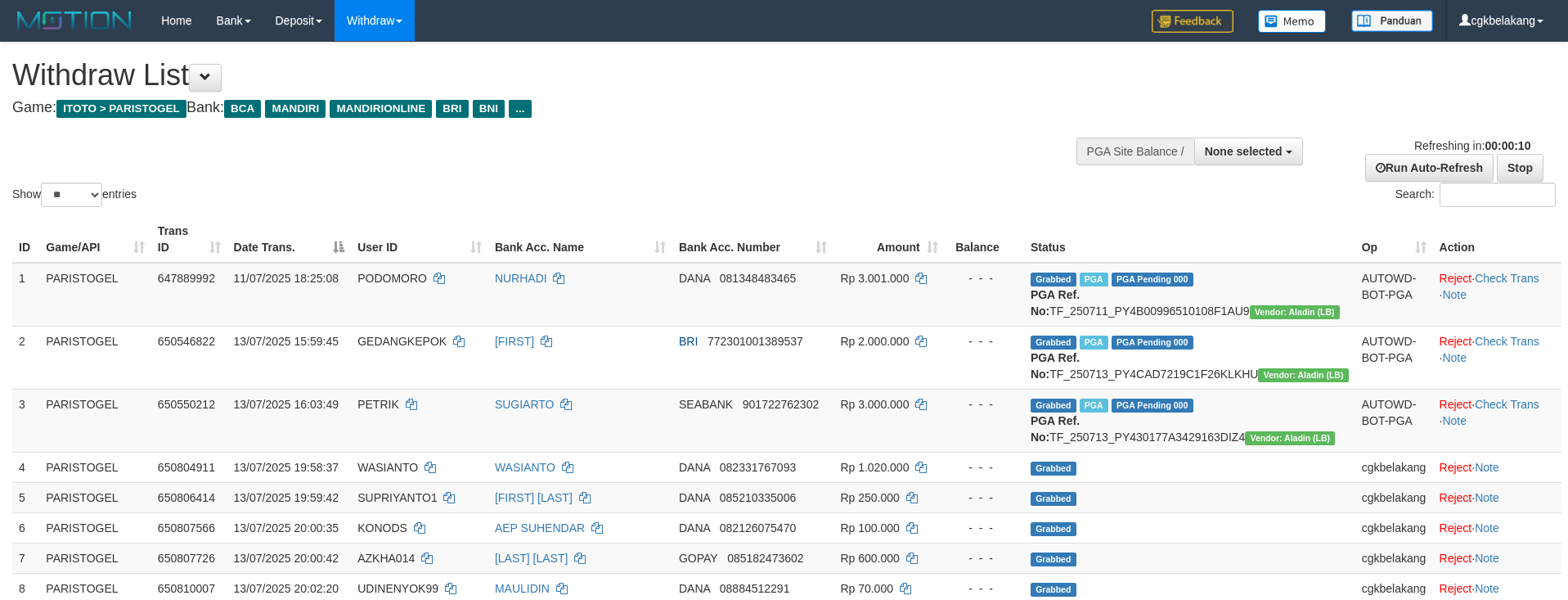 select 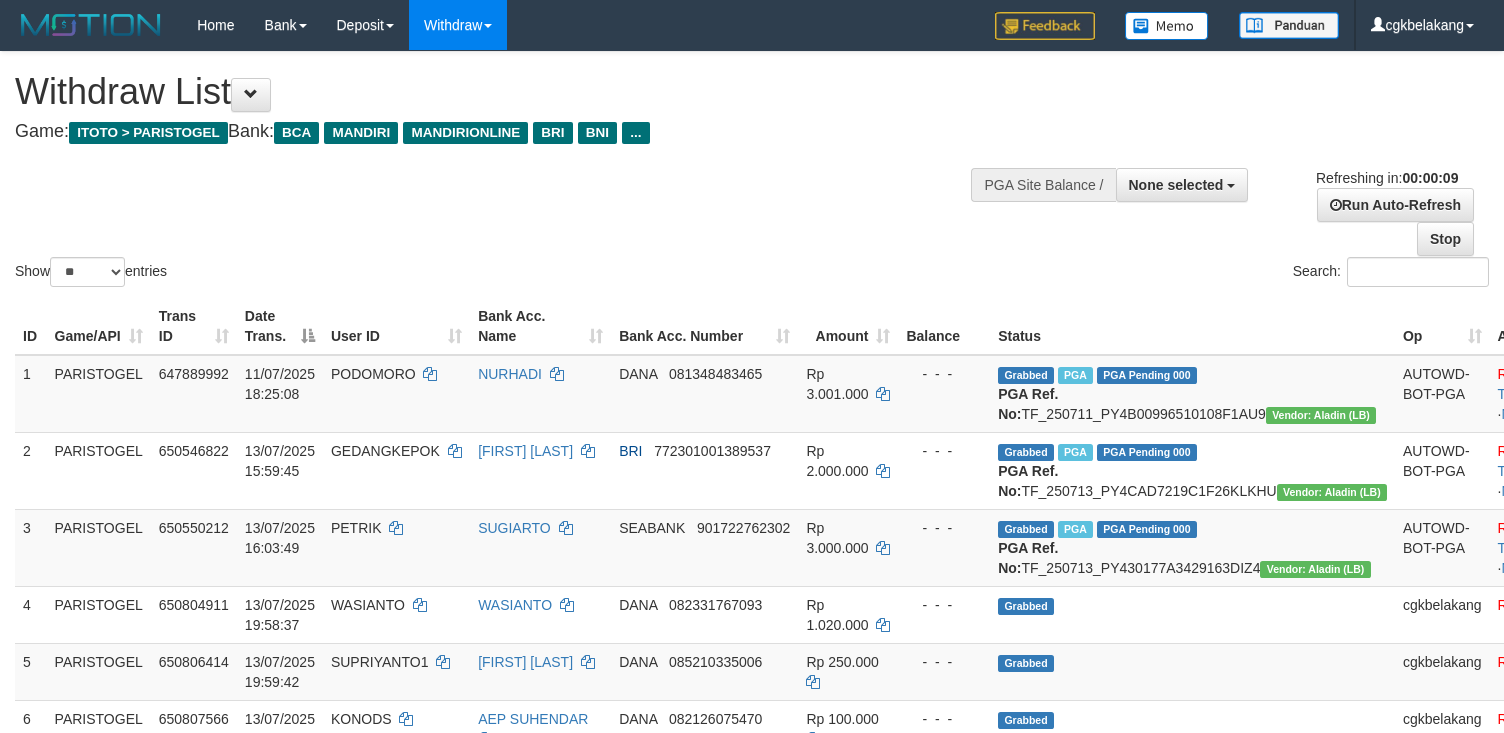 select 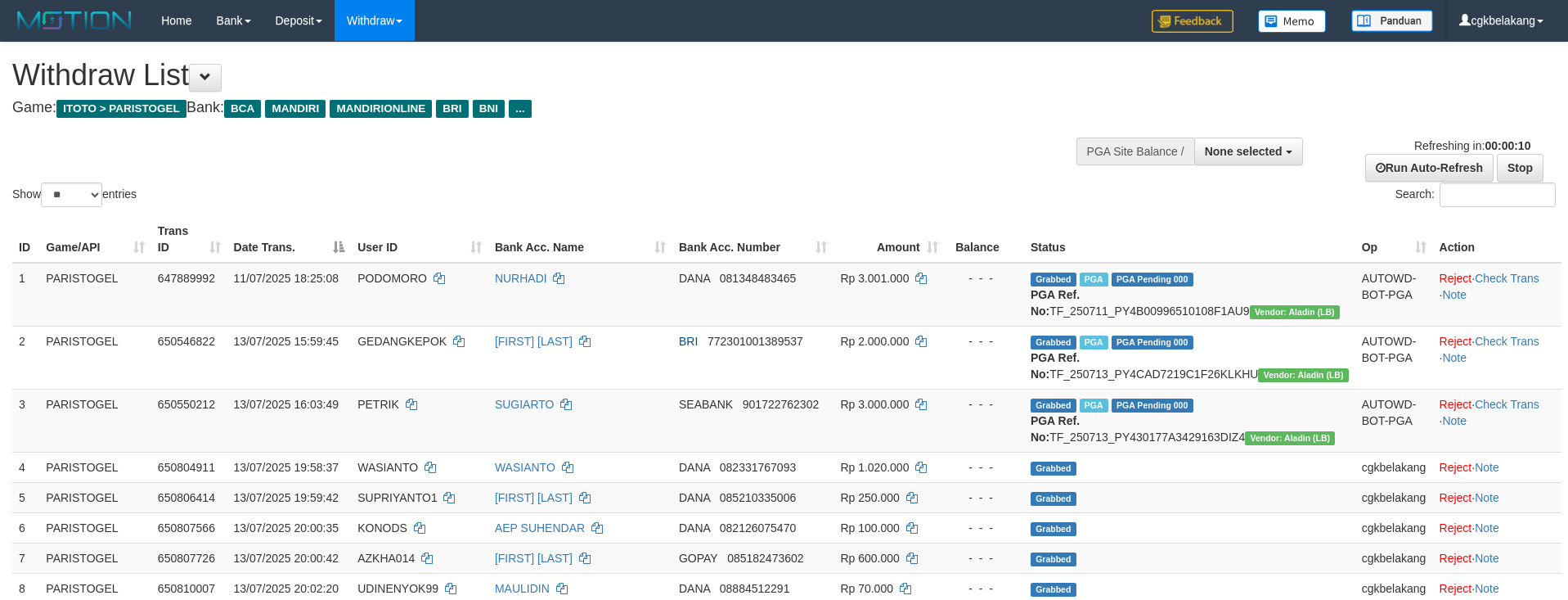 select 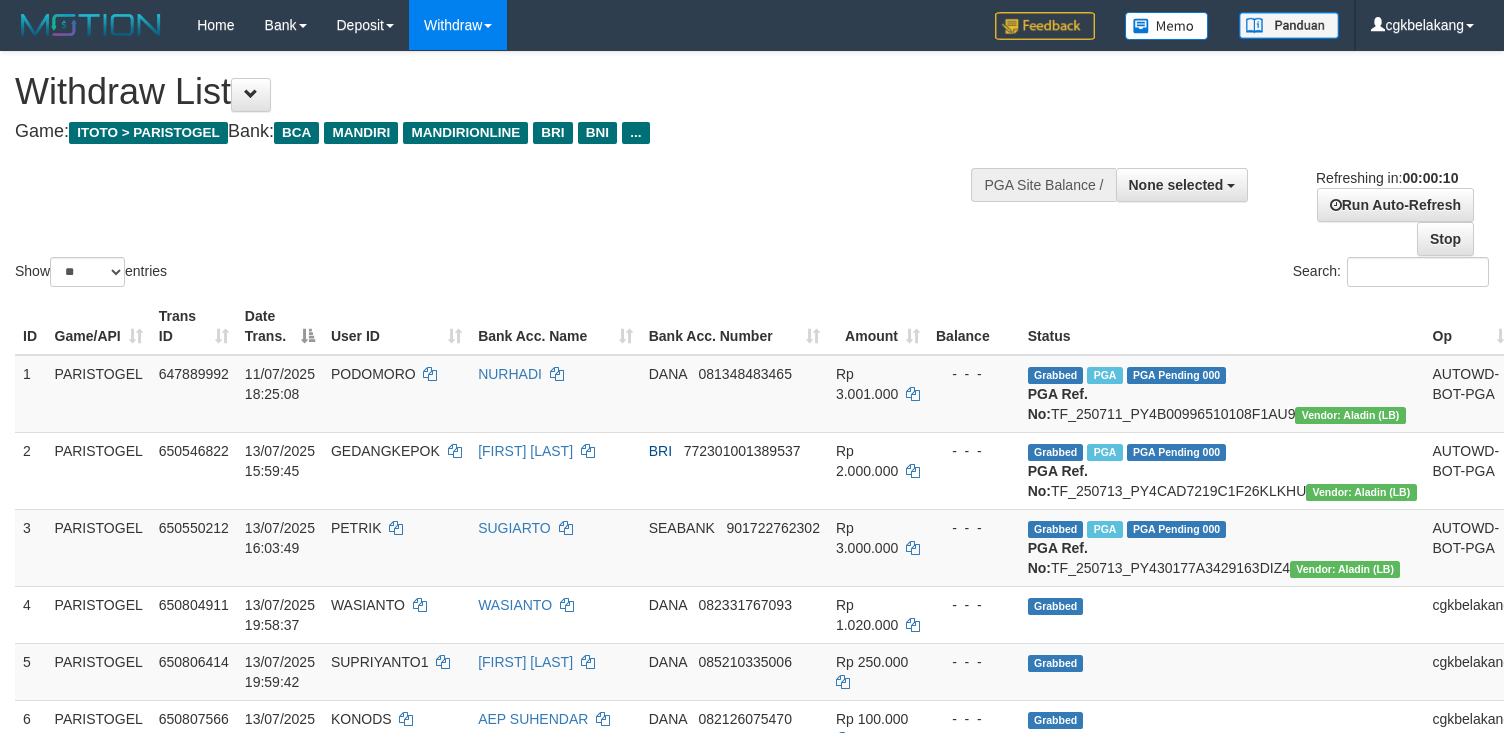 select 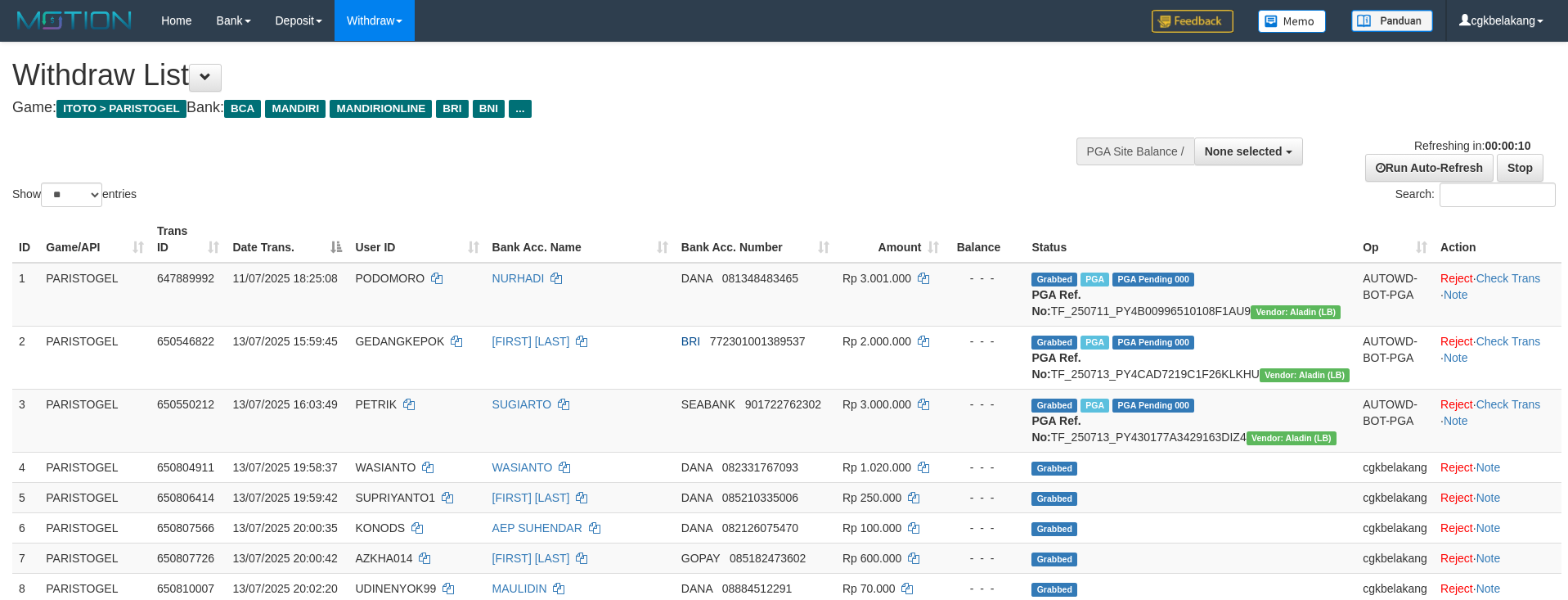 select 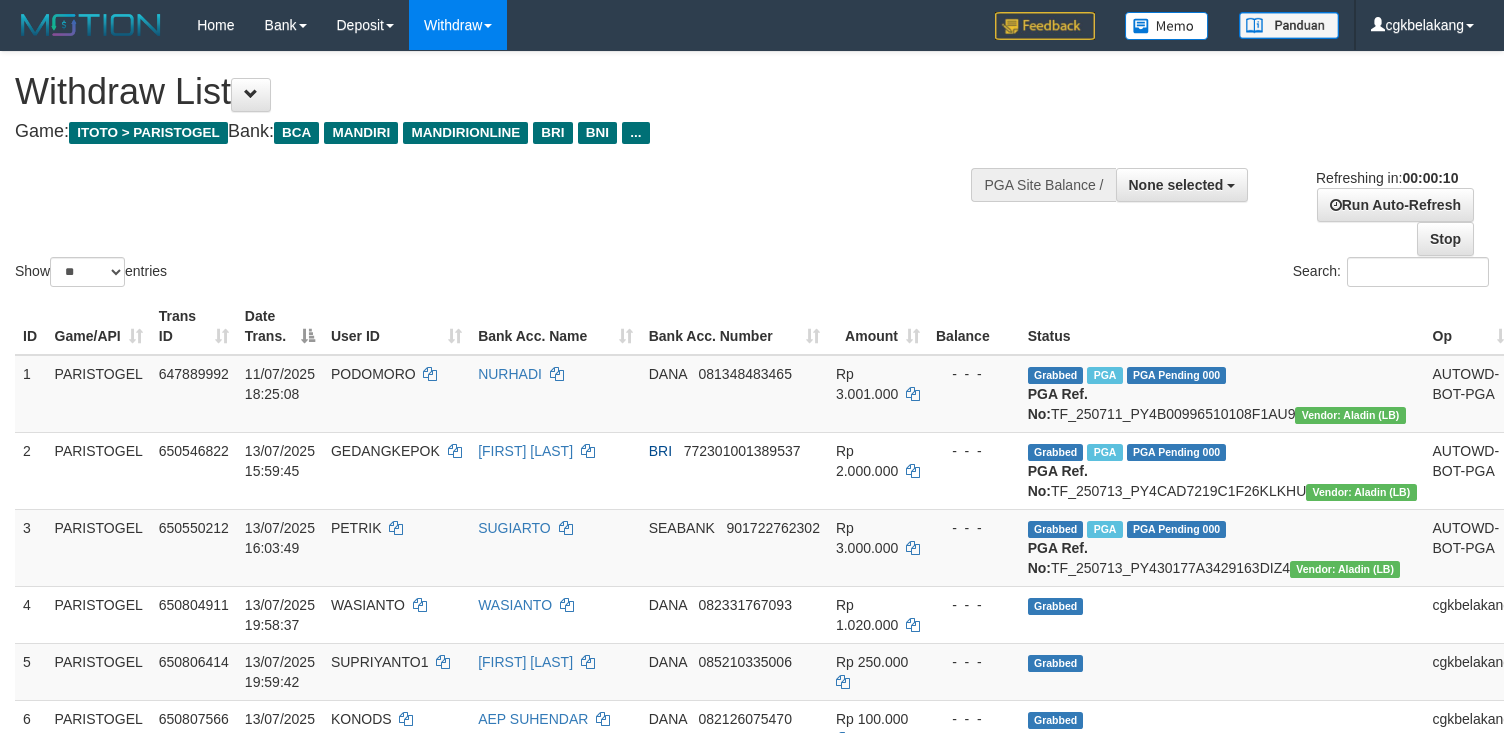 select 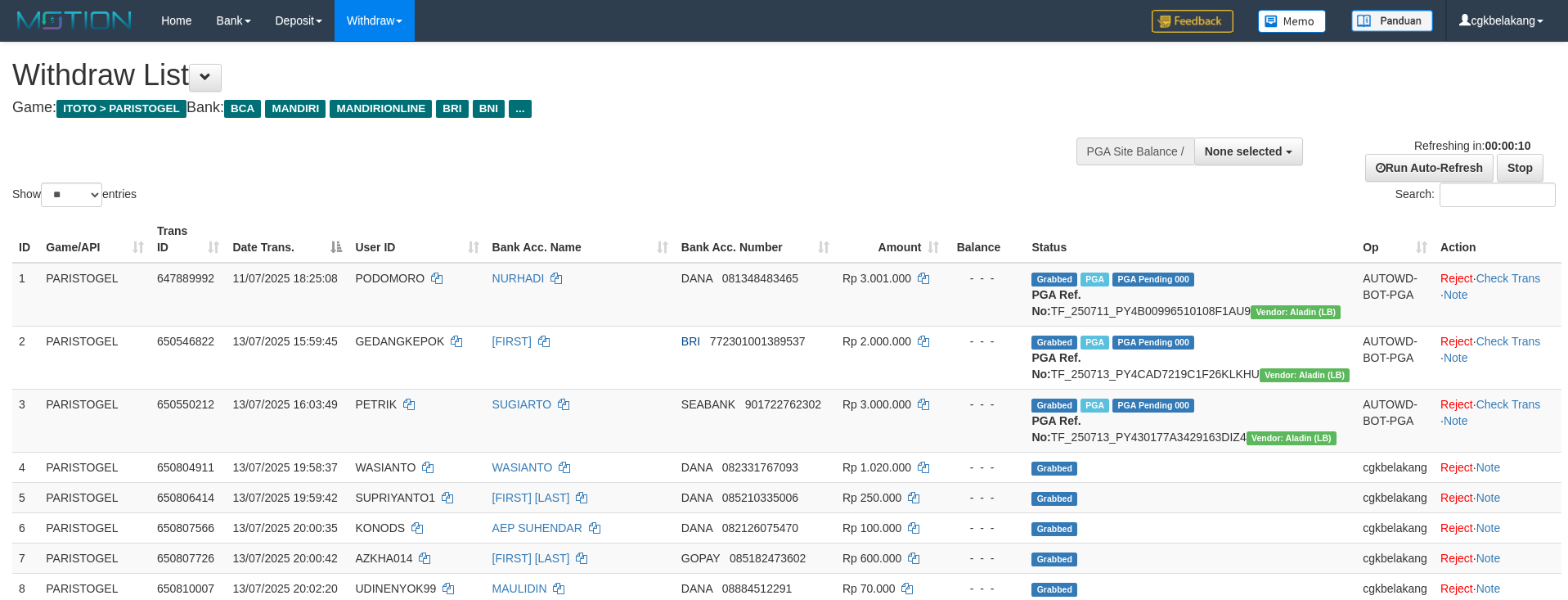 select 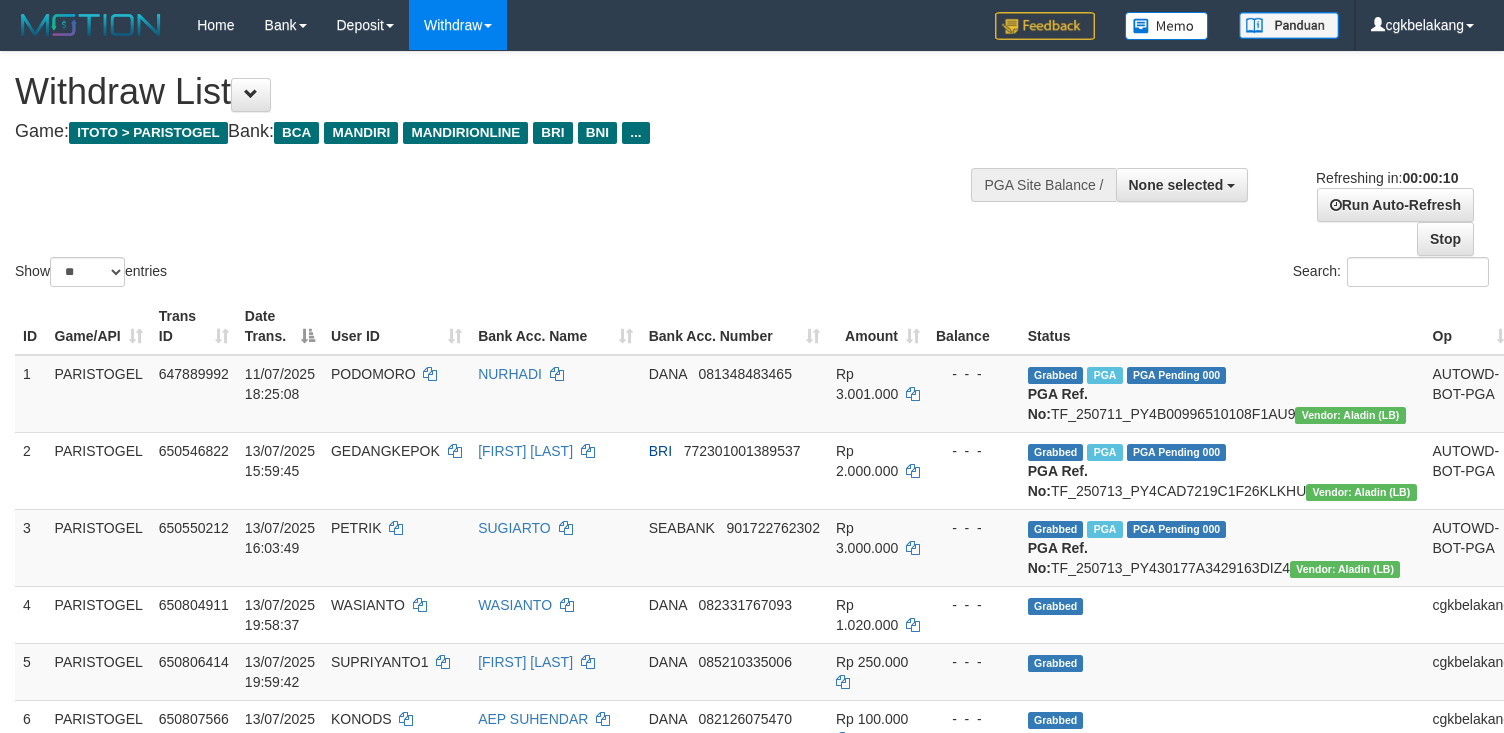 select 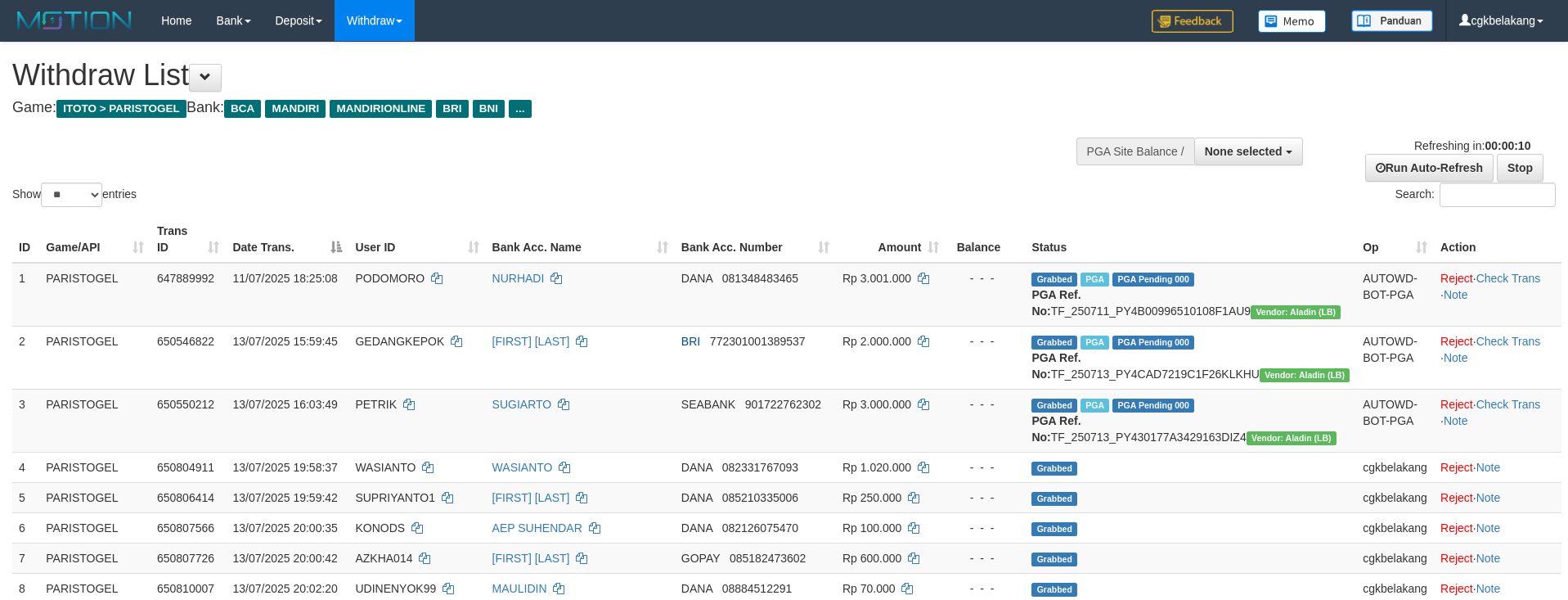 select 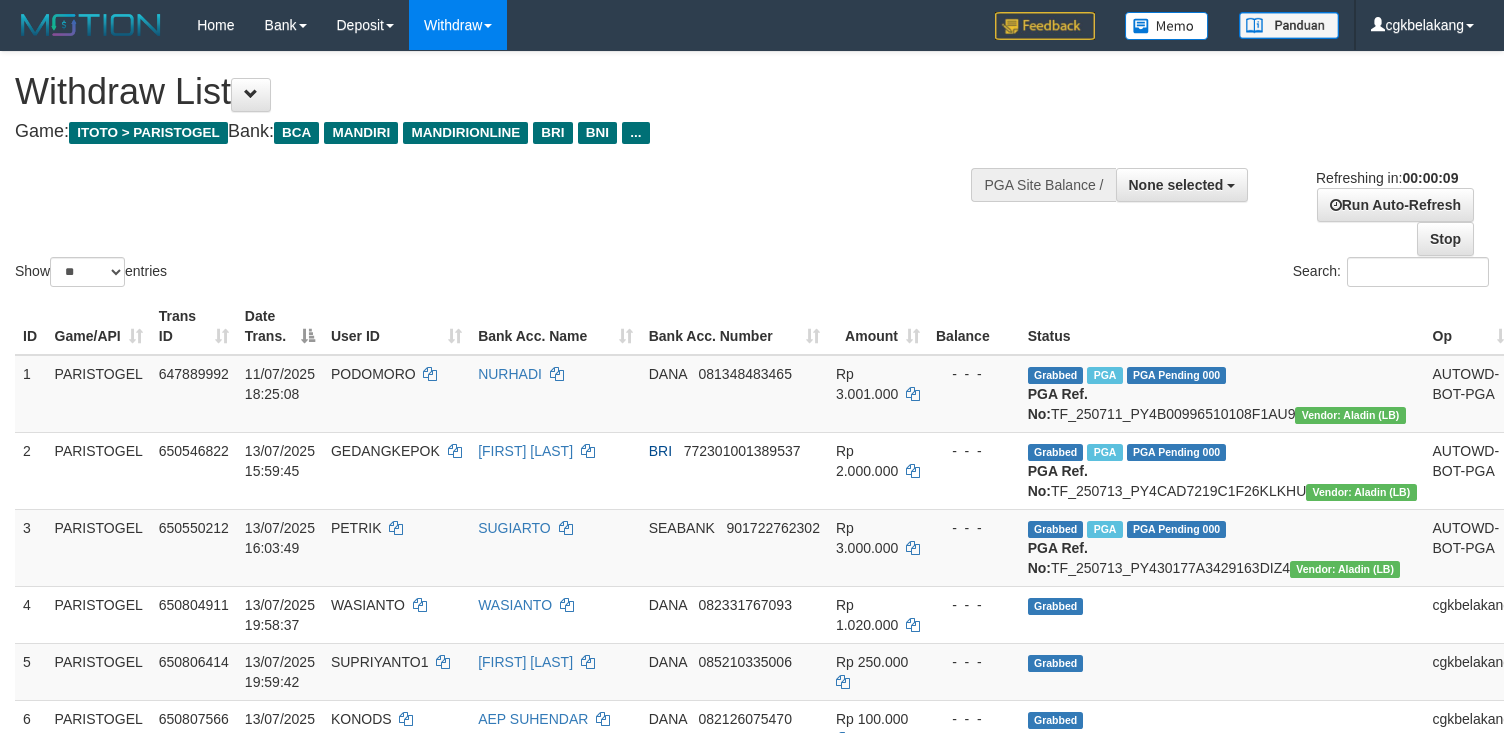 select 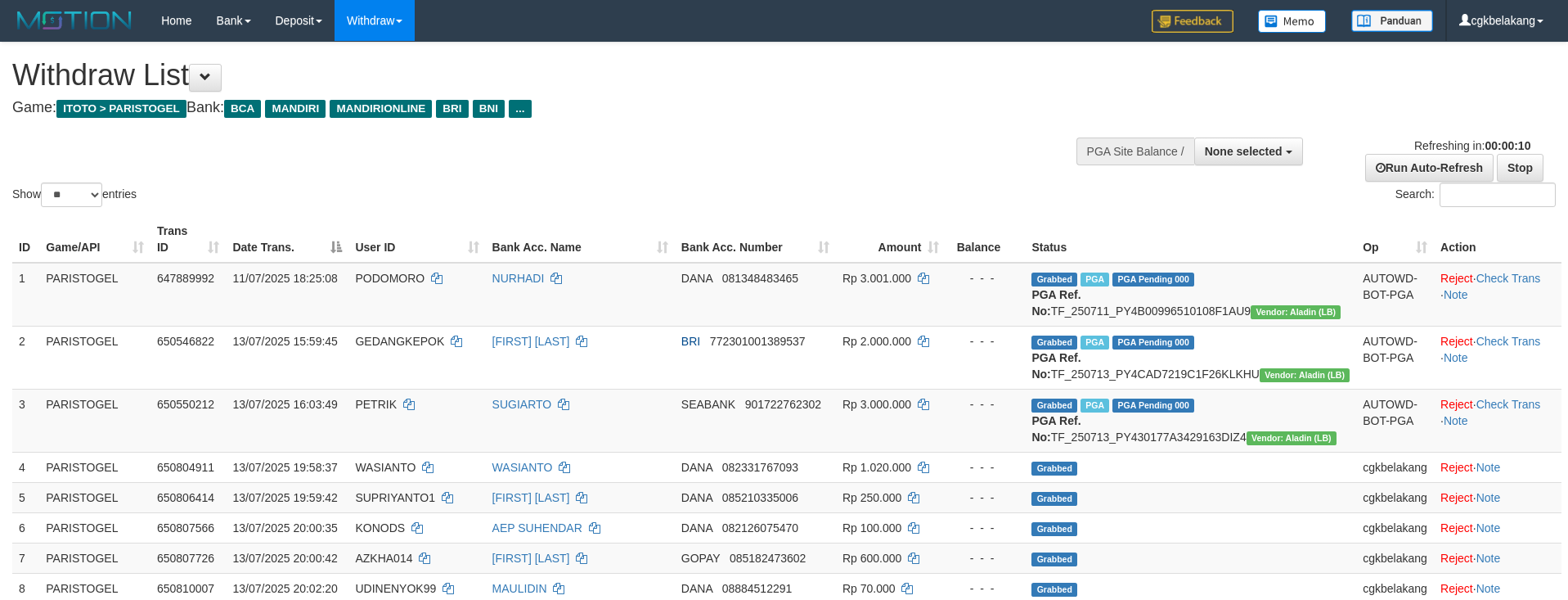 select 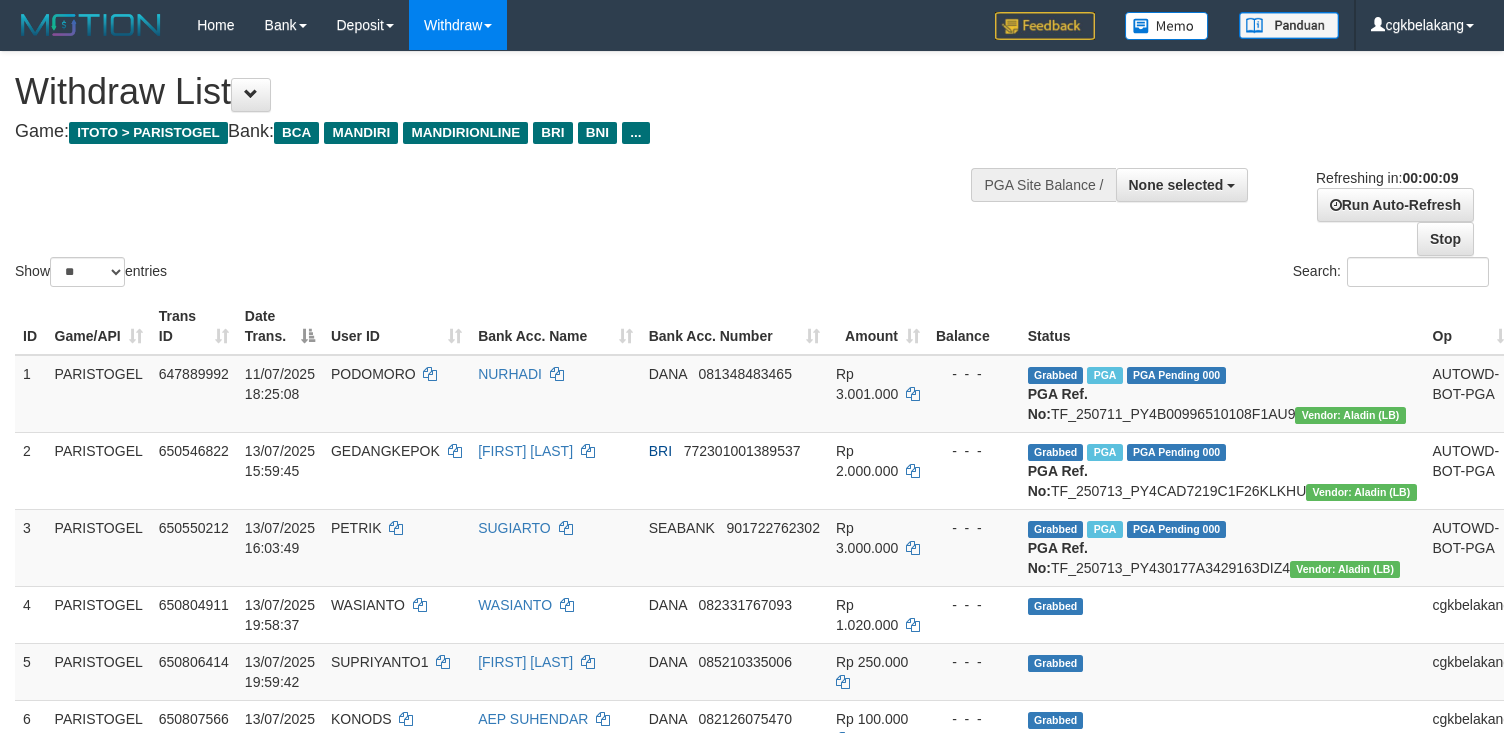 select 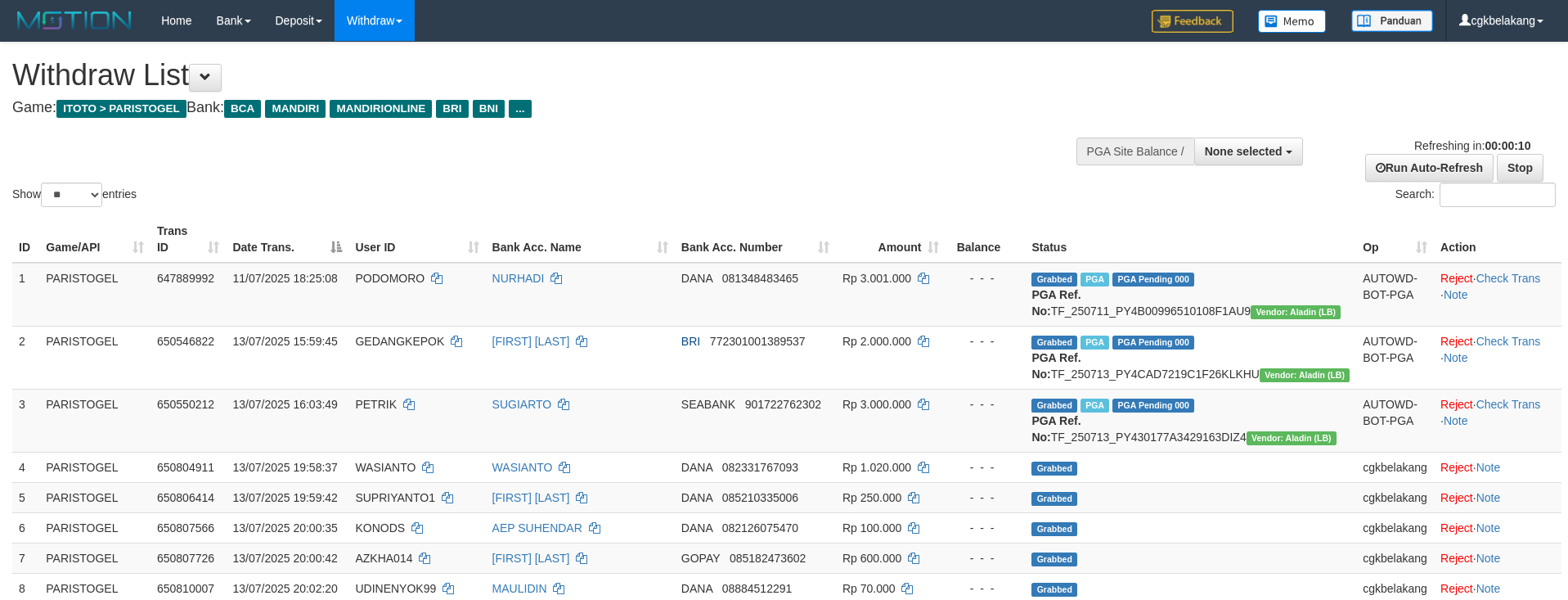 select 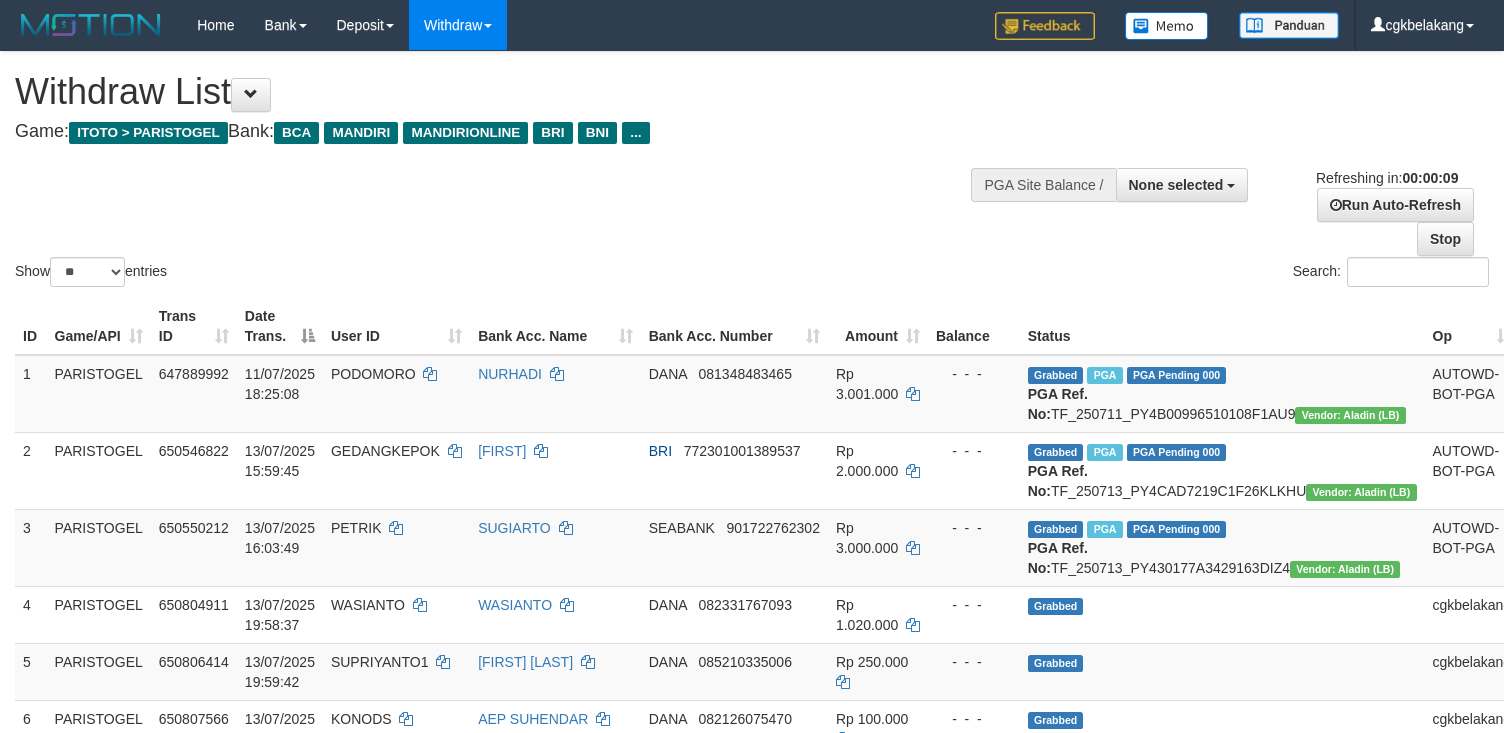 select 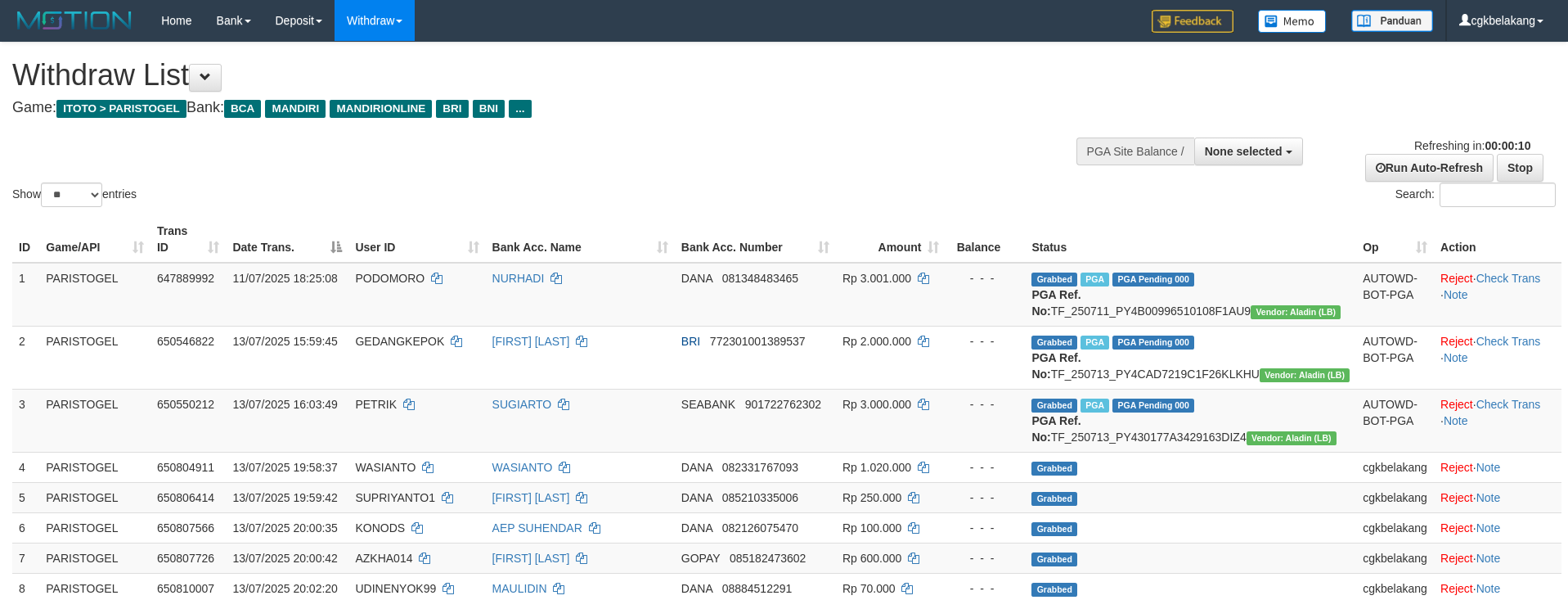 select 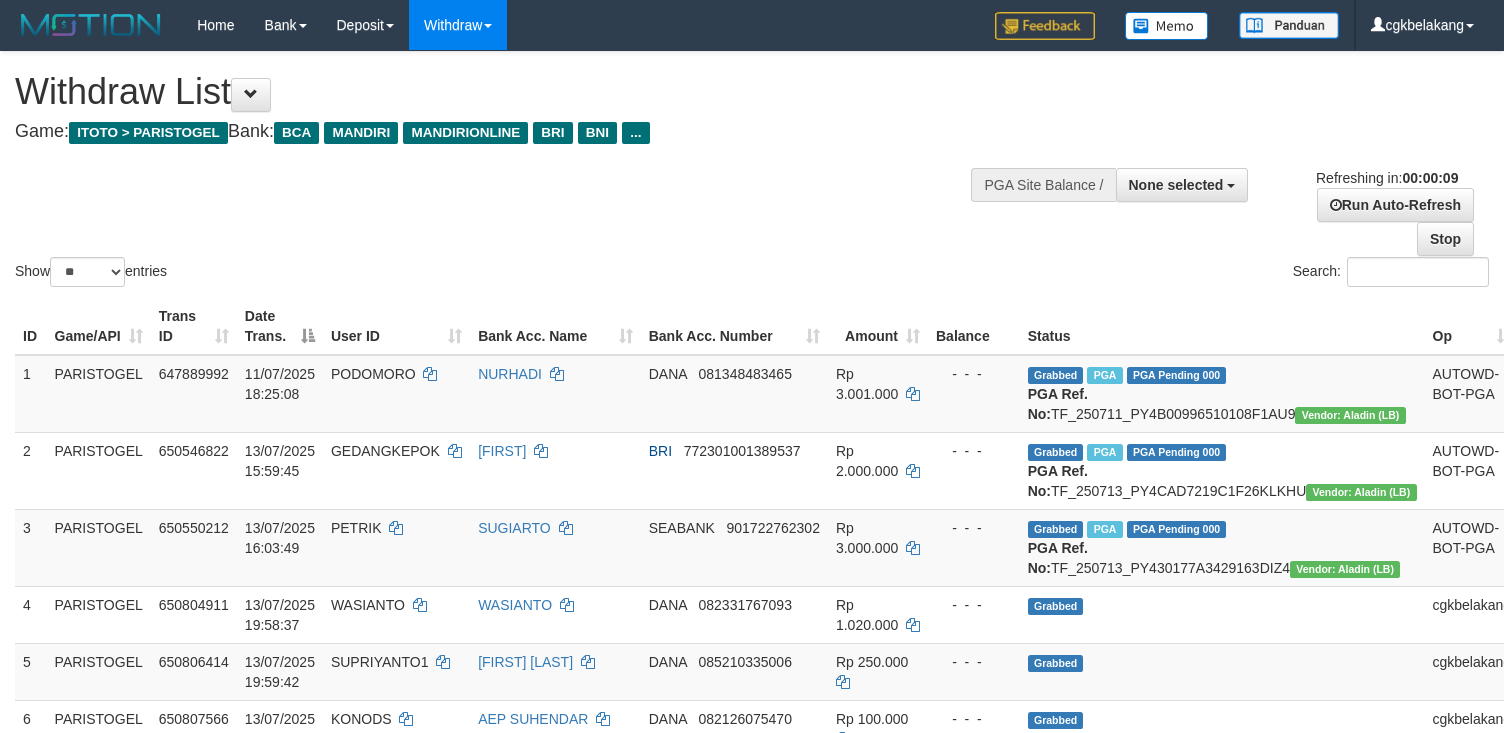 select 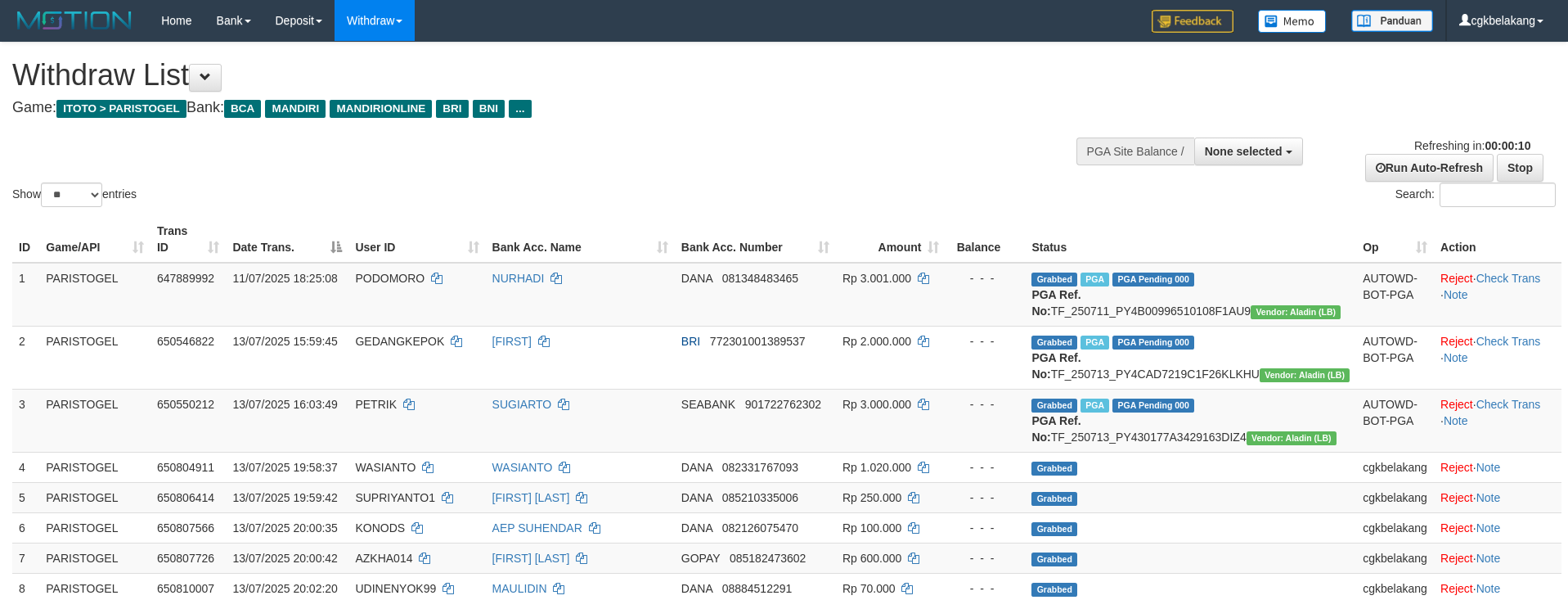 select 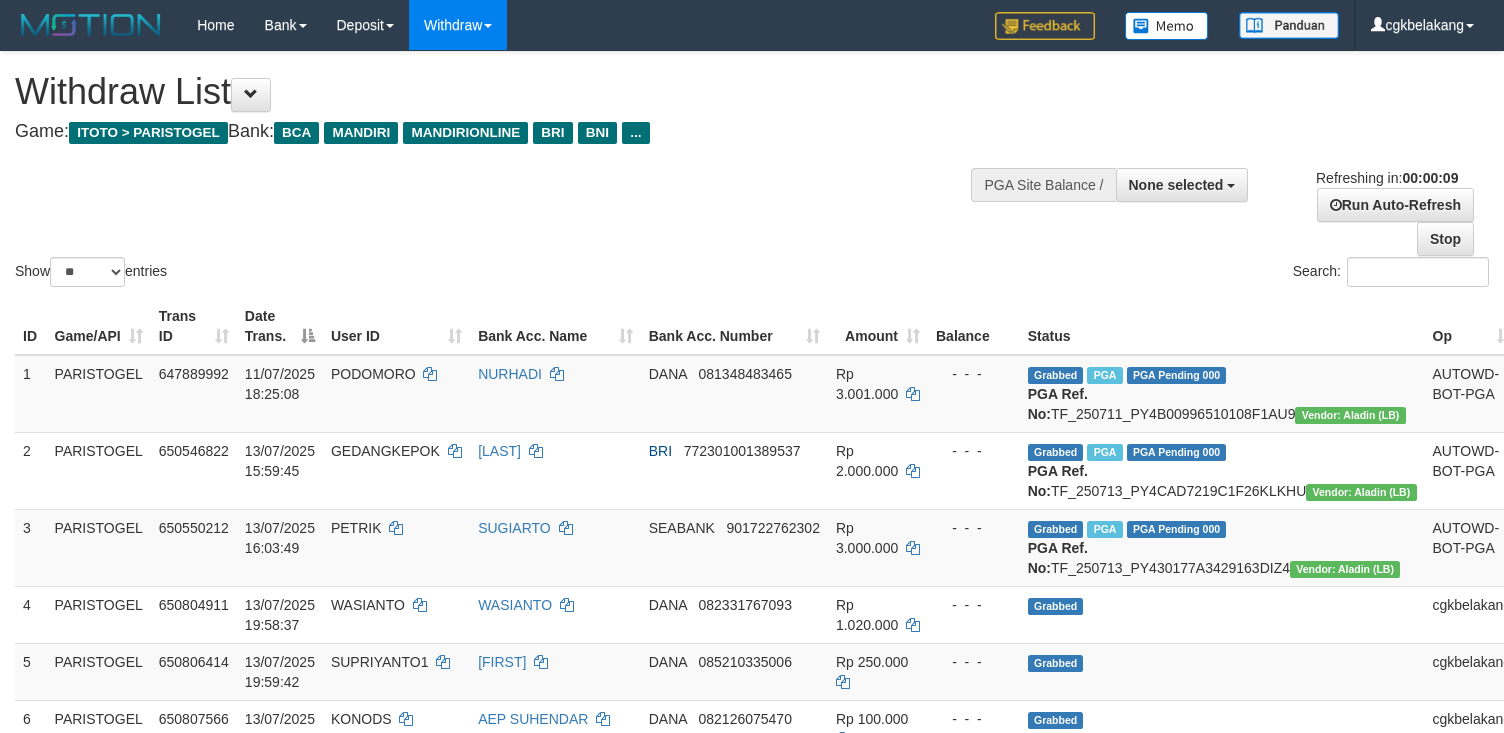 select 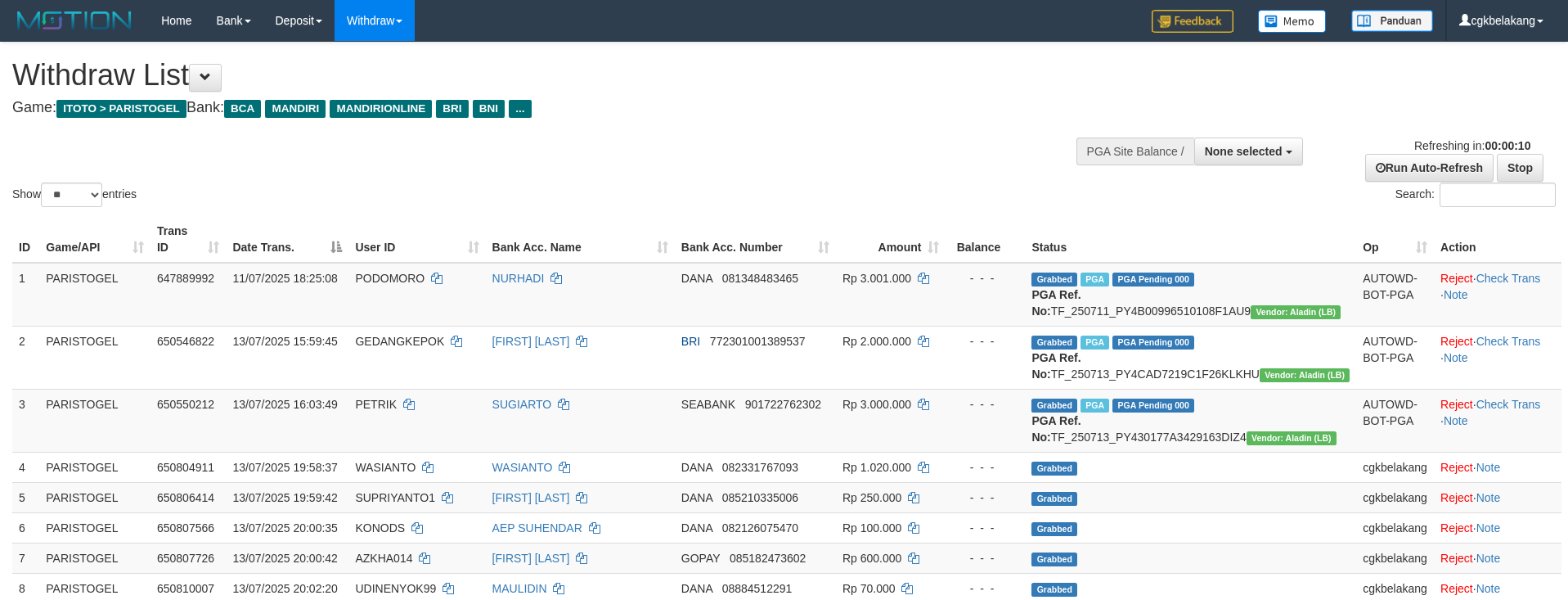 select 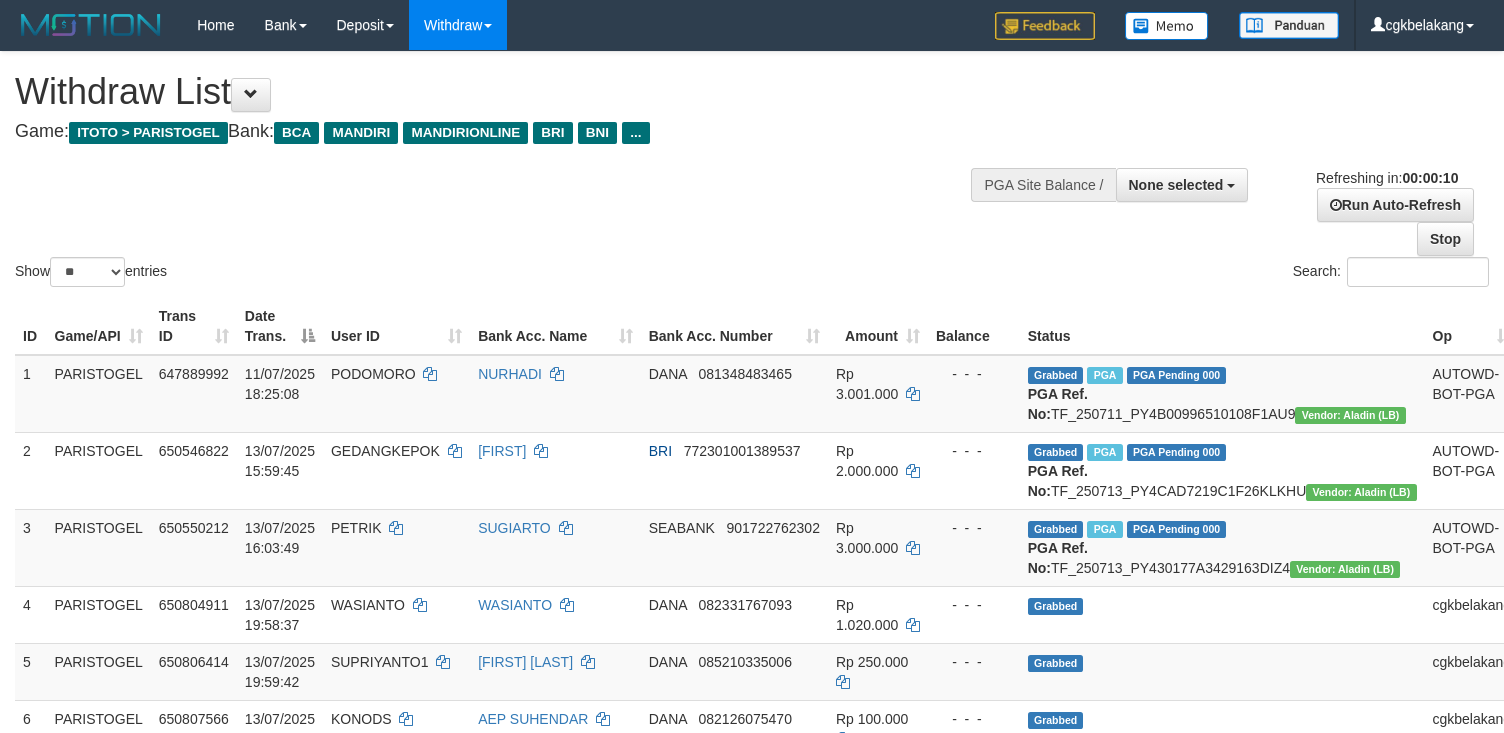 select 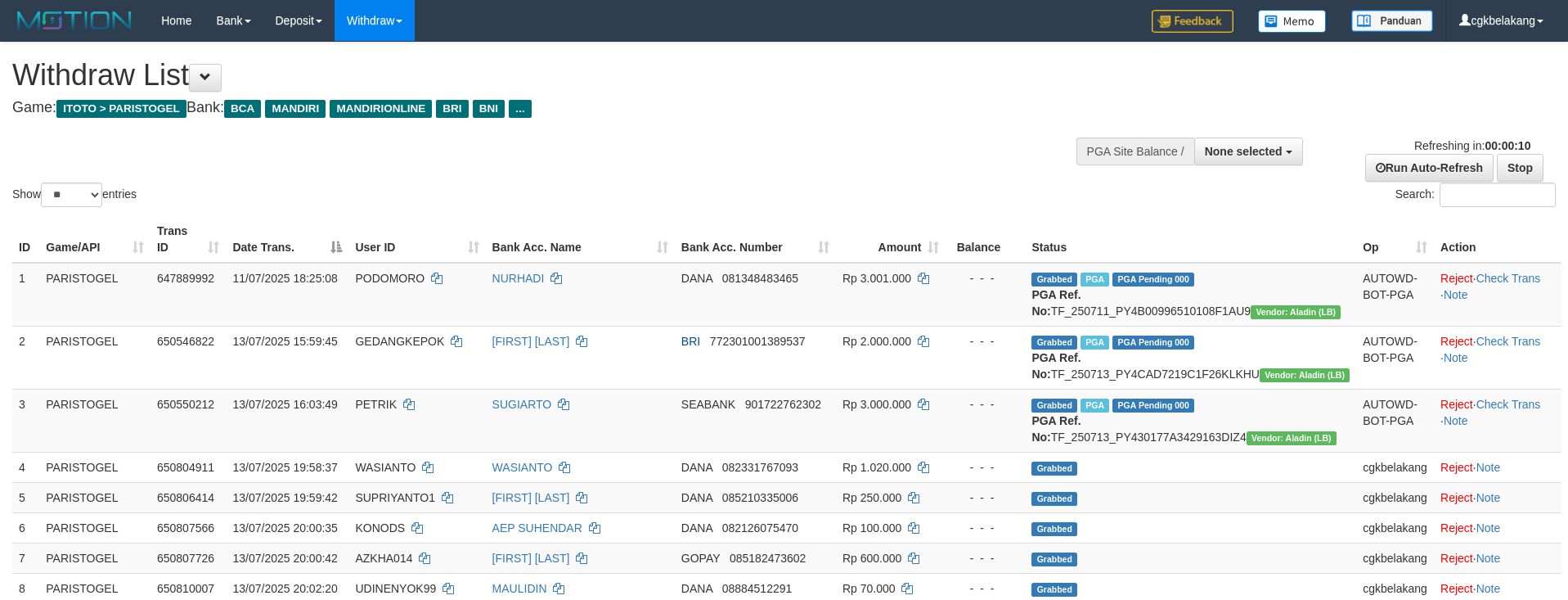 select 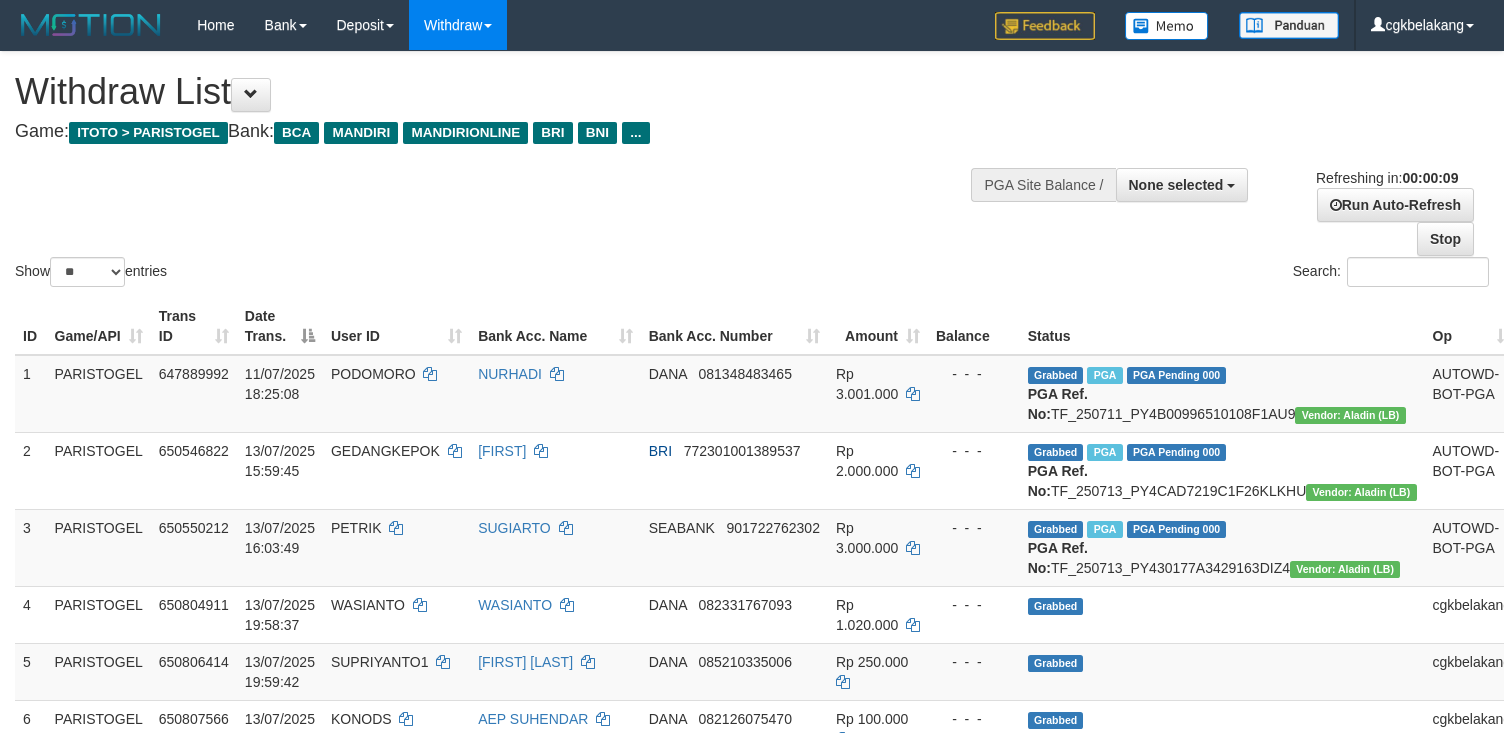 select 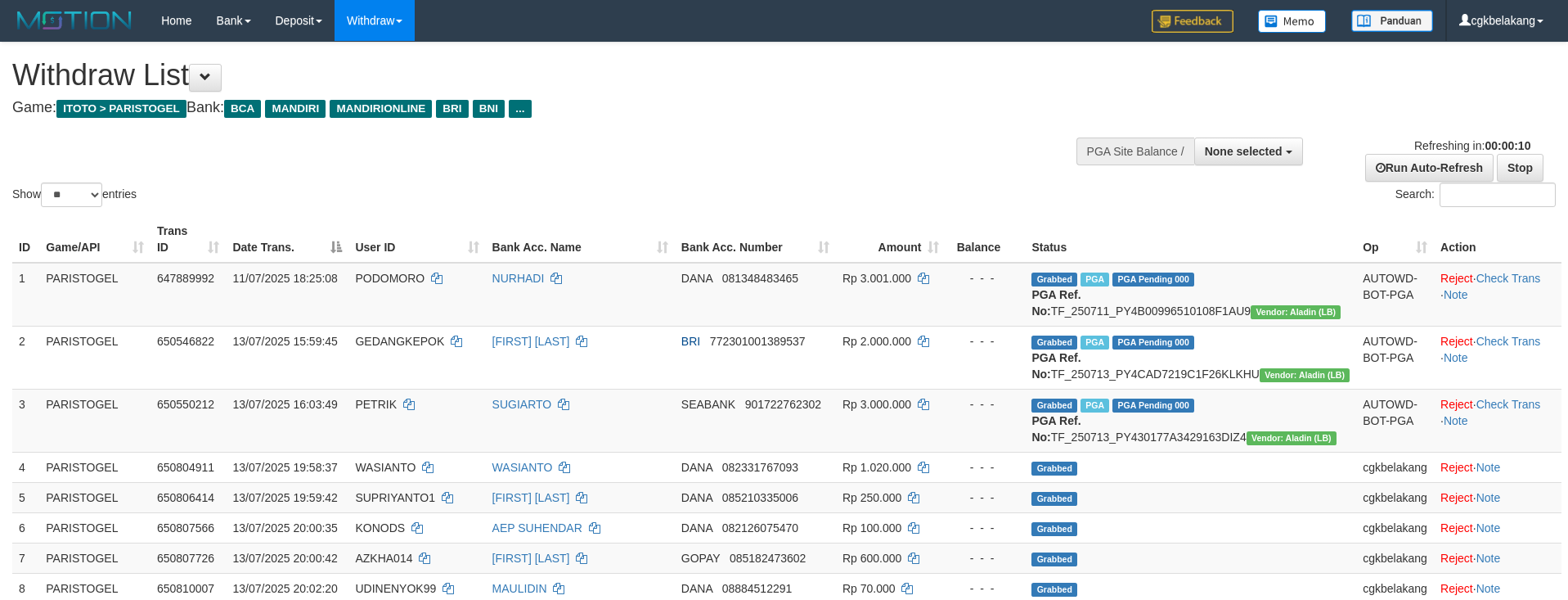 select 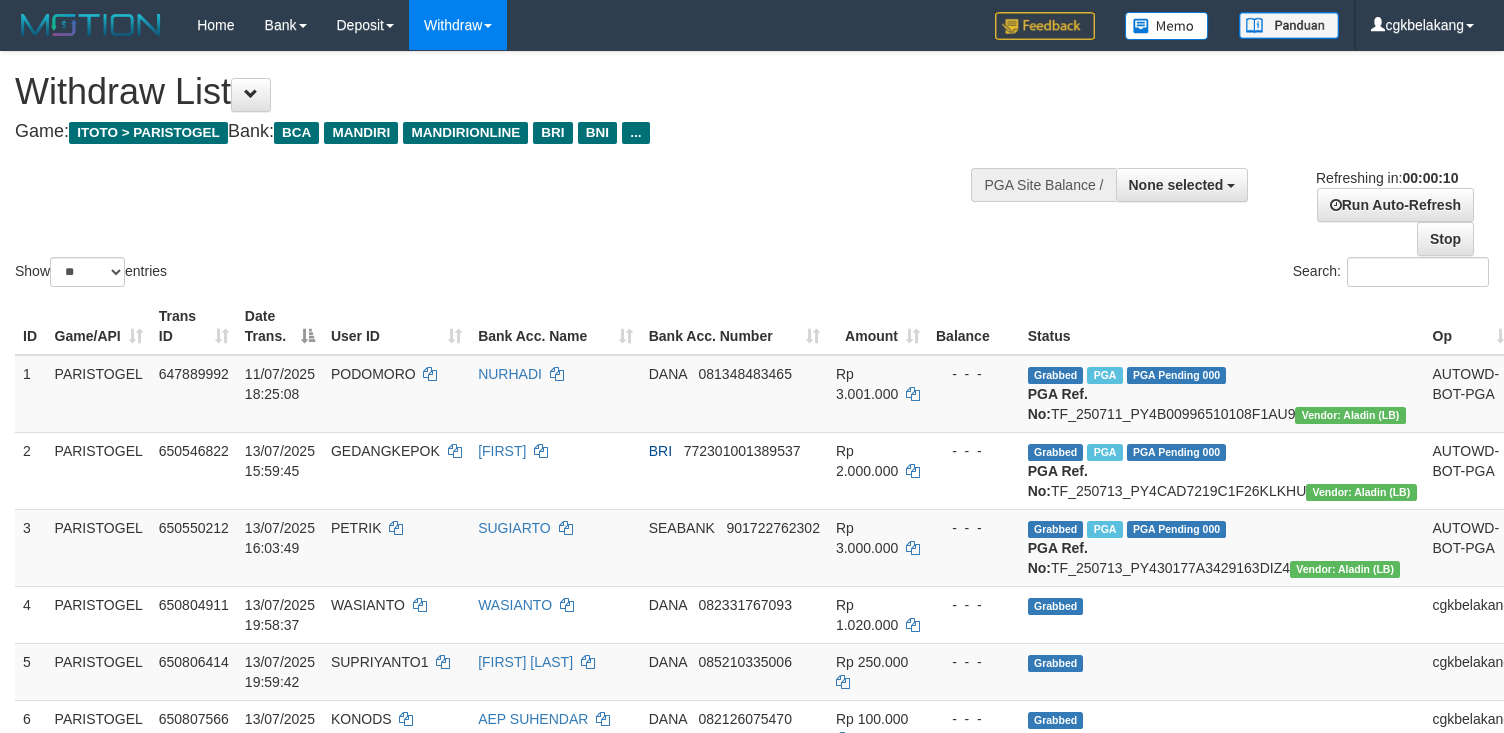 select 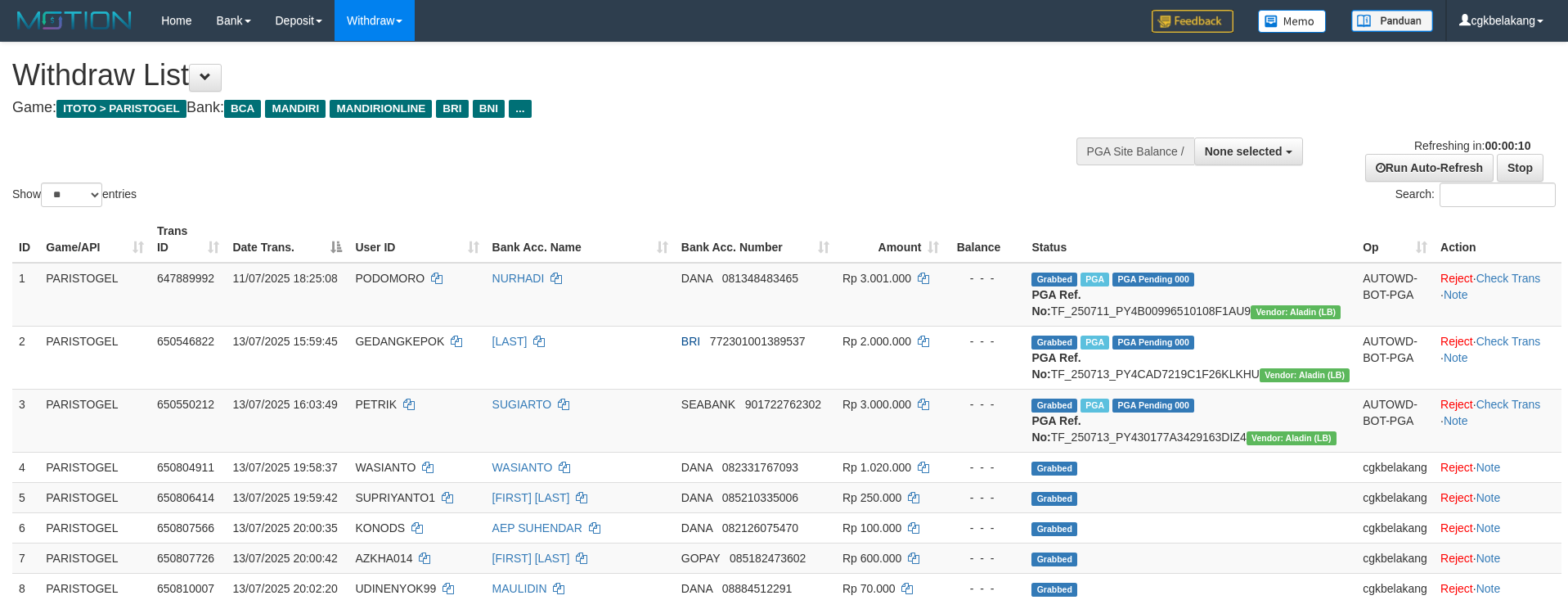 select 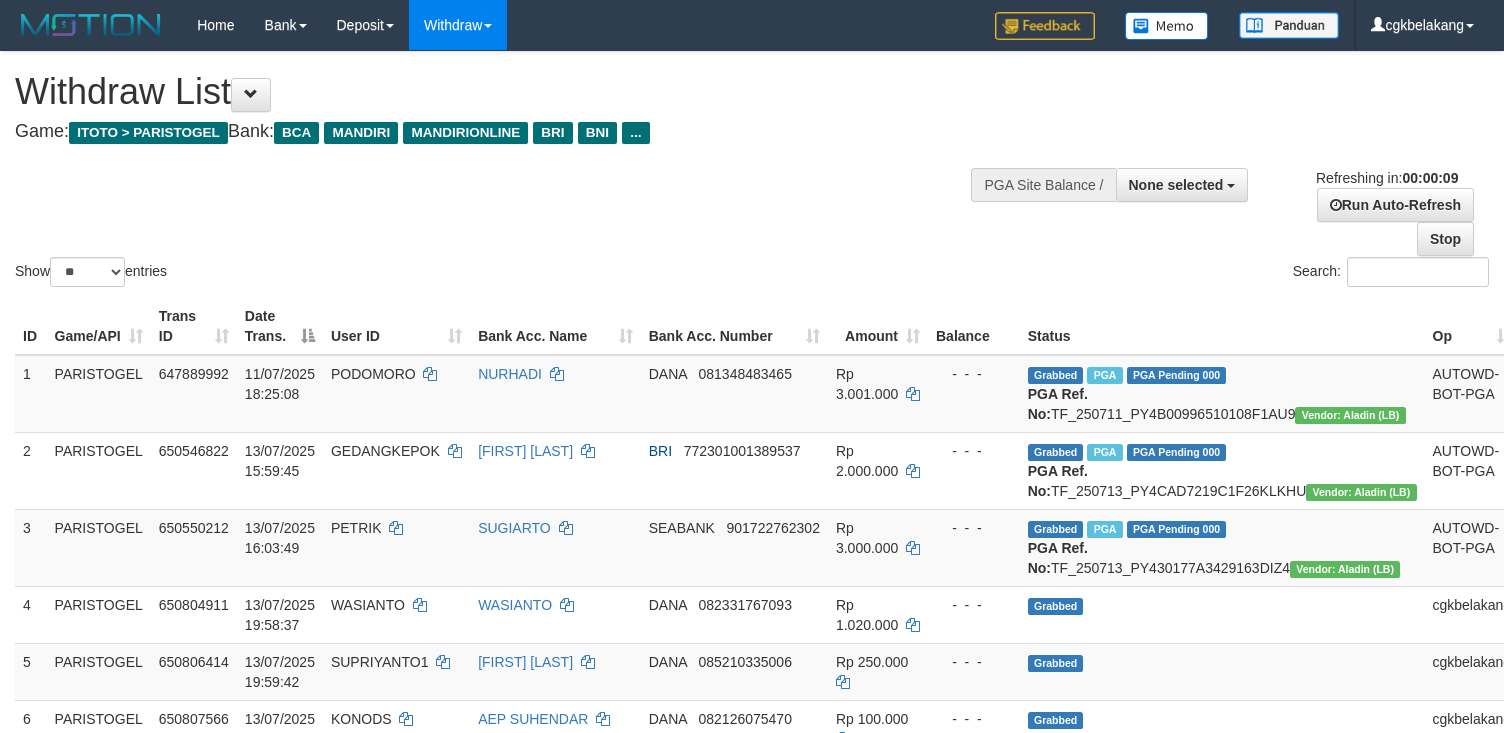 select 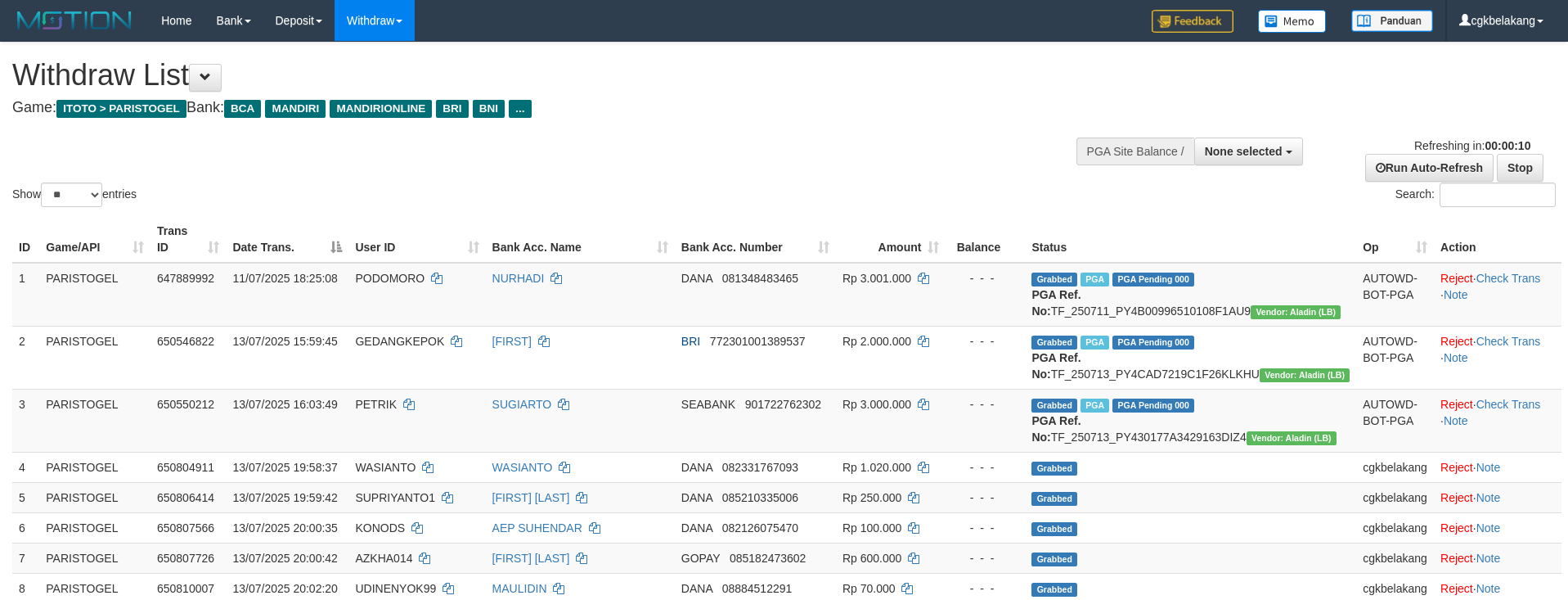 select 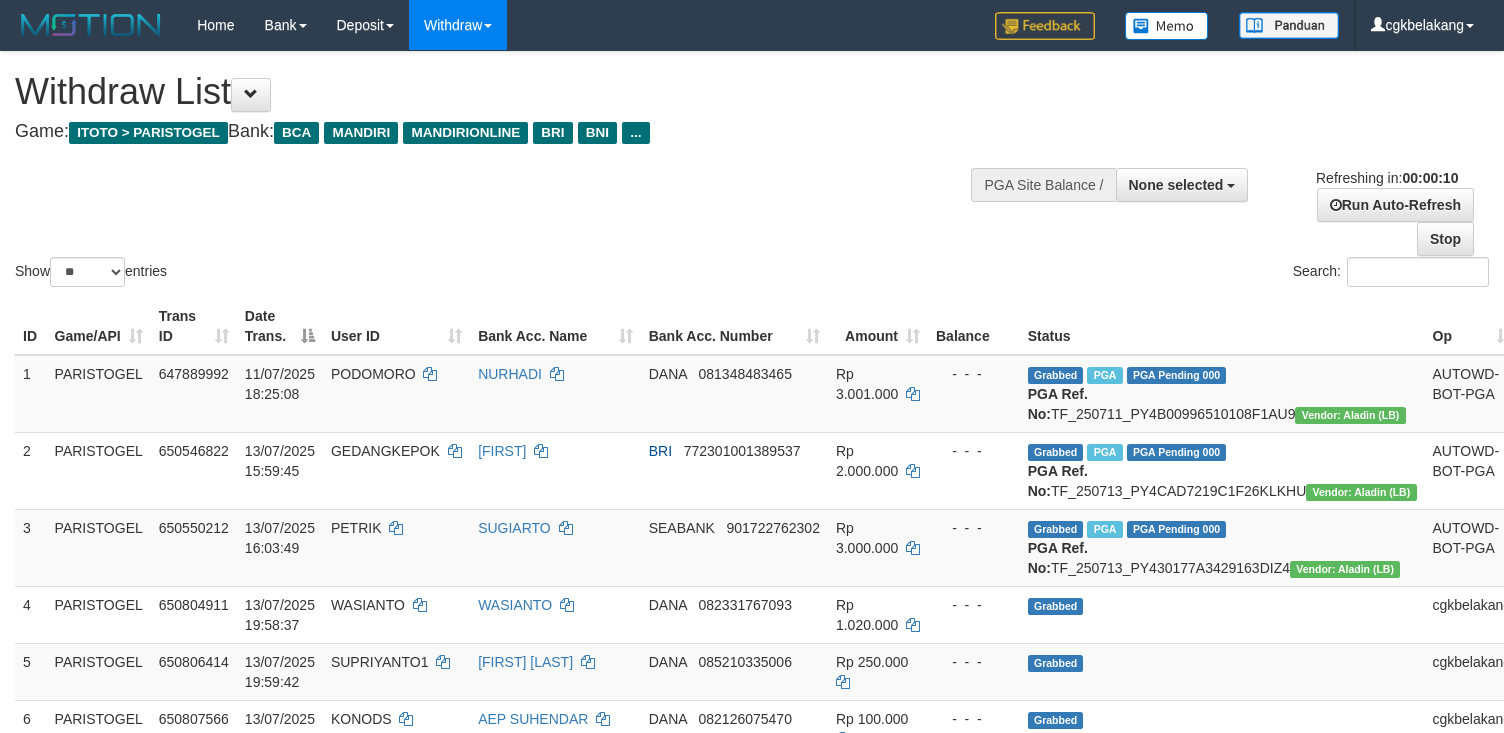select 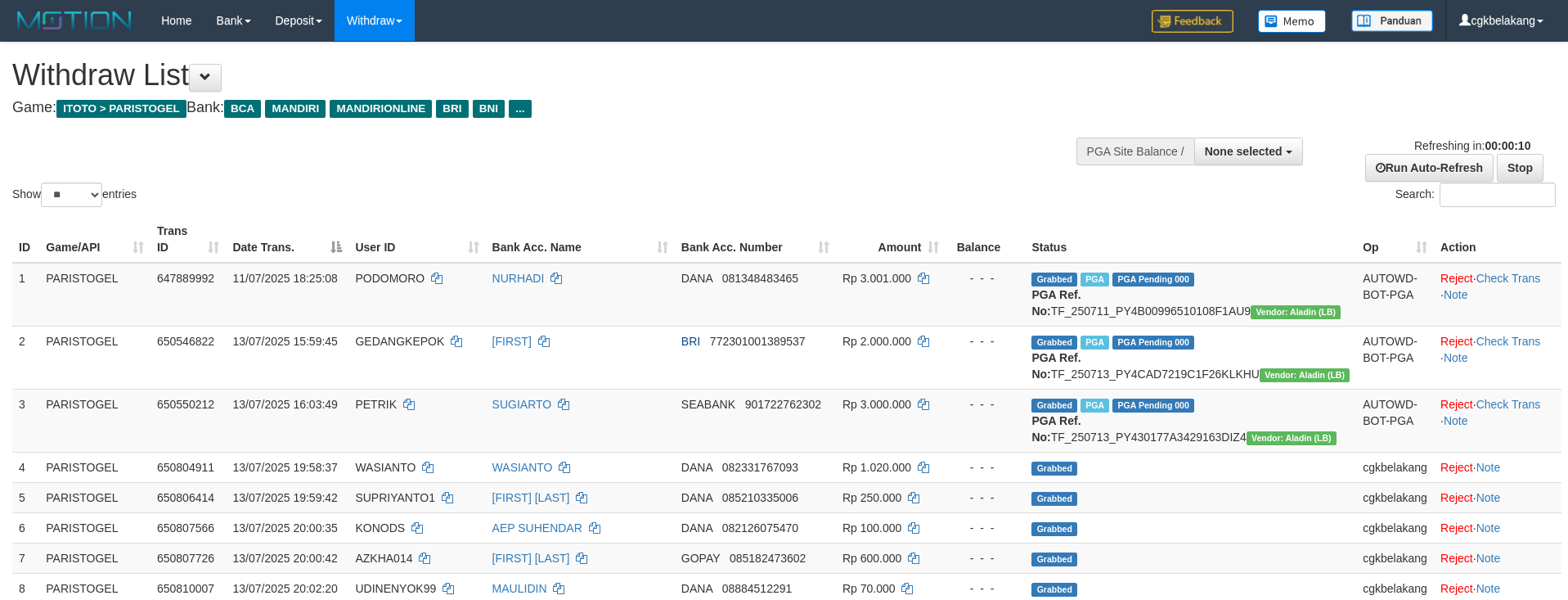 select 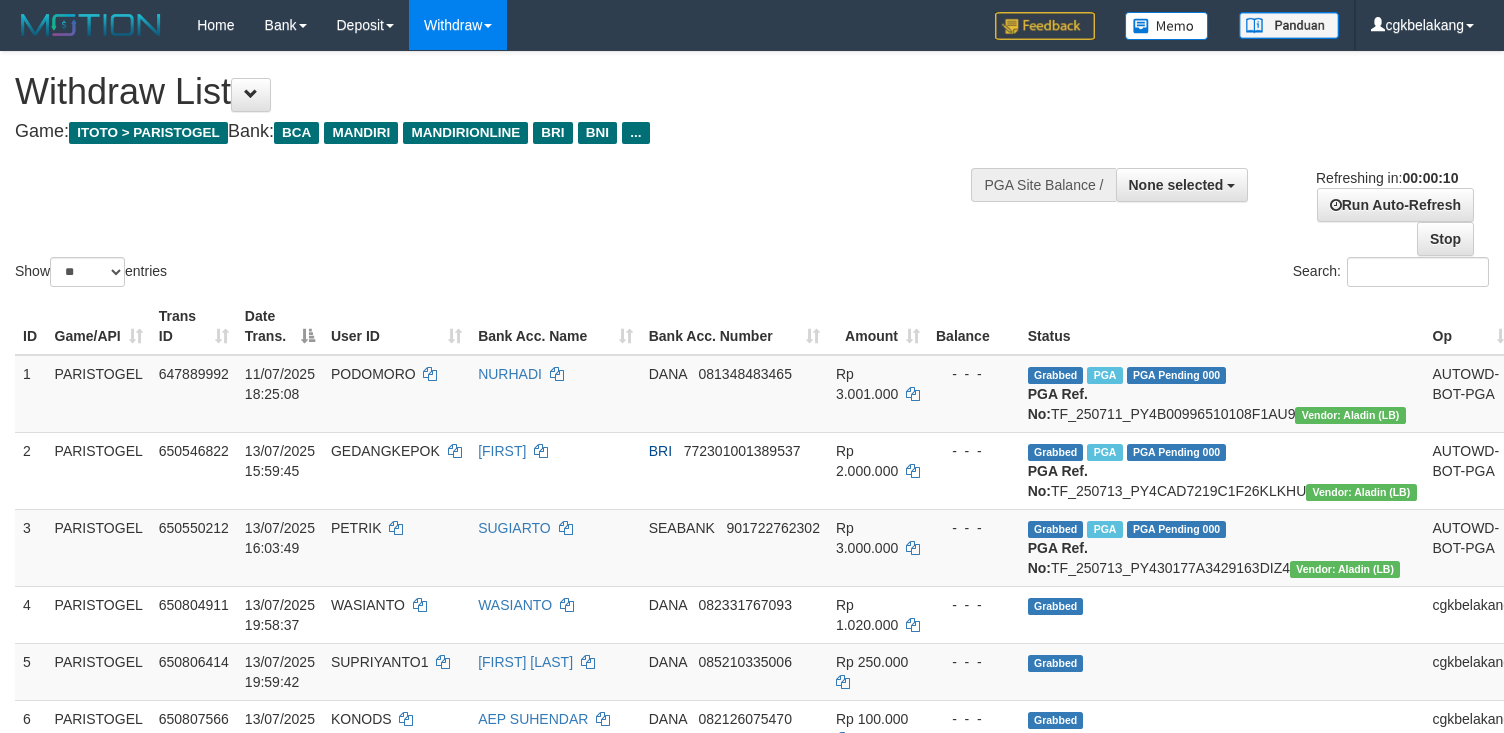 select 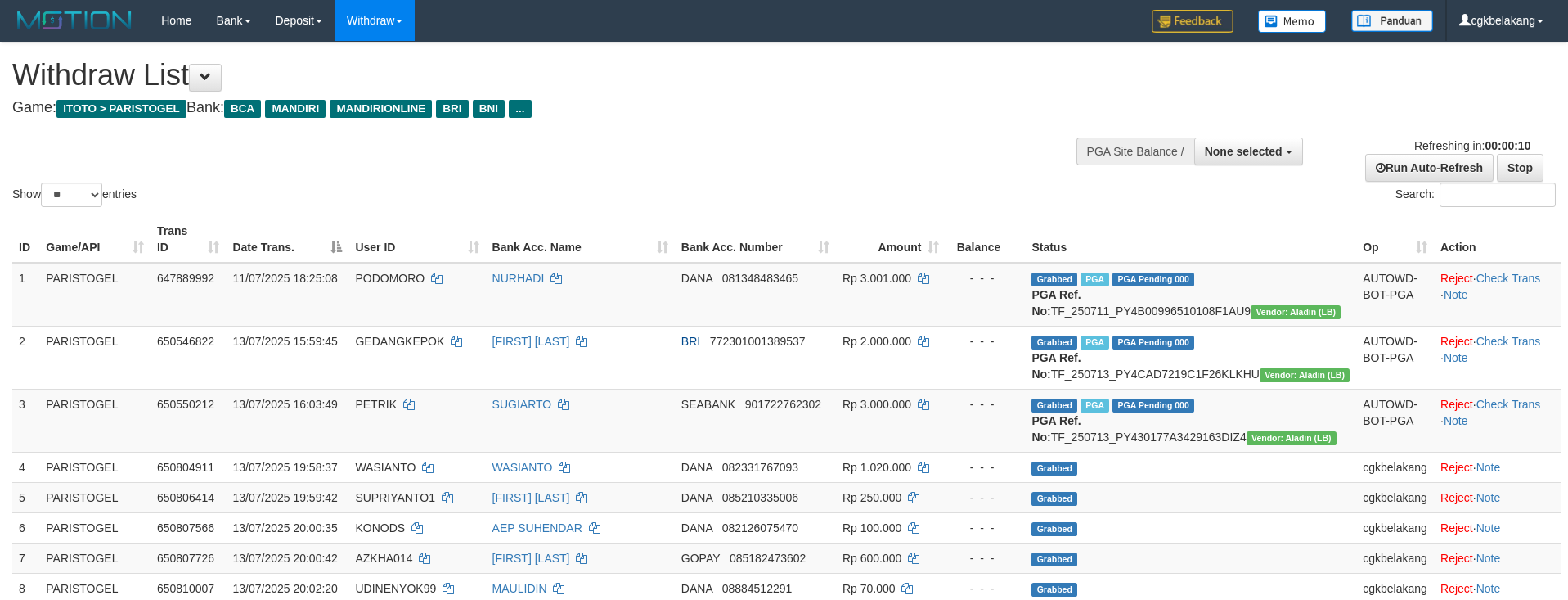 select 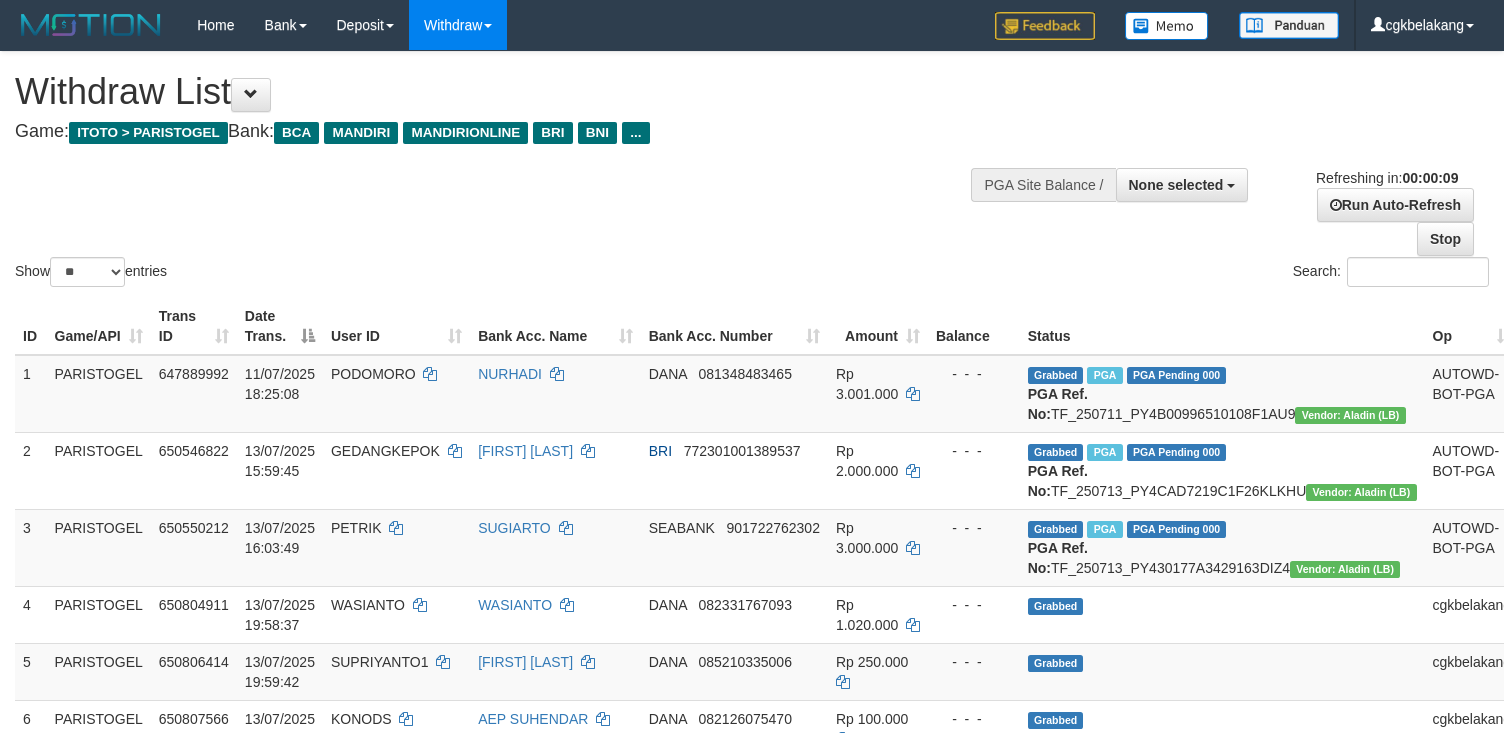 select 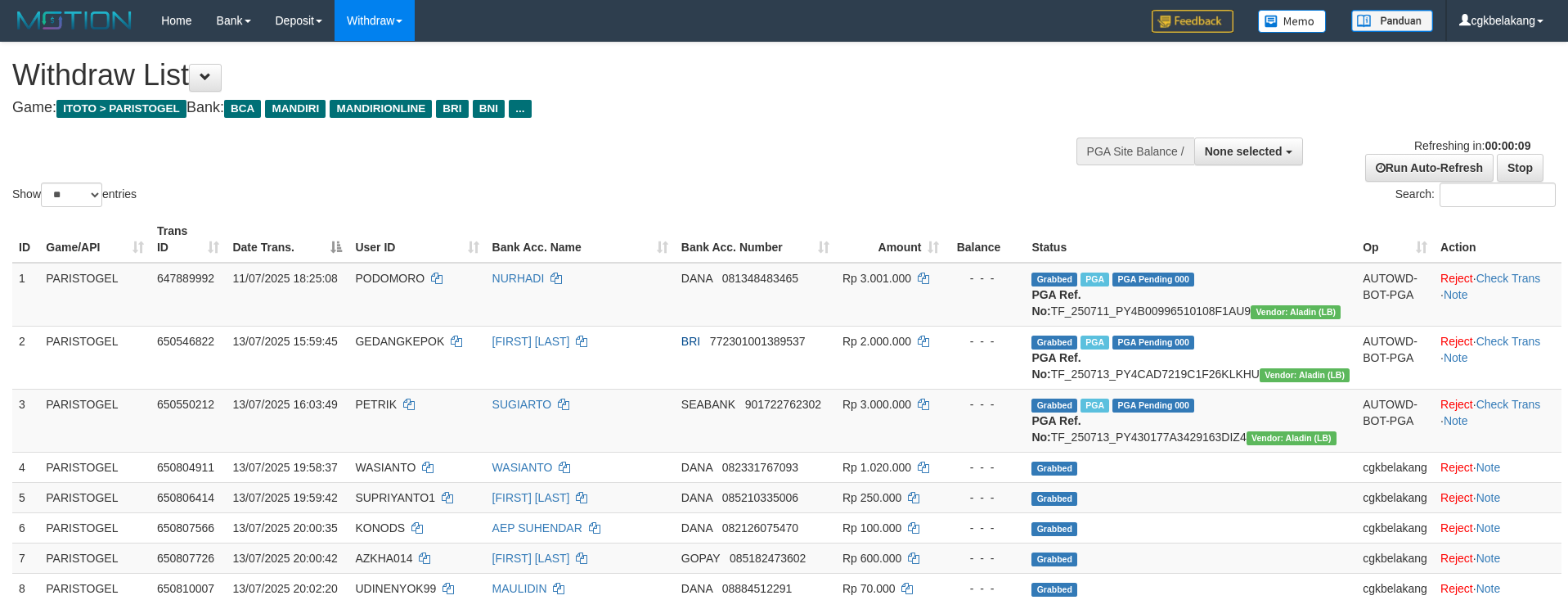 select 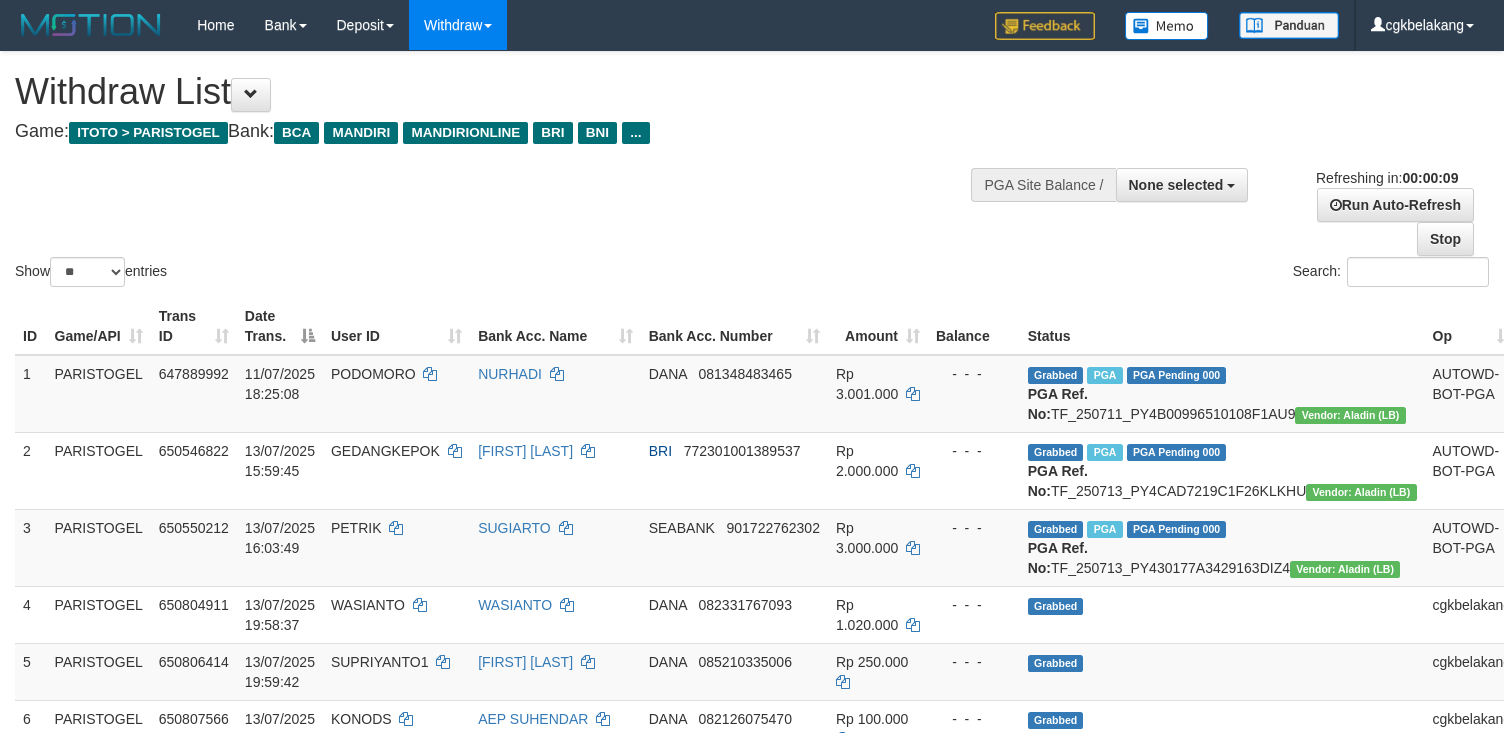 select 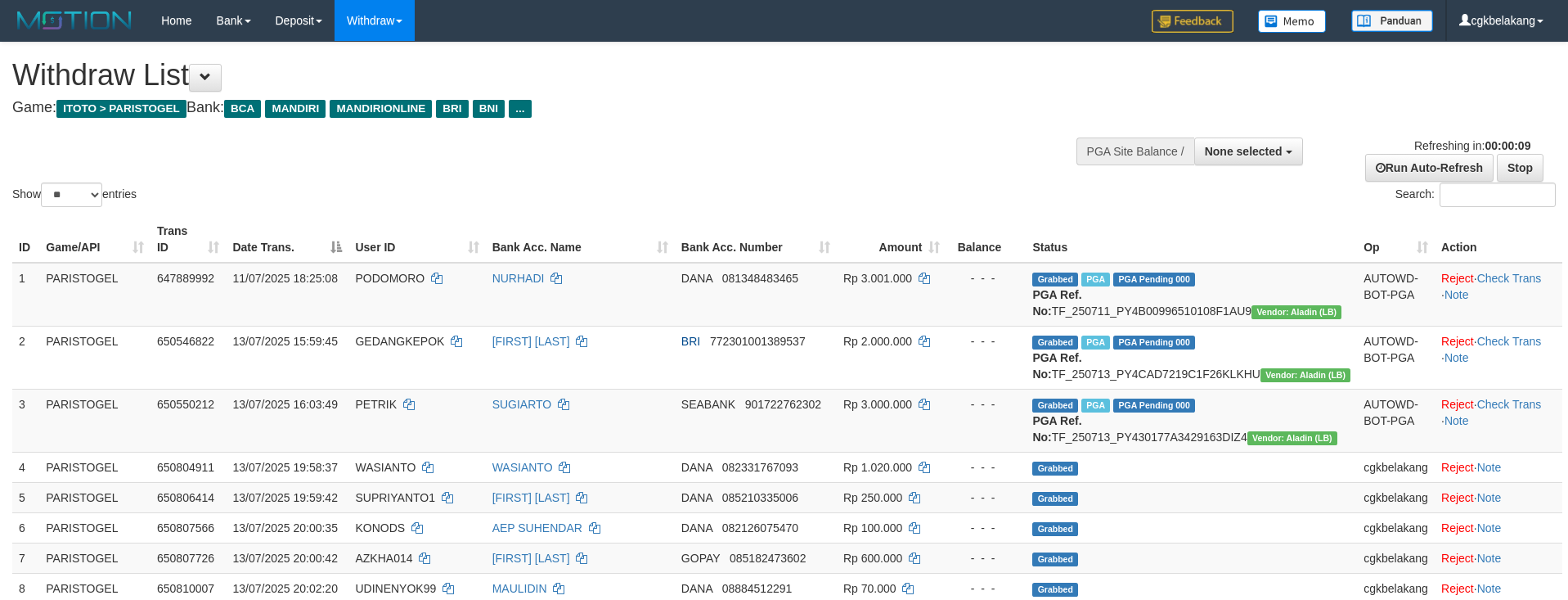 select 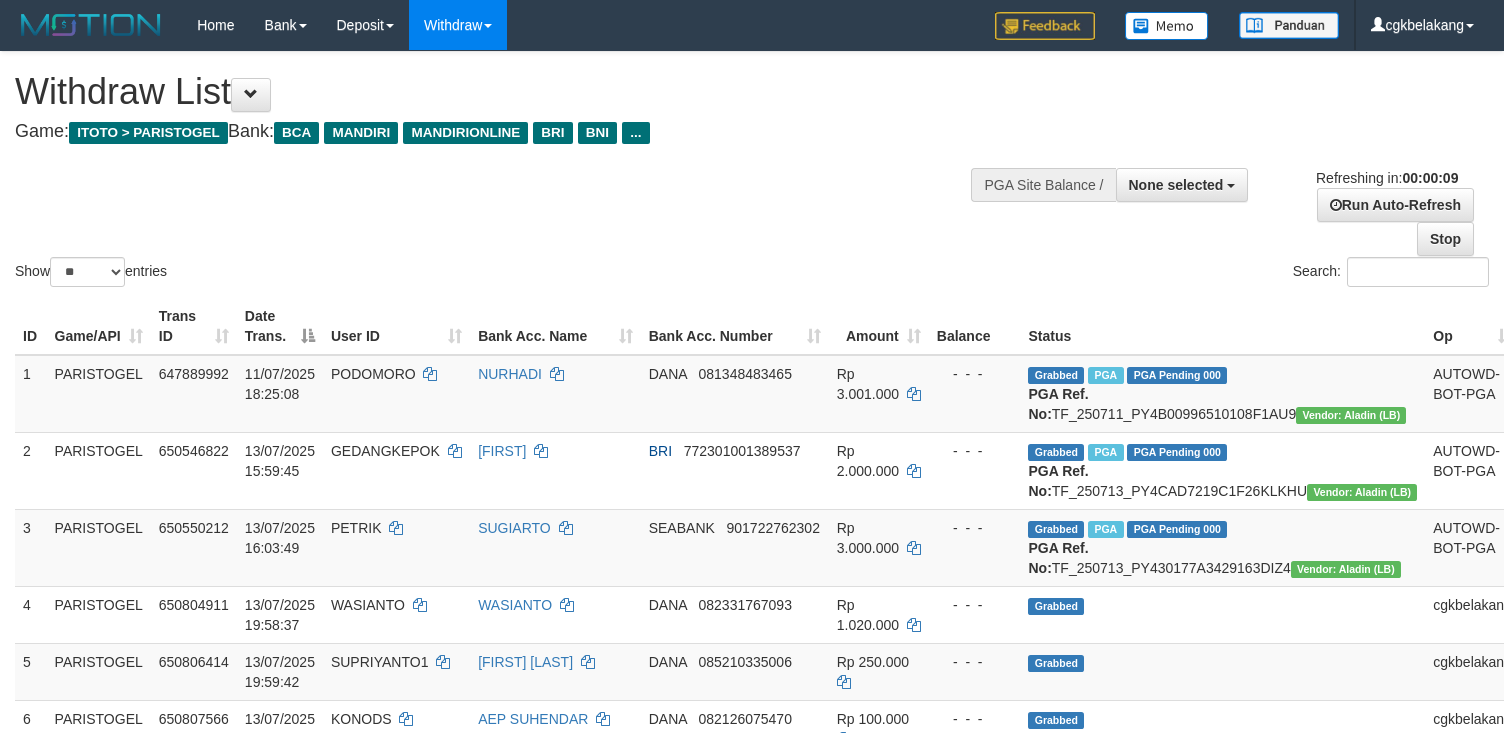 select 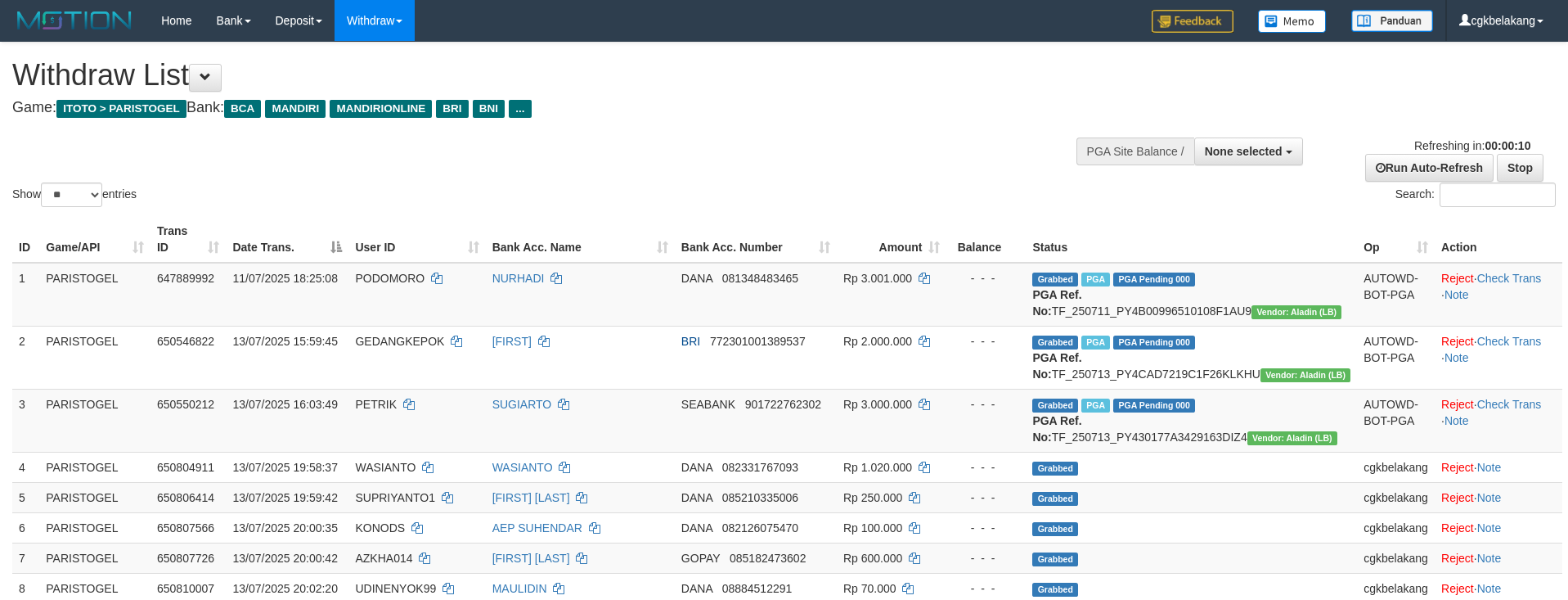 select 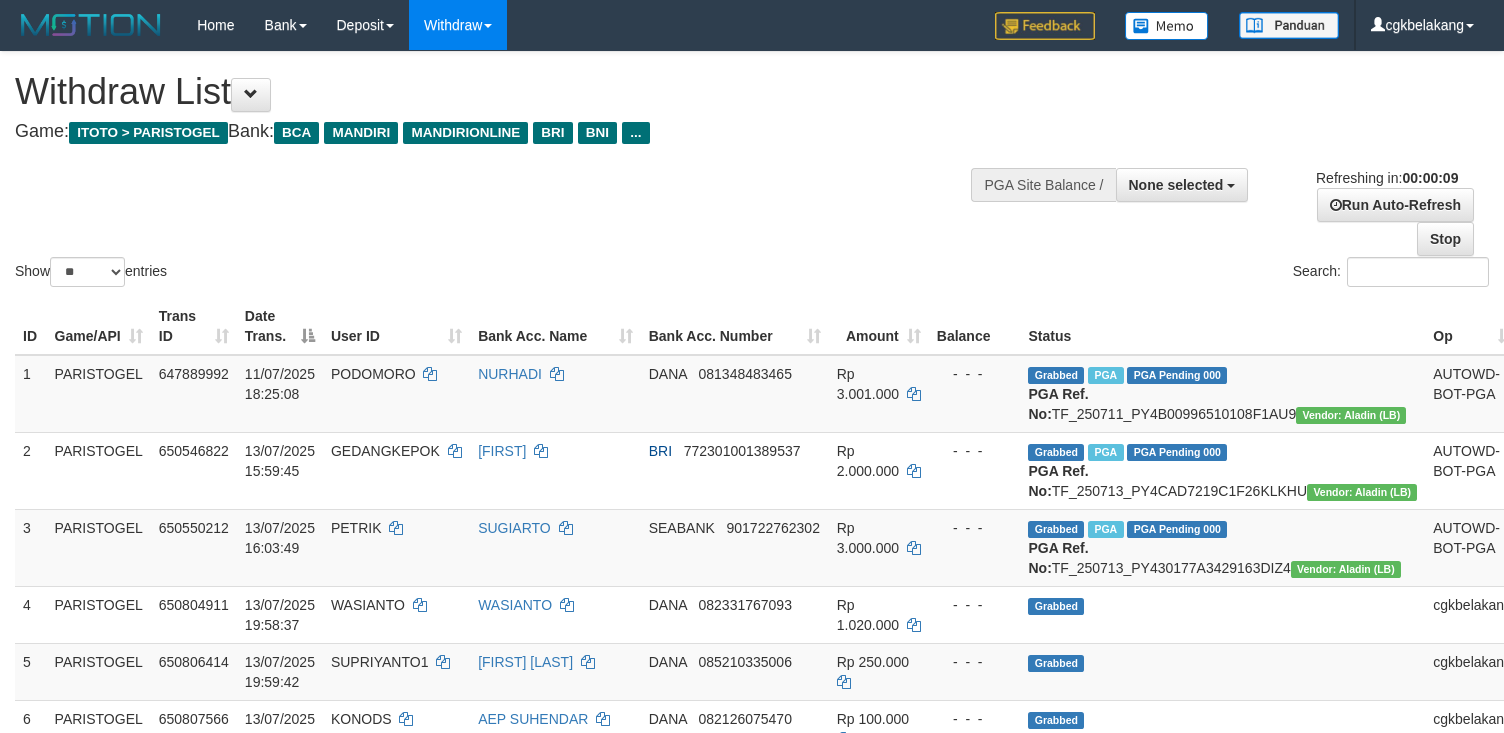 select 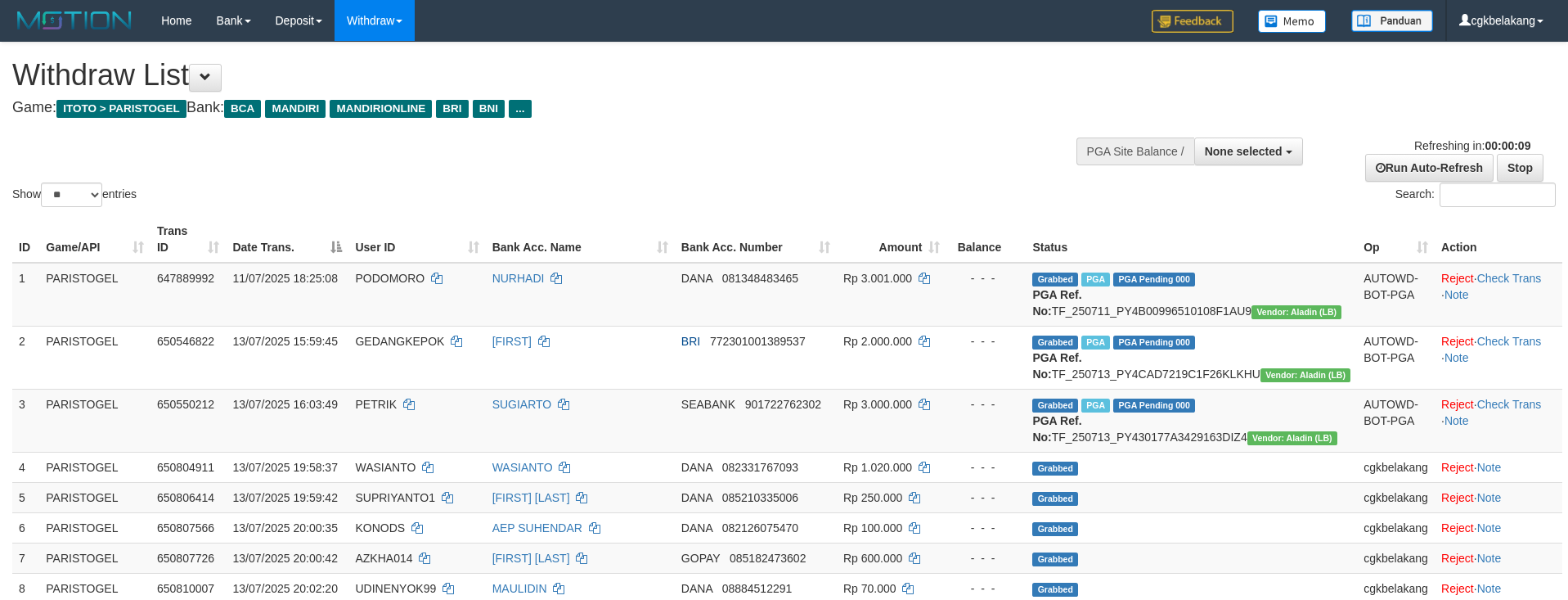 select 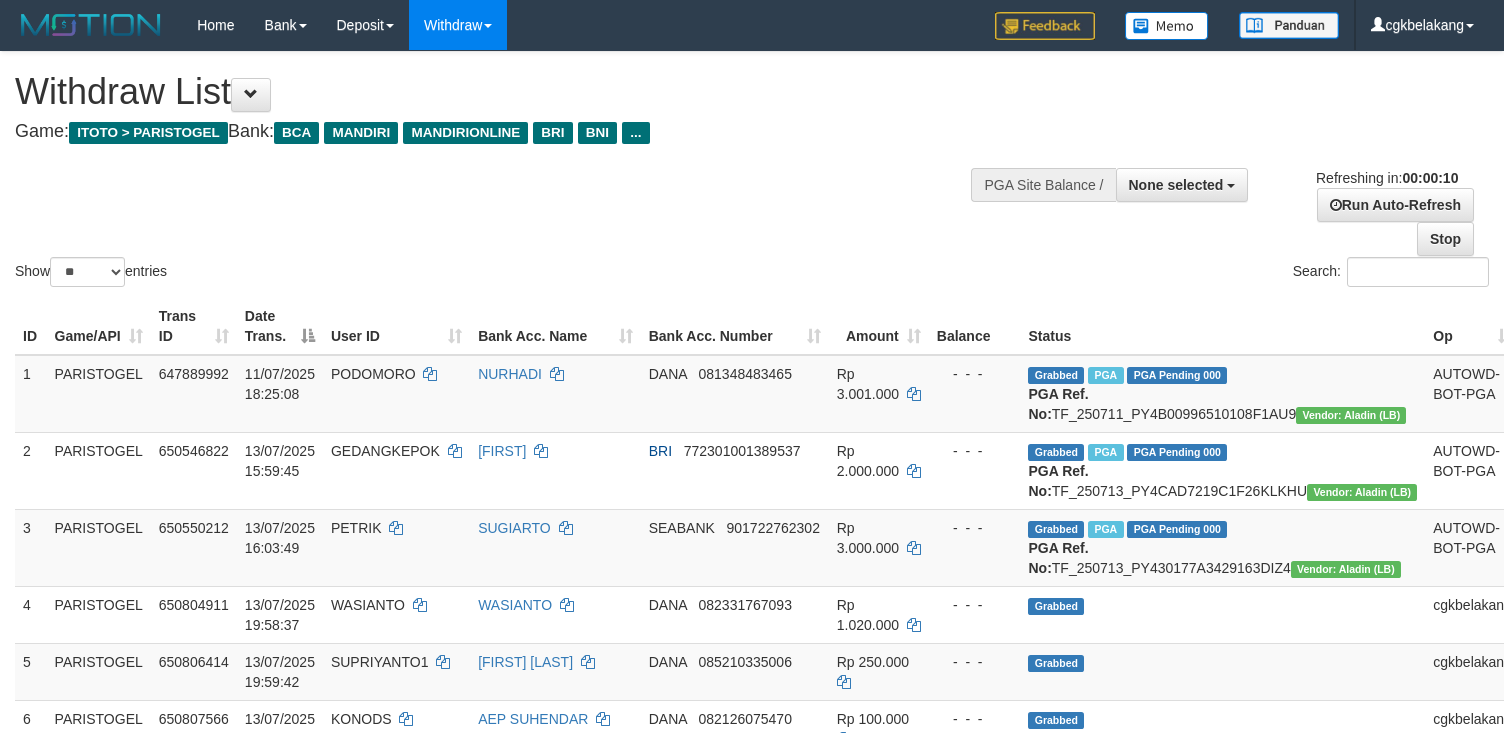 select 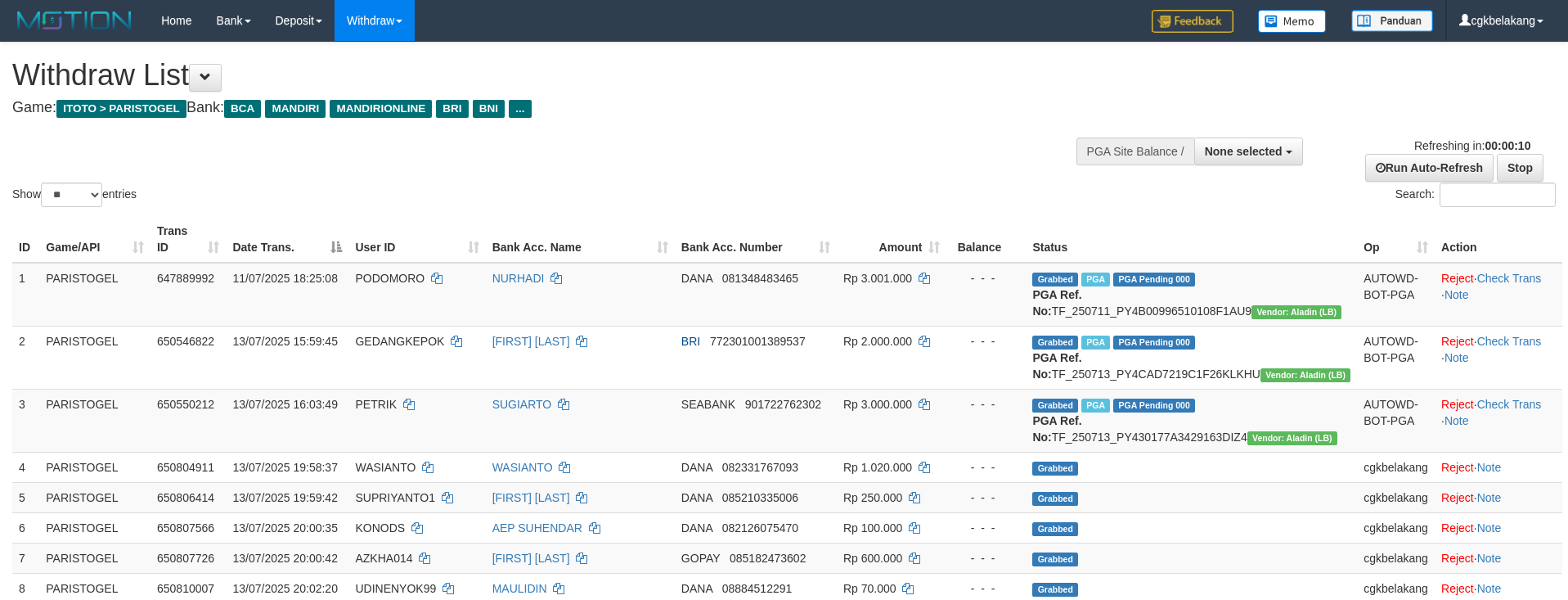 select 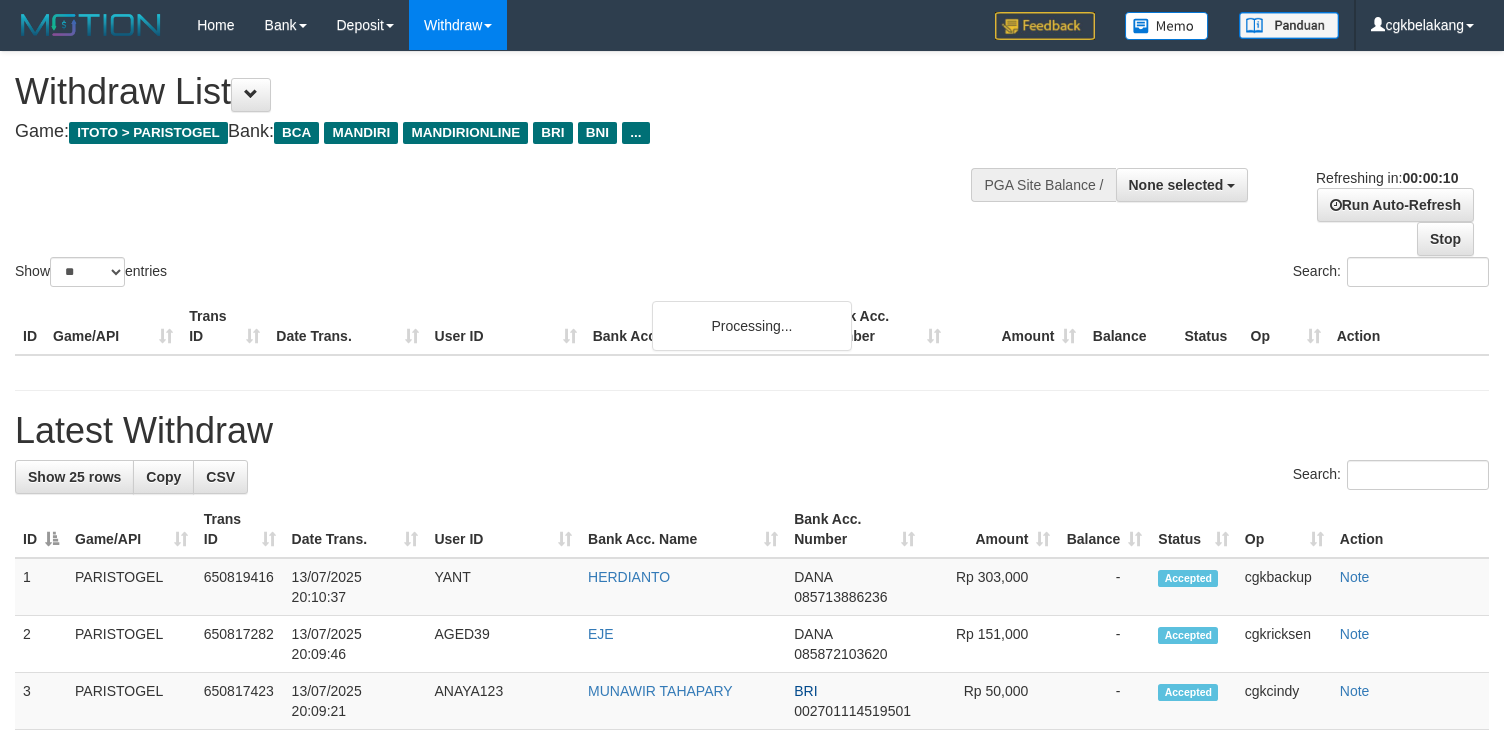 select 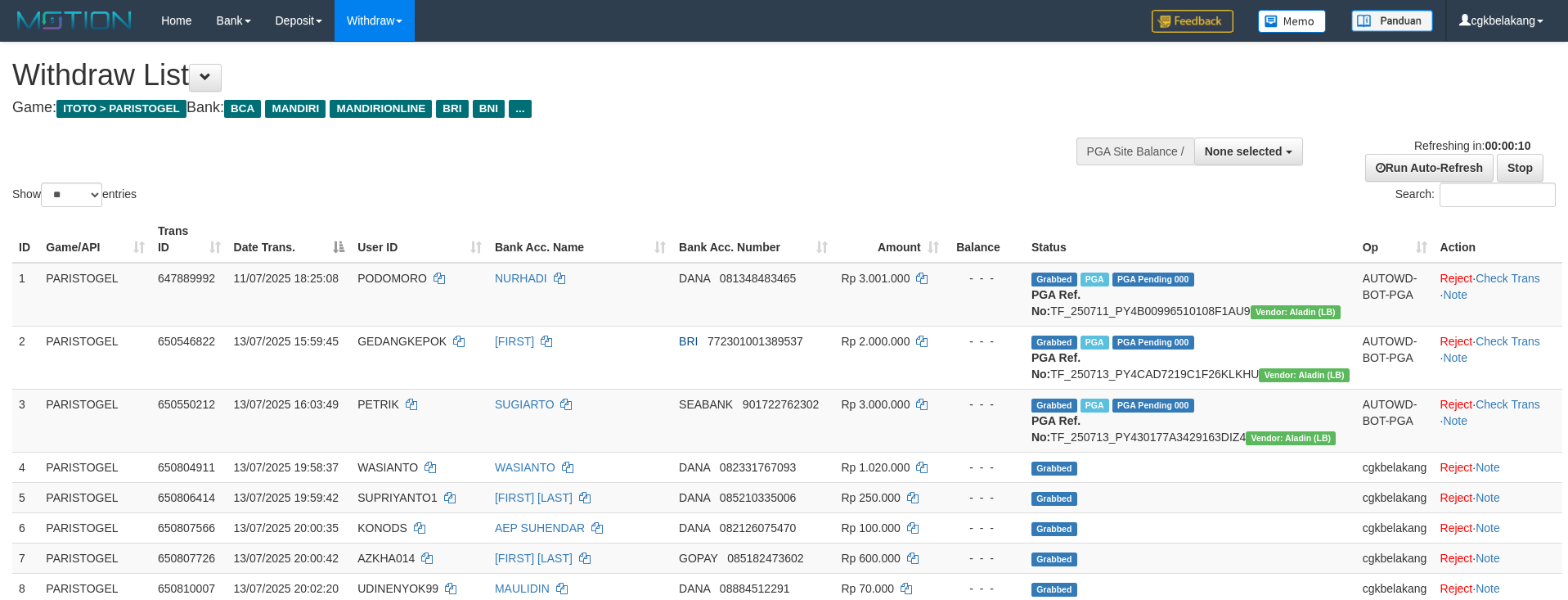 select 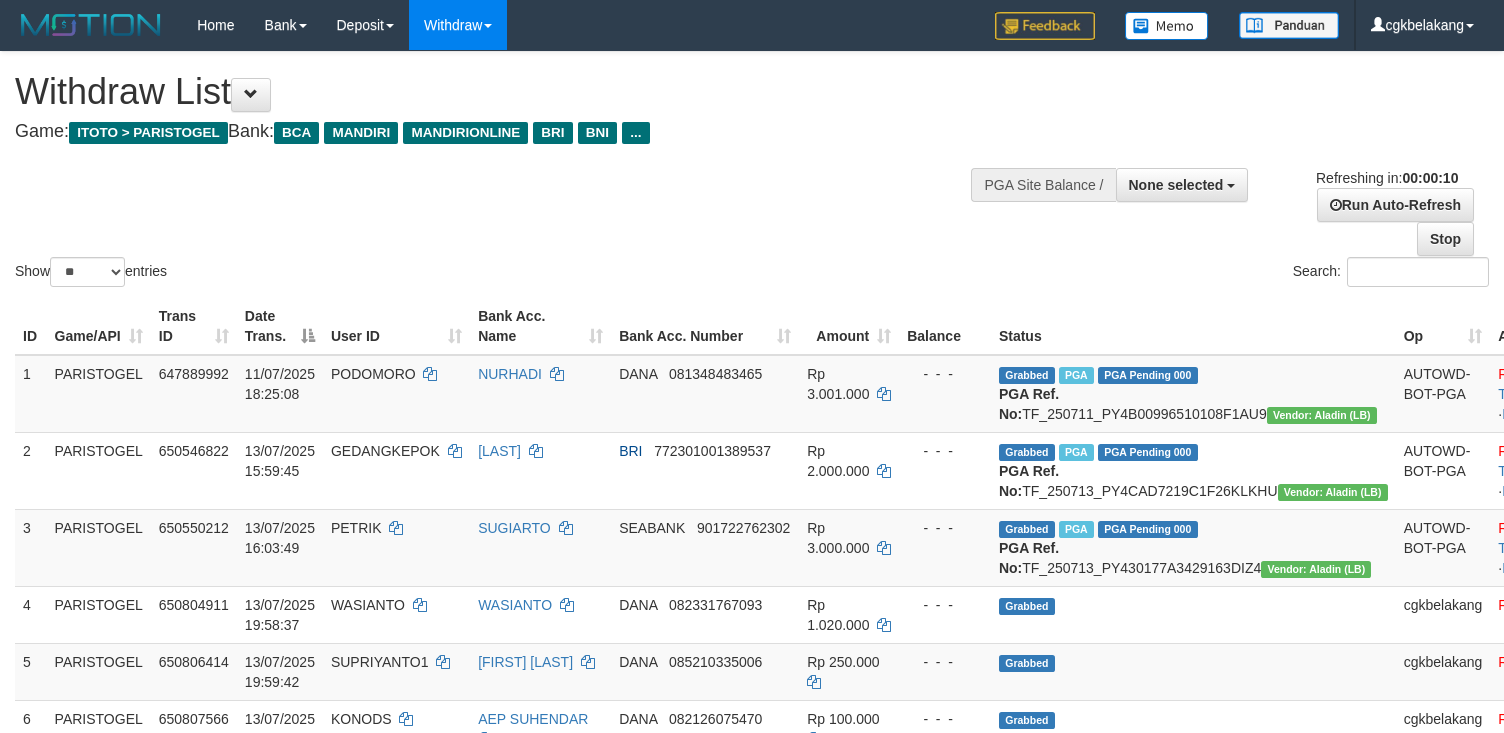 select 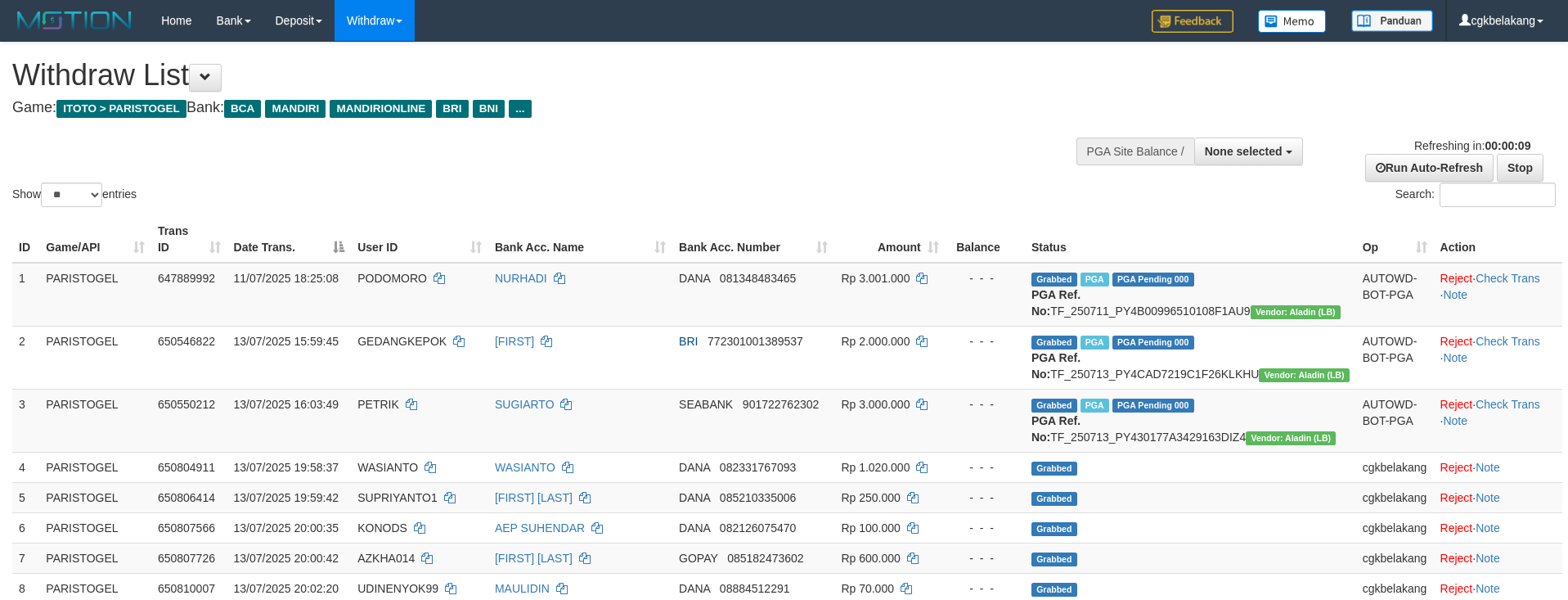 select 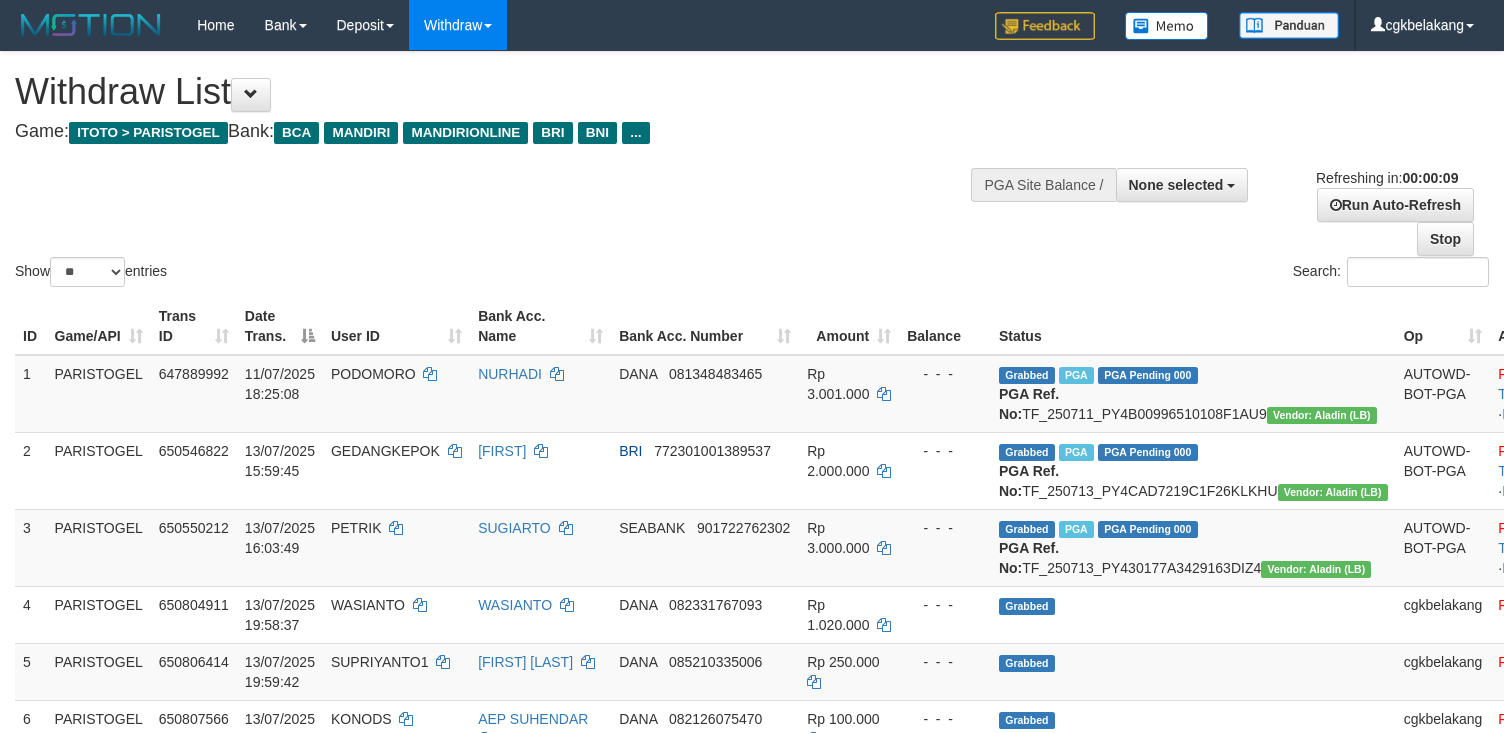 select 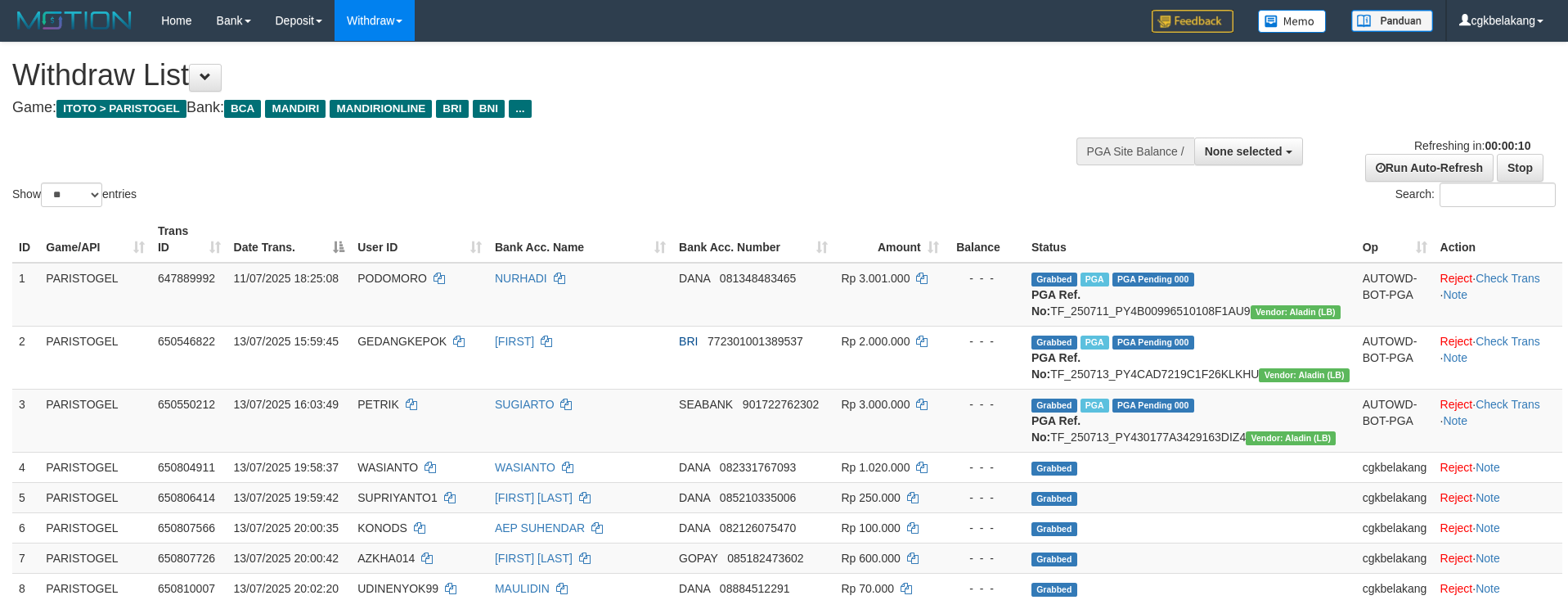 select 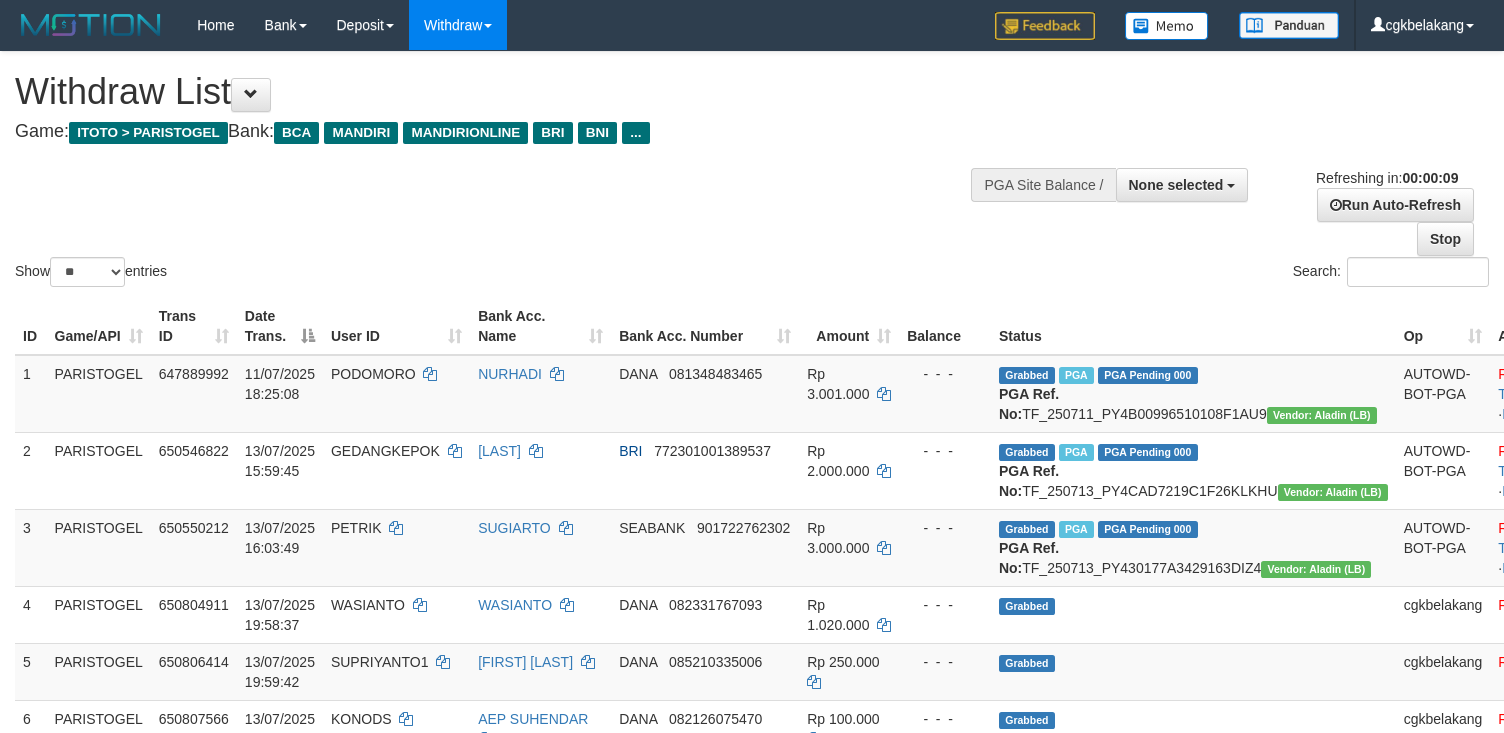 select 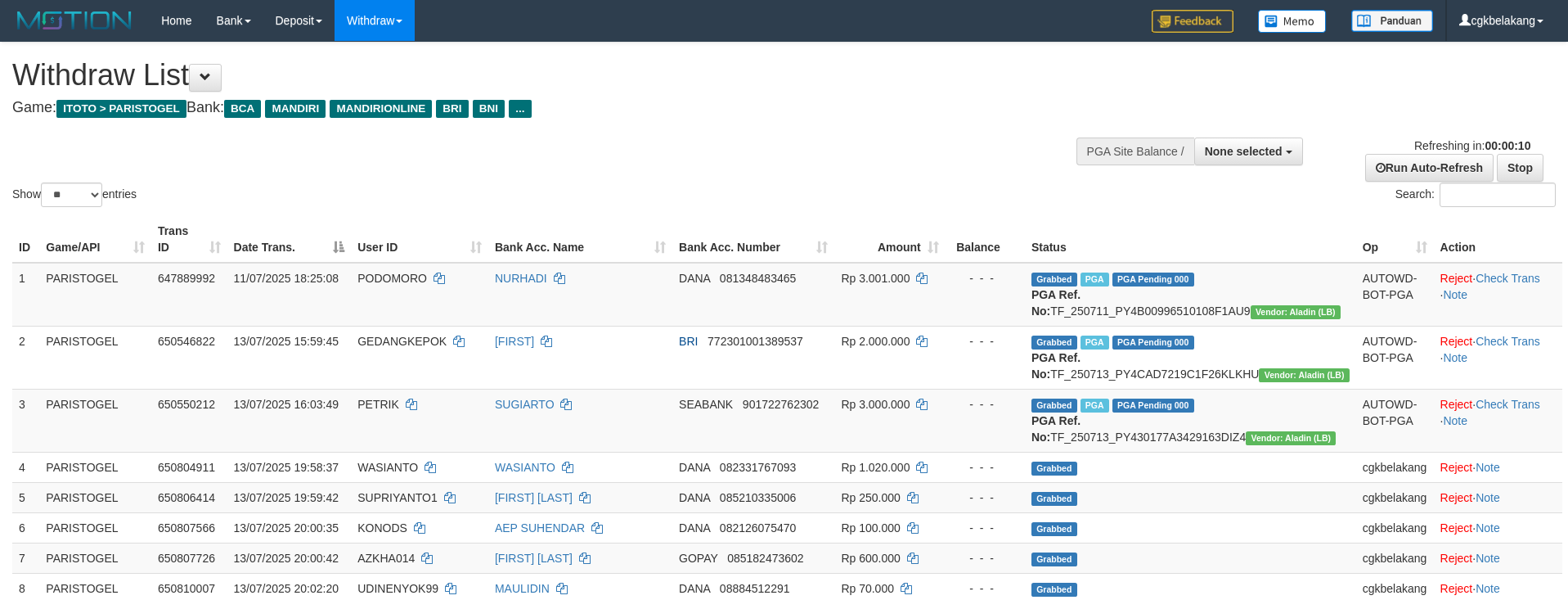 select 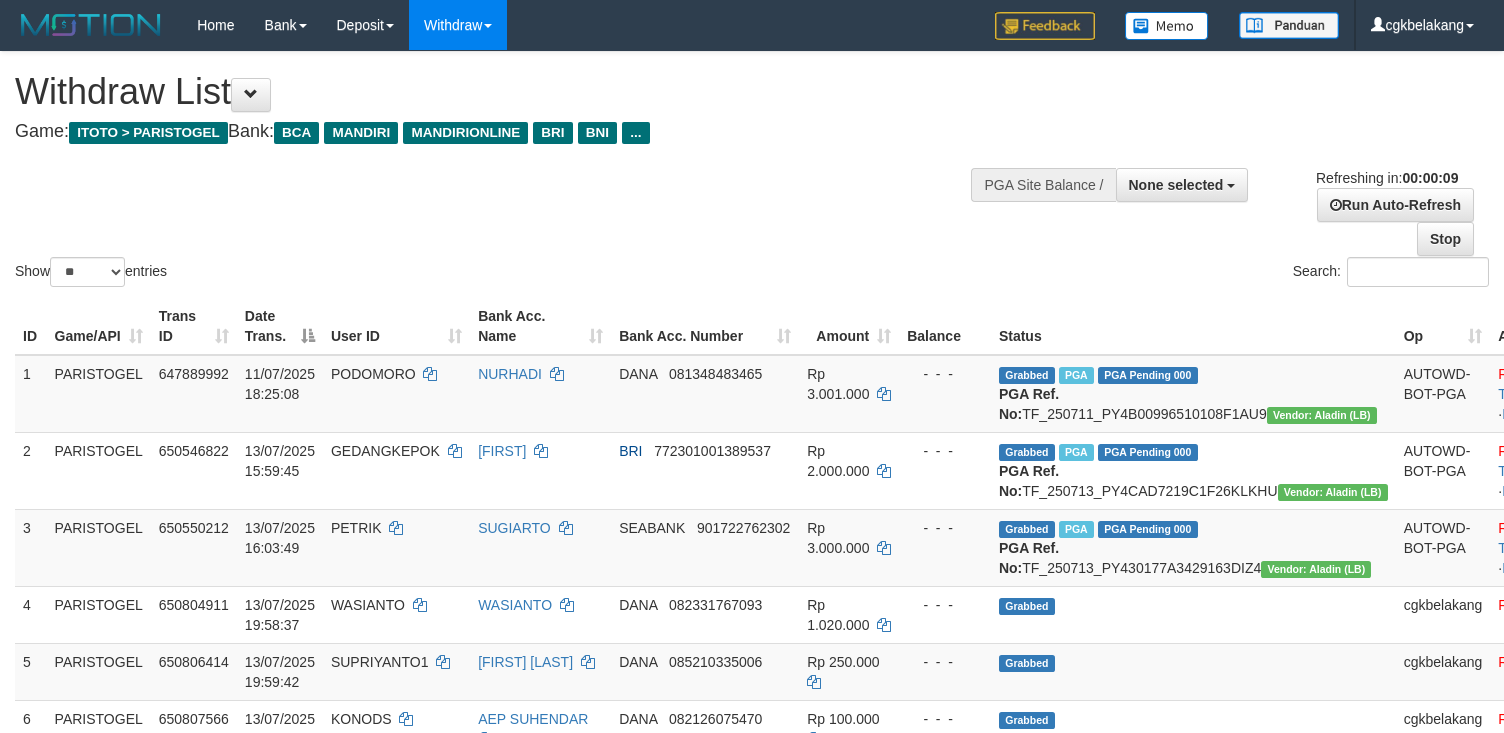select 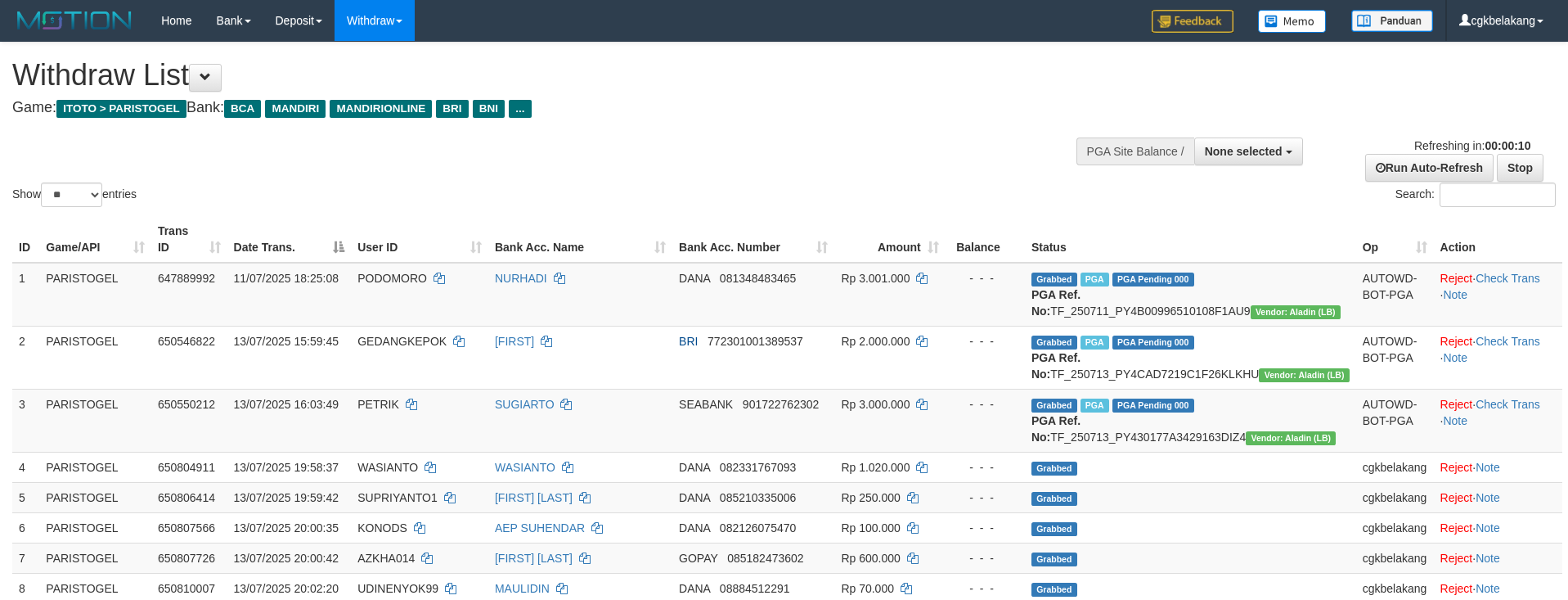 select 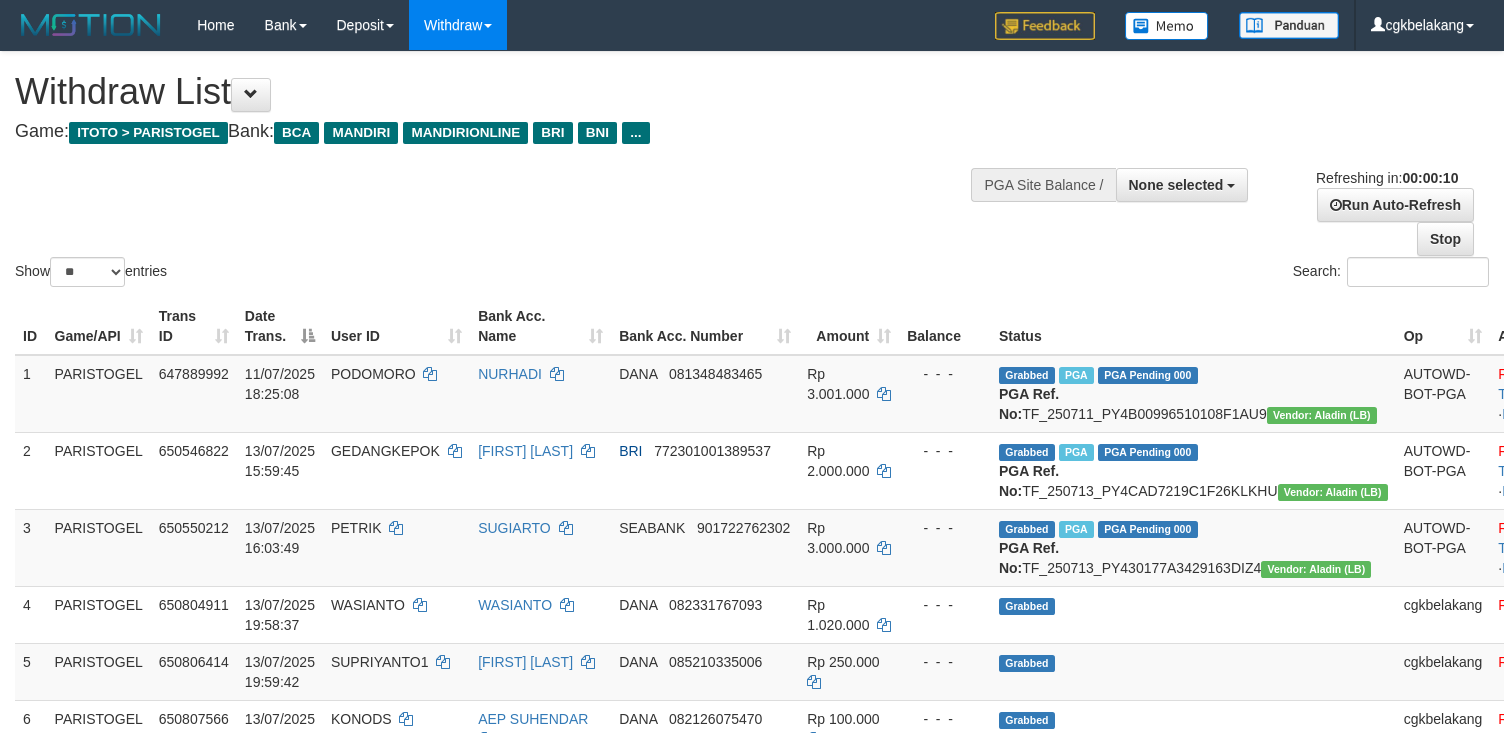 select 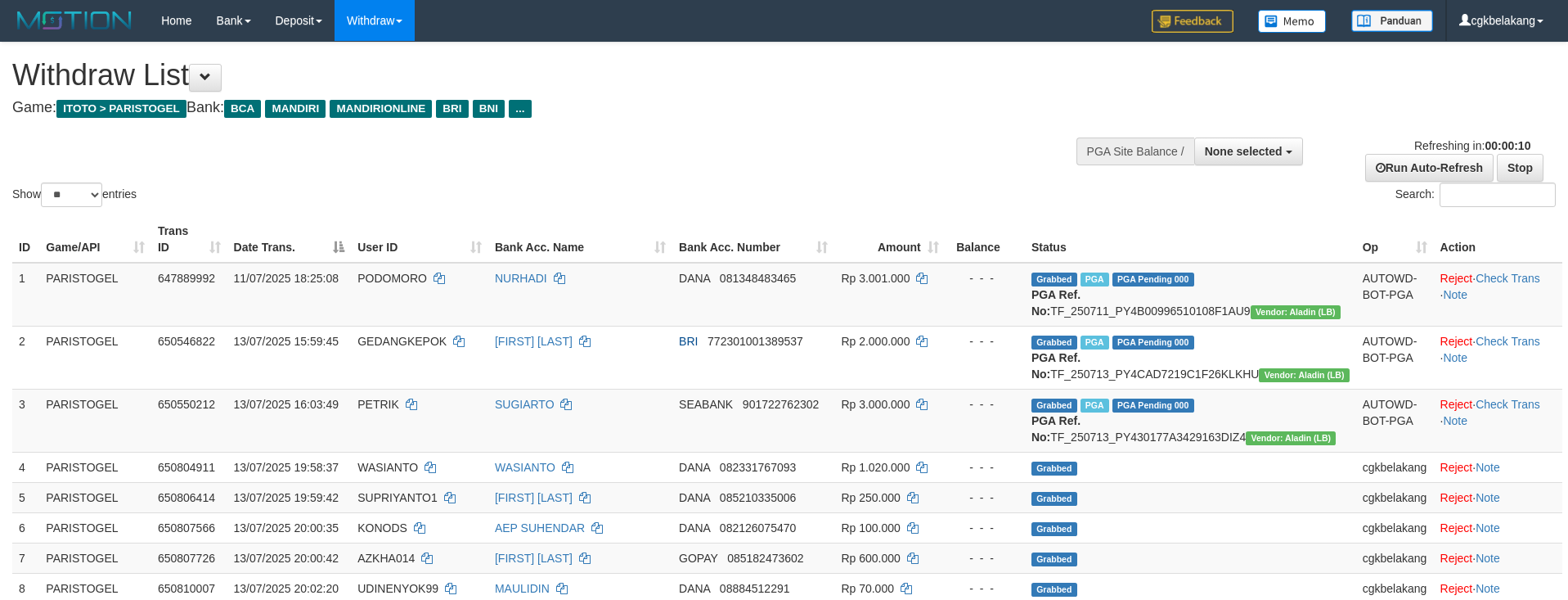 select 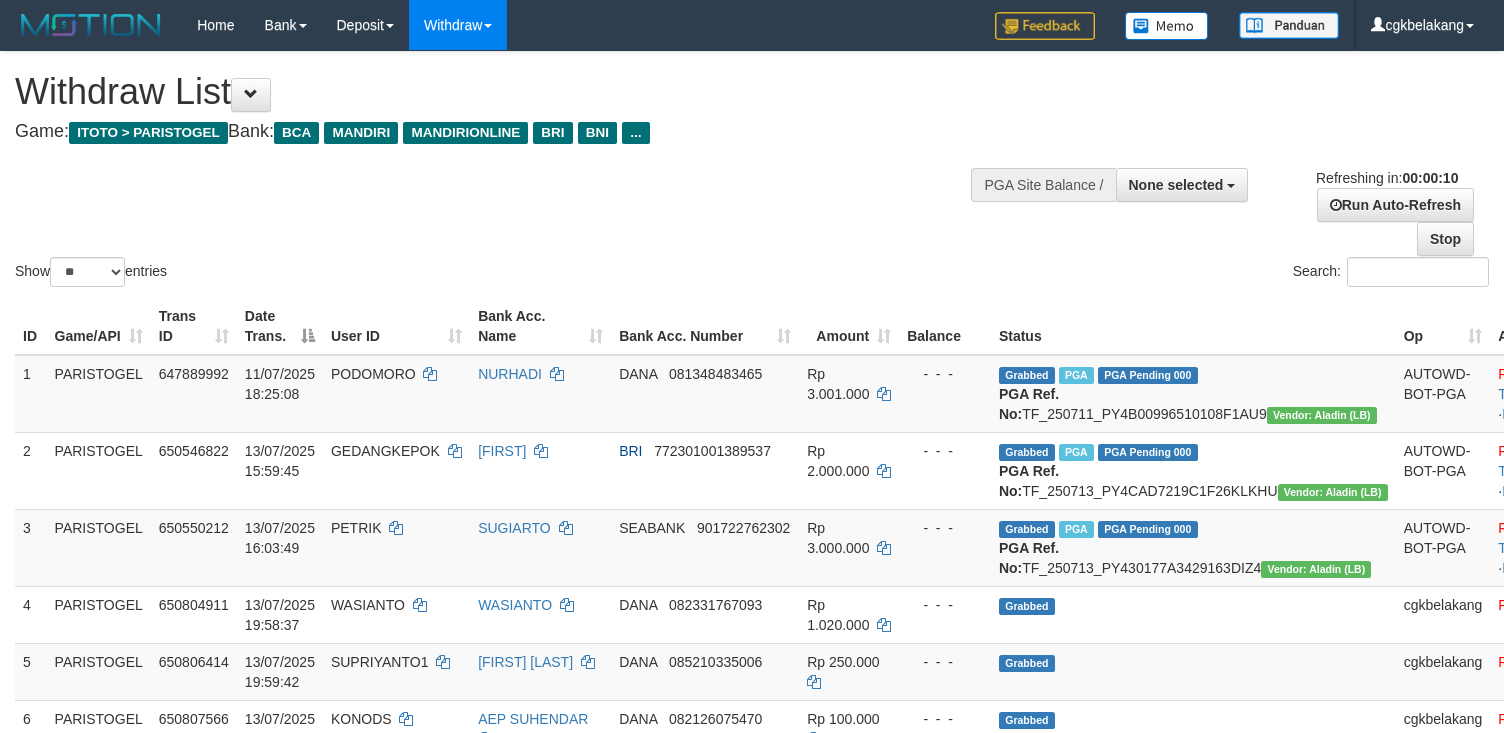 select 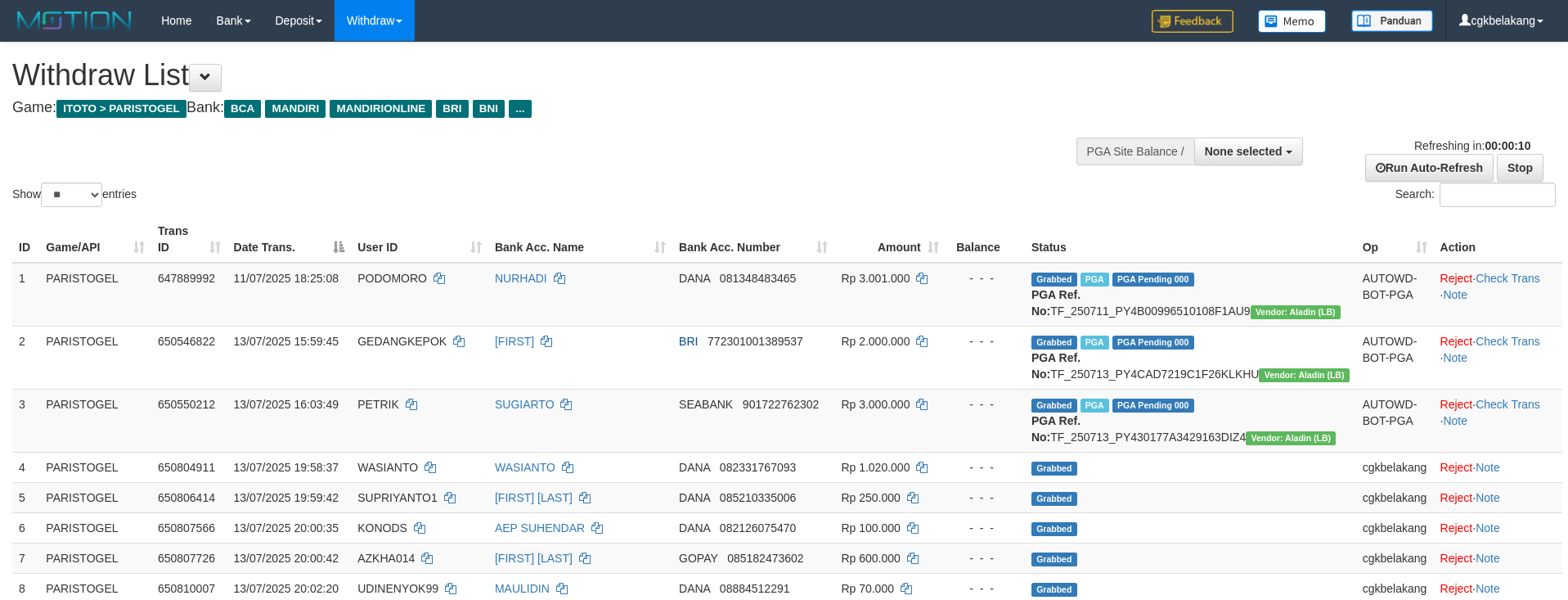select 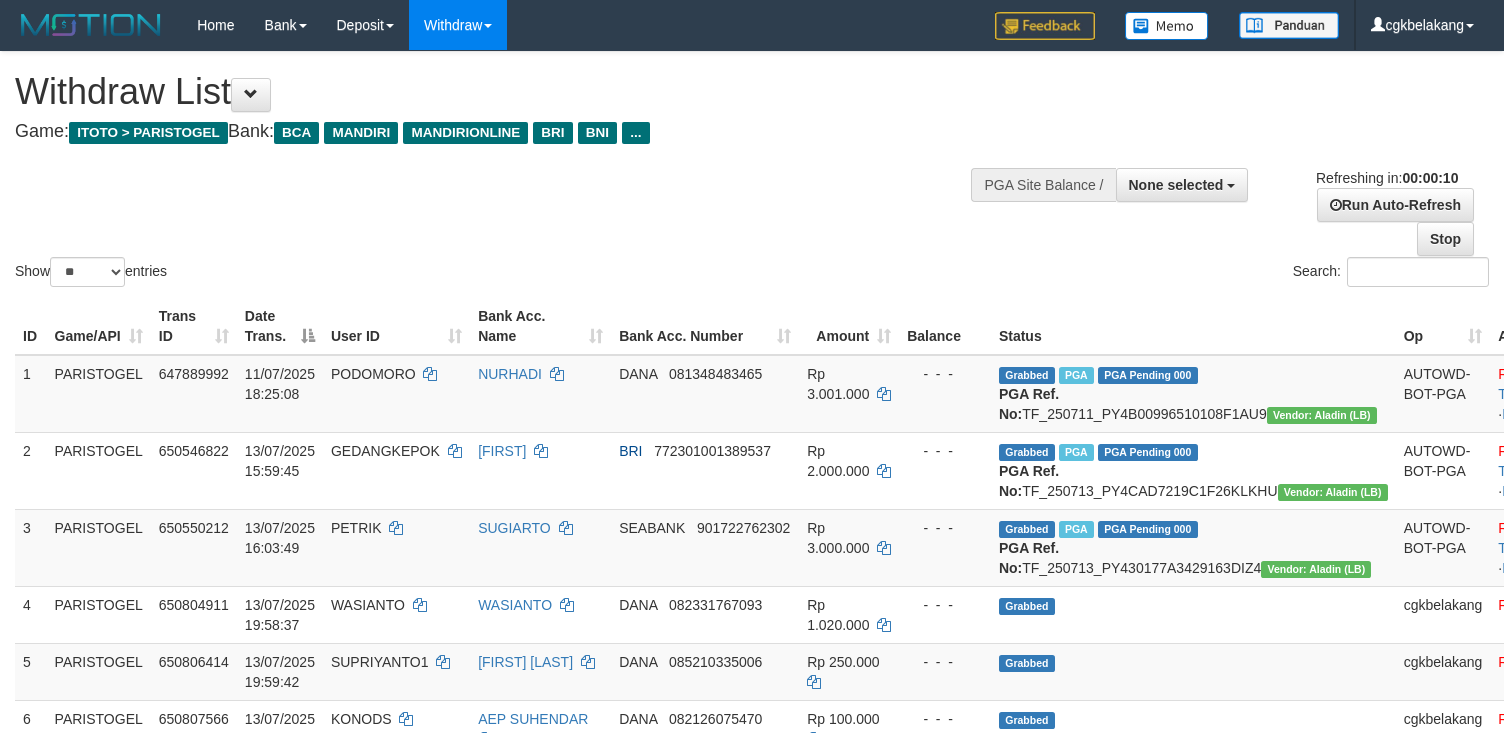 select 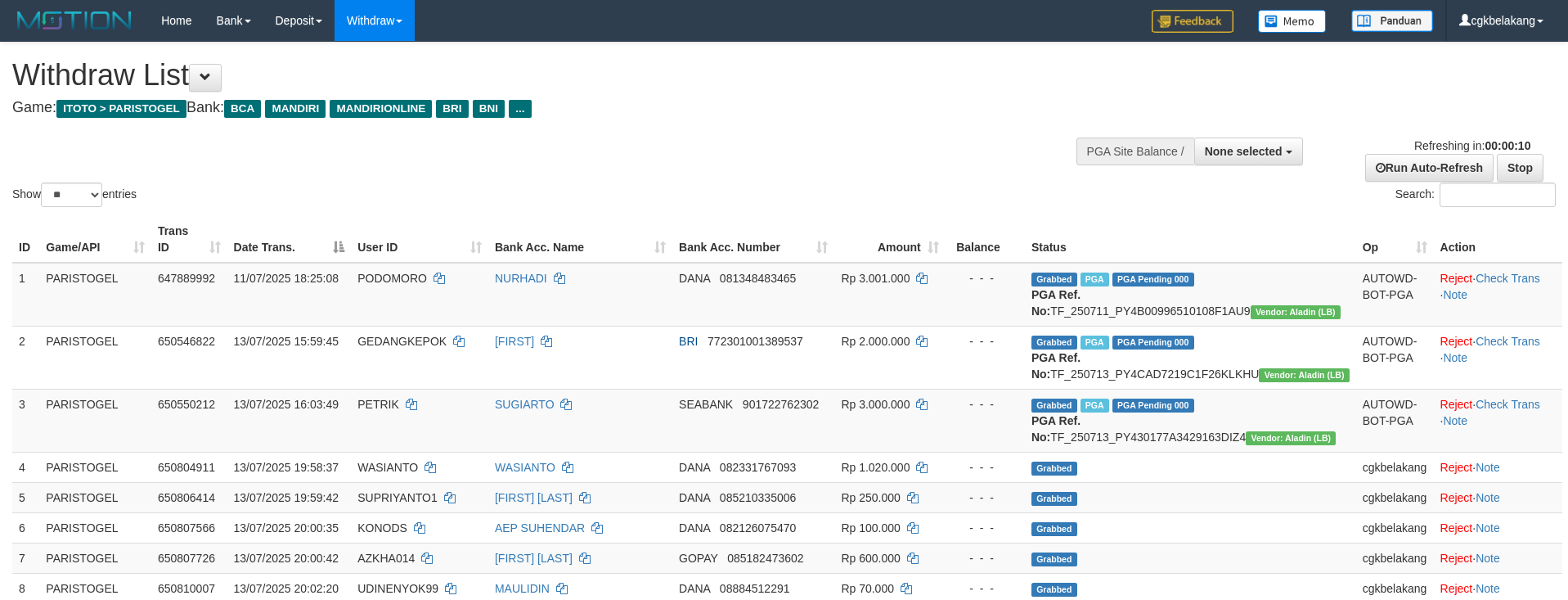 select 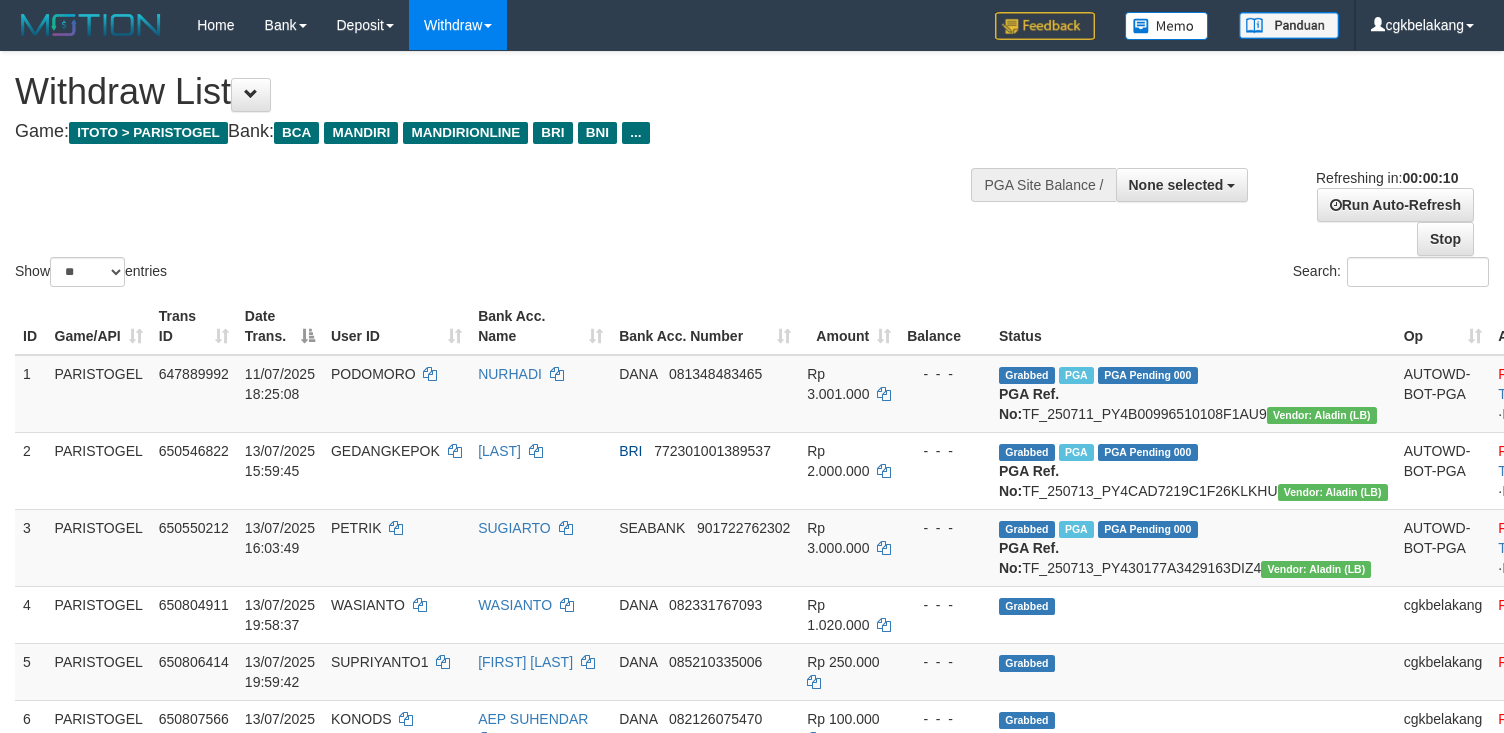 select 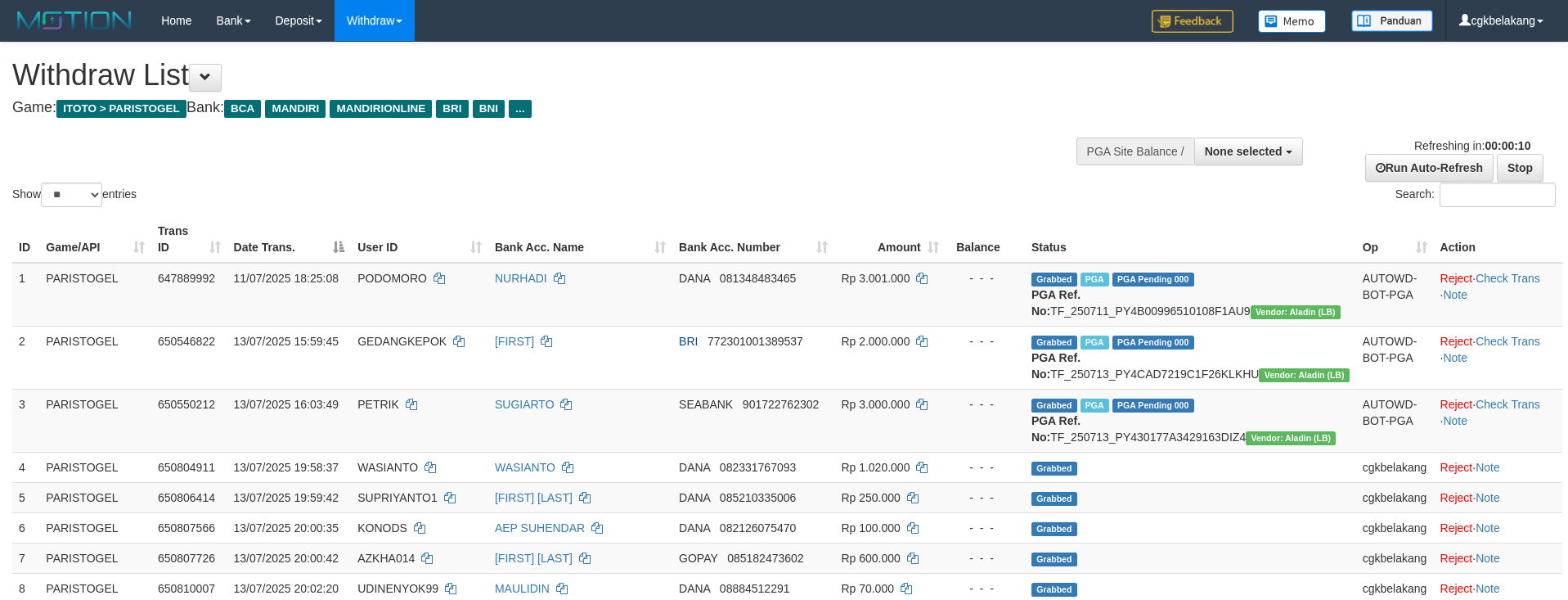 select 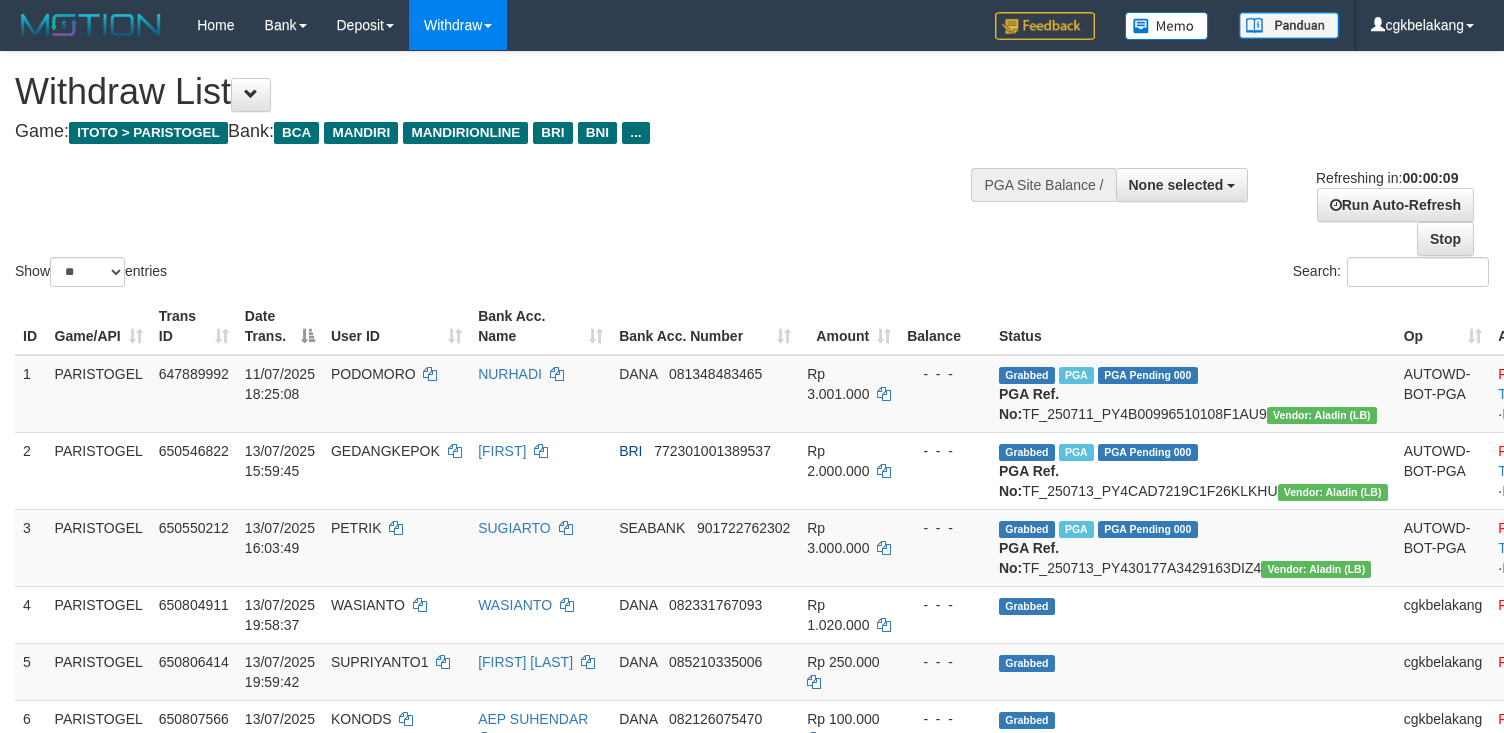 select 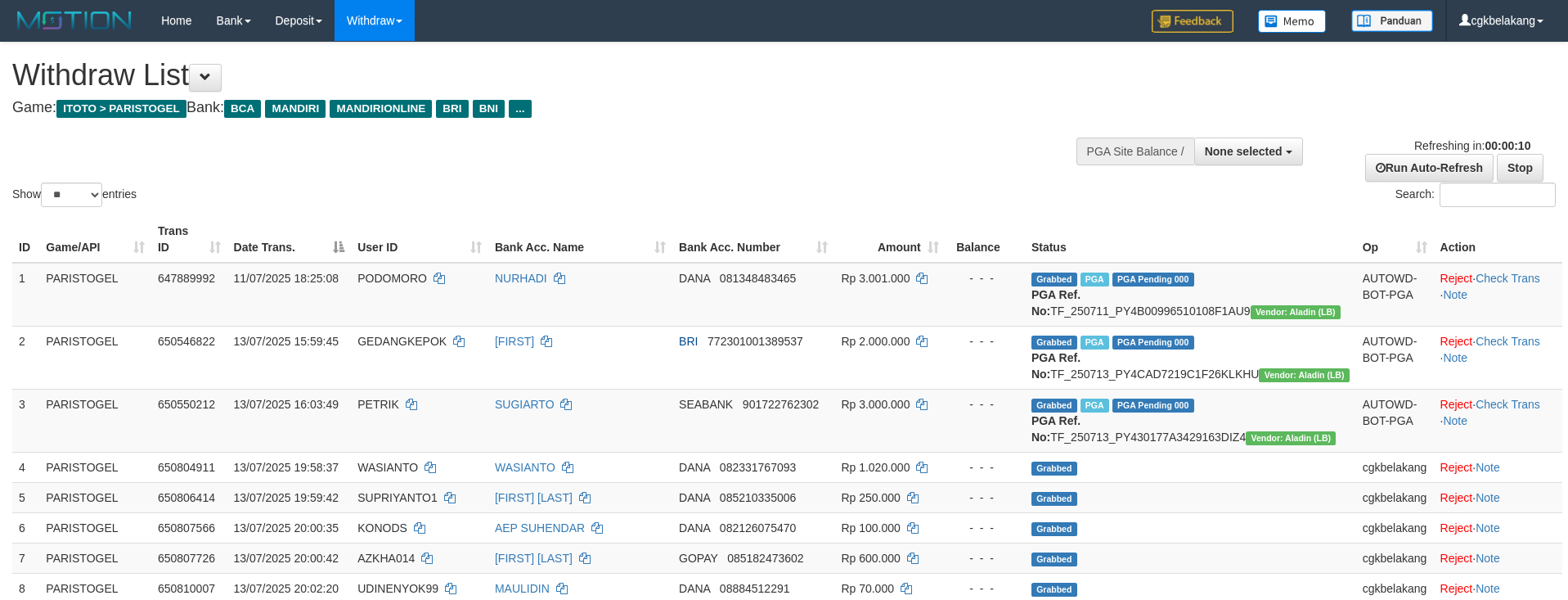 select 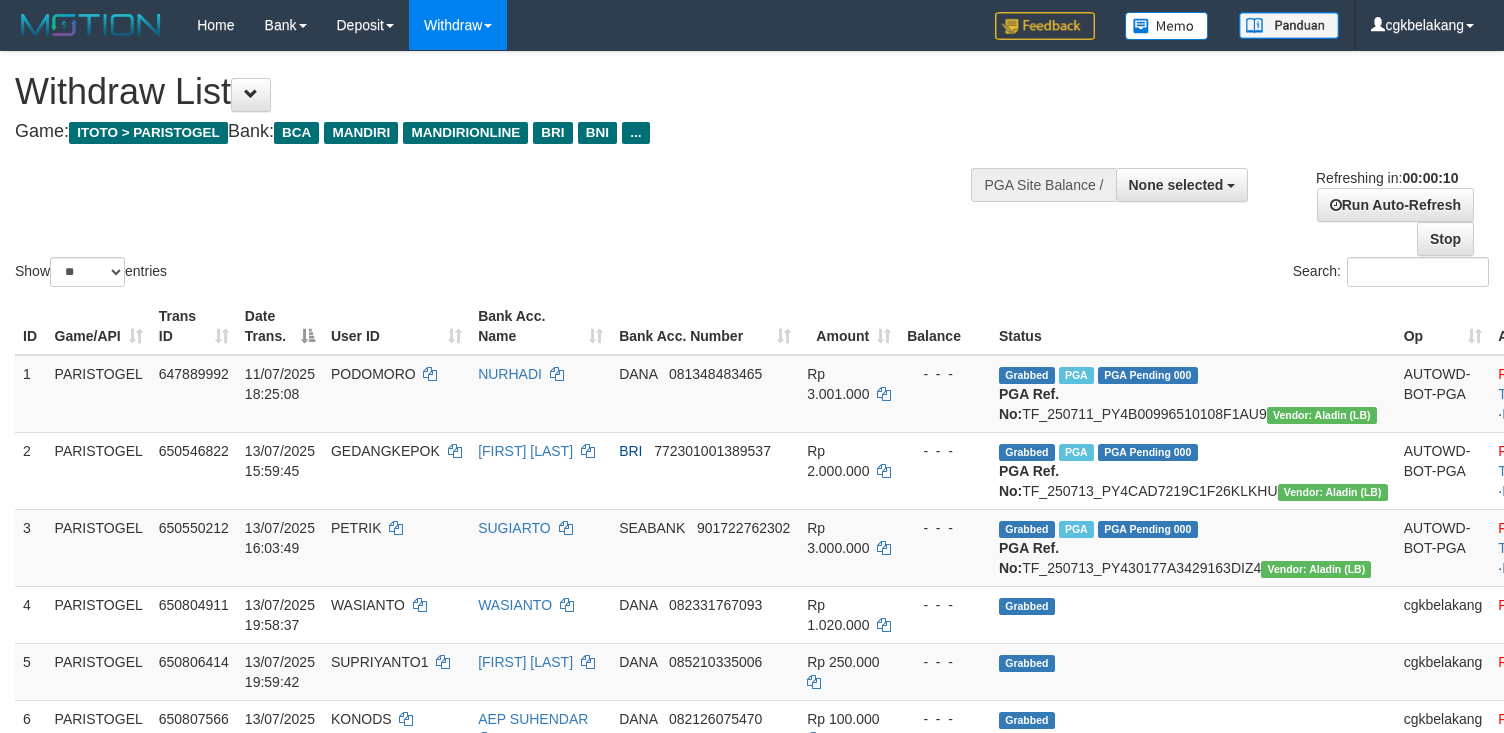 select 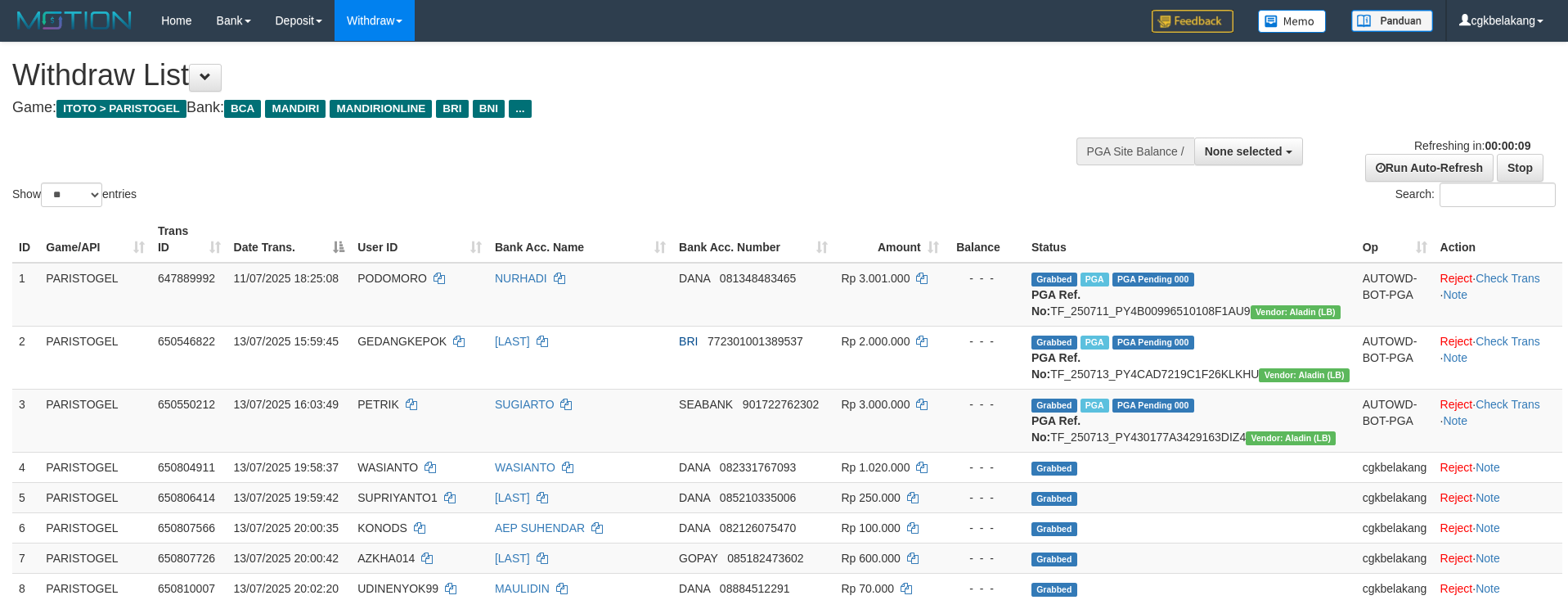 select 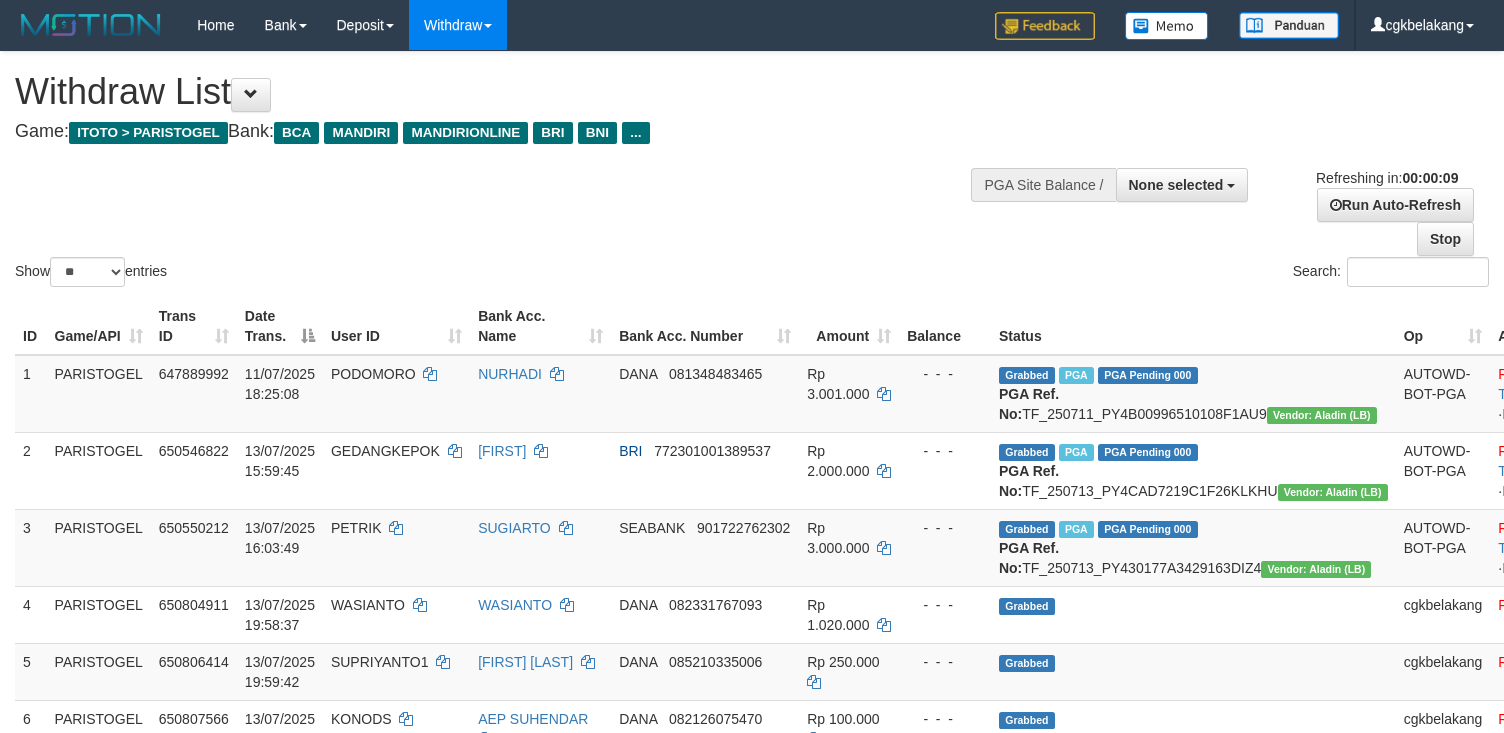 select 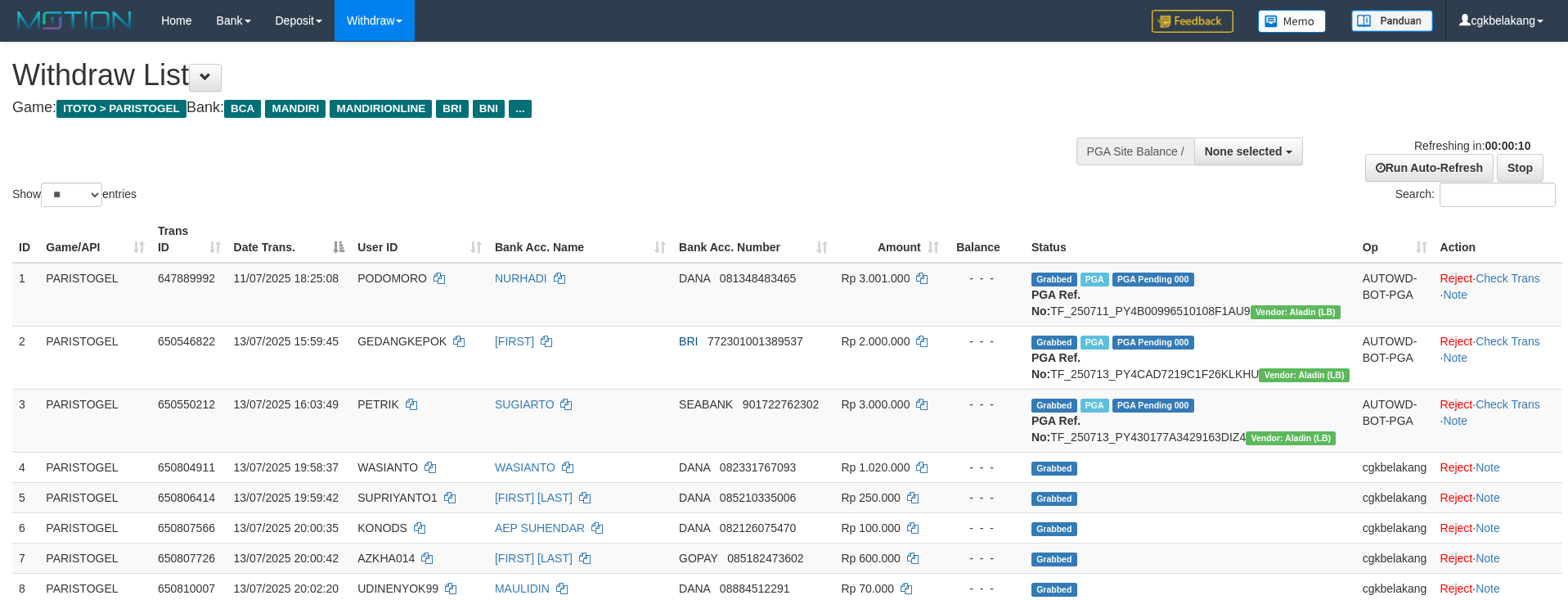 select 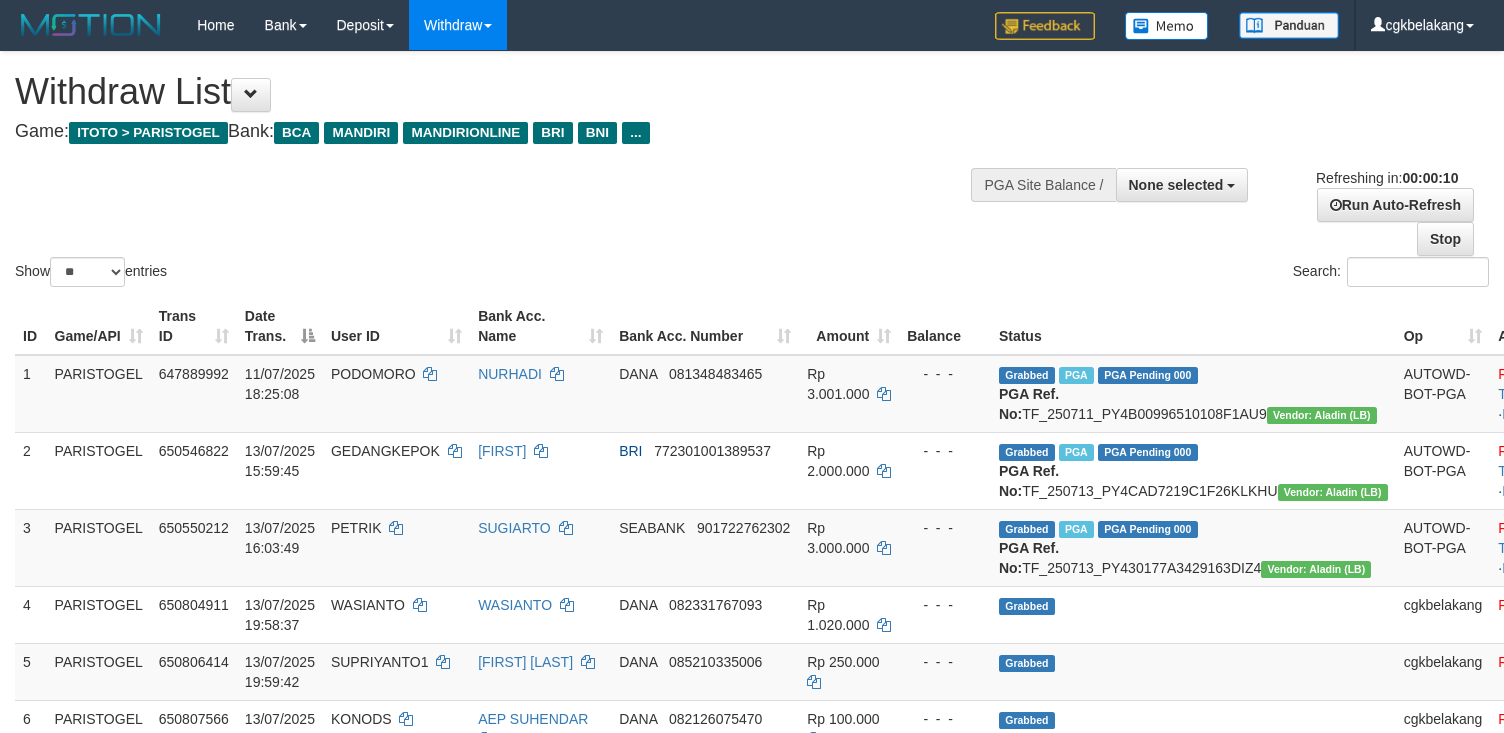select 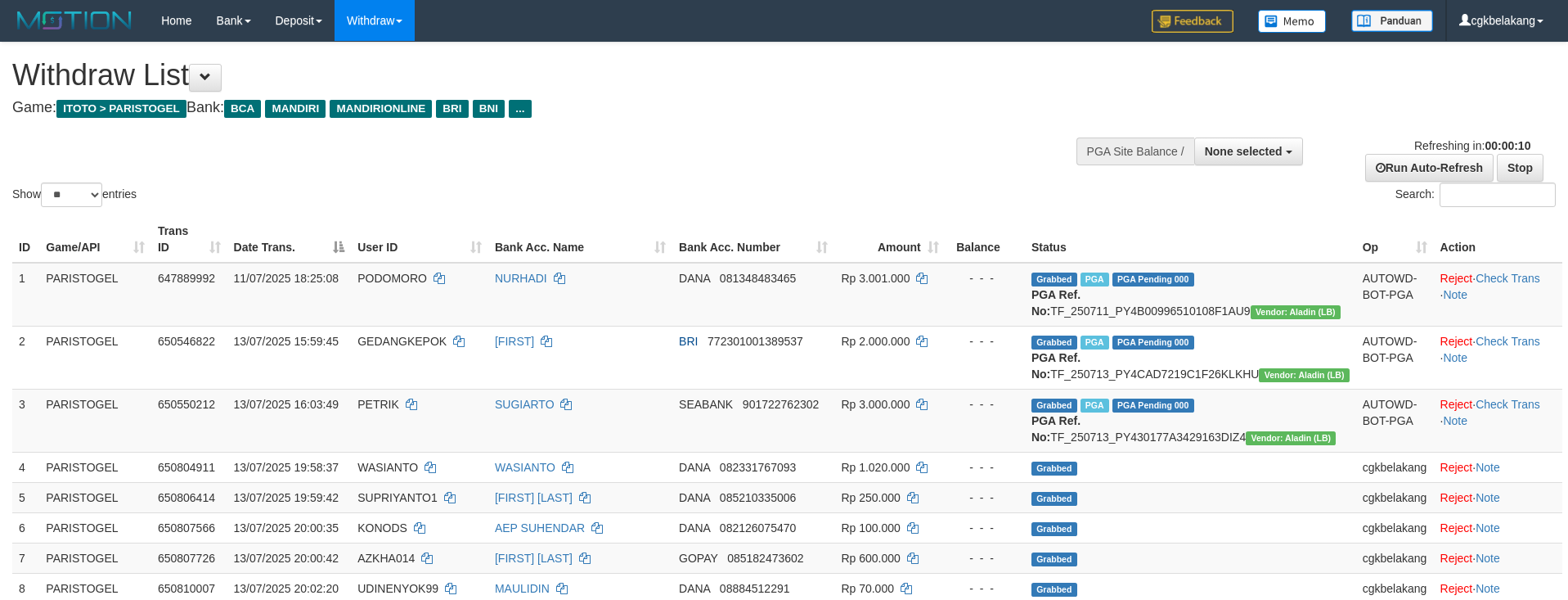 select 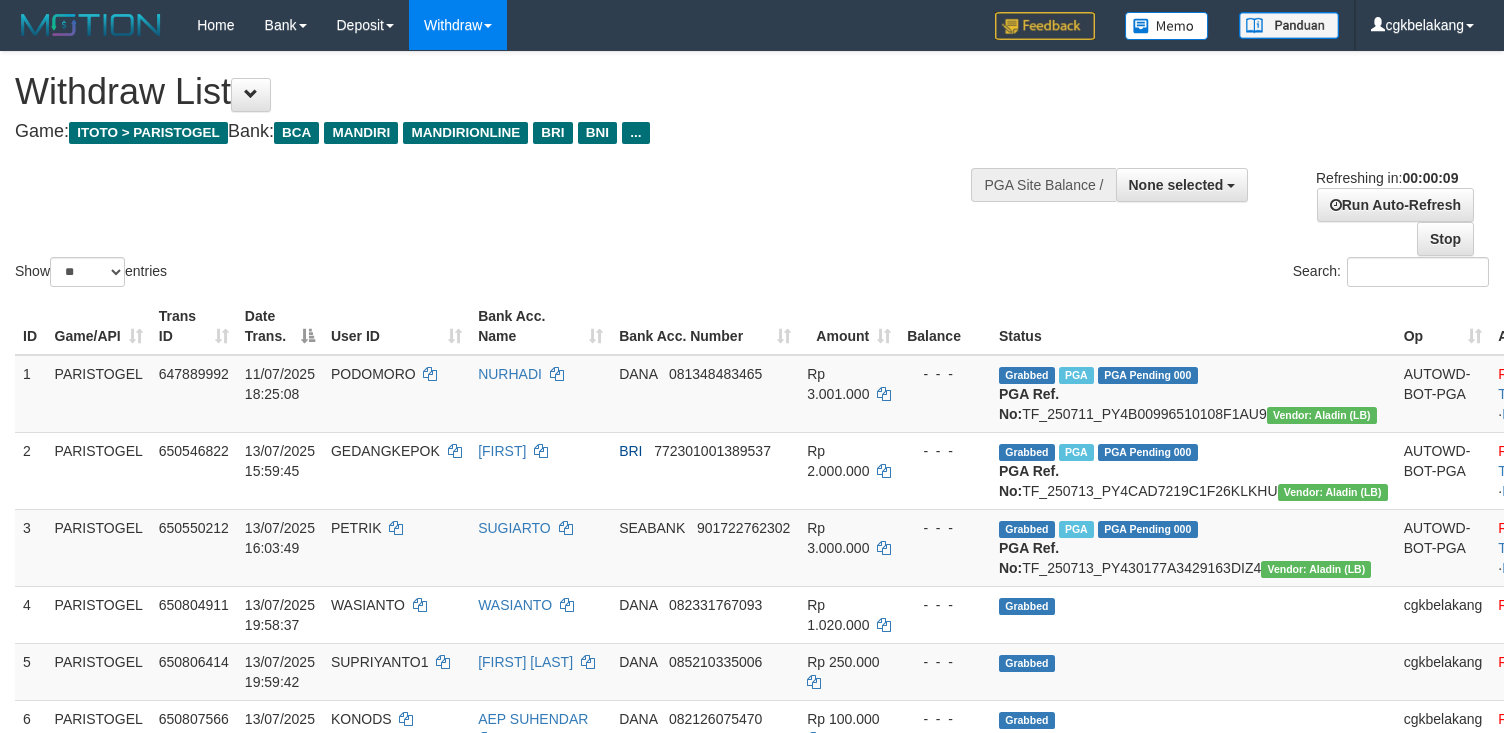 select 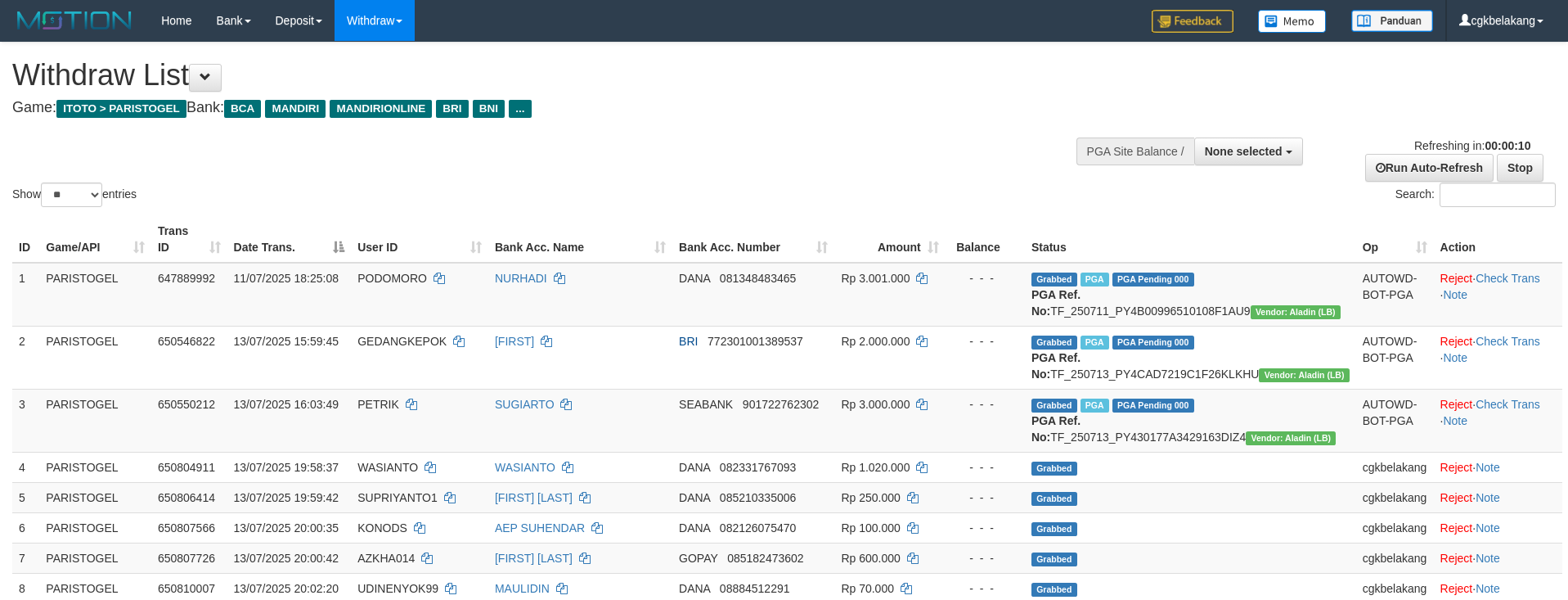 select 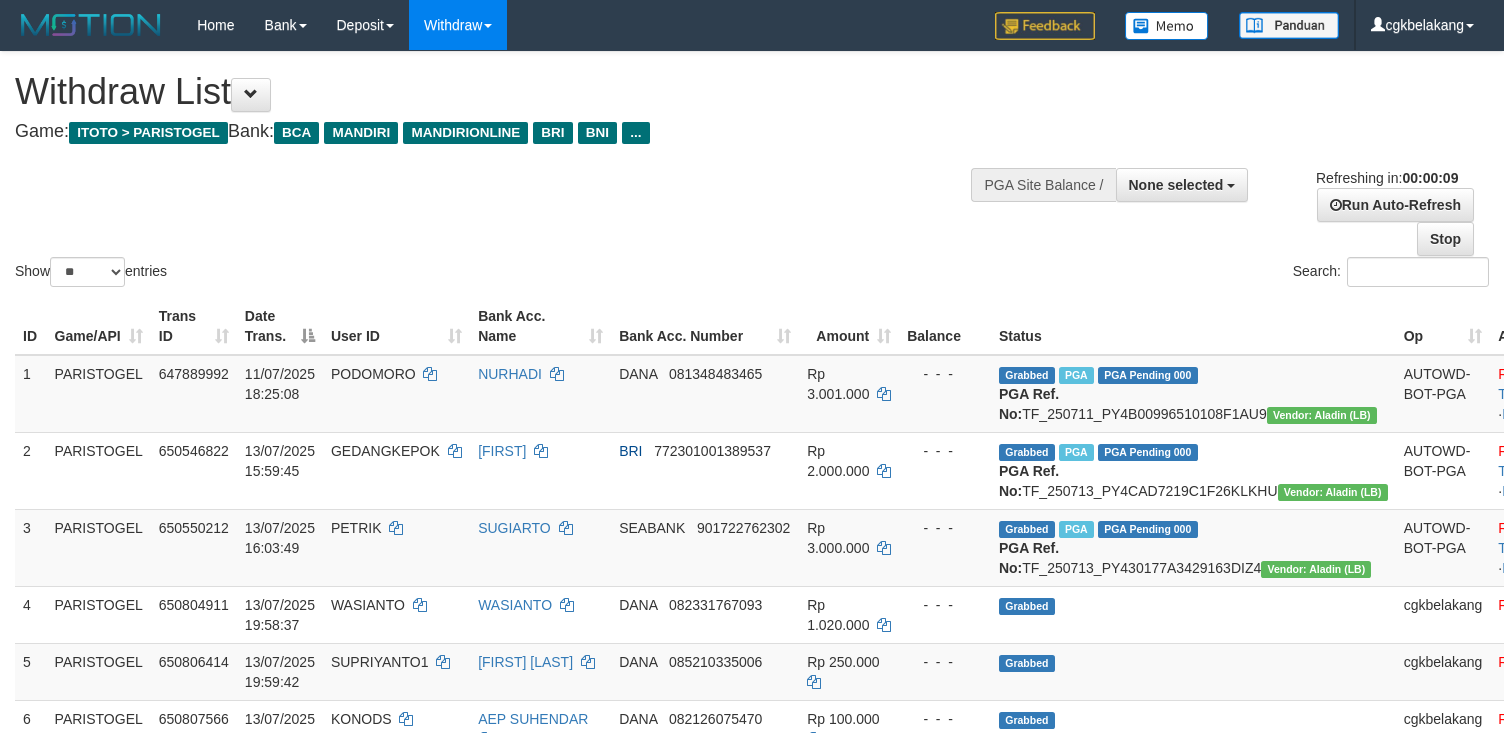 select 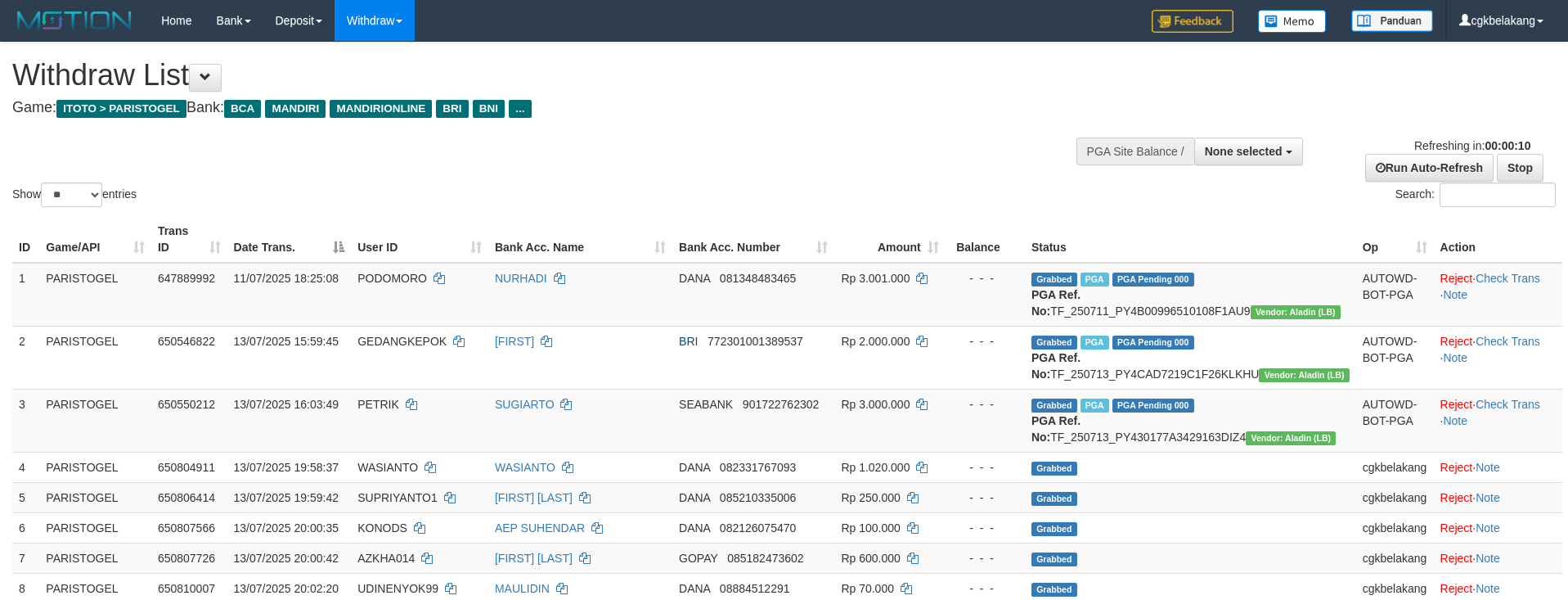 select 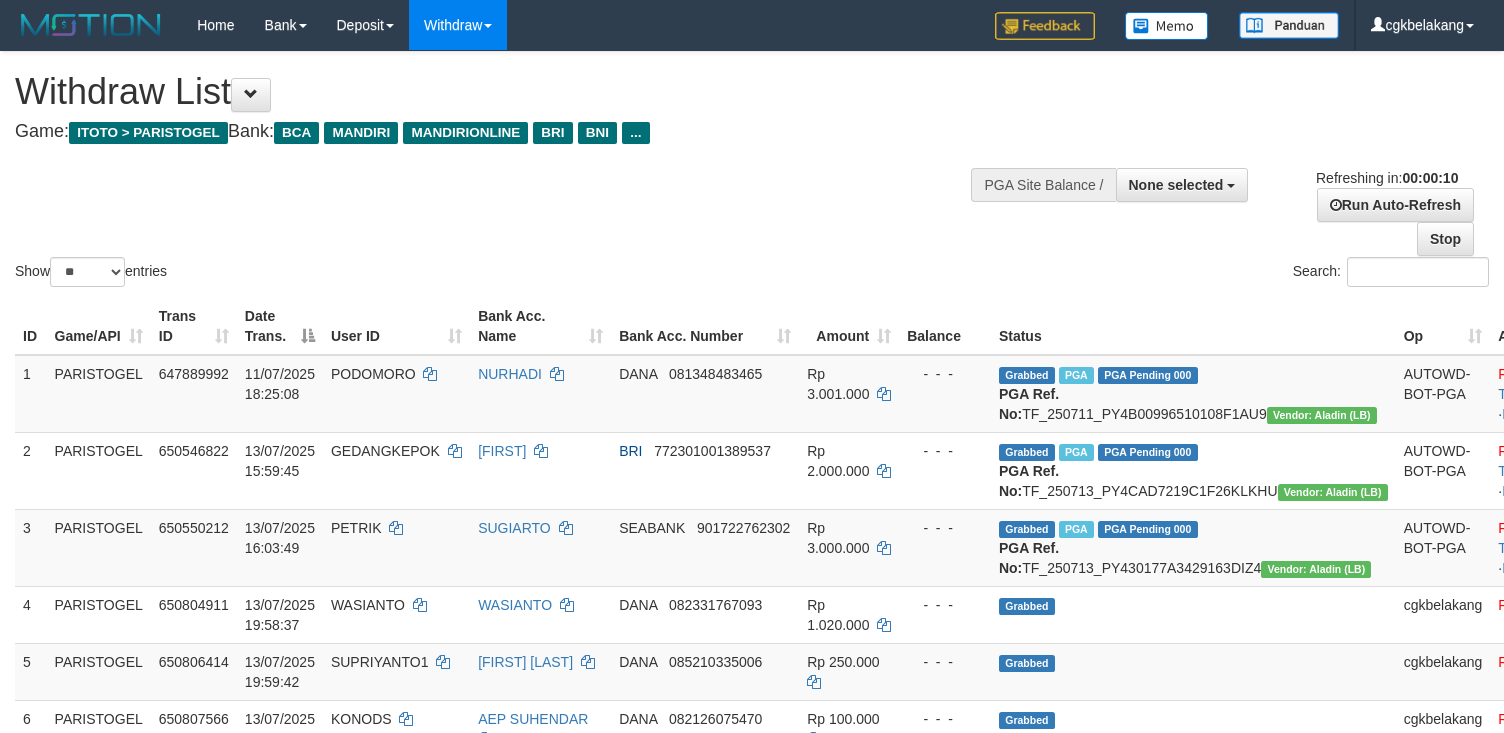 select 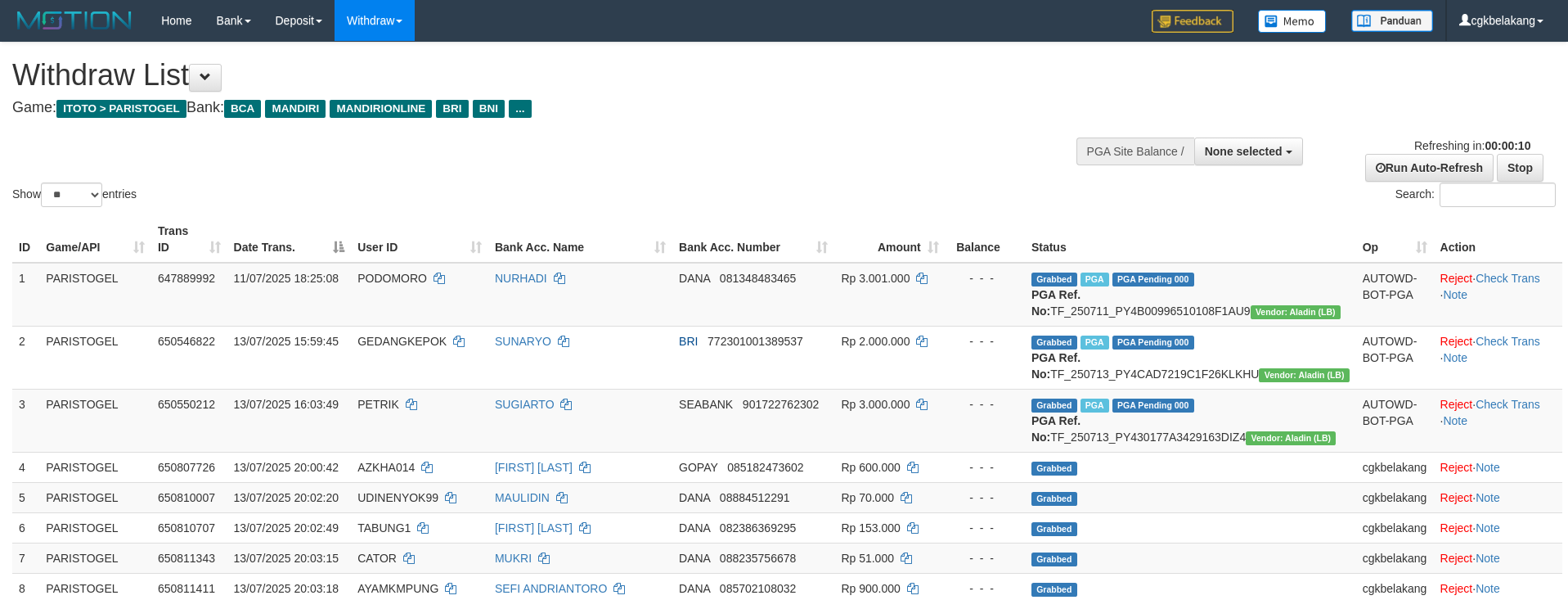 select 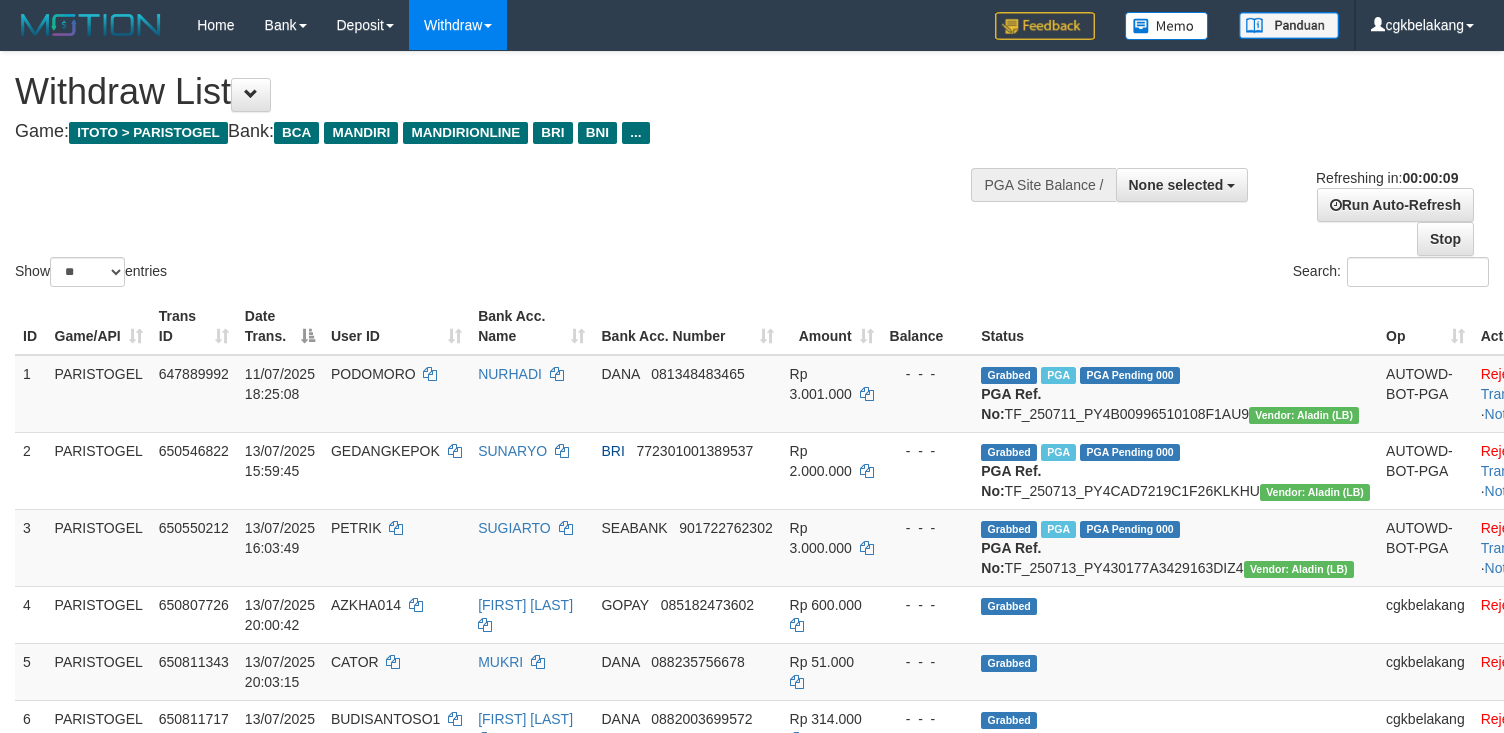 select 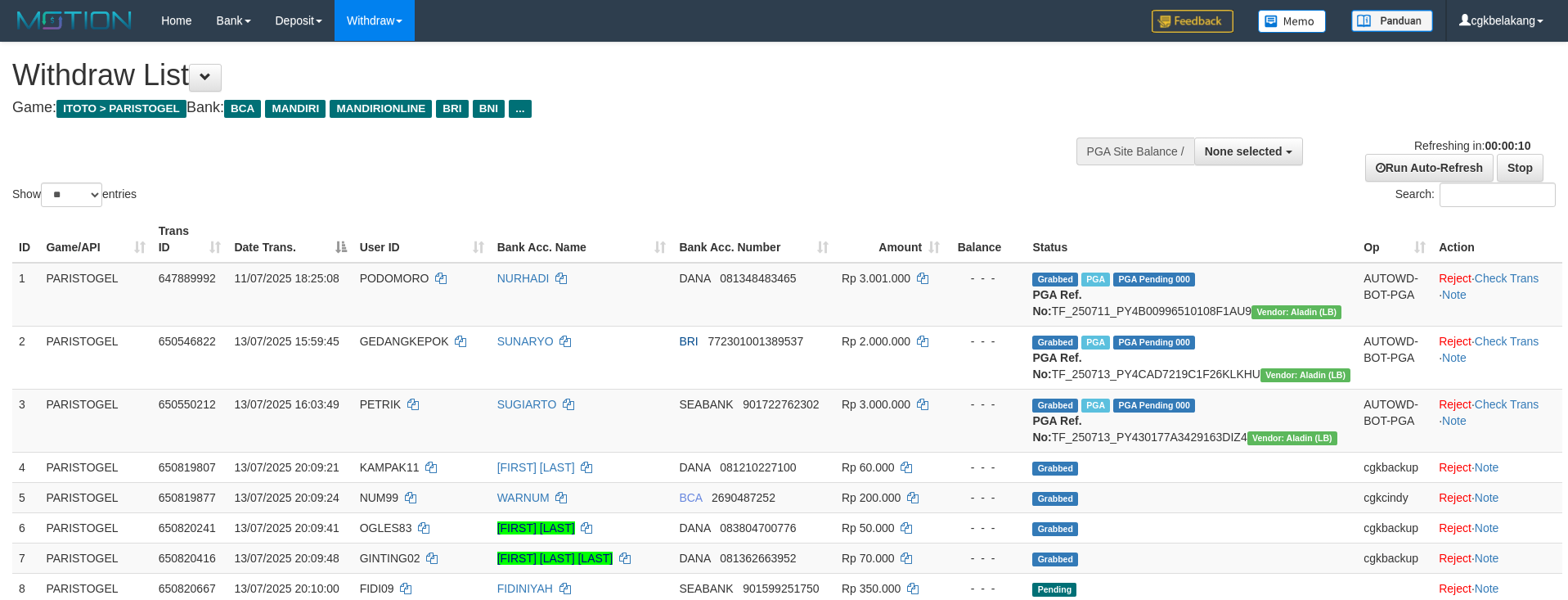 select 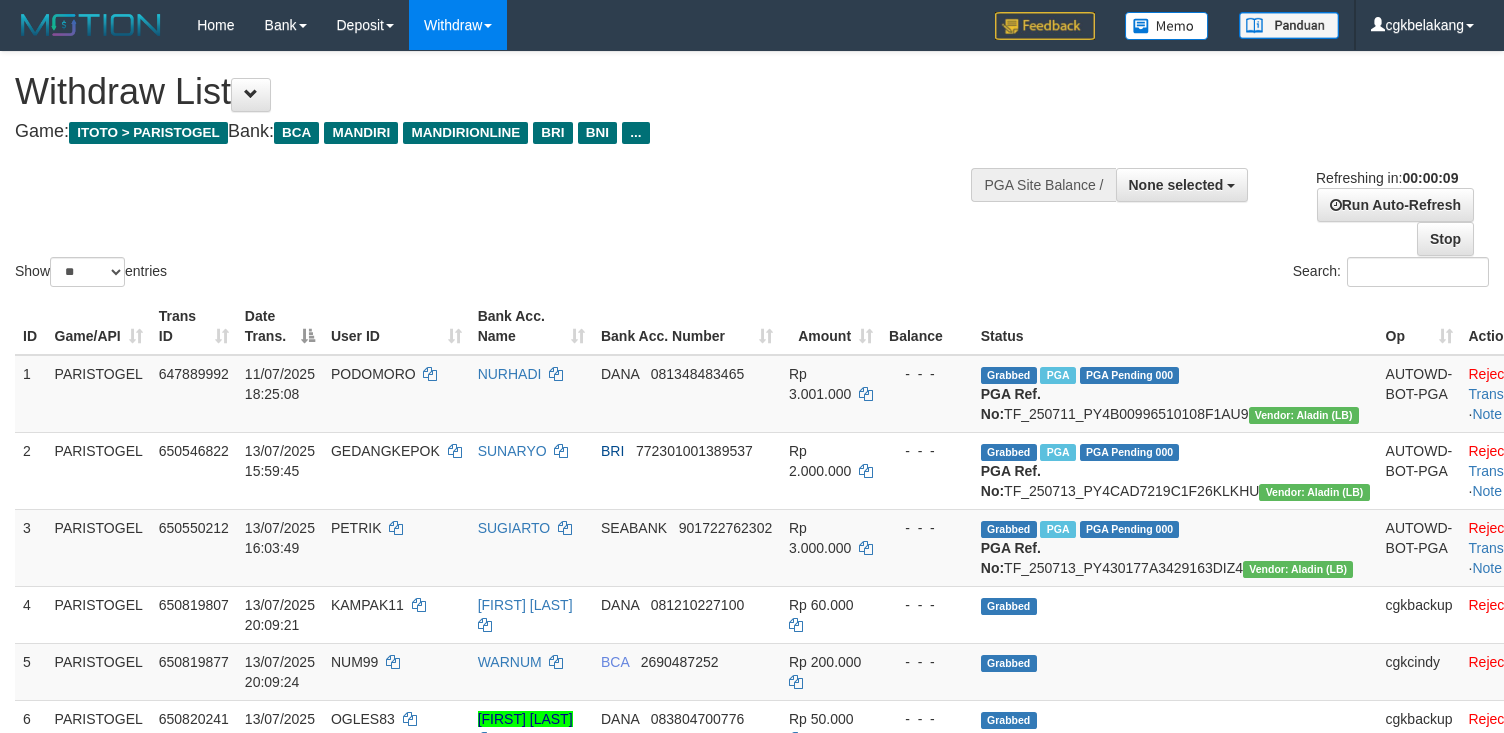 select 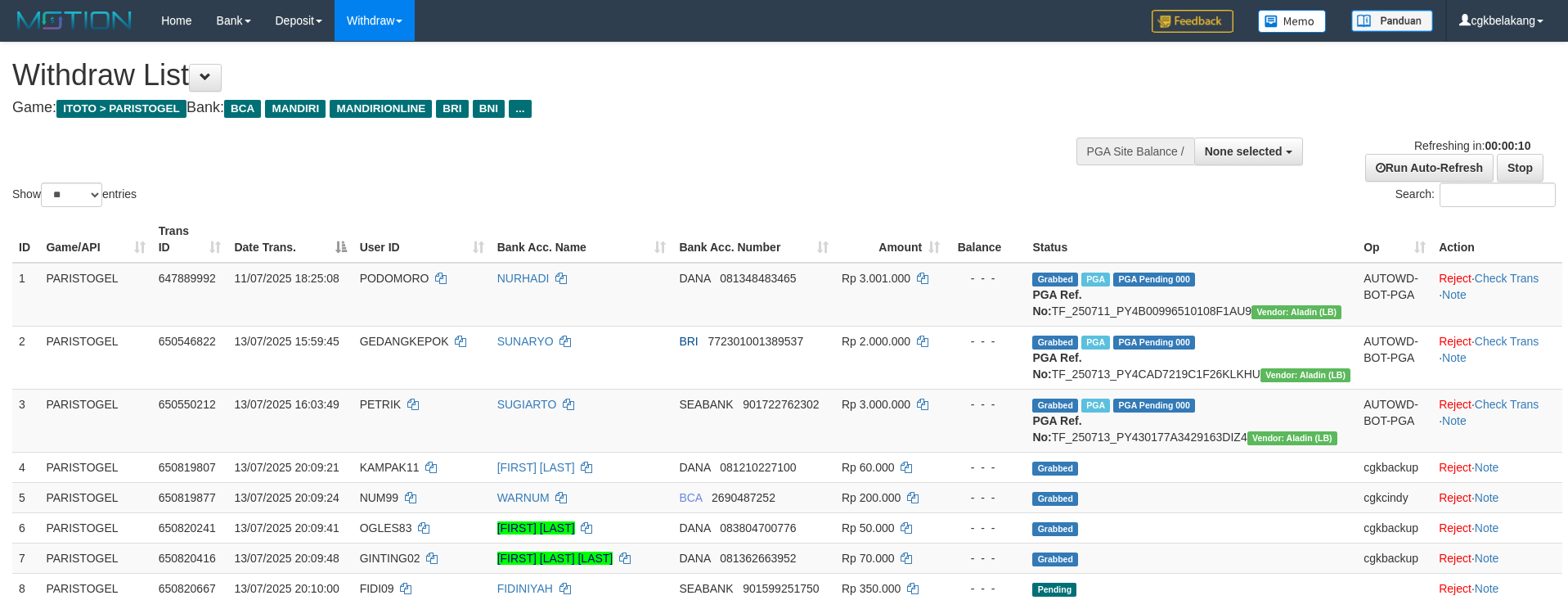 select 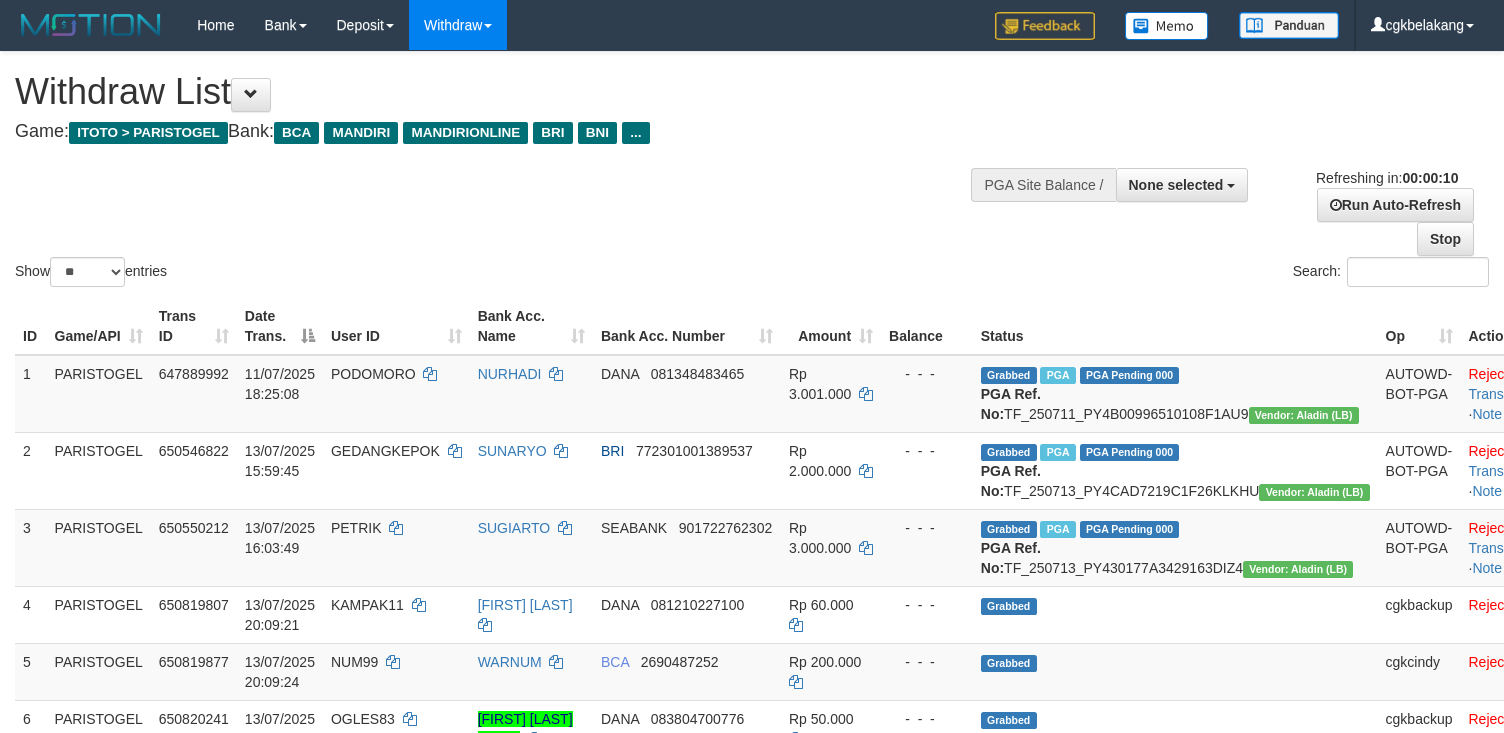 select 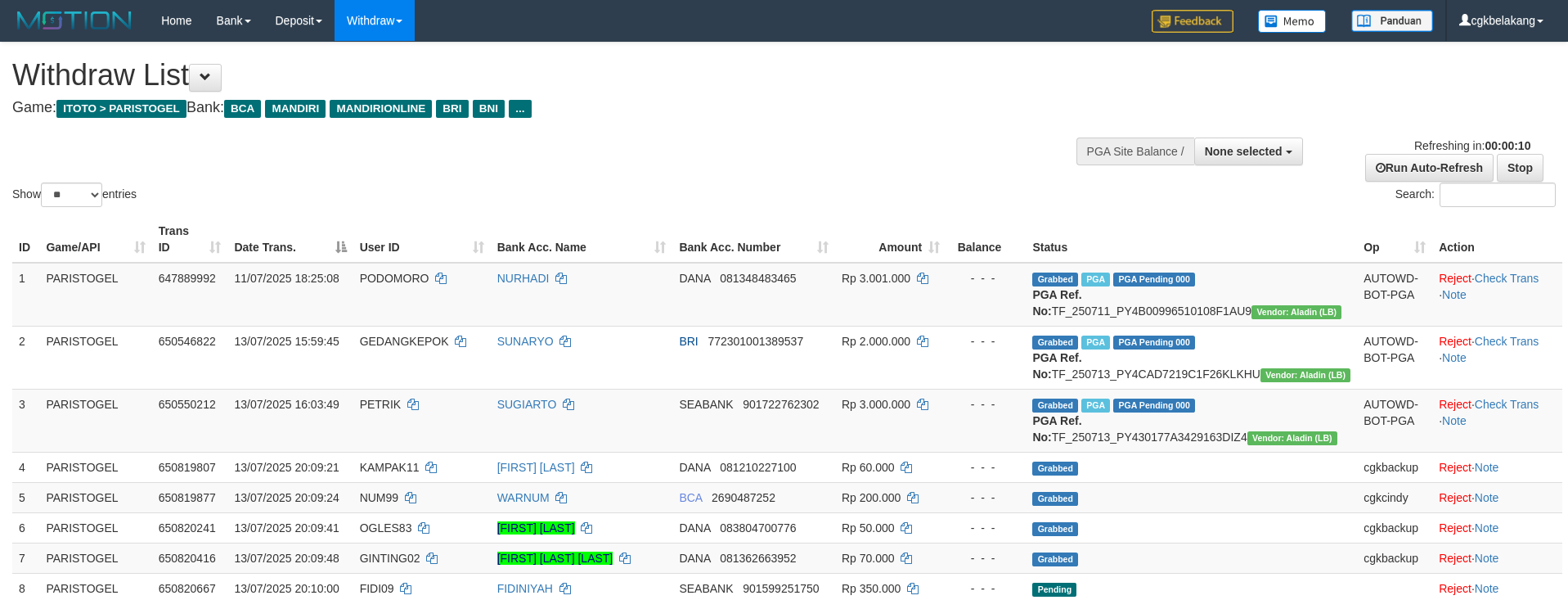select 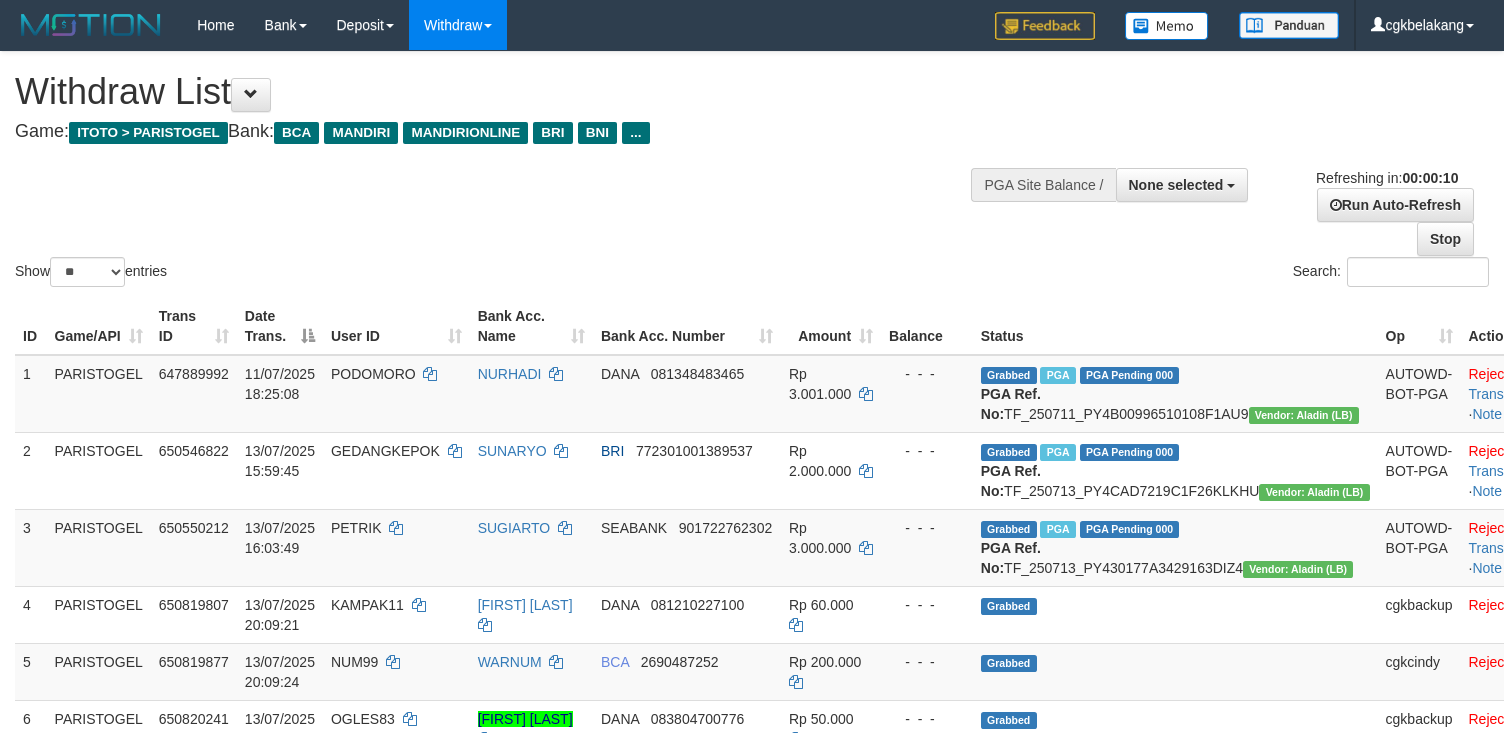select 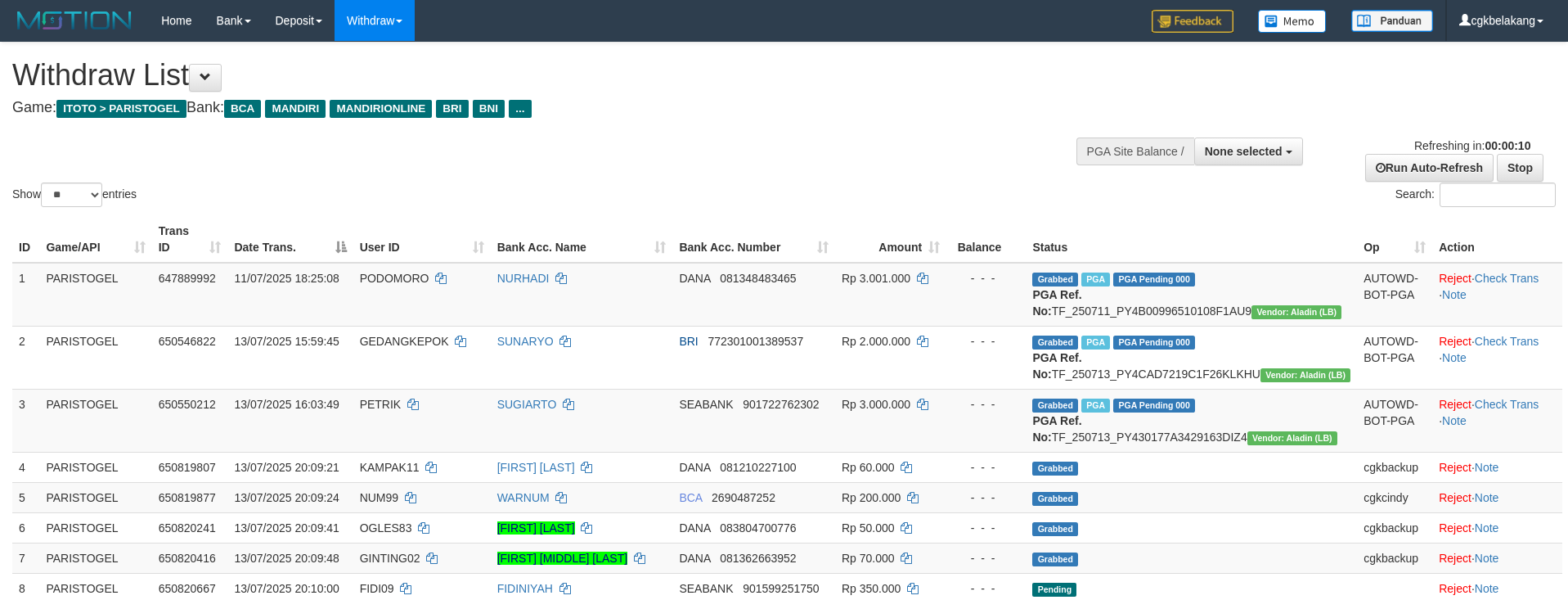 select 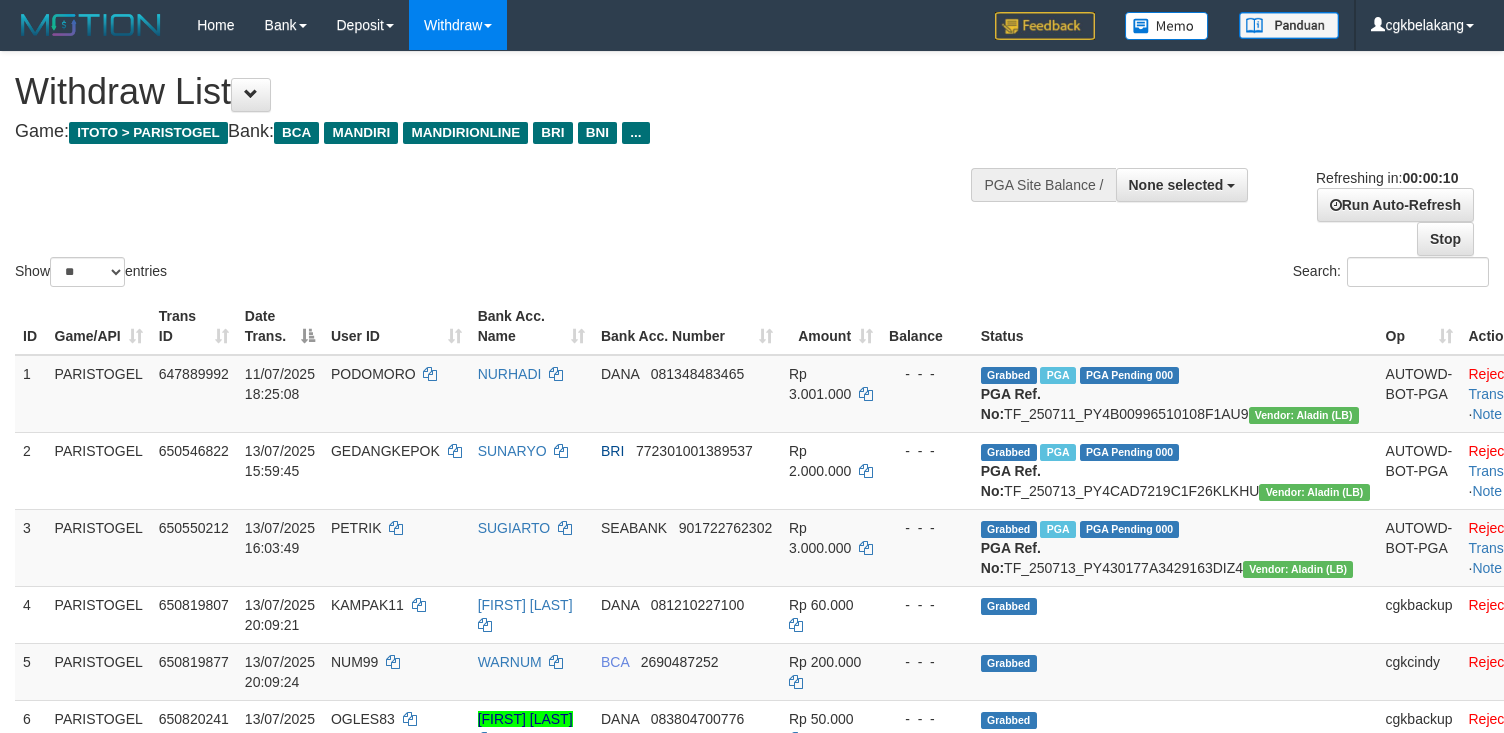 select 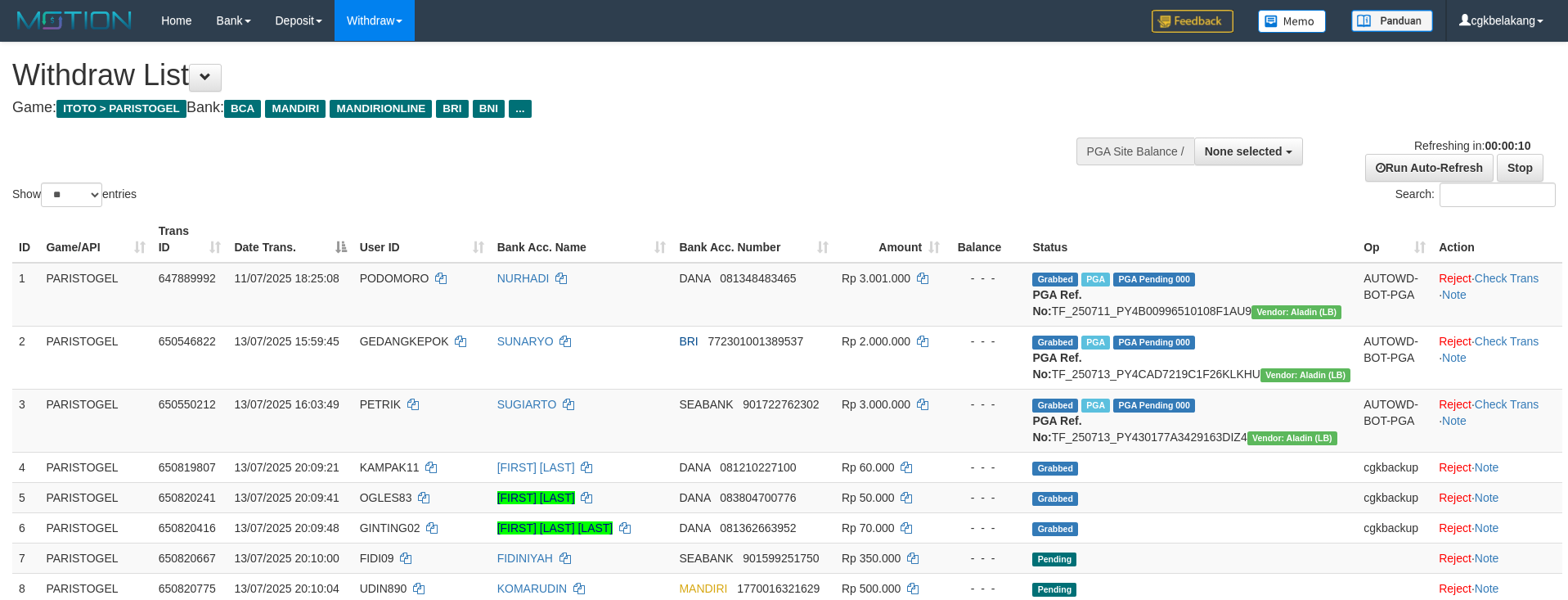 select 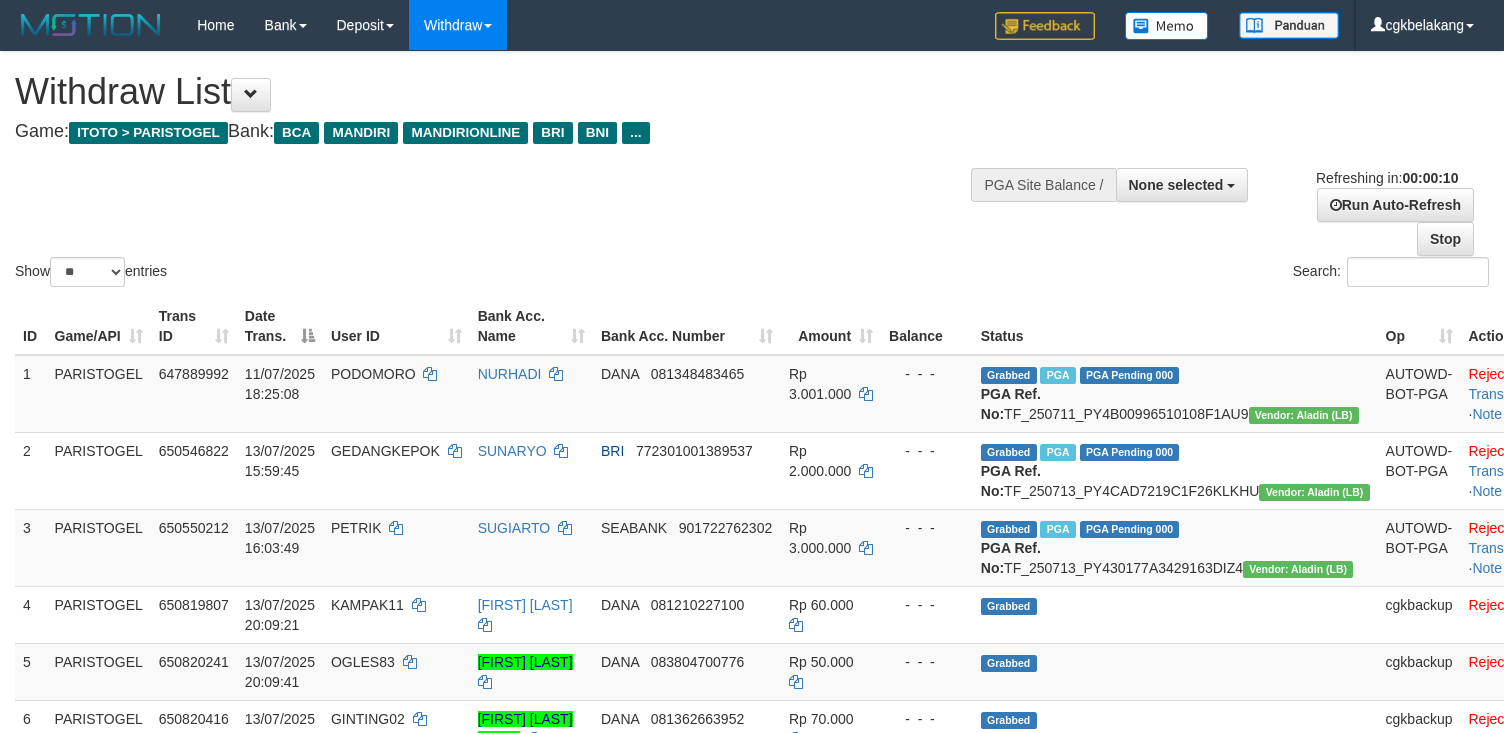 select 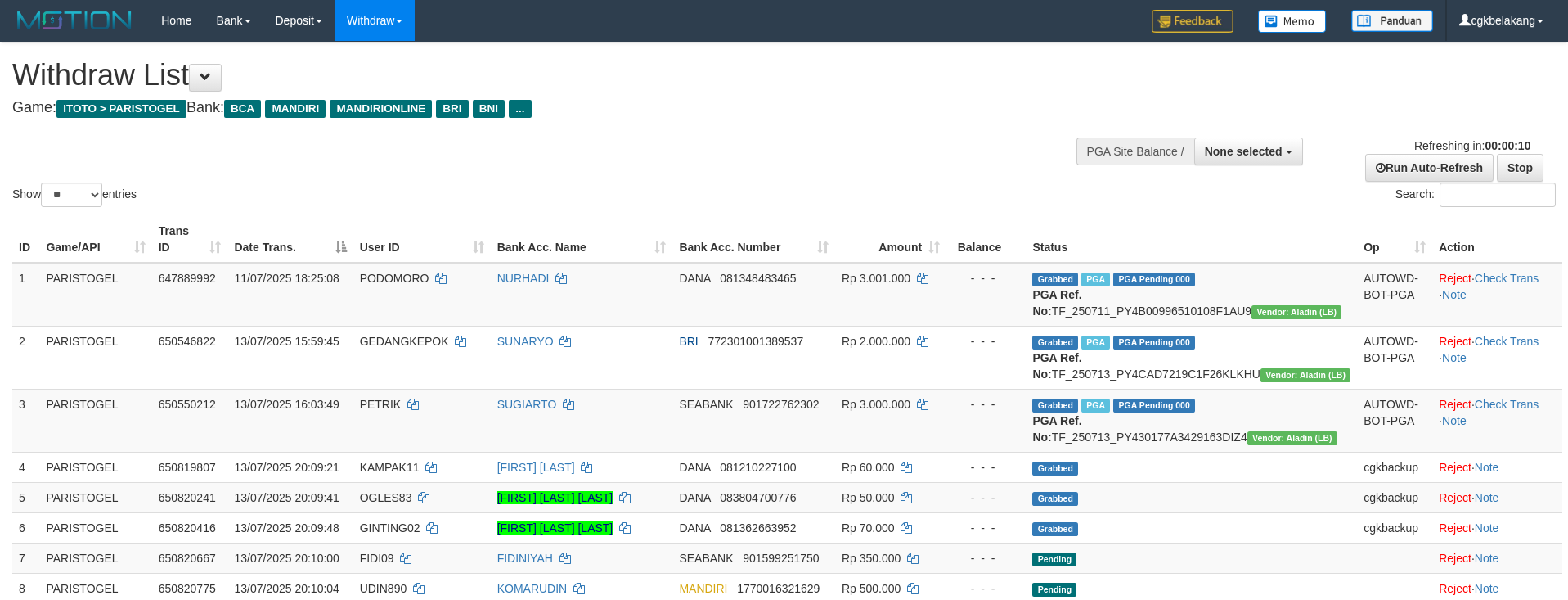 select 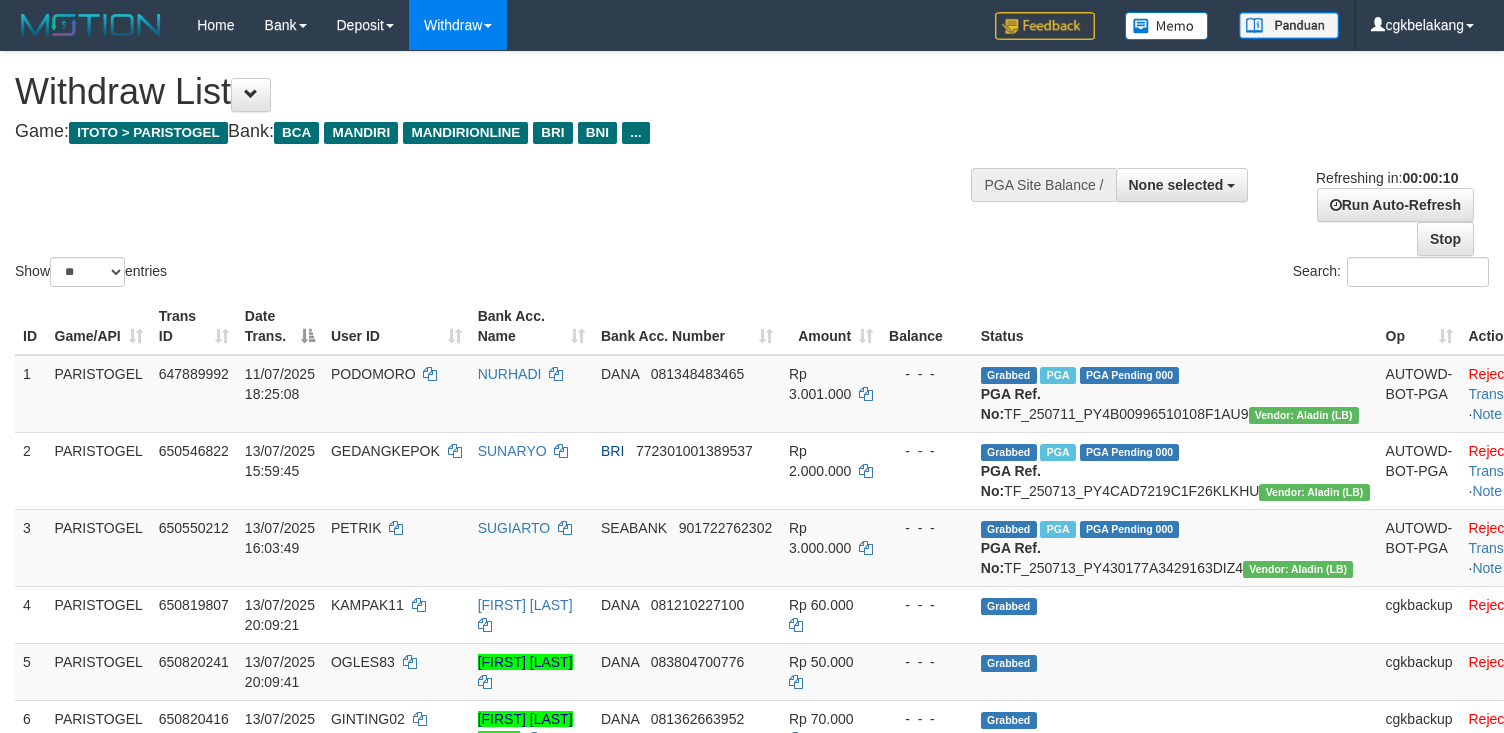 select 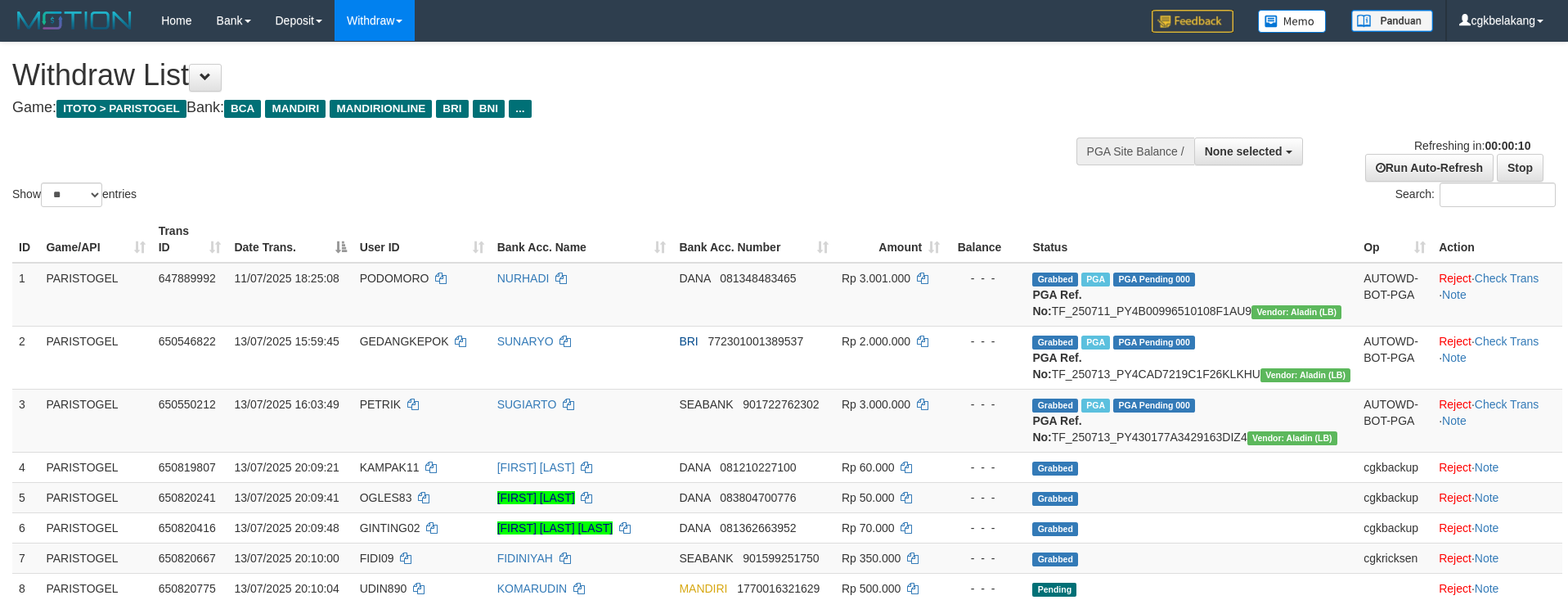 select 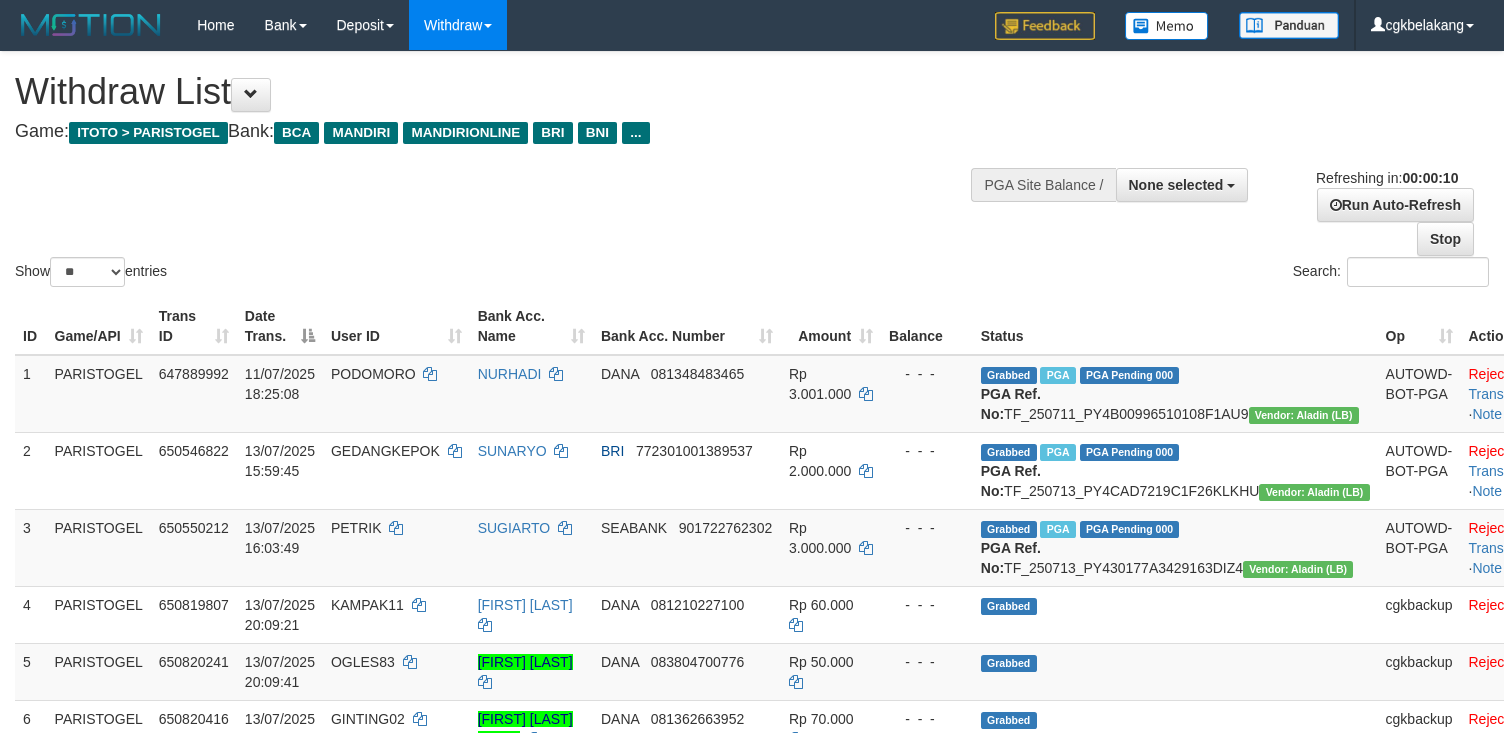 select 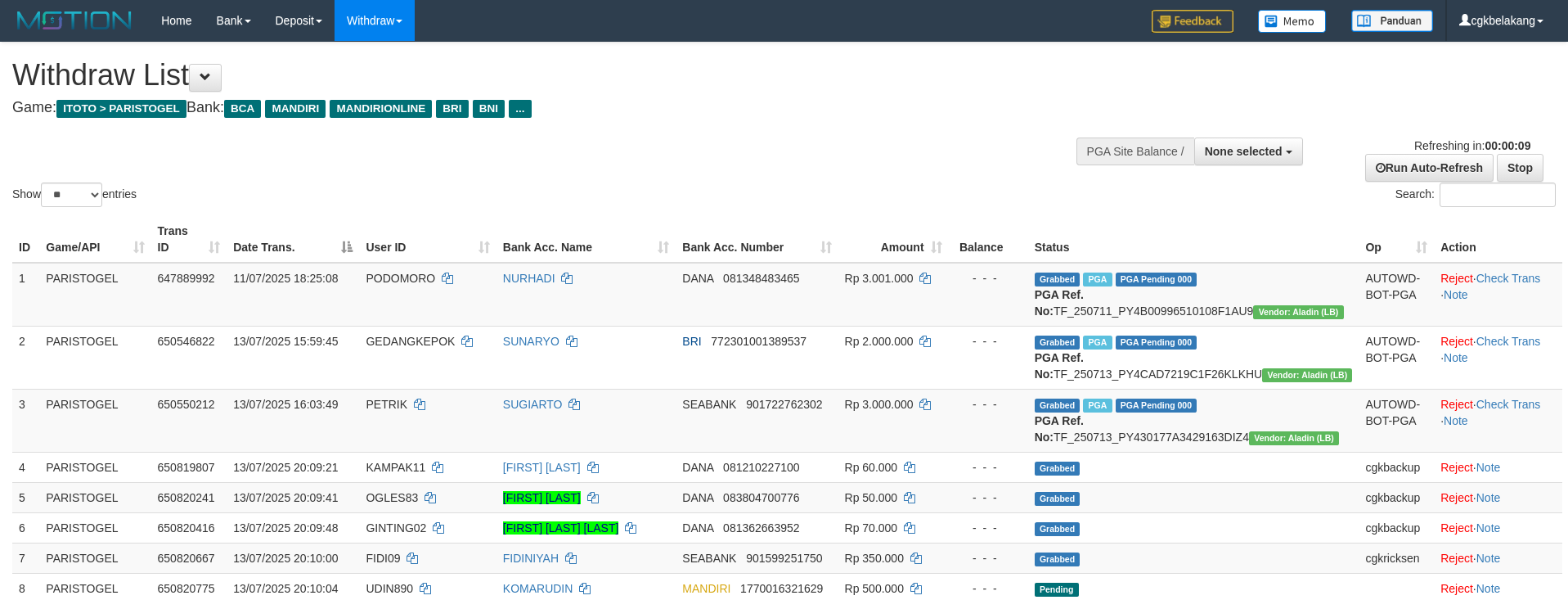 select 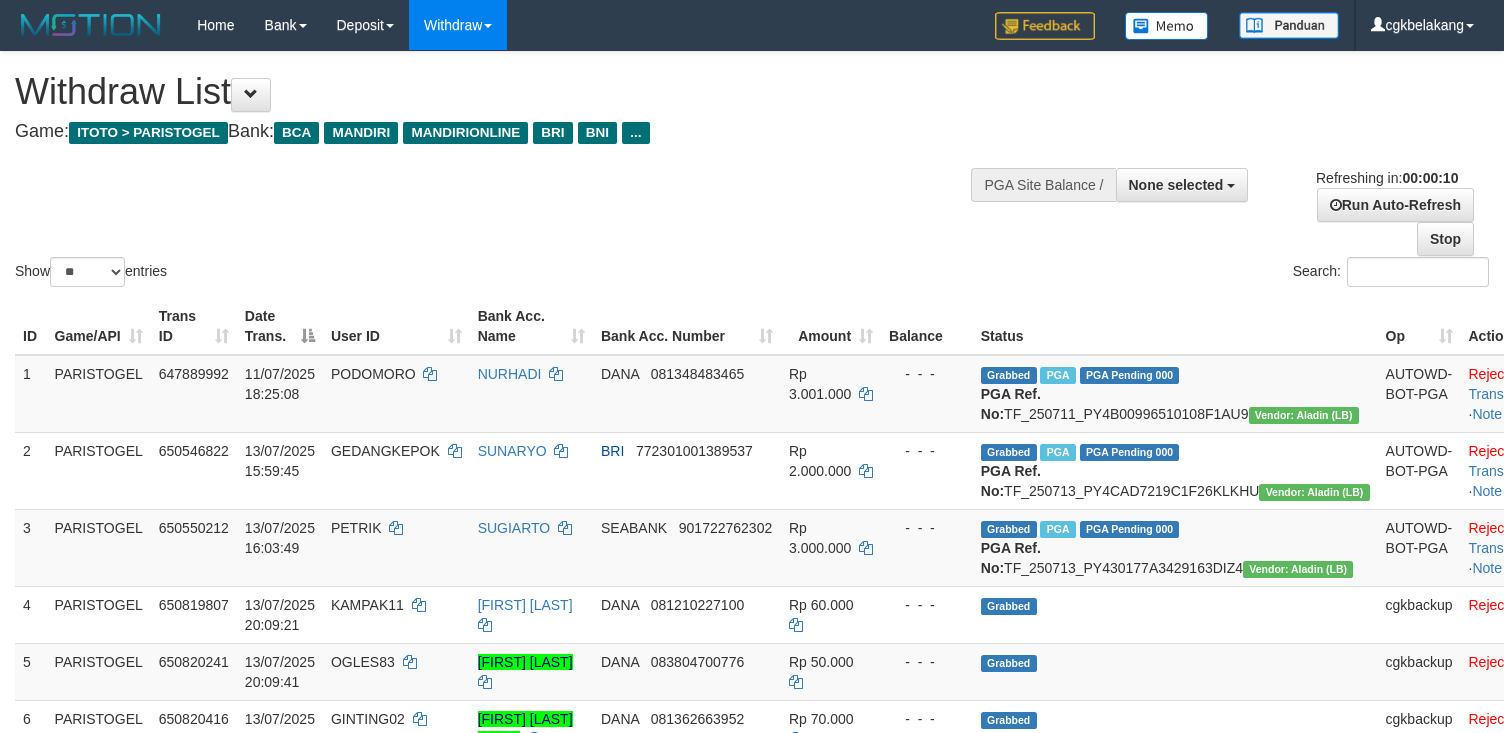 select 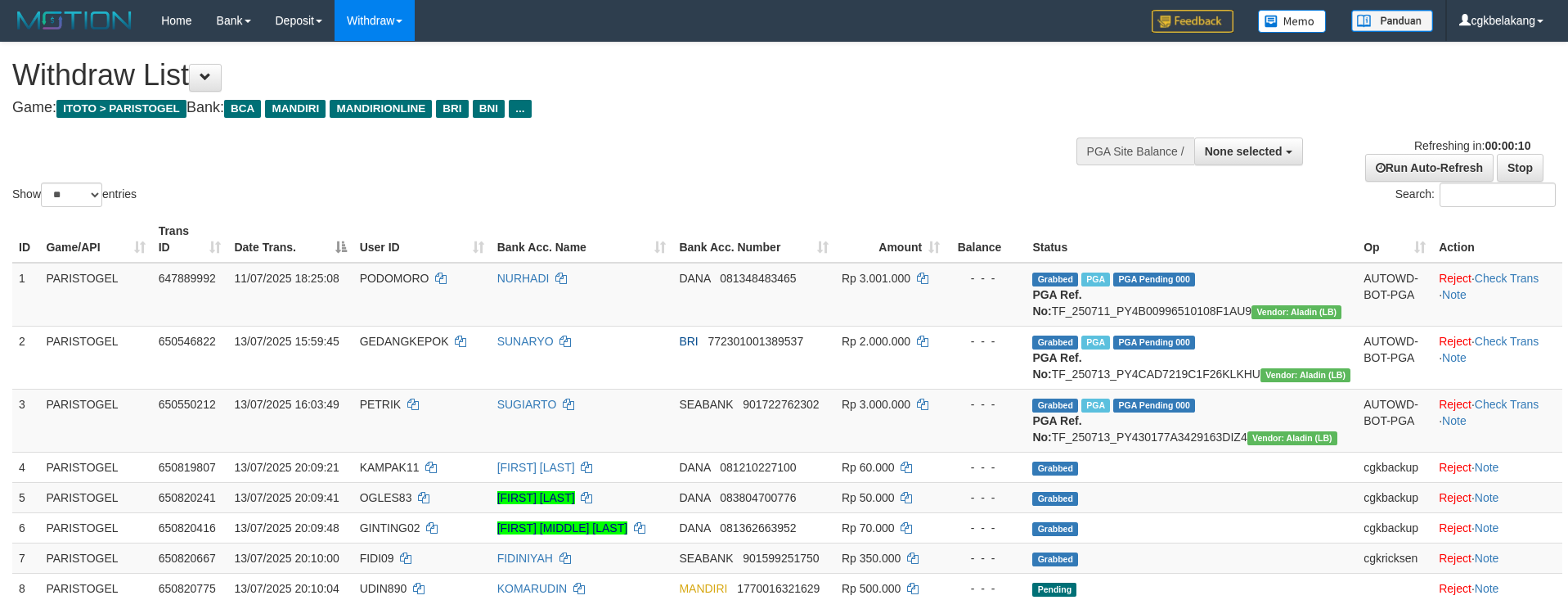 select 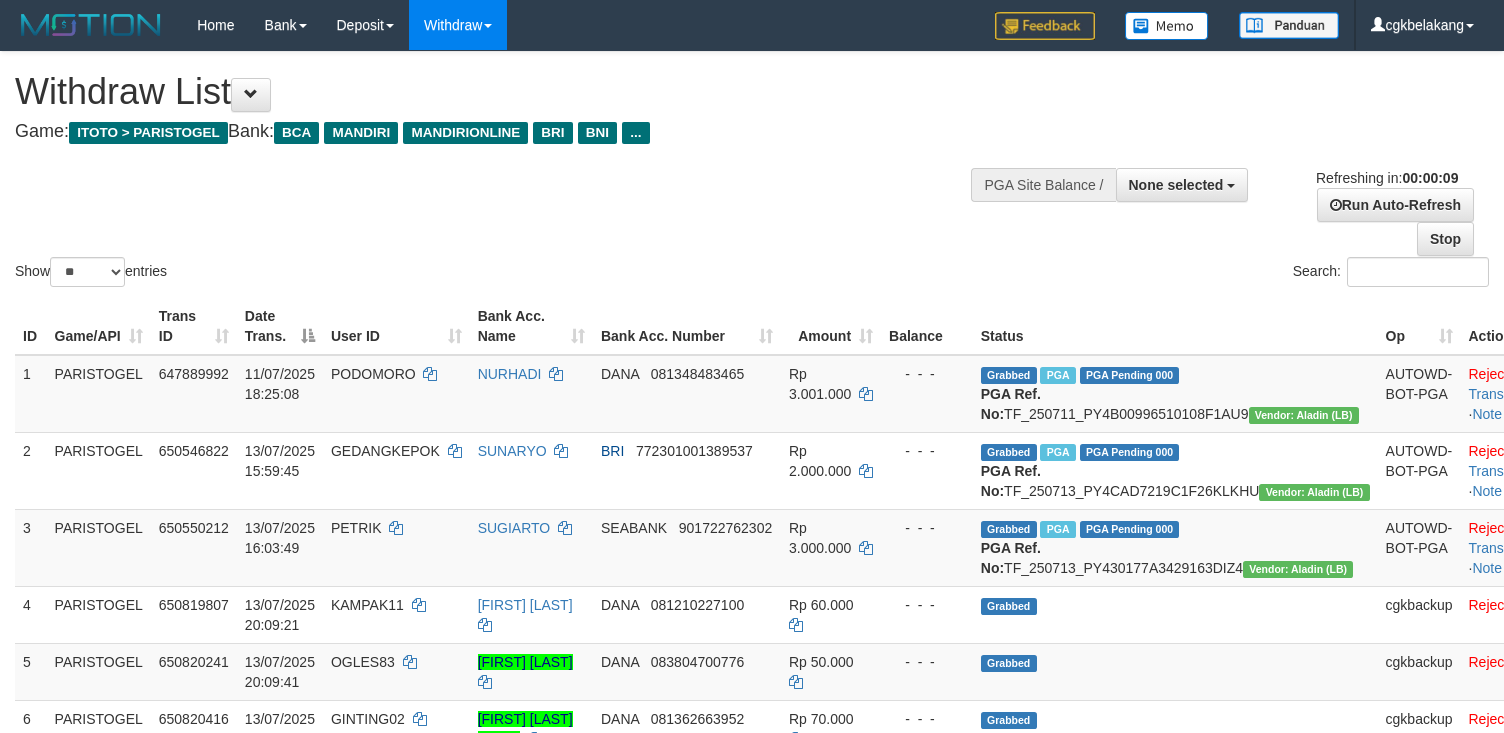 select 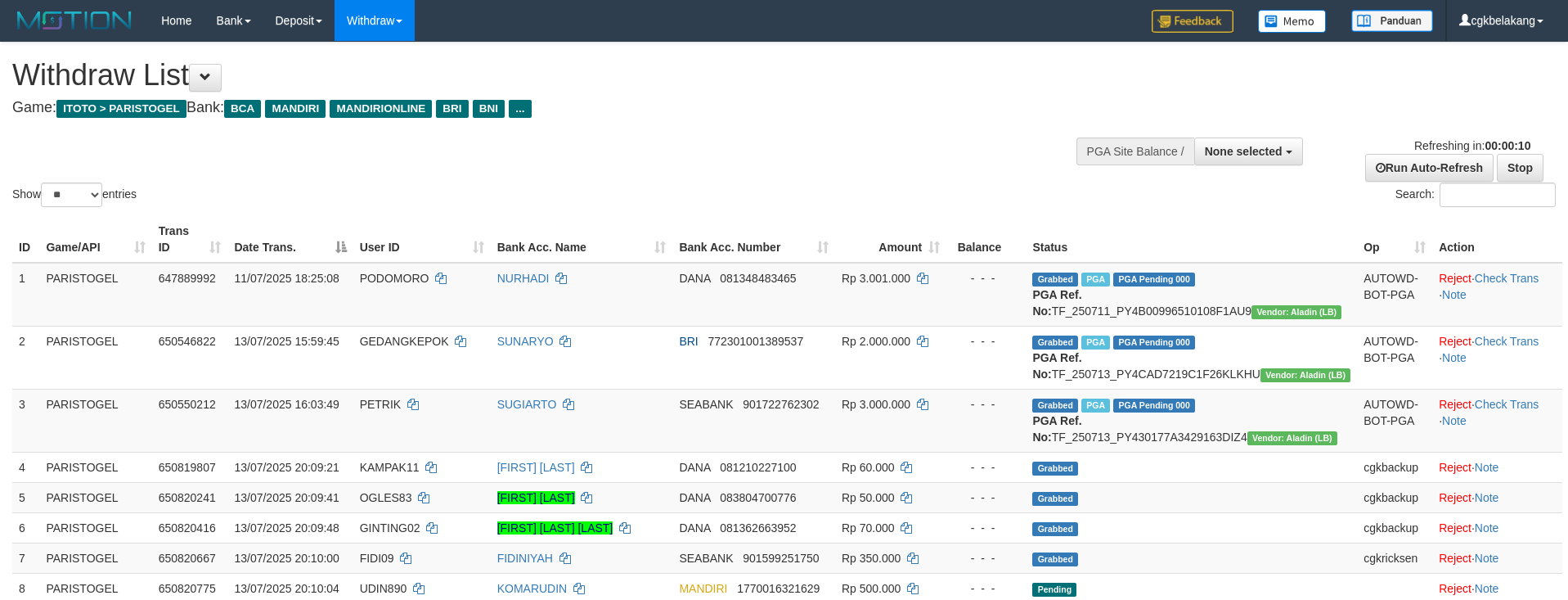 select 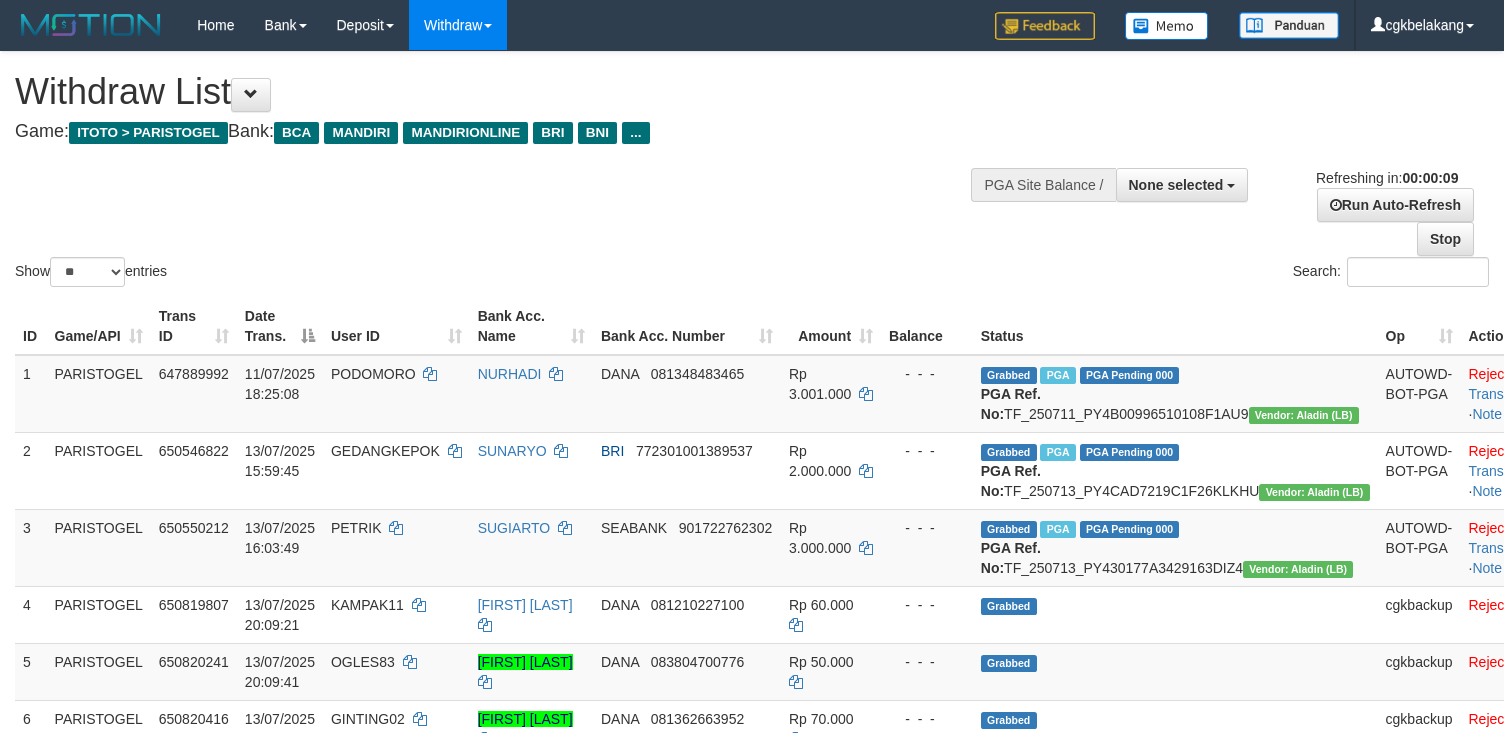 select 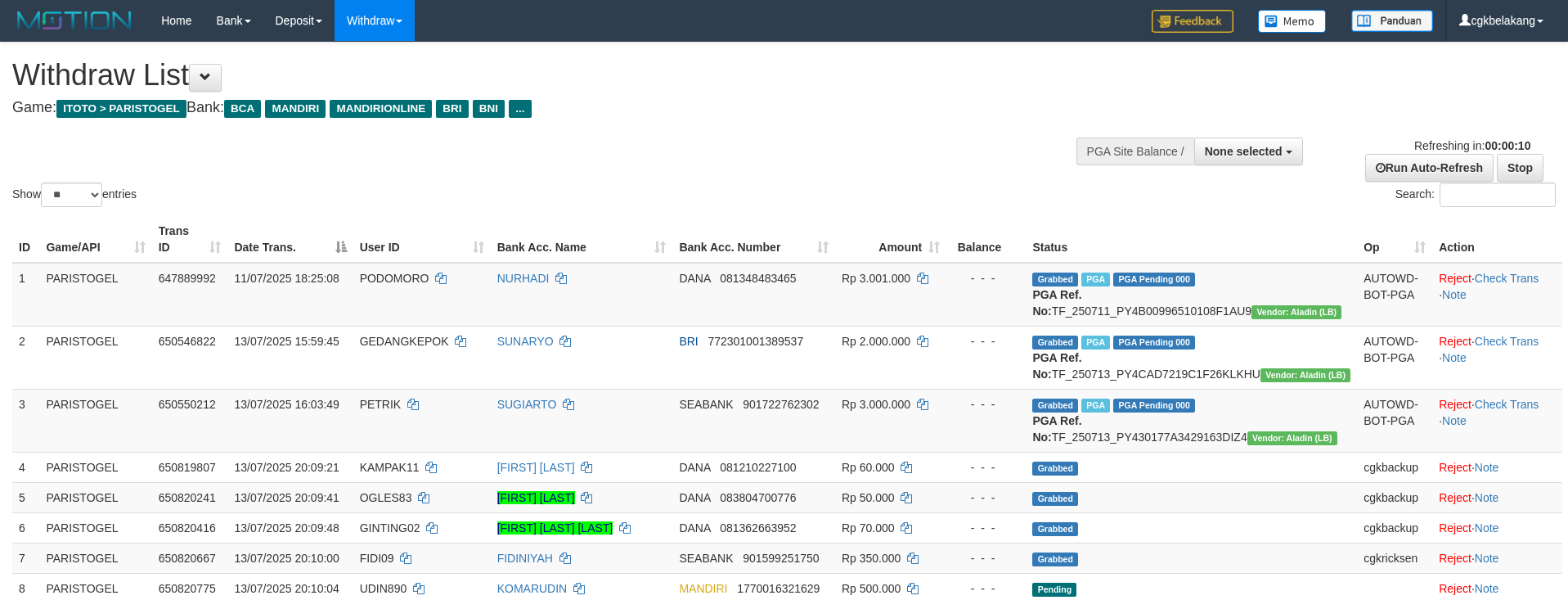select 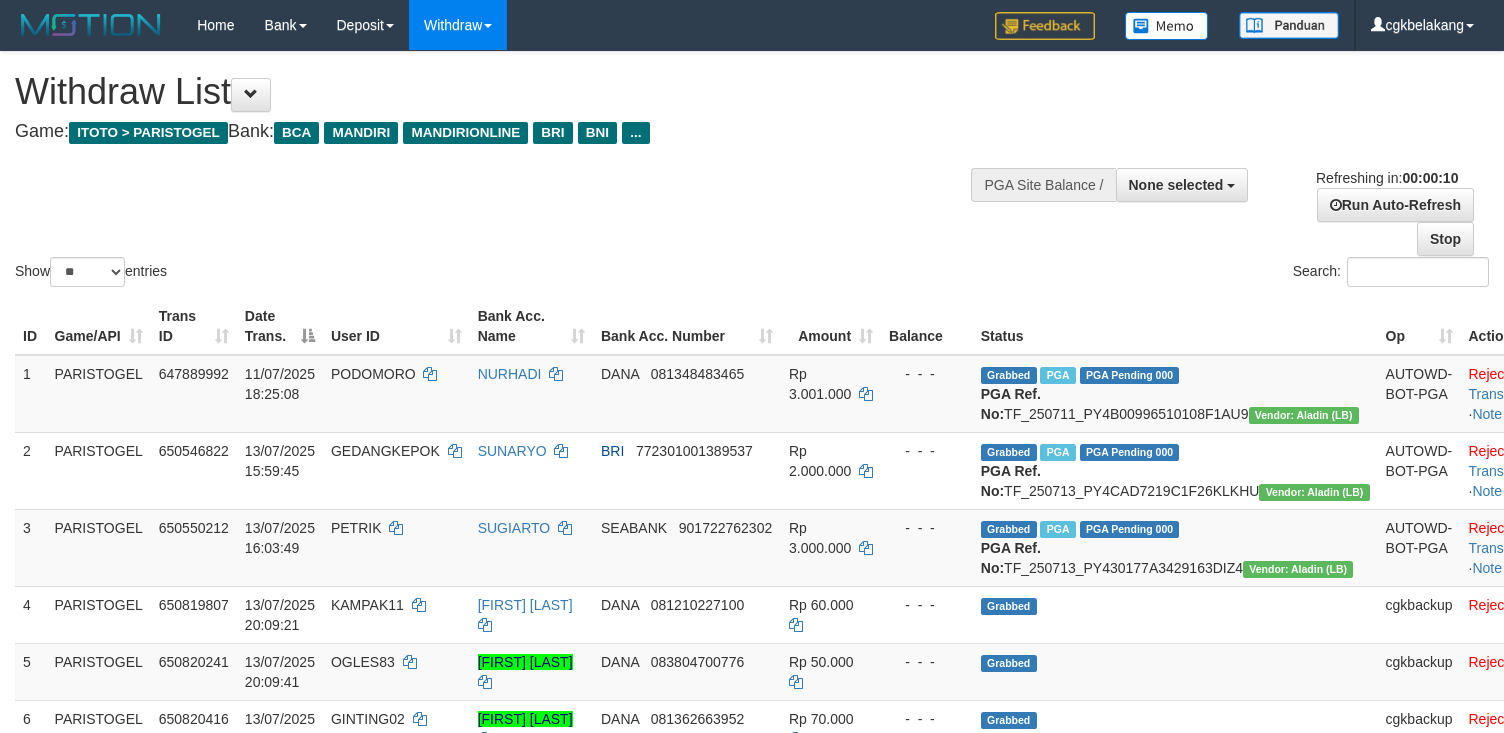 select 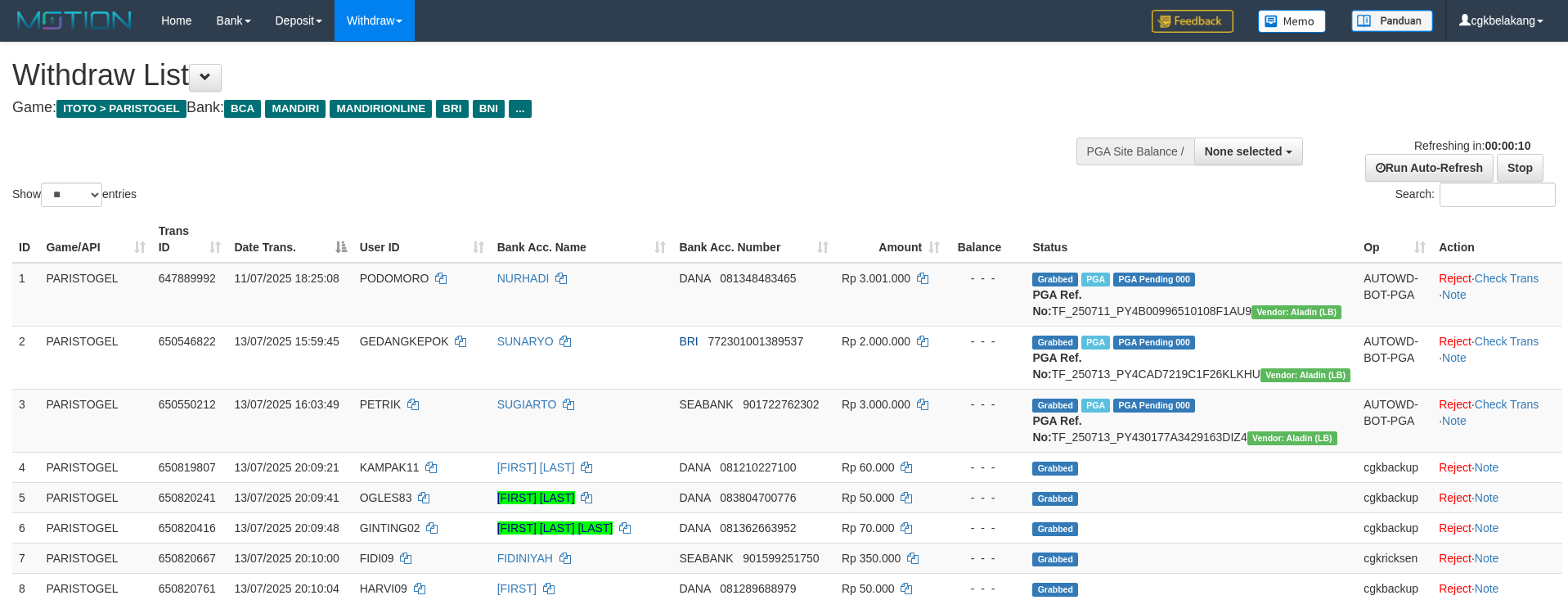 select 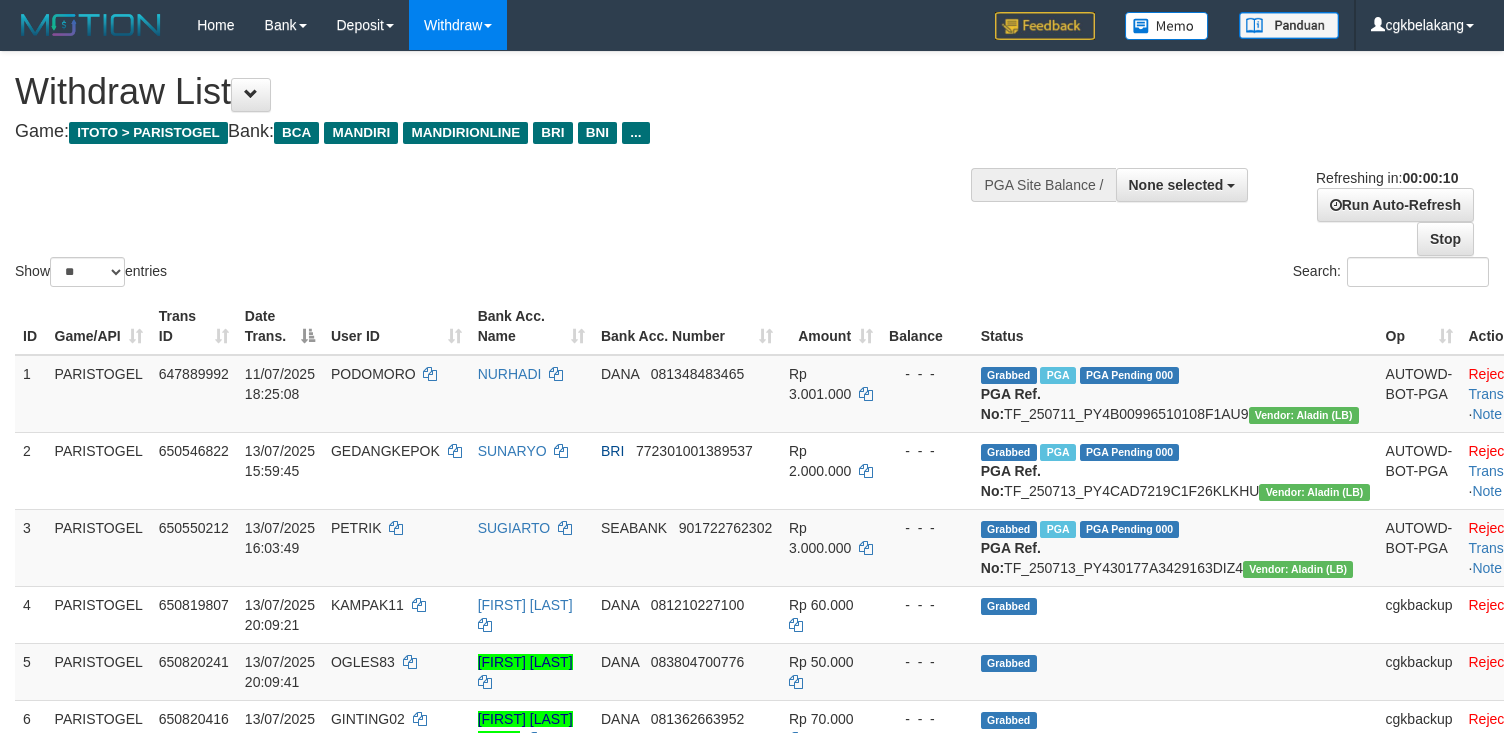 select 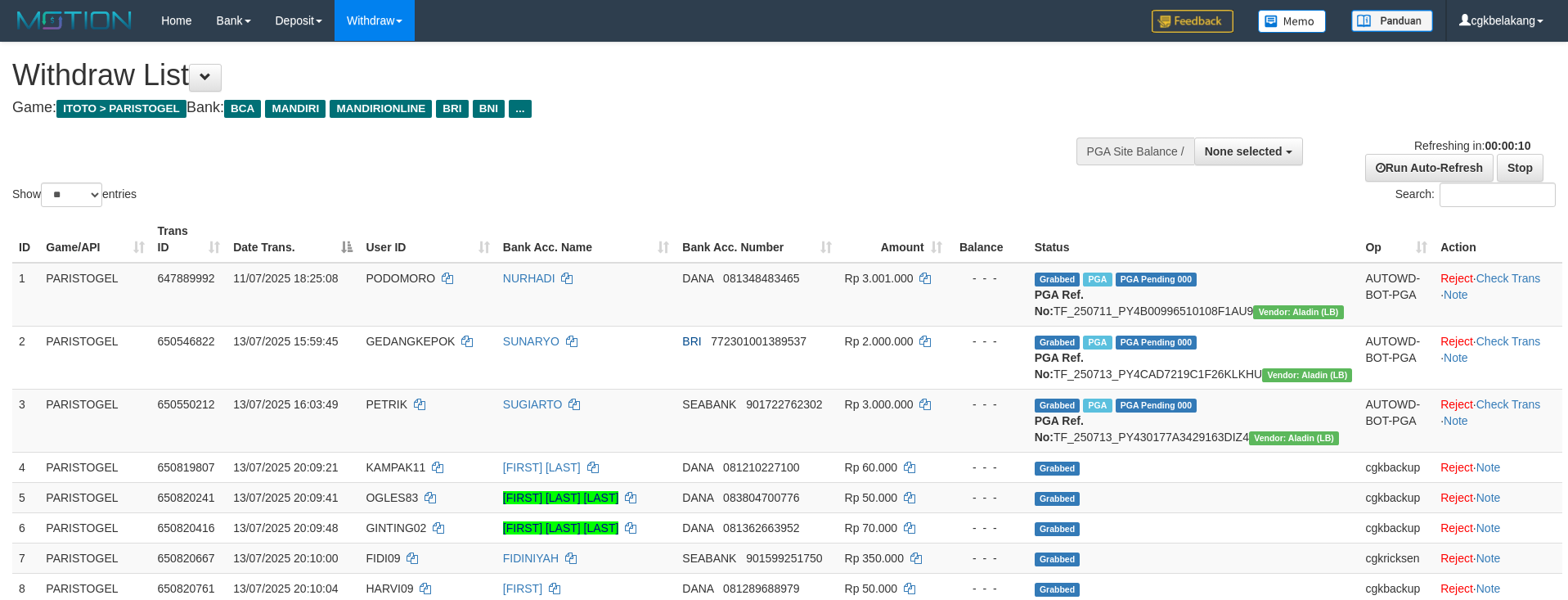 select 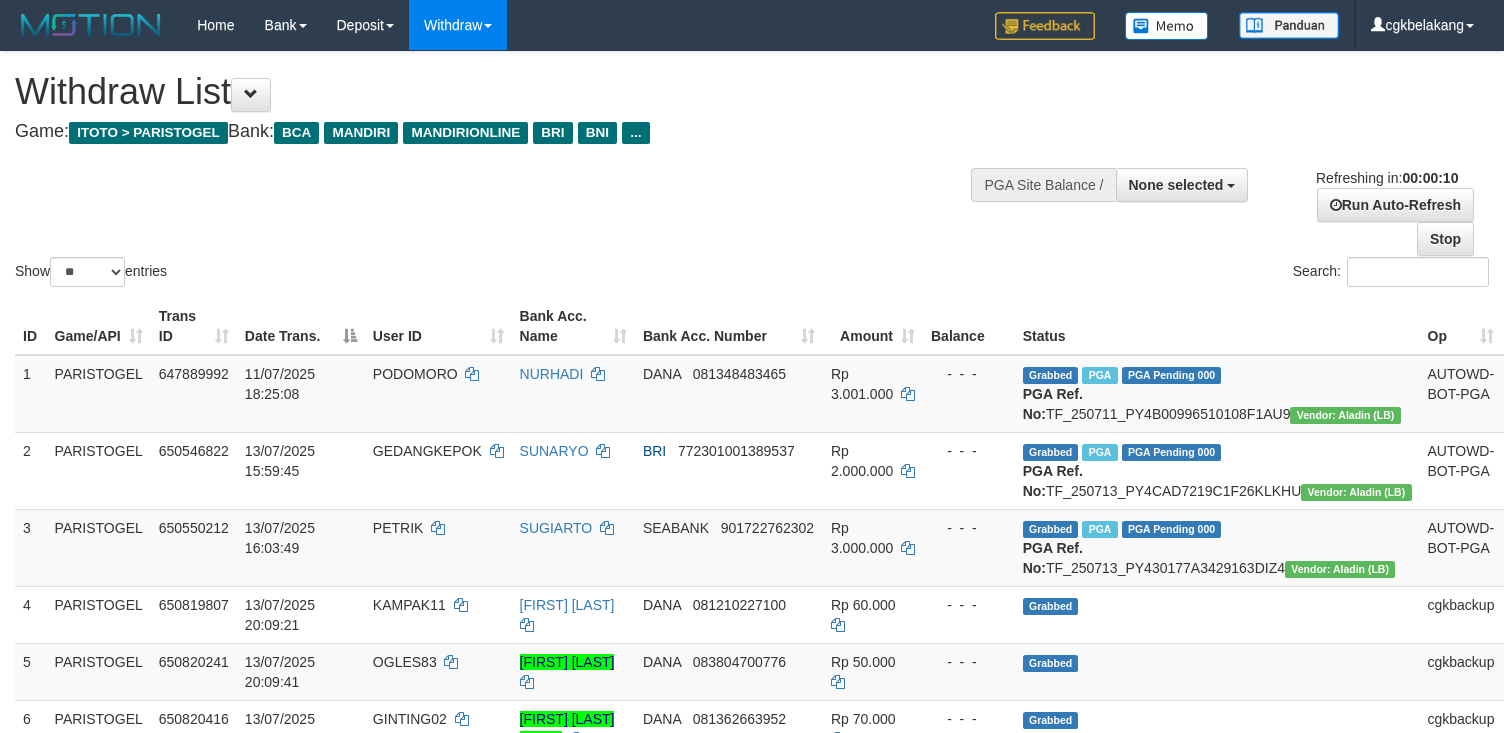 select 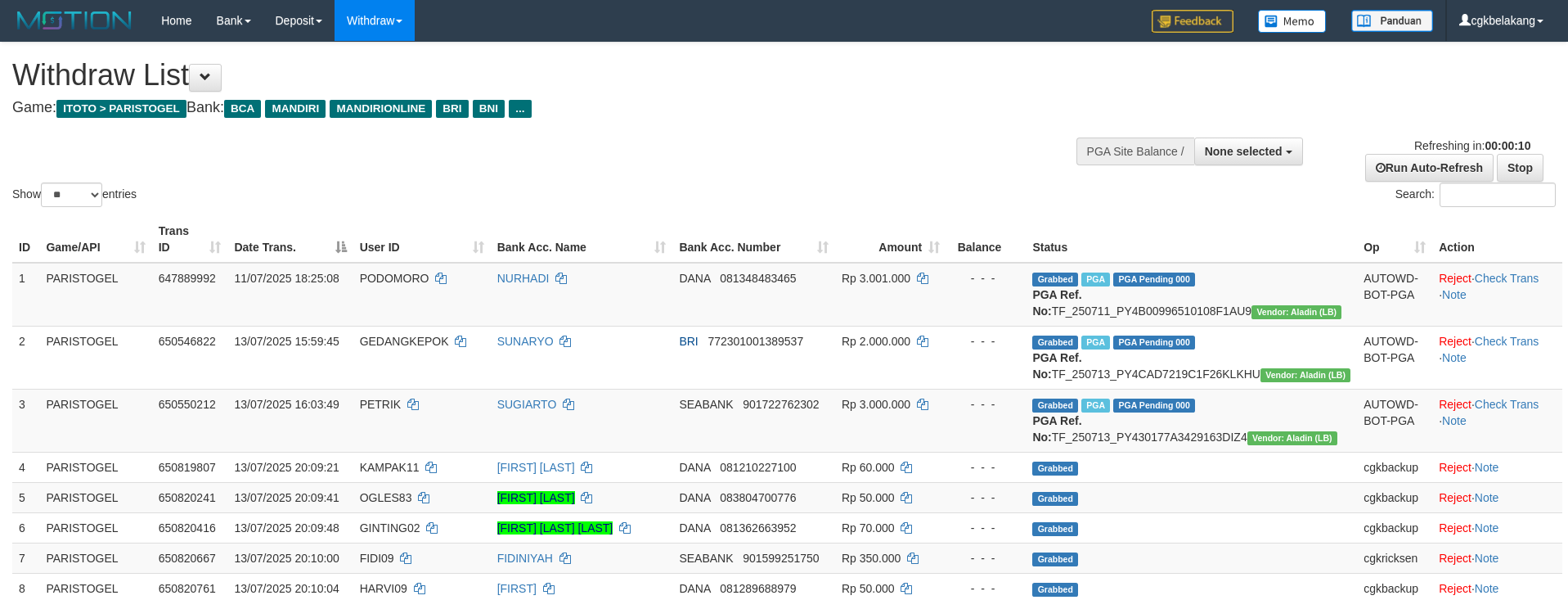 select 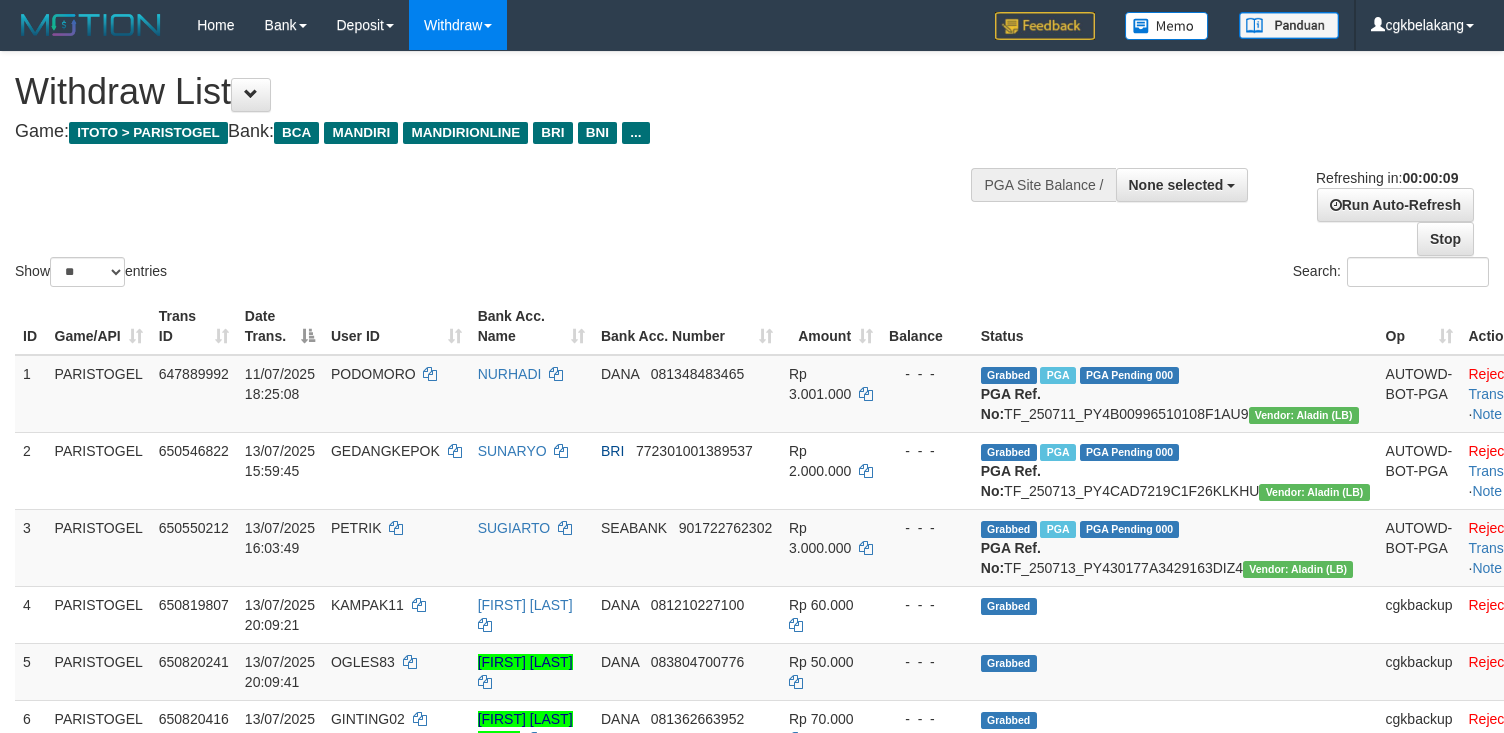 select 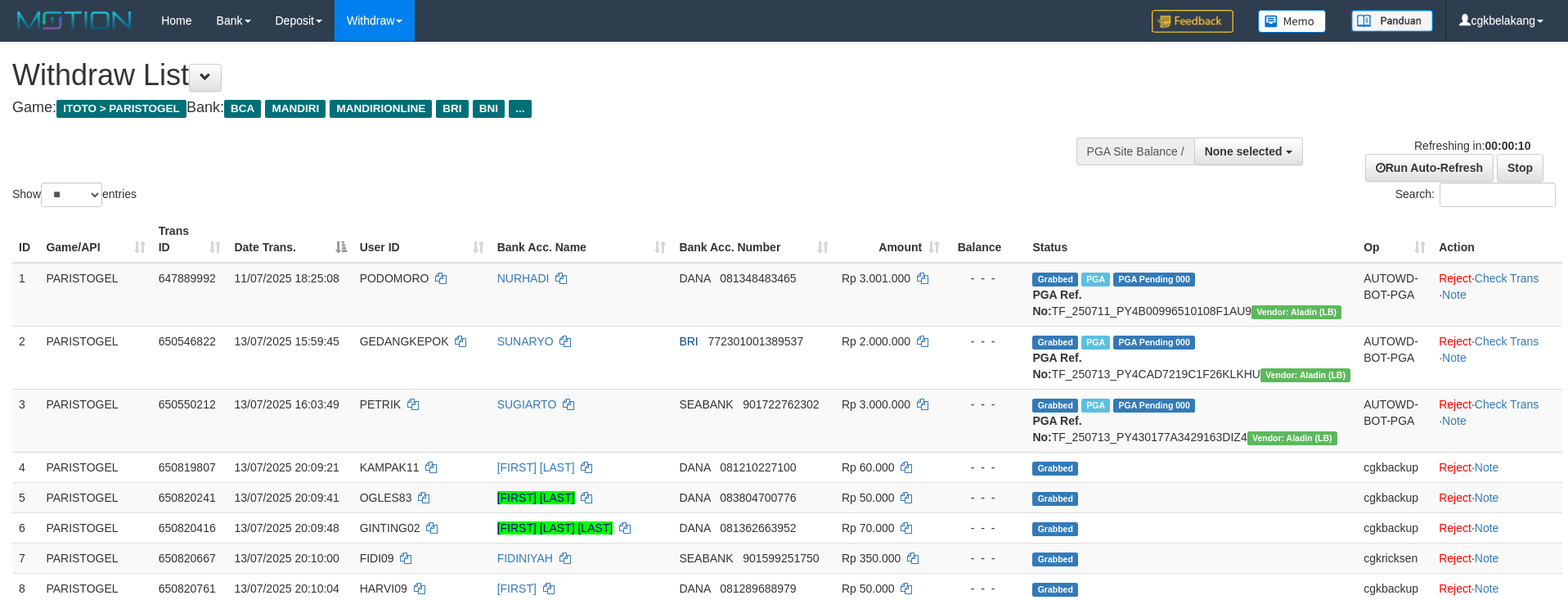 select 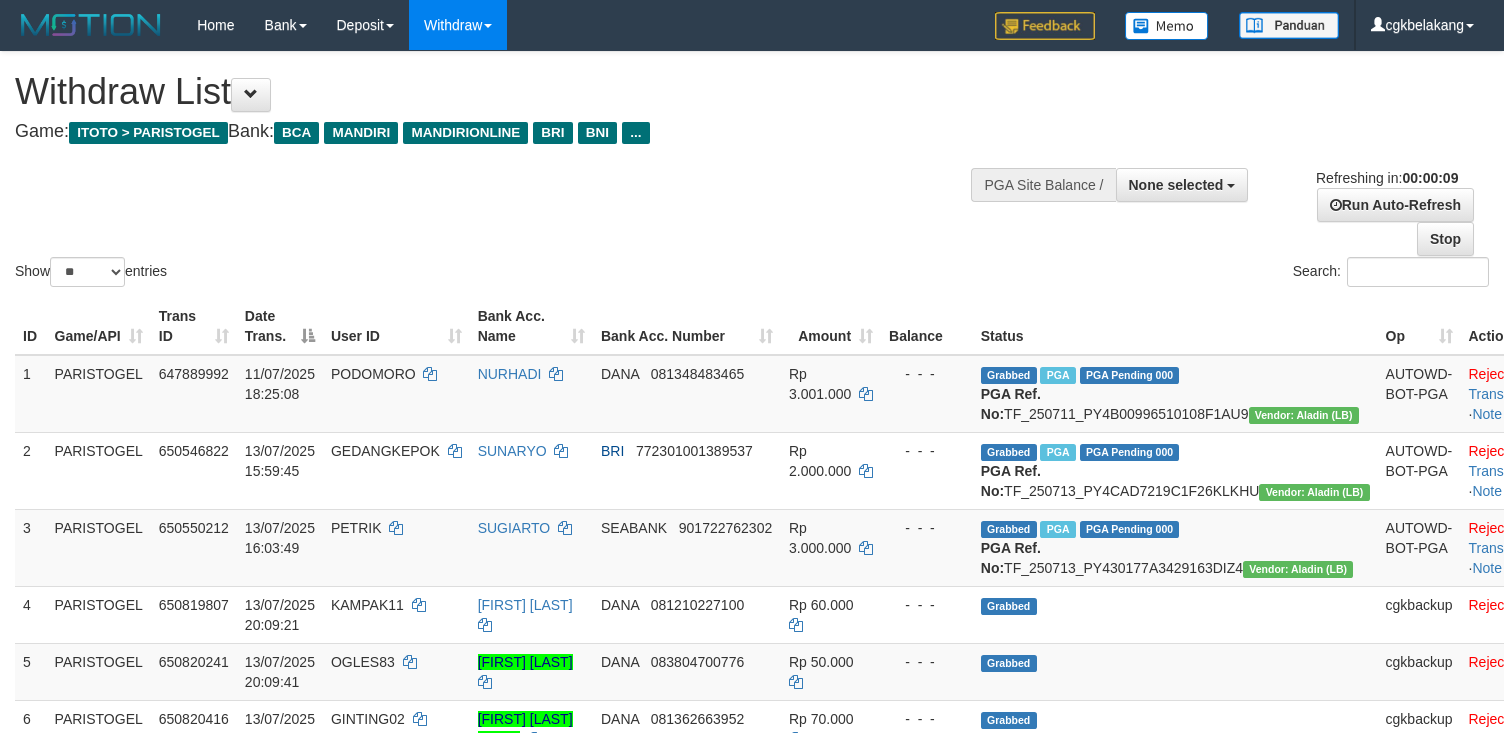 select 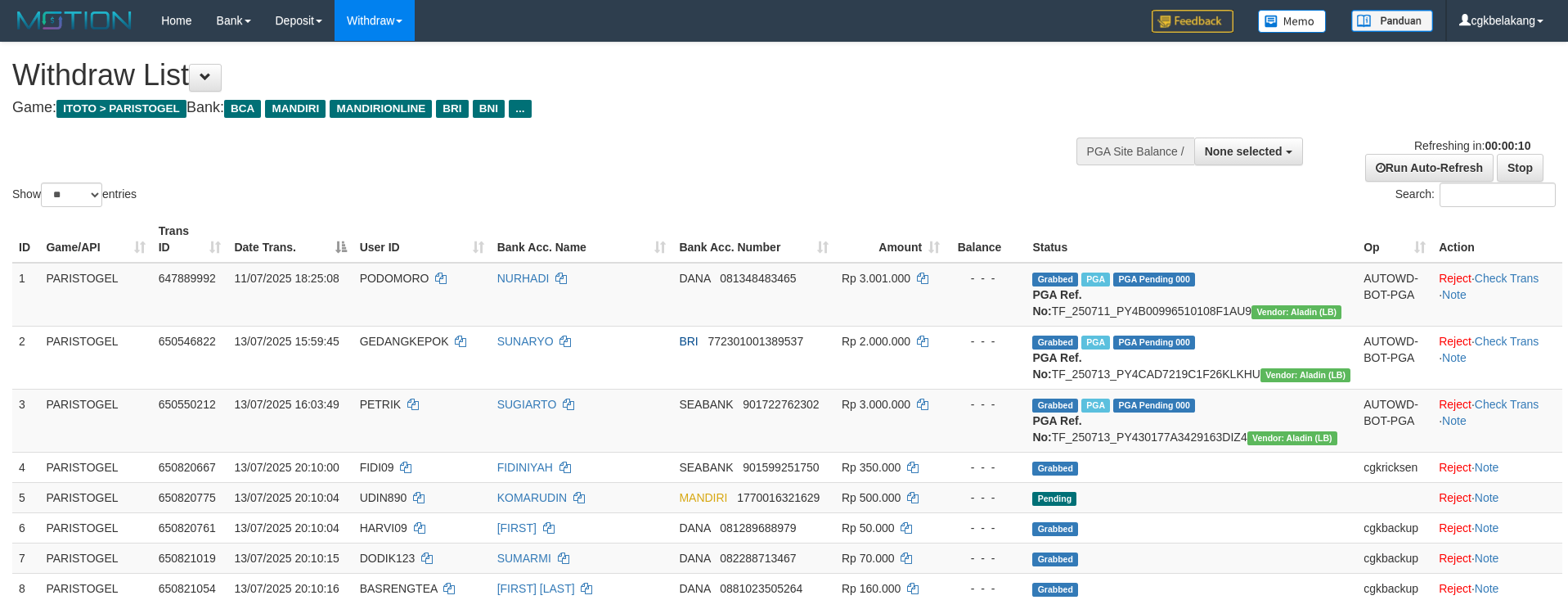 select 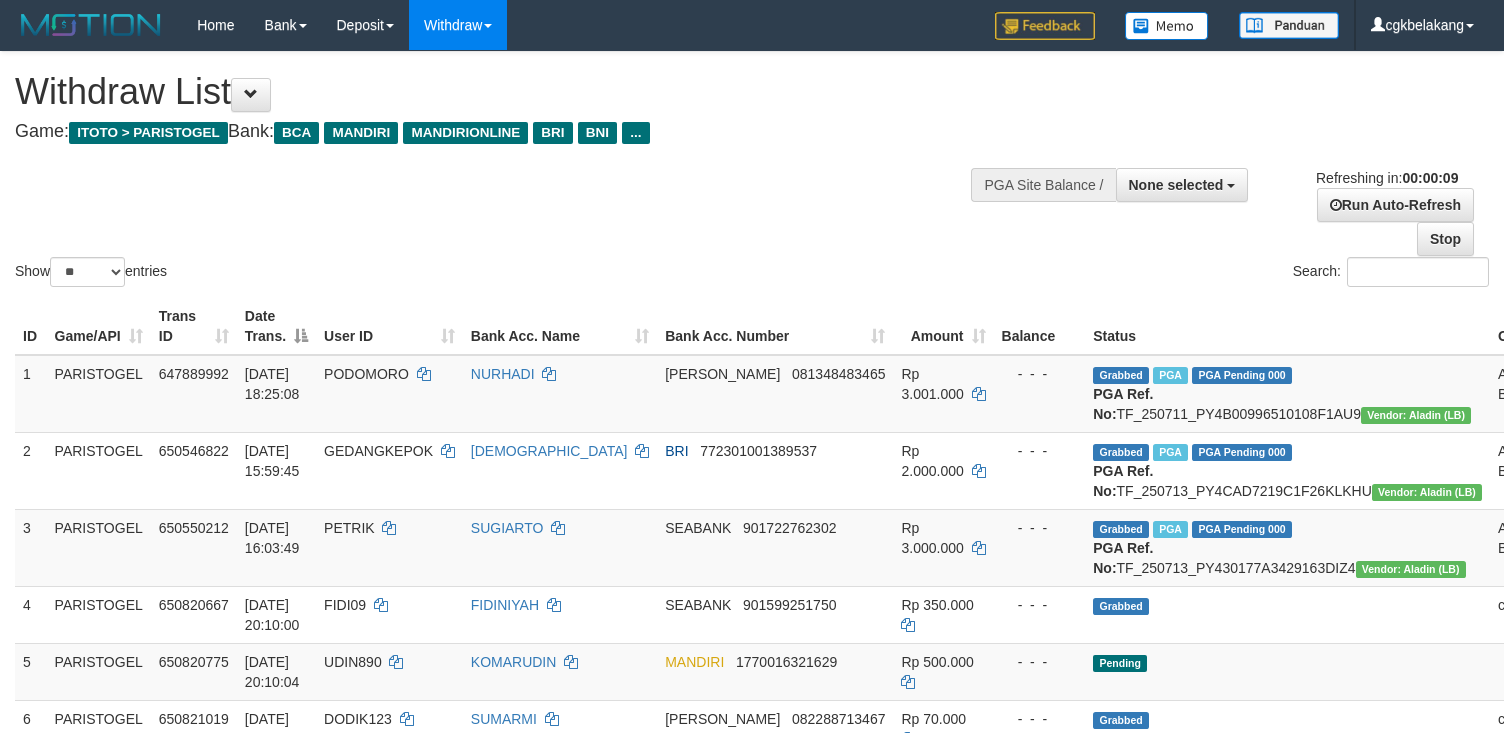 select 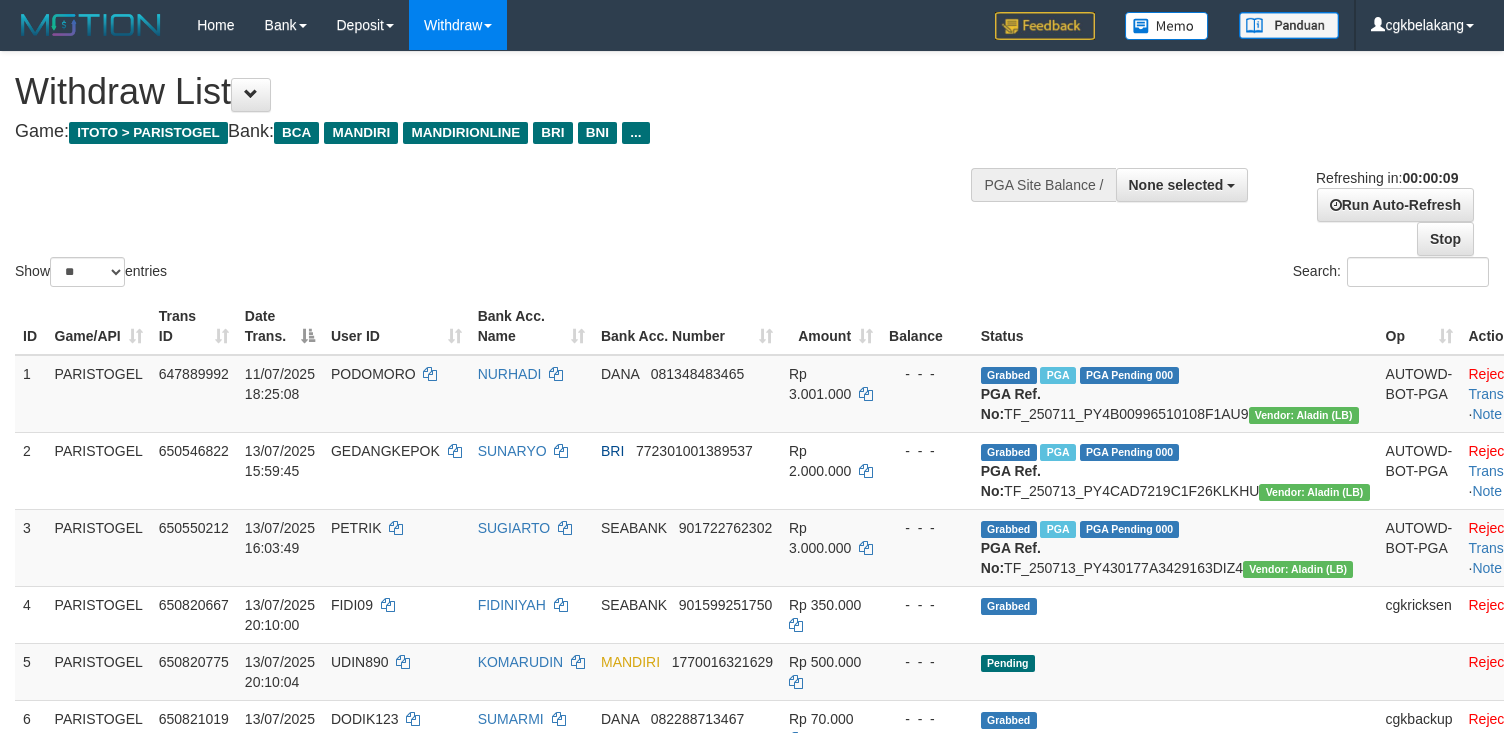 select on "**" 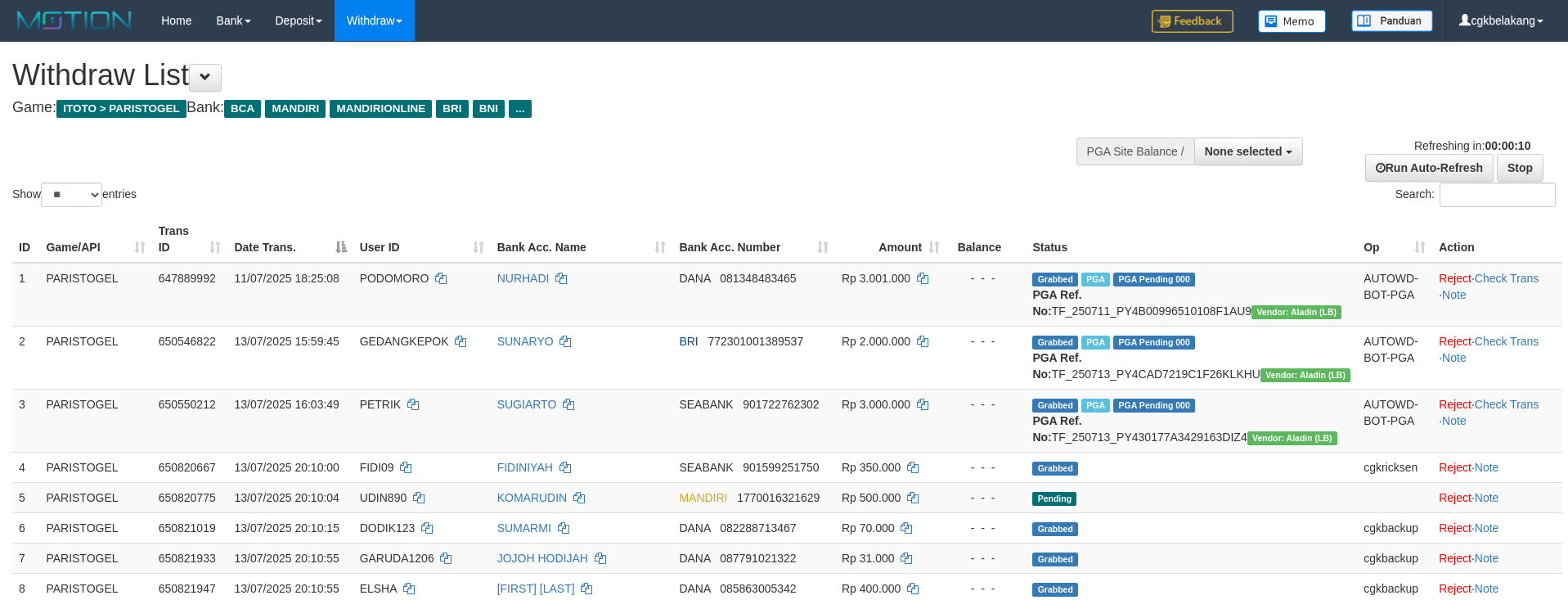 select 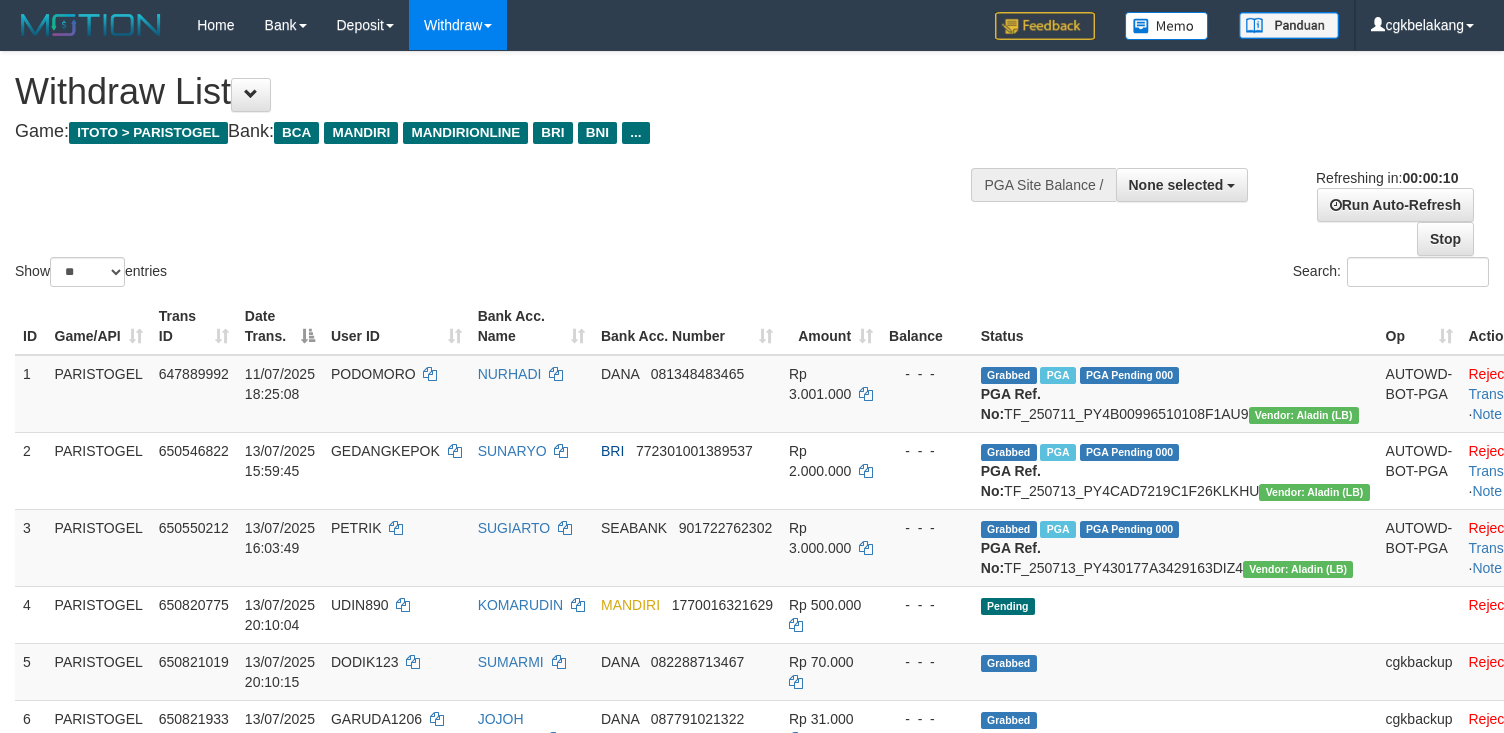 select 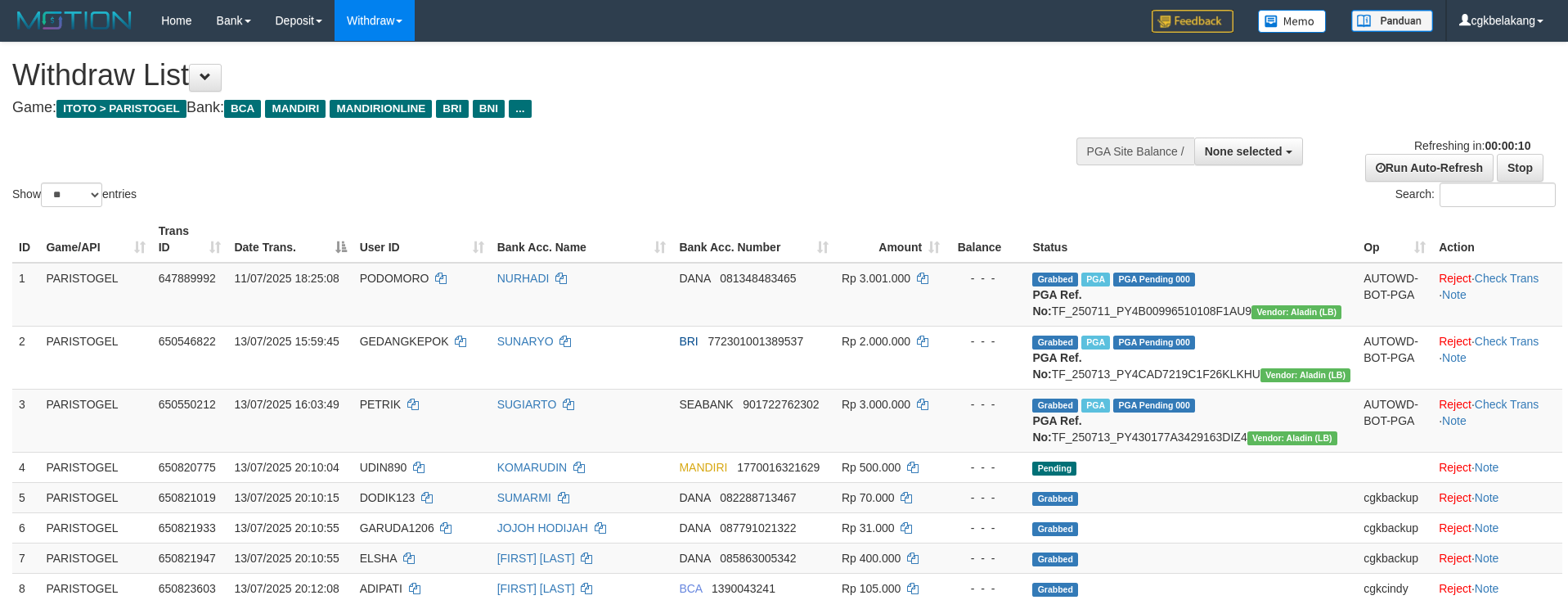 select 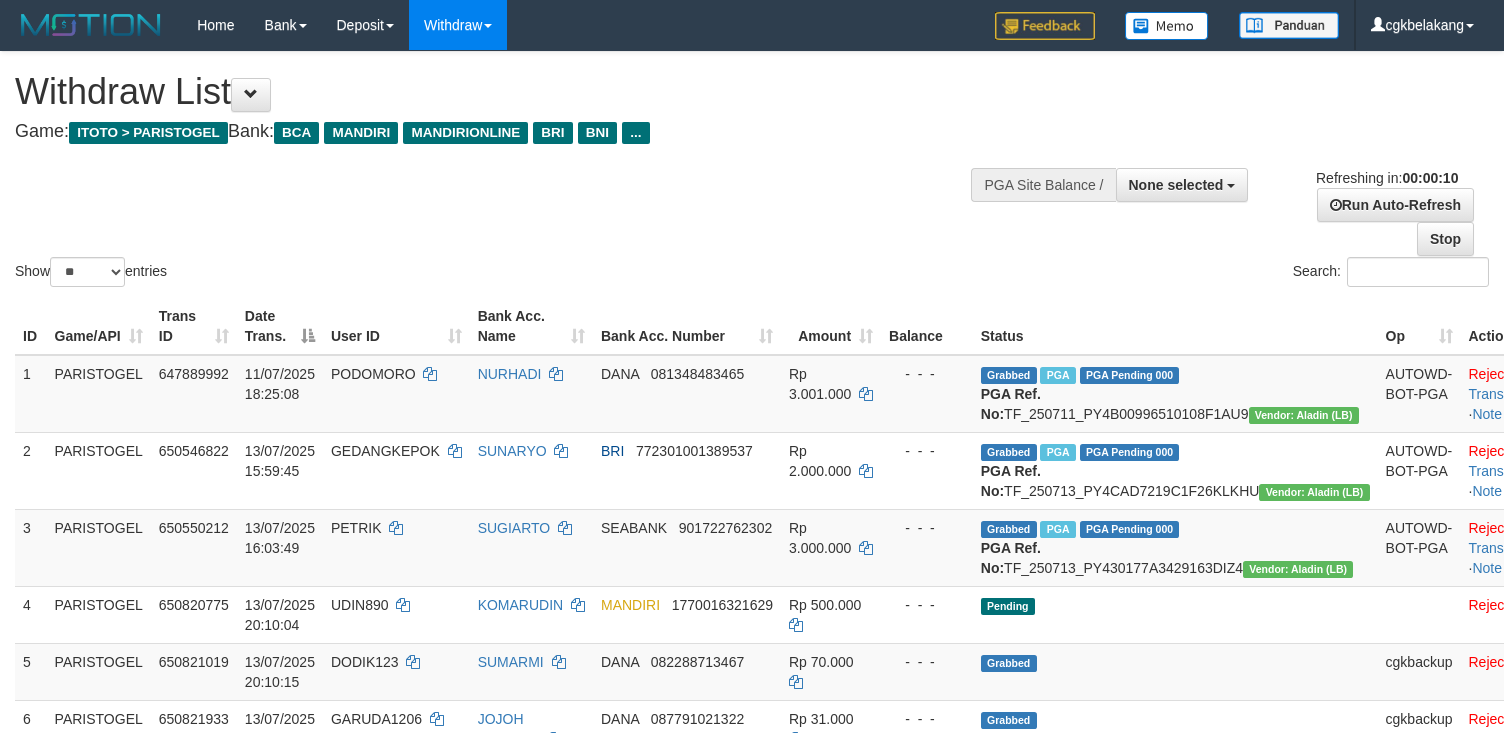 select 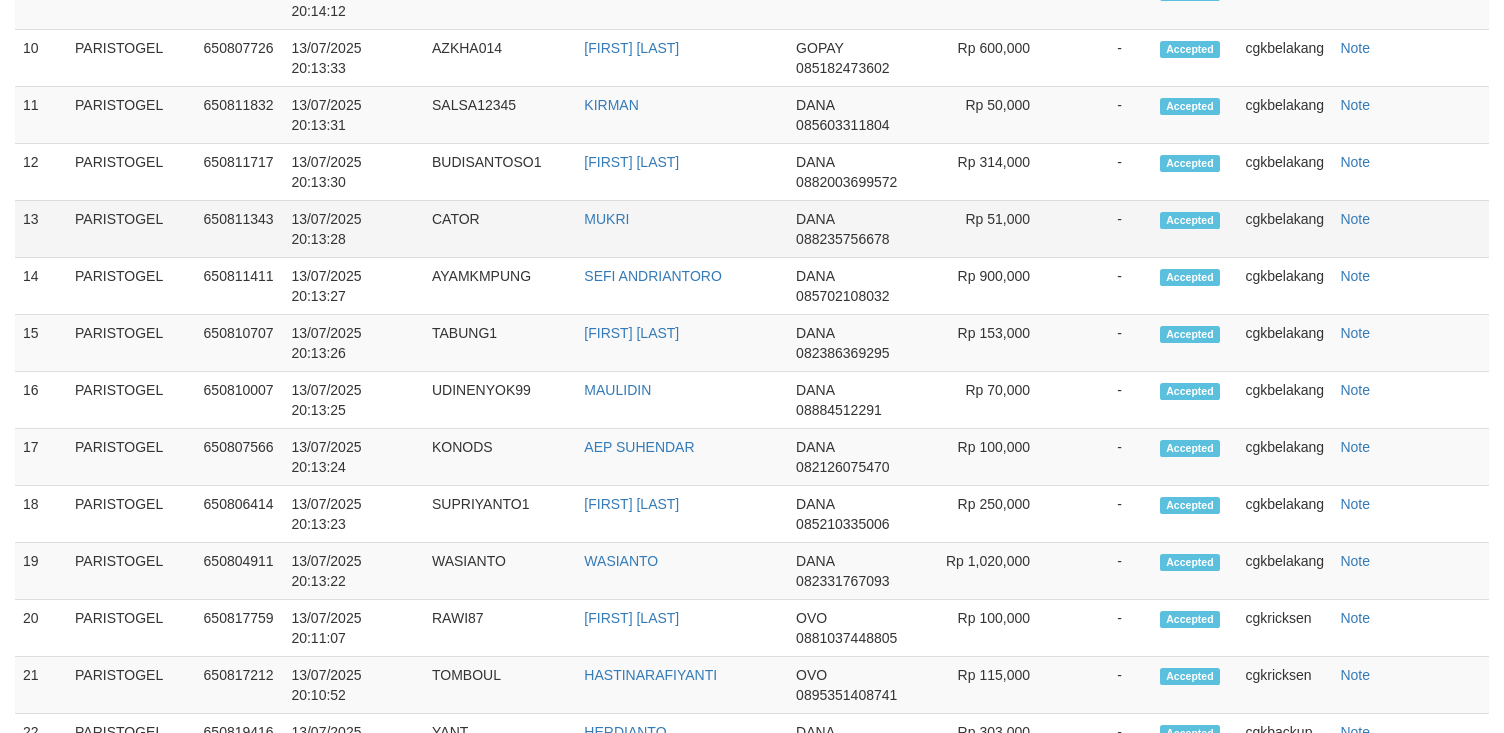 scroll, scrollTop: 1885, scrollLeft: 0, axis: vertical 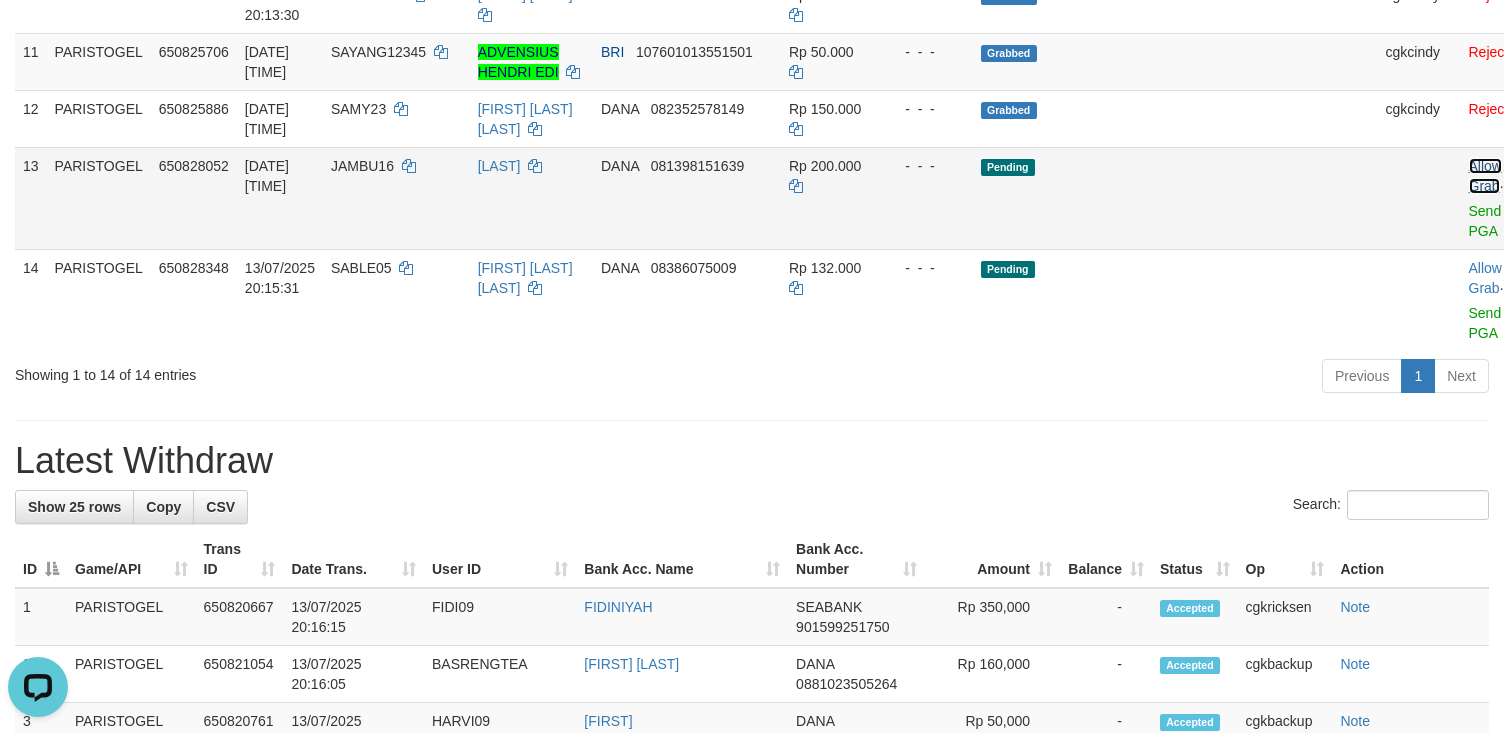 click on "Allow Grab" at bounding box center [1485, 176] 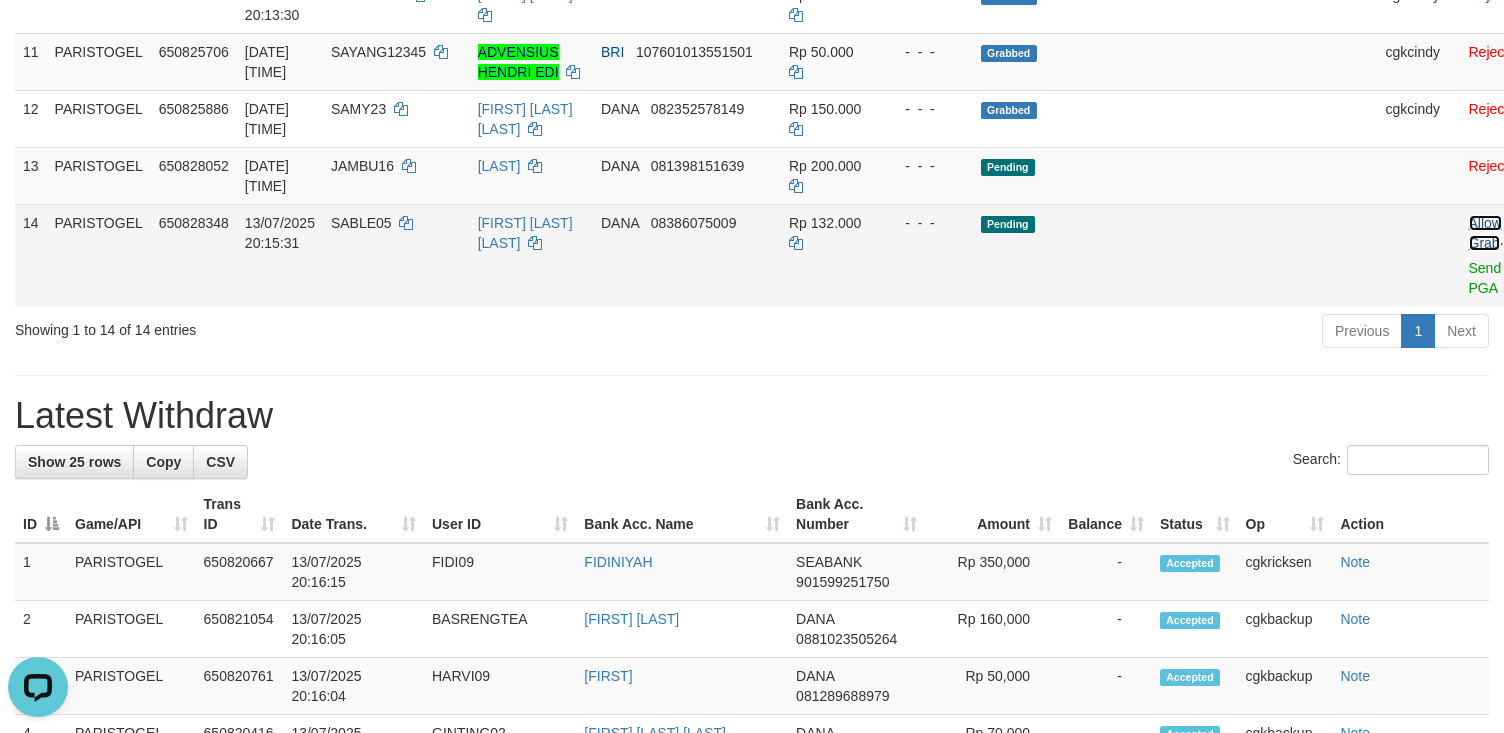 drag, startPoint x: 1394, startPoint y: 282, endPoint x: 1238, endPoint y: 329, distance: 162.92636 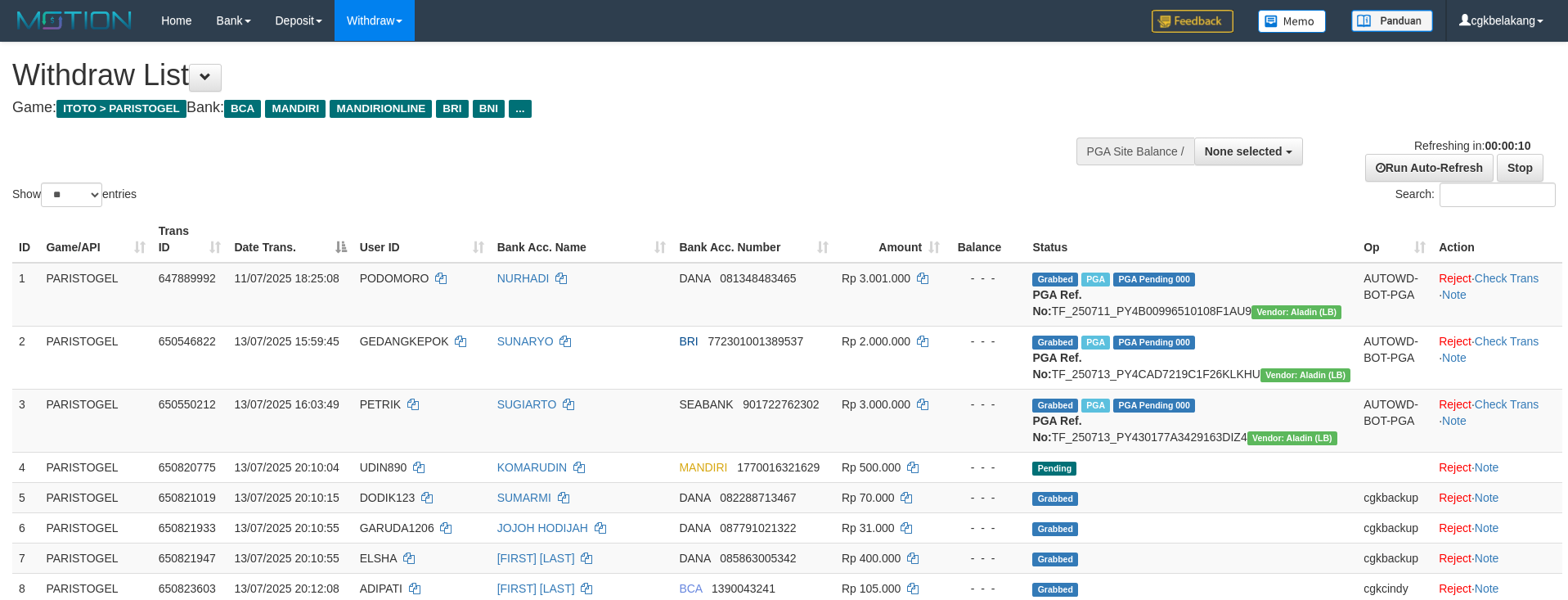 select 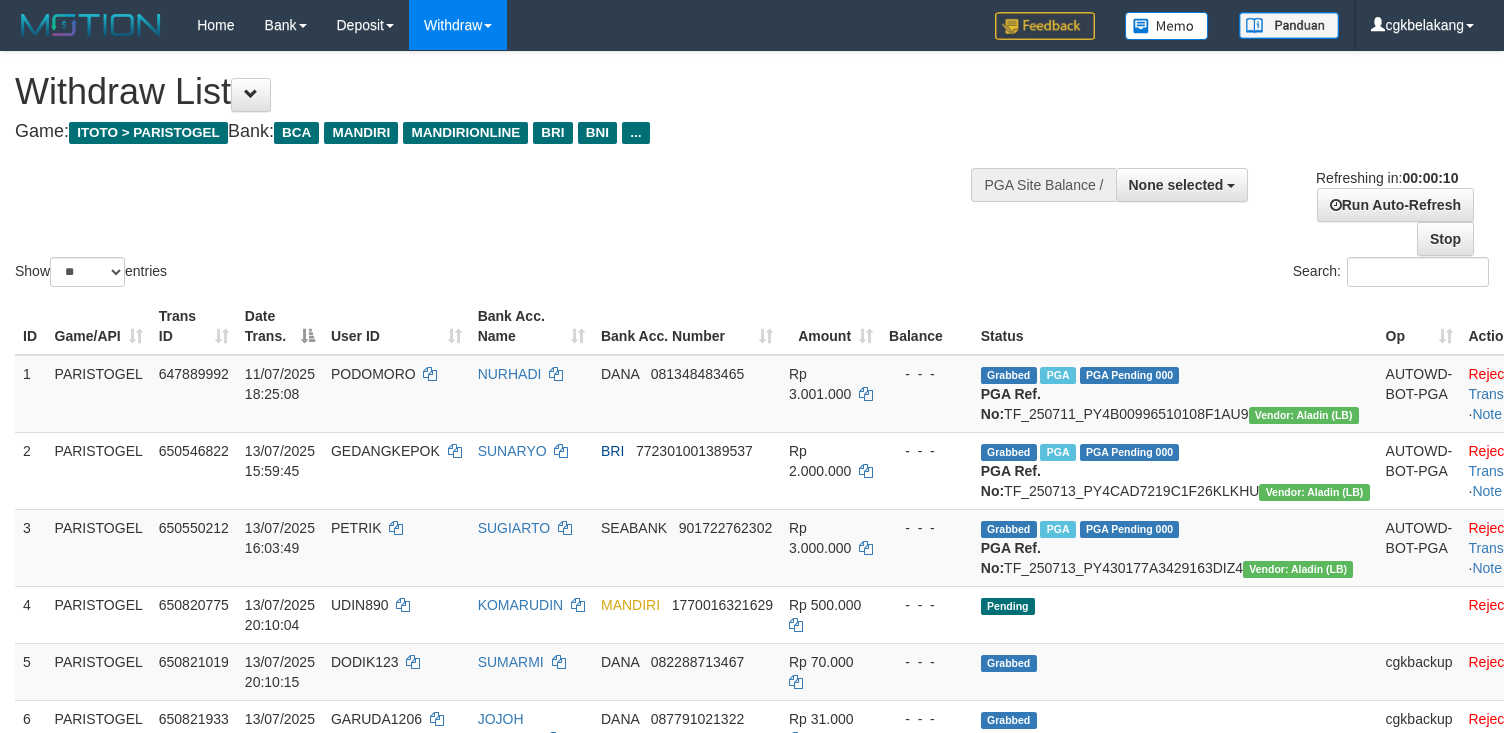 select 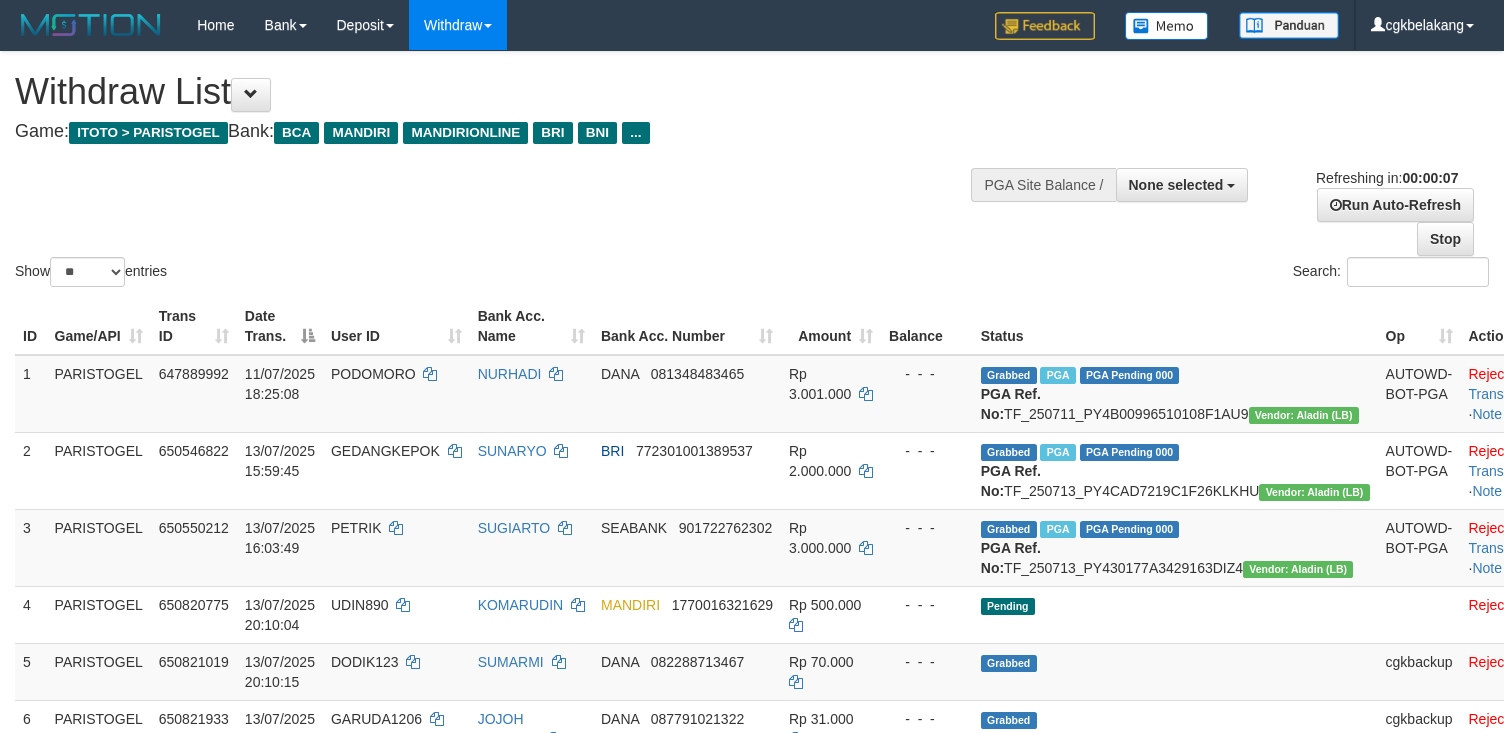 scroll, scrollTop: 952, scrollLeft: 0, axis: vertical 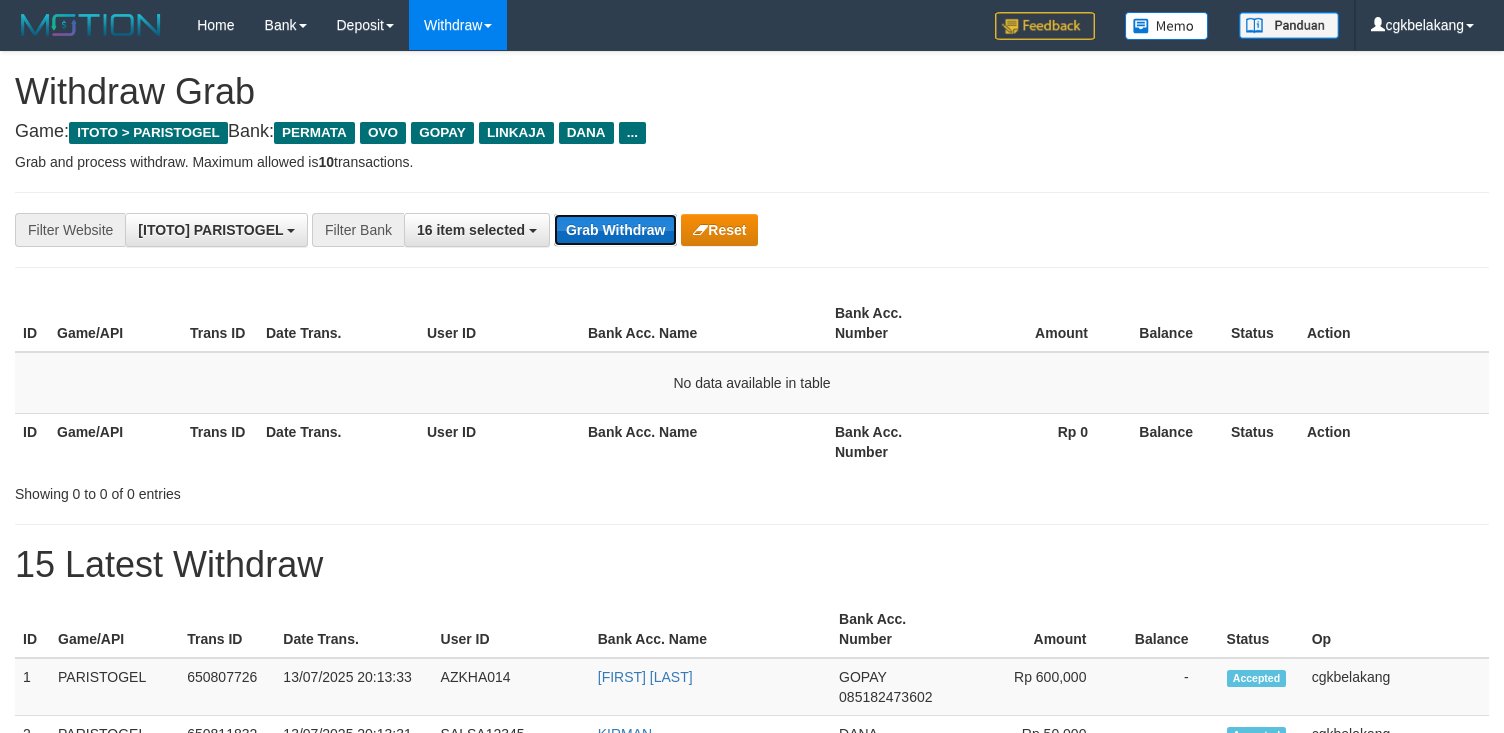 click on "Grab Withdraw" at bounding box center (615, 230) 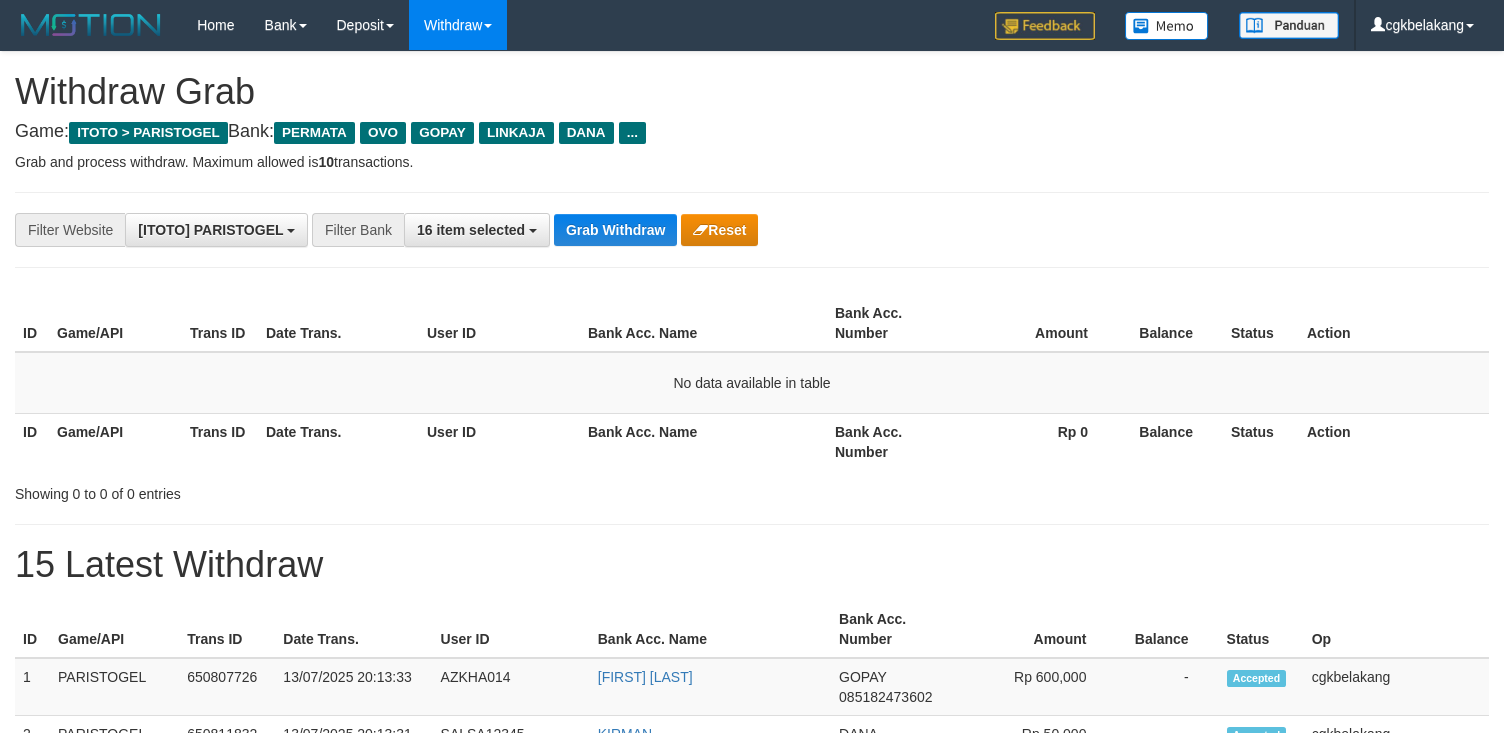 scroll, scrollTop: 0, scrollLeft: 0, axis: both 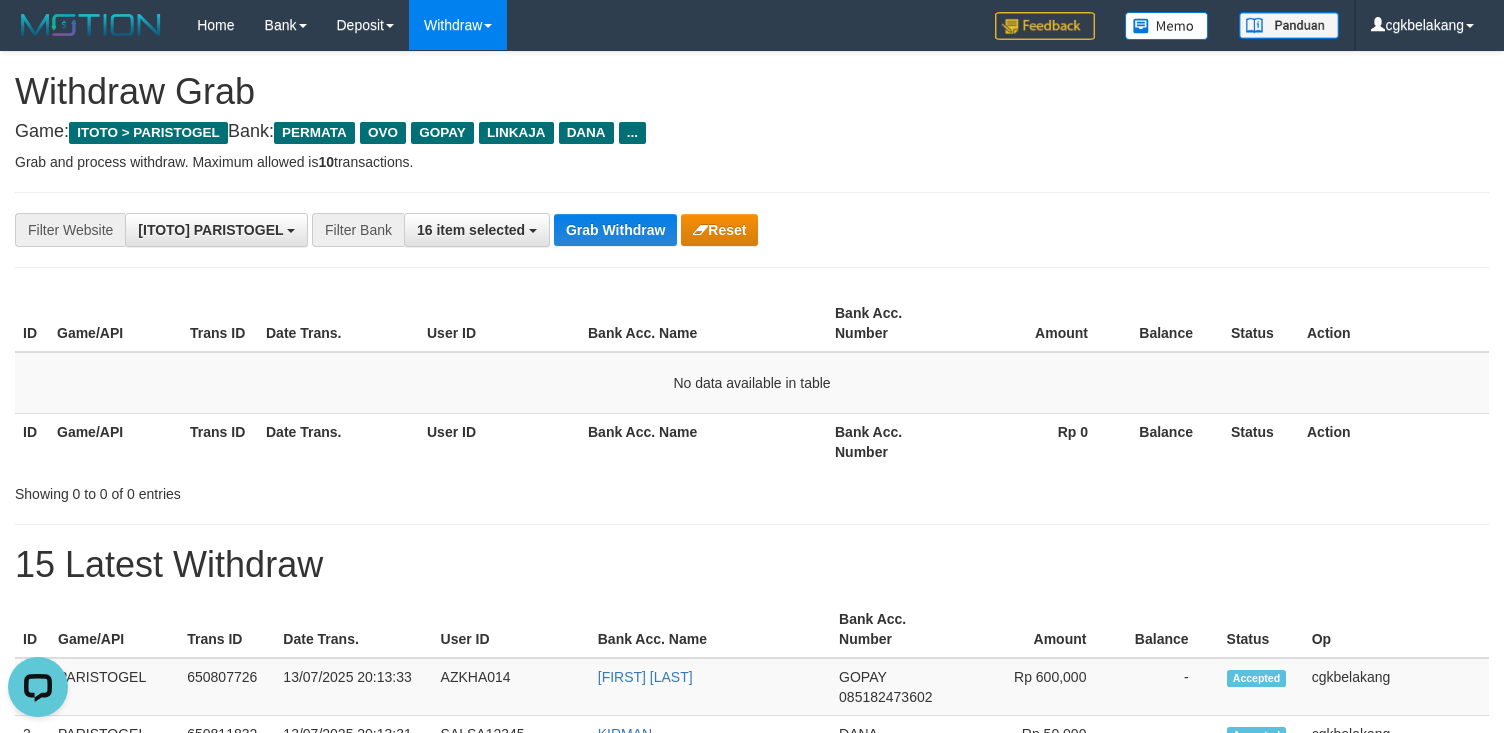 drag, startPoint x: 980, startPoint y: 185, endPoint x: 902, endPoint y: 137, distance: 91.58602 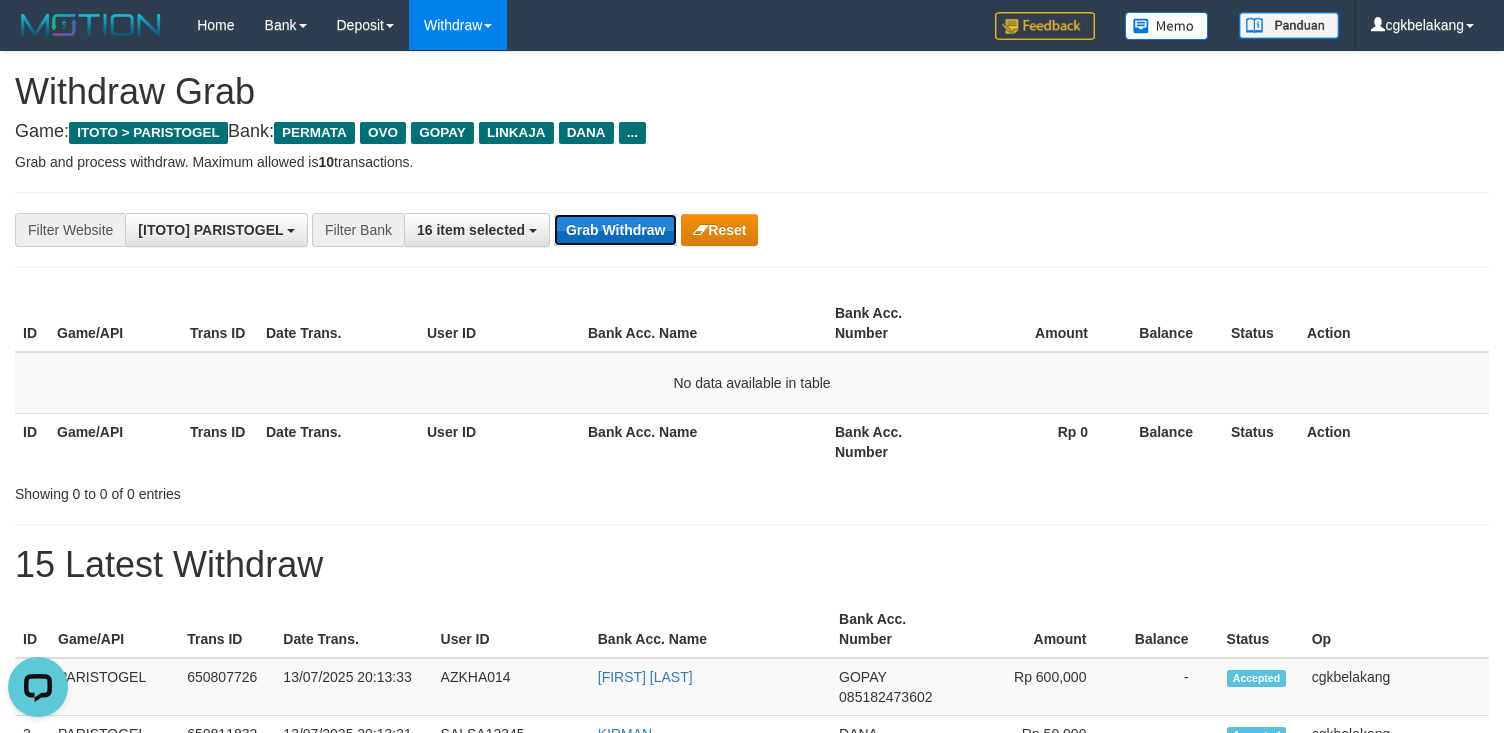 click on "Grab Withdraw" at bounding box center [615, 230] 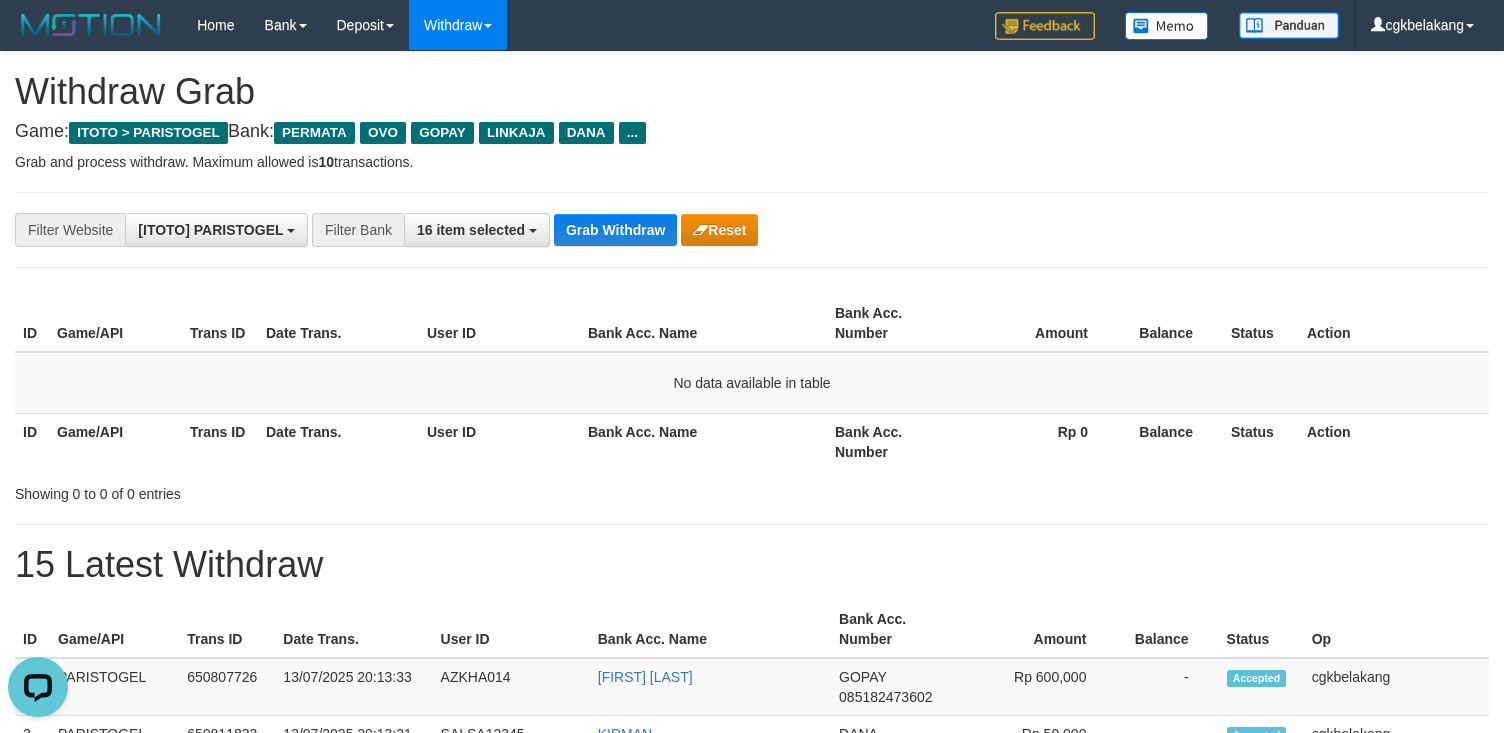 click on "**********" at bounding box center (752, 1113) 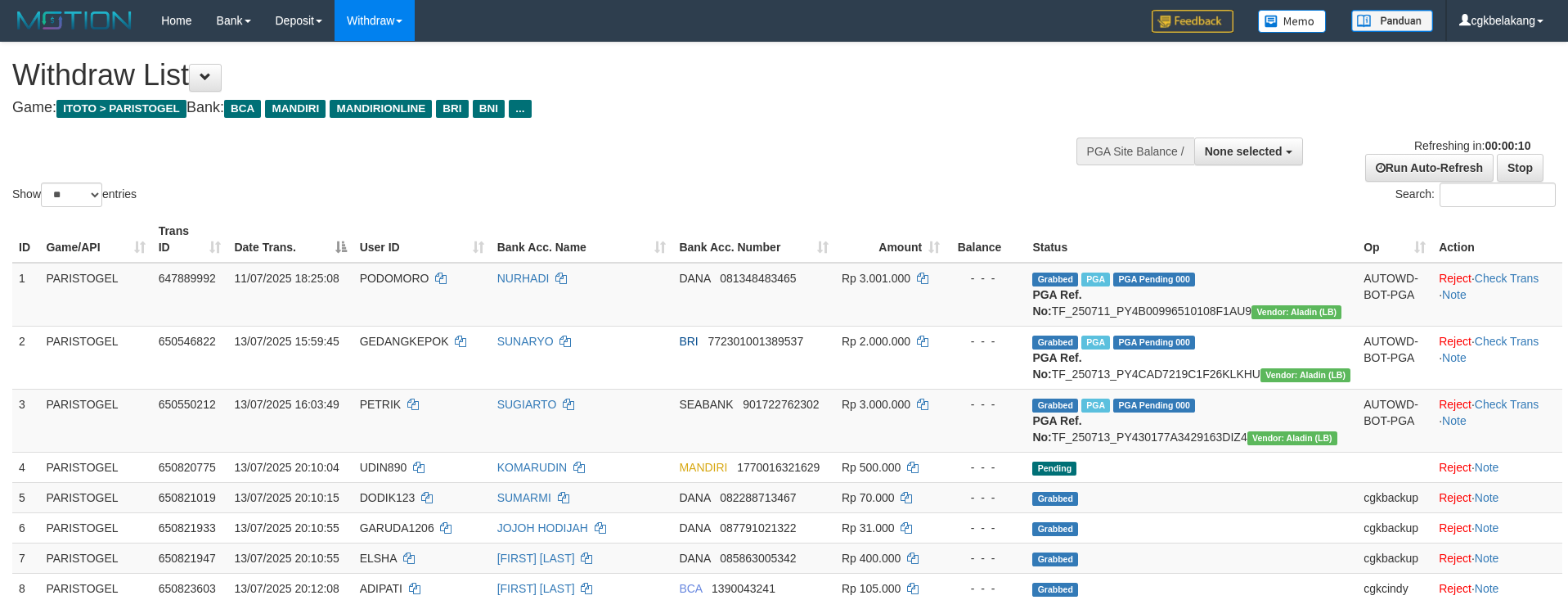 select 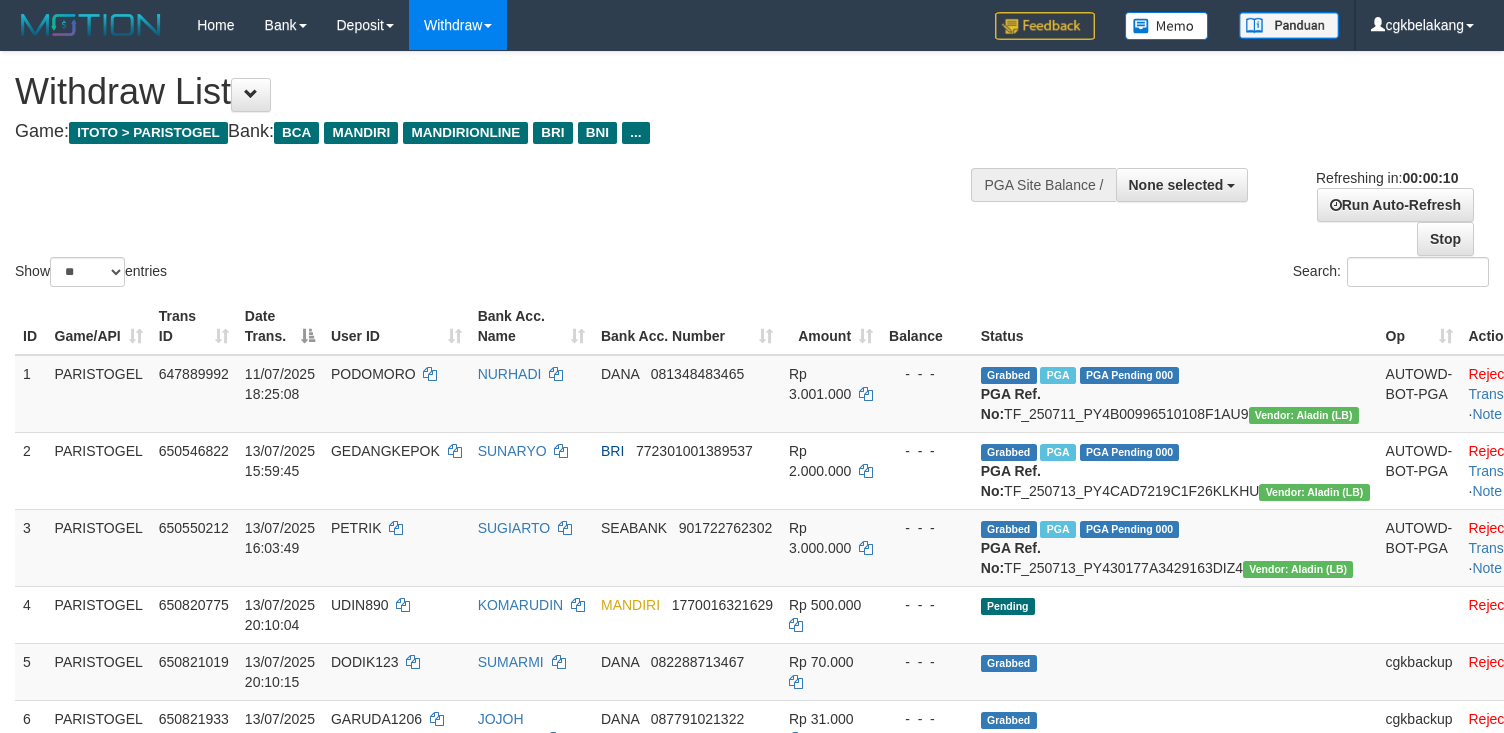 select 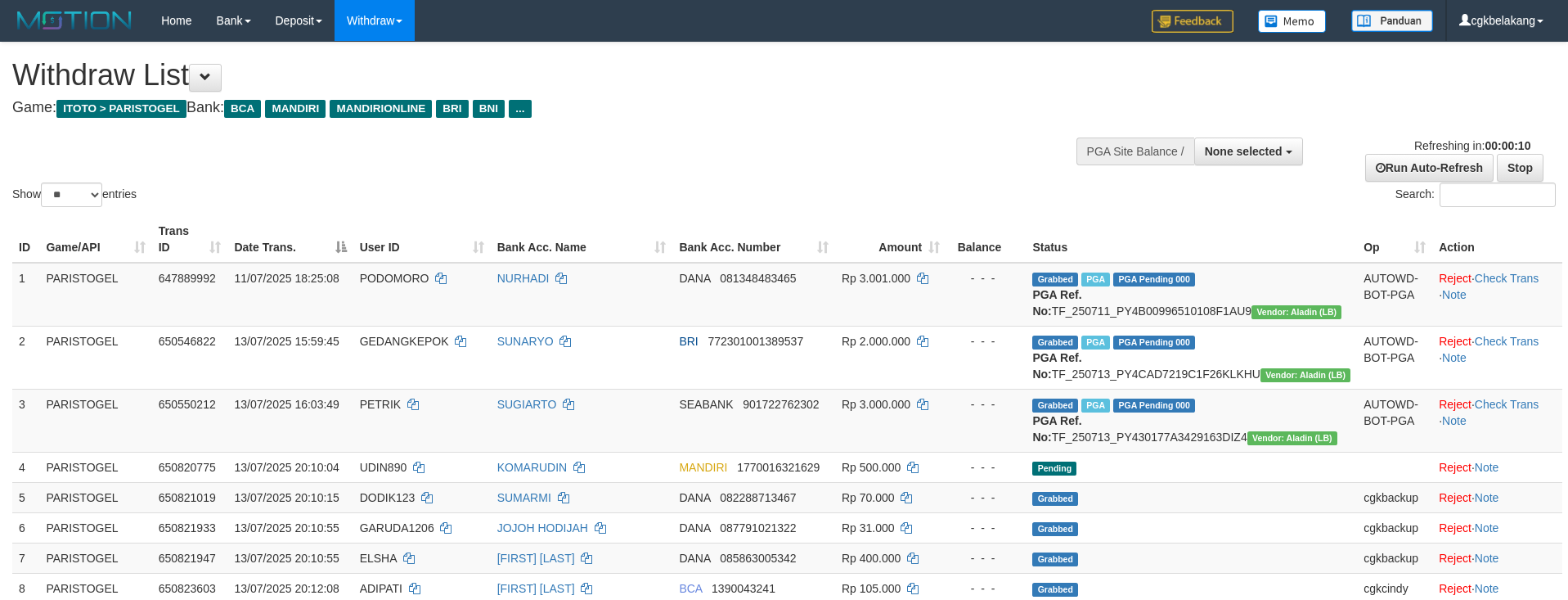 select 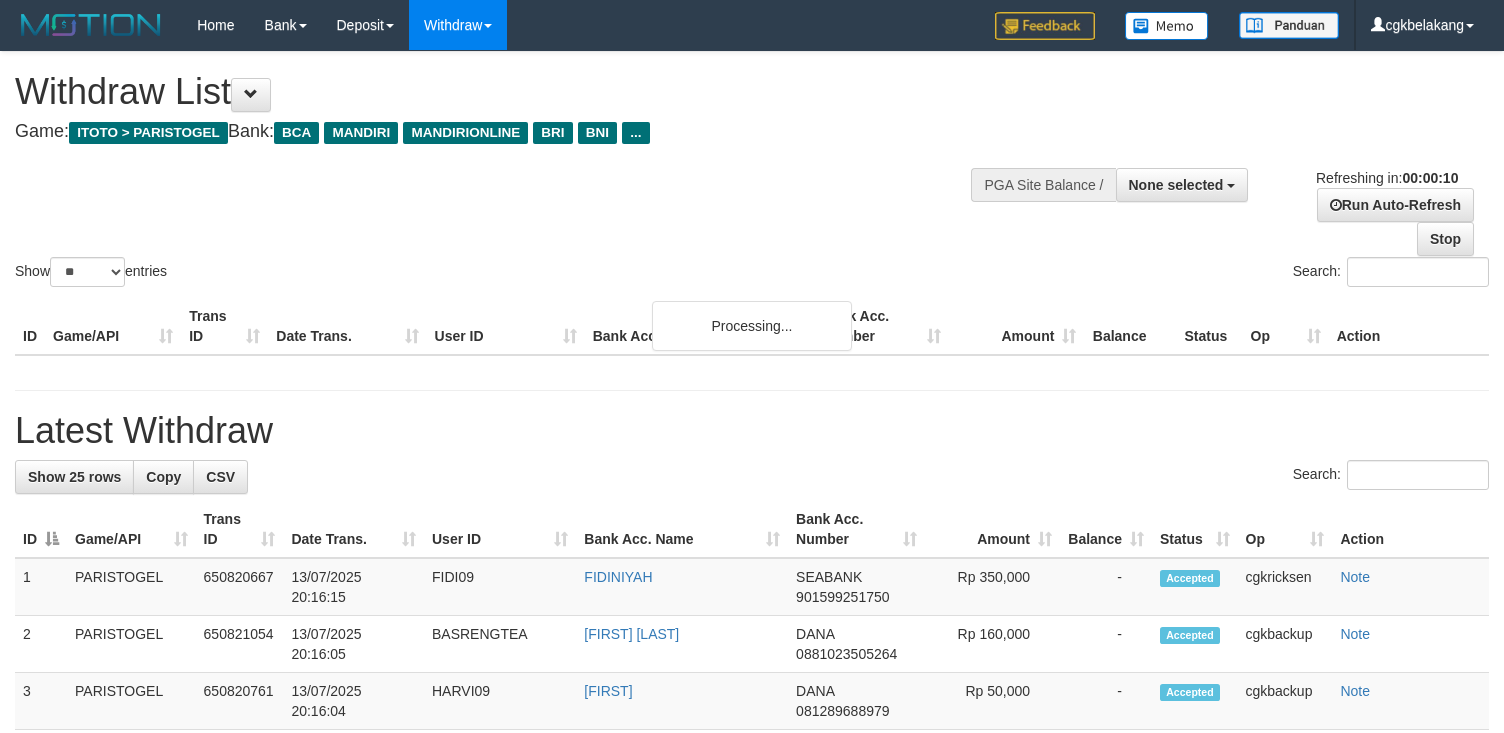 select 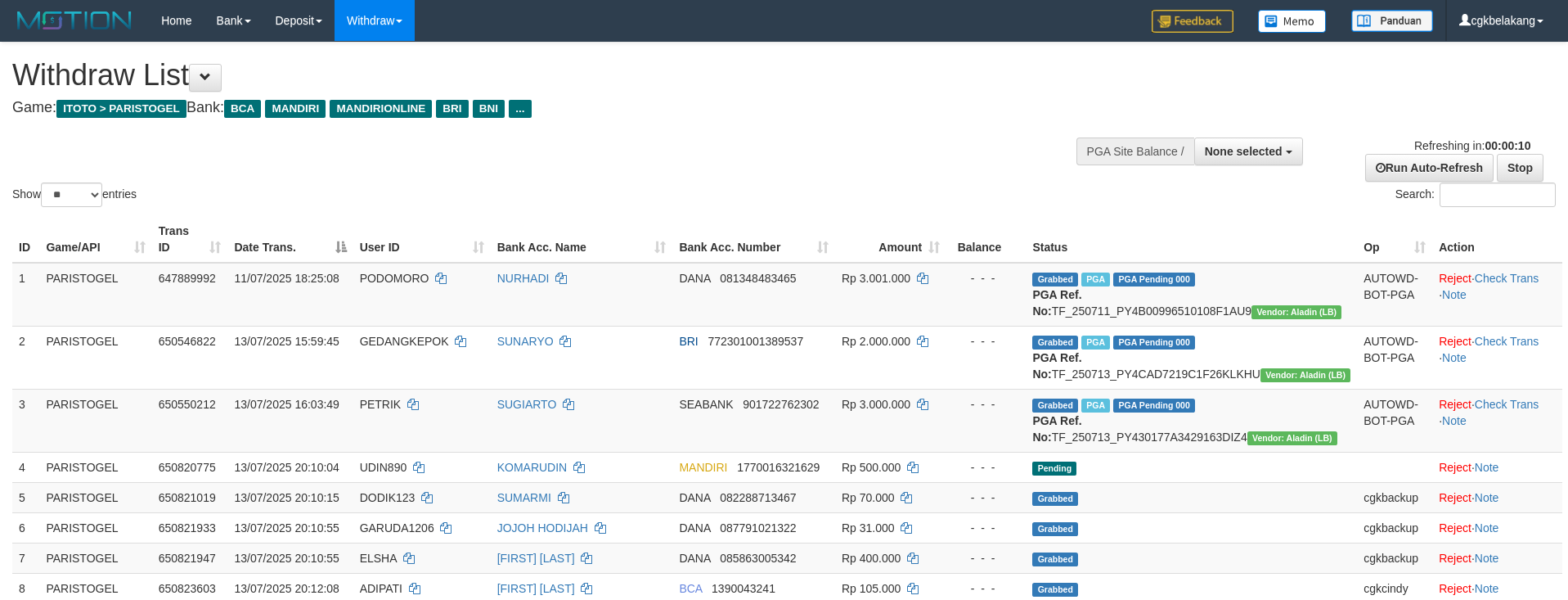 select 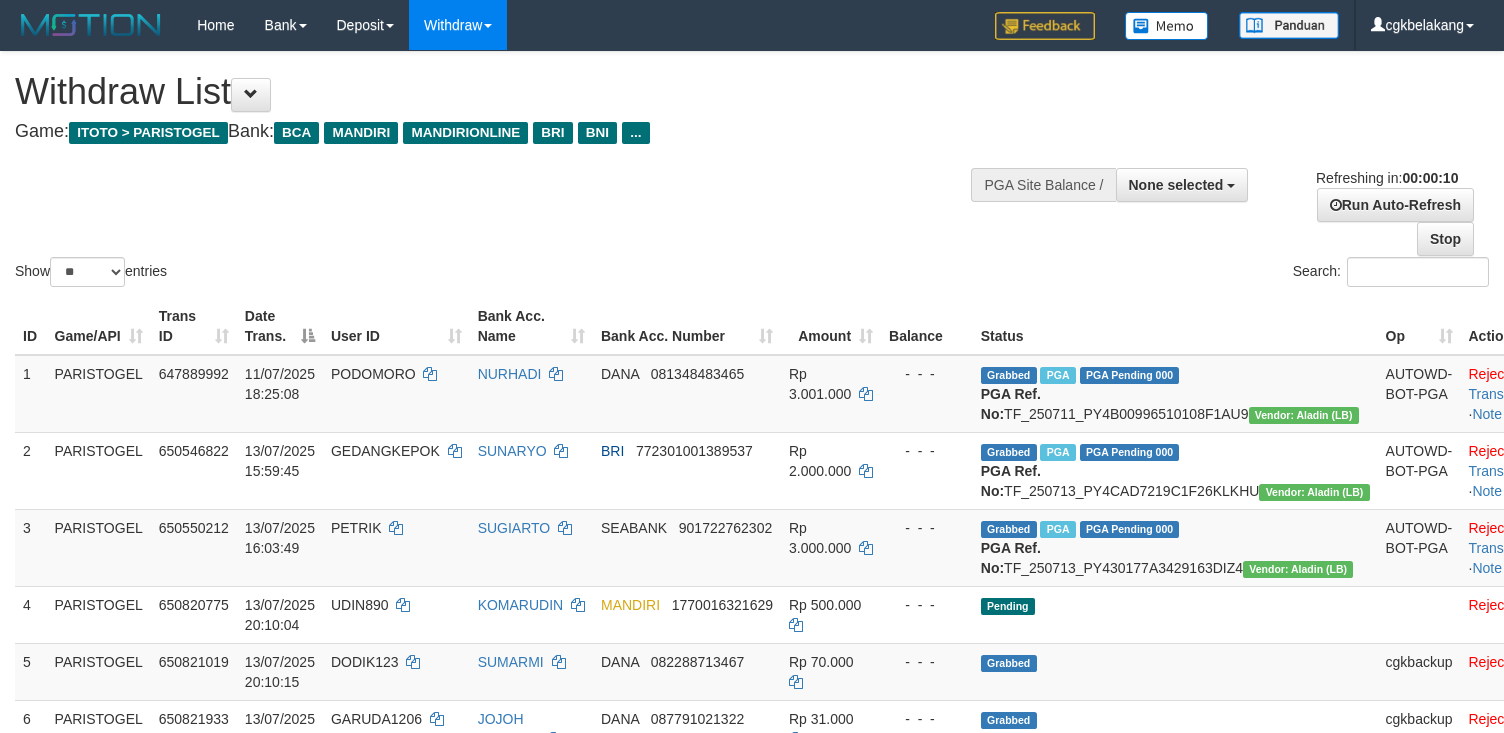 select 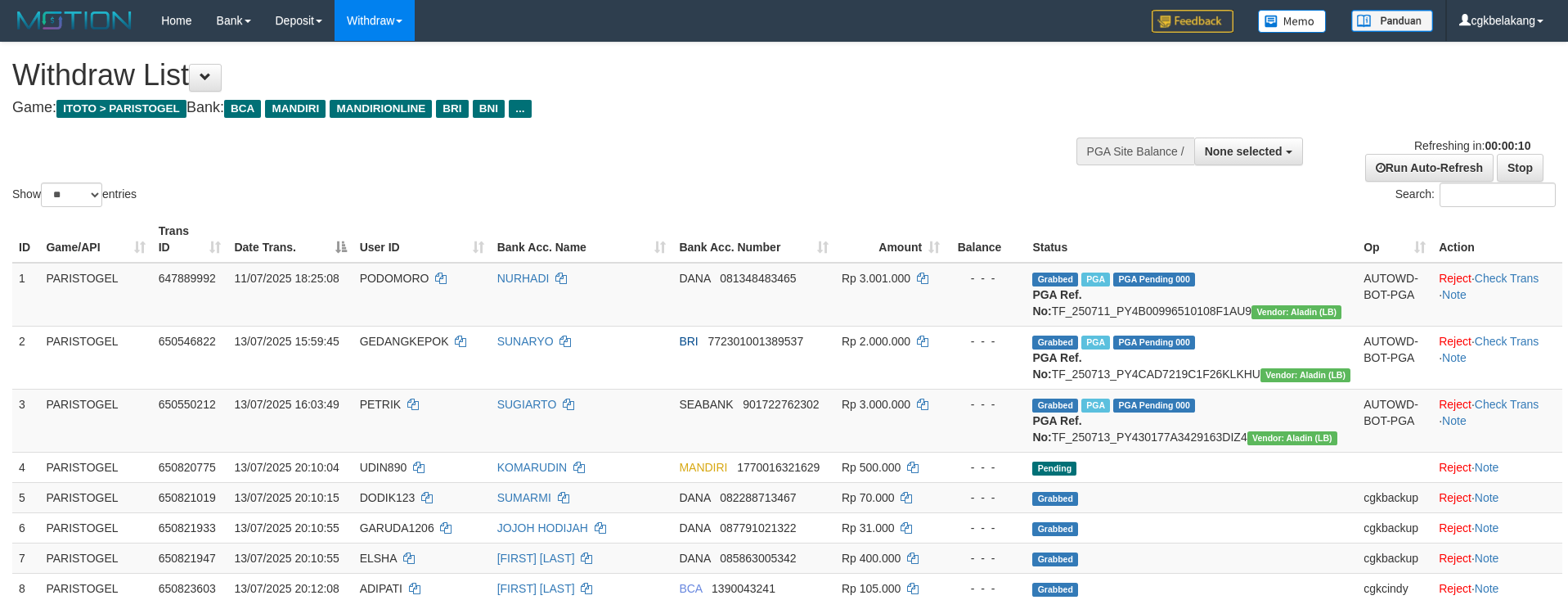 select 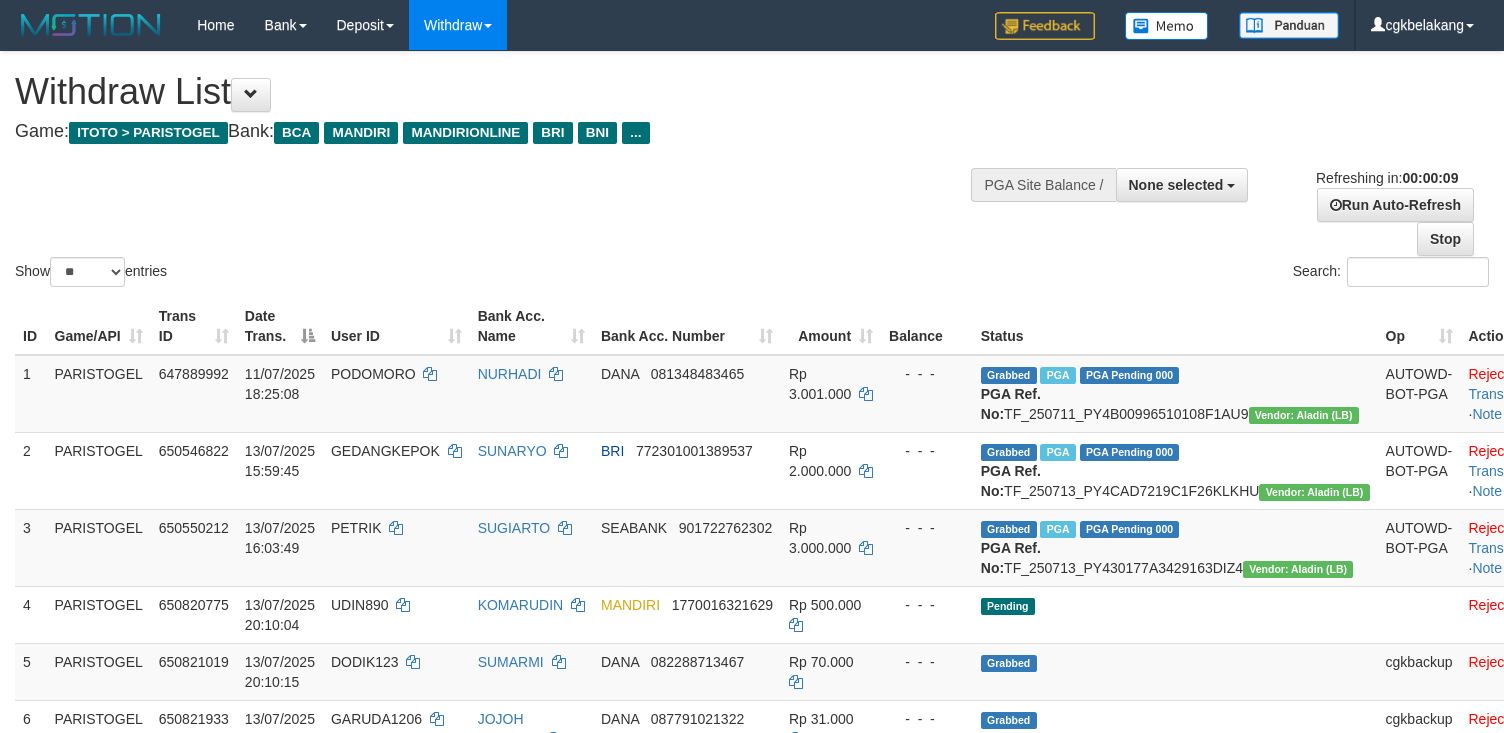 select 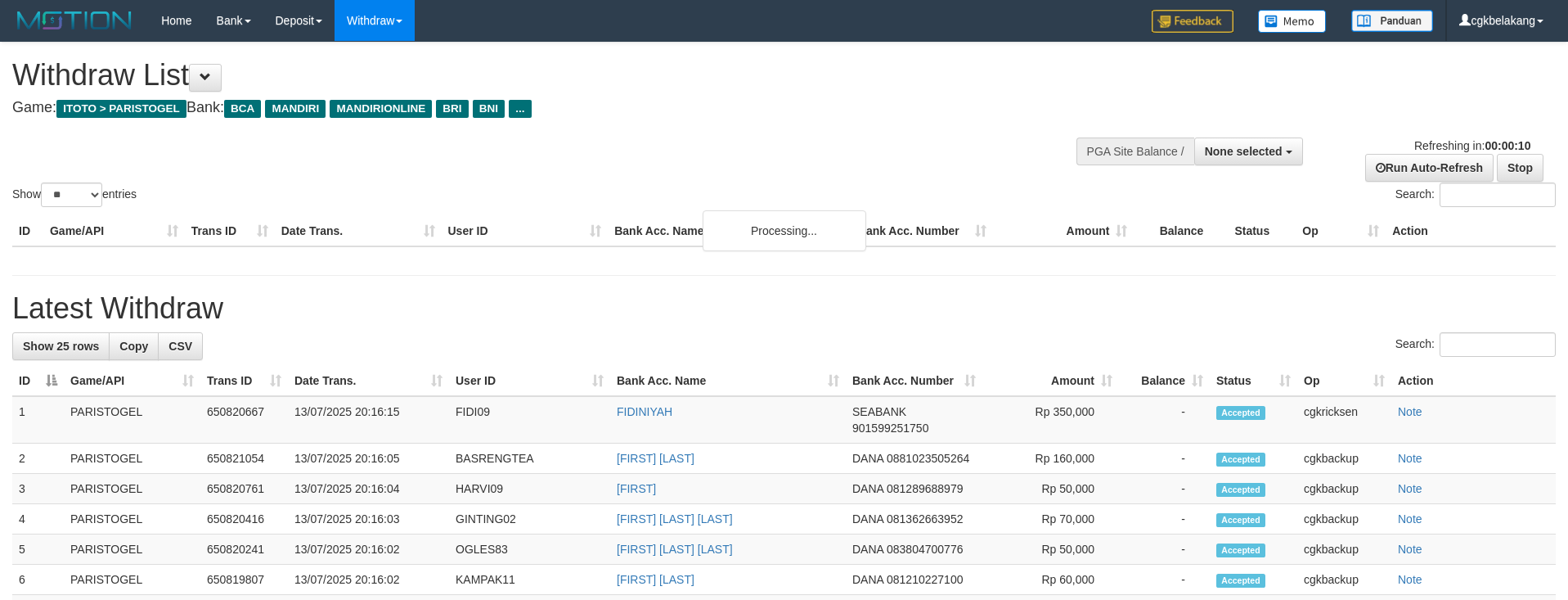 select 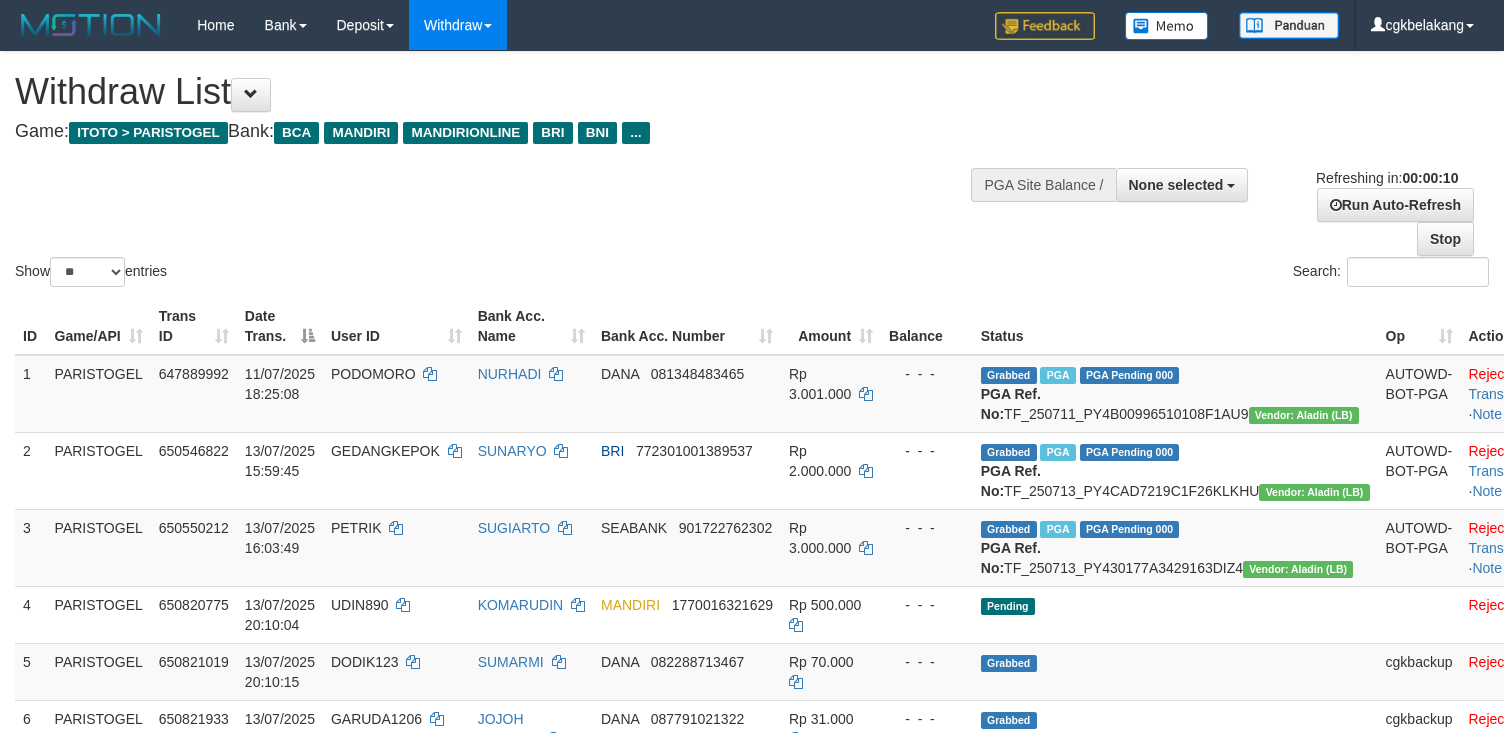 select 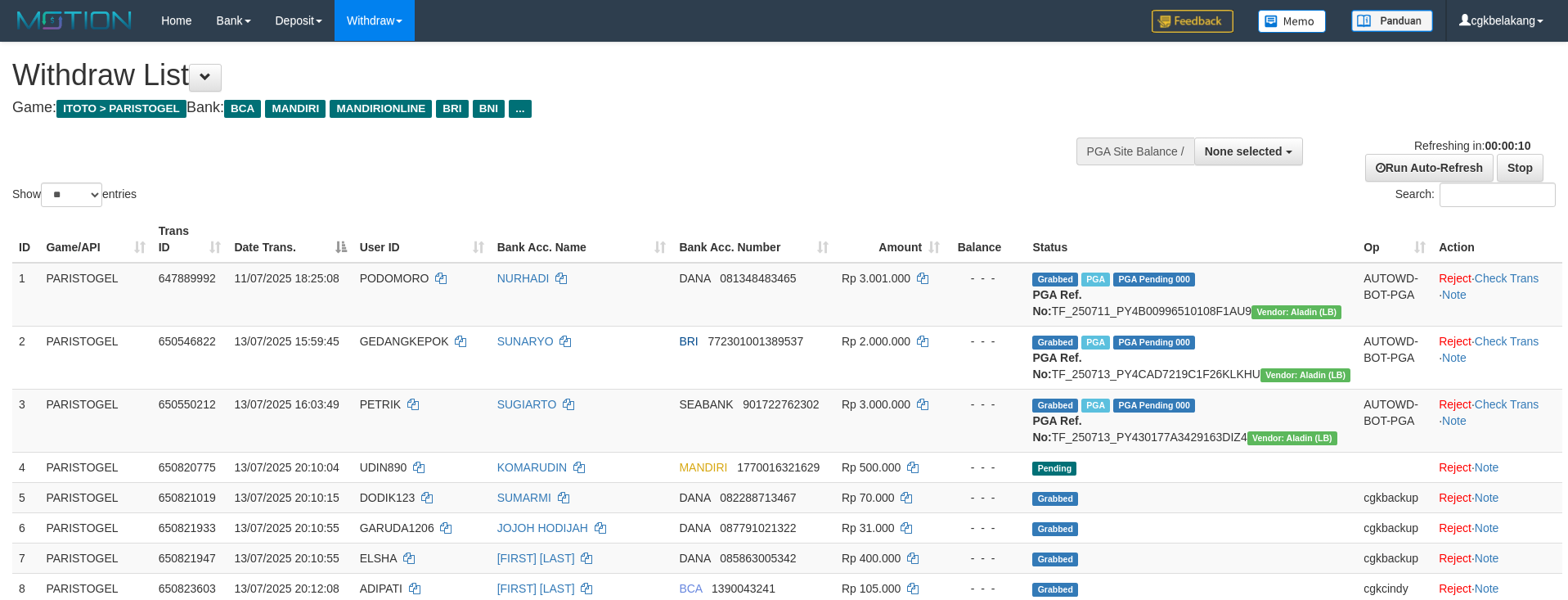 select 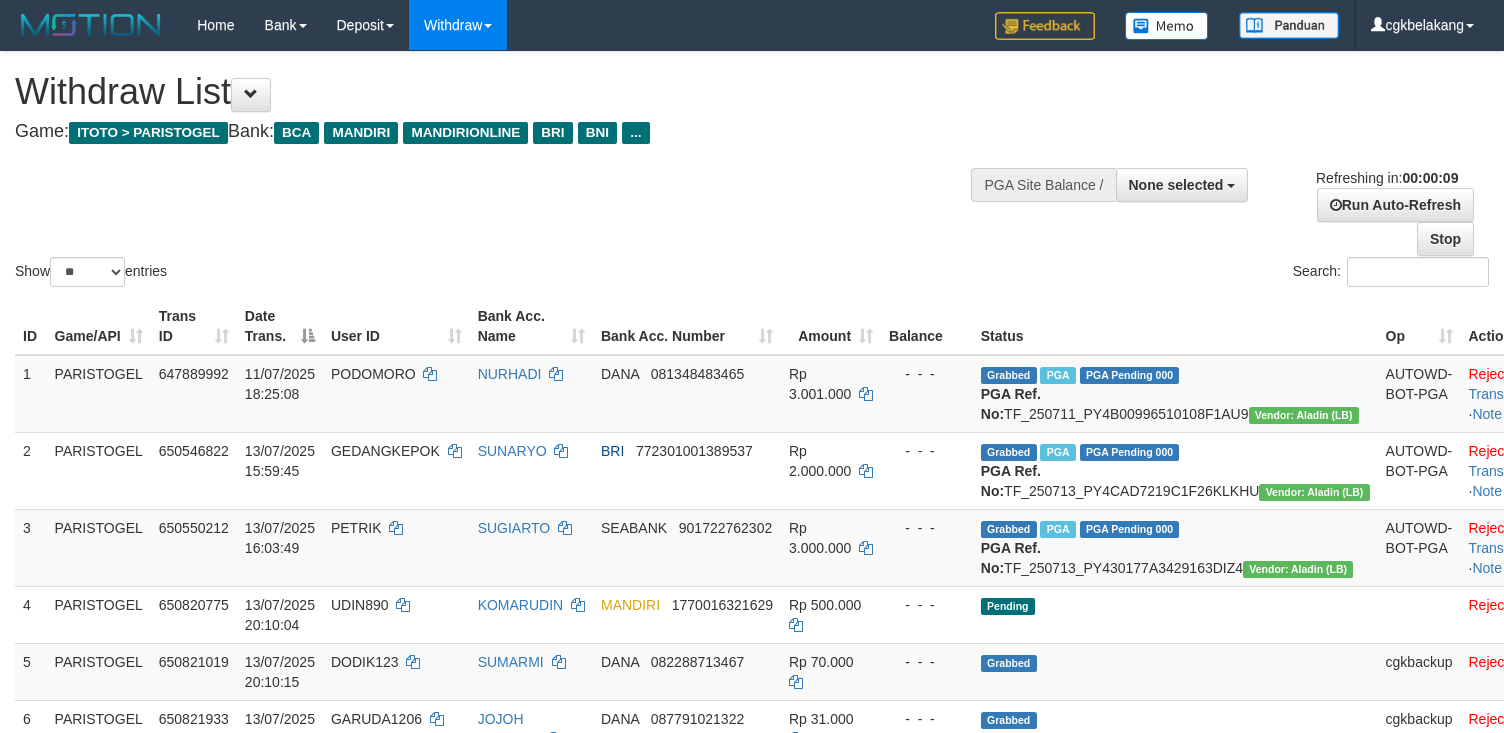 select 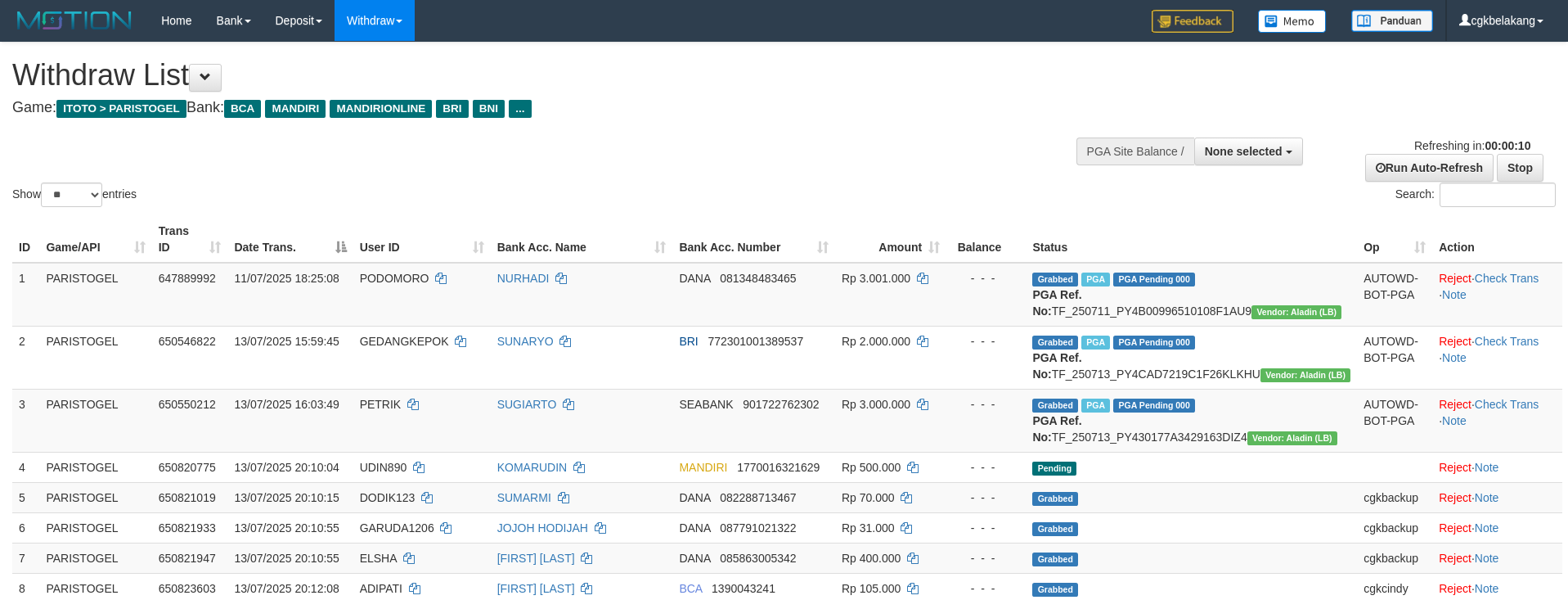 select 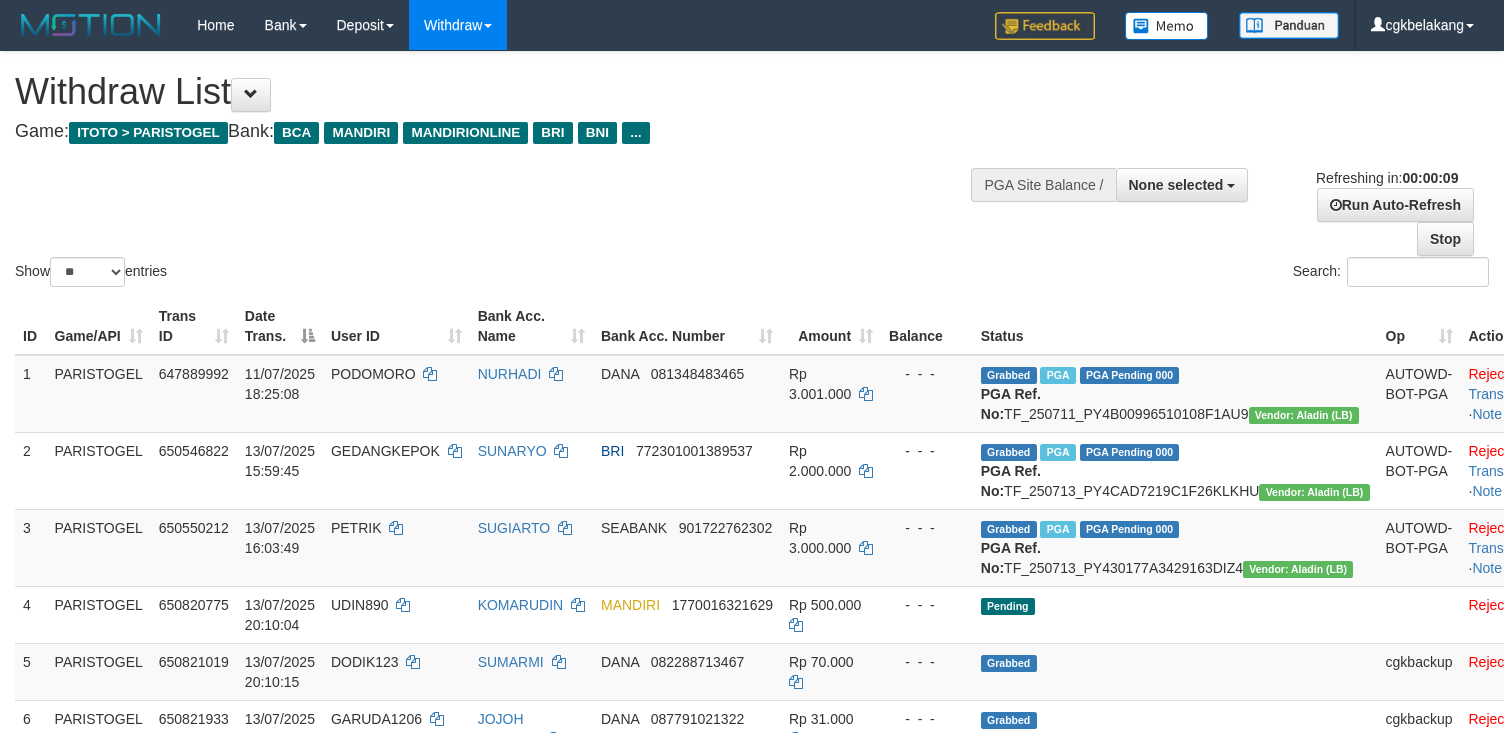 select 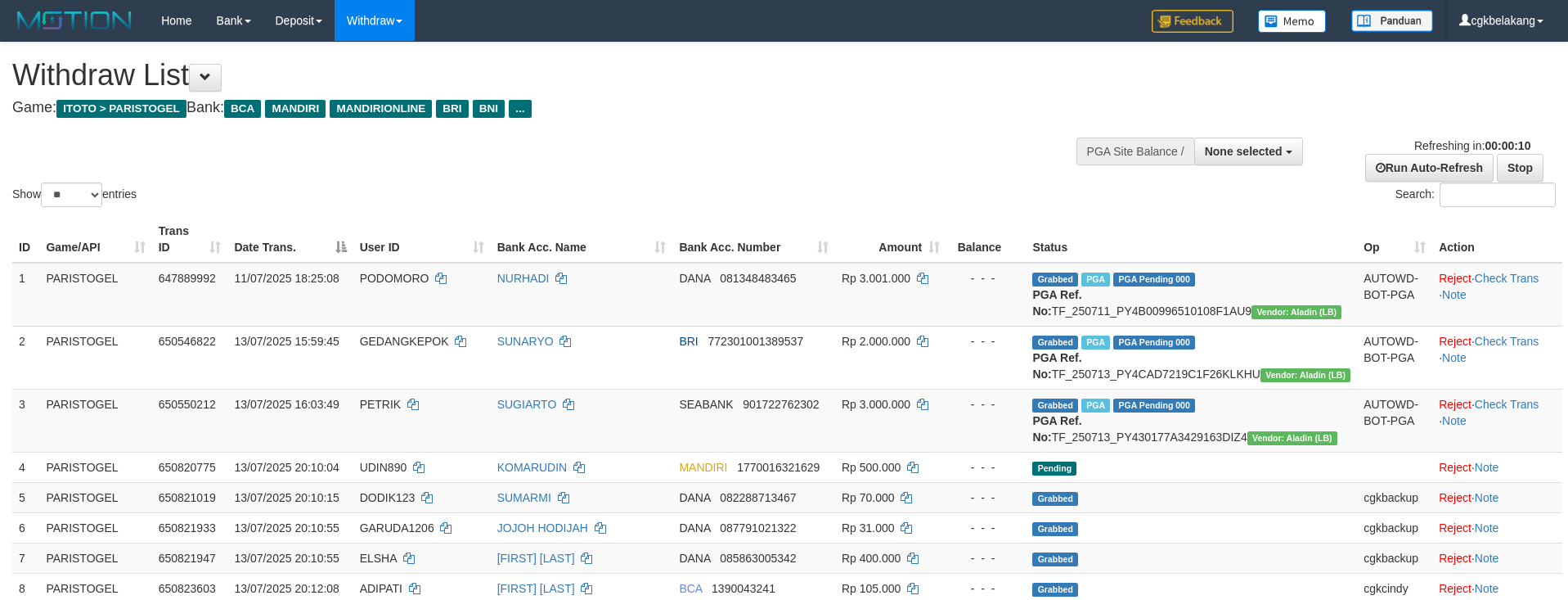 select 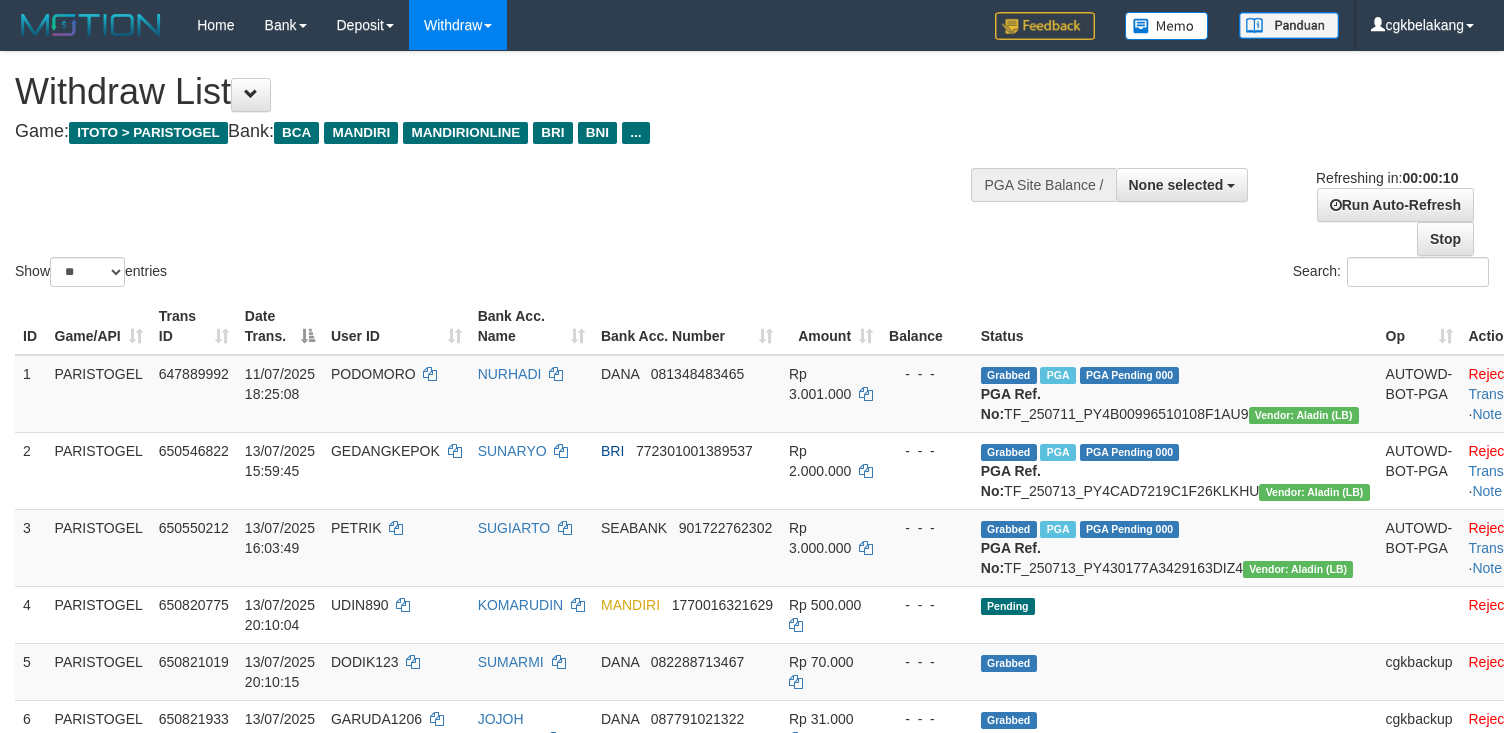 select 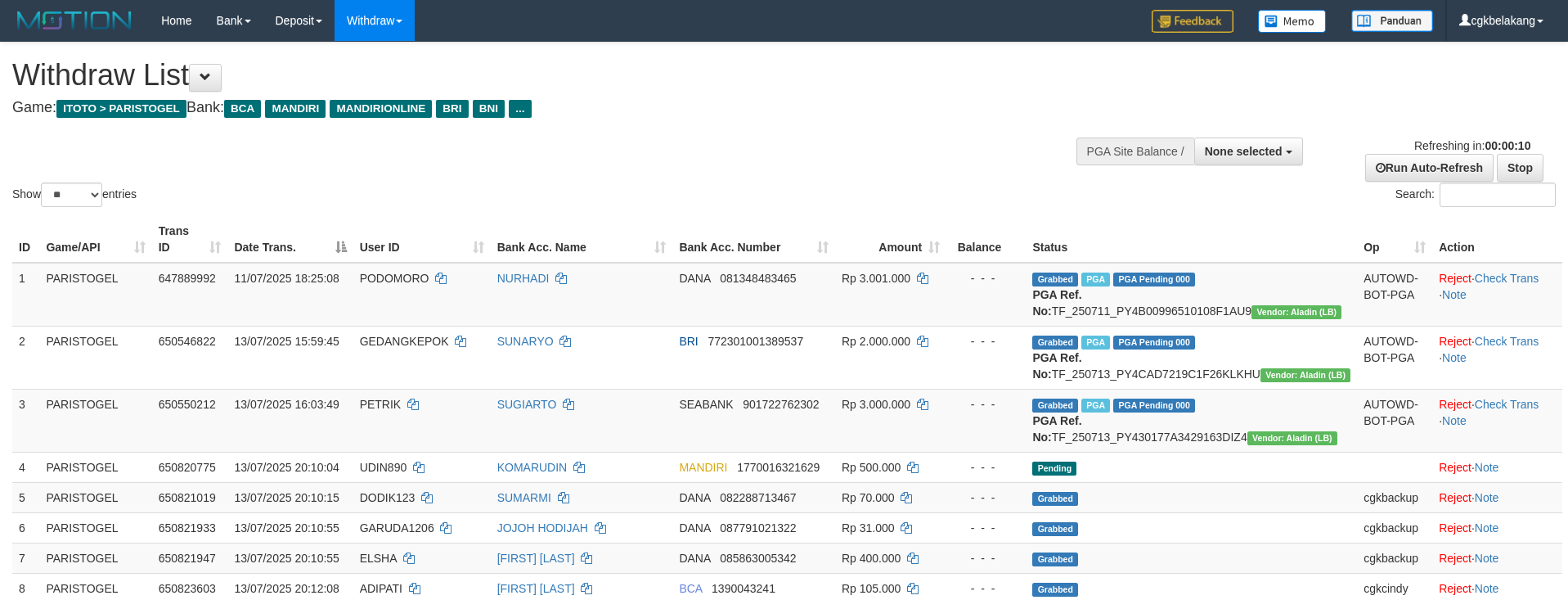 select 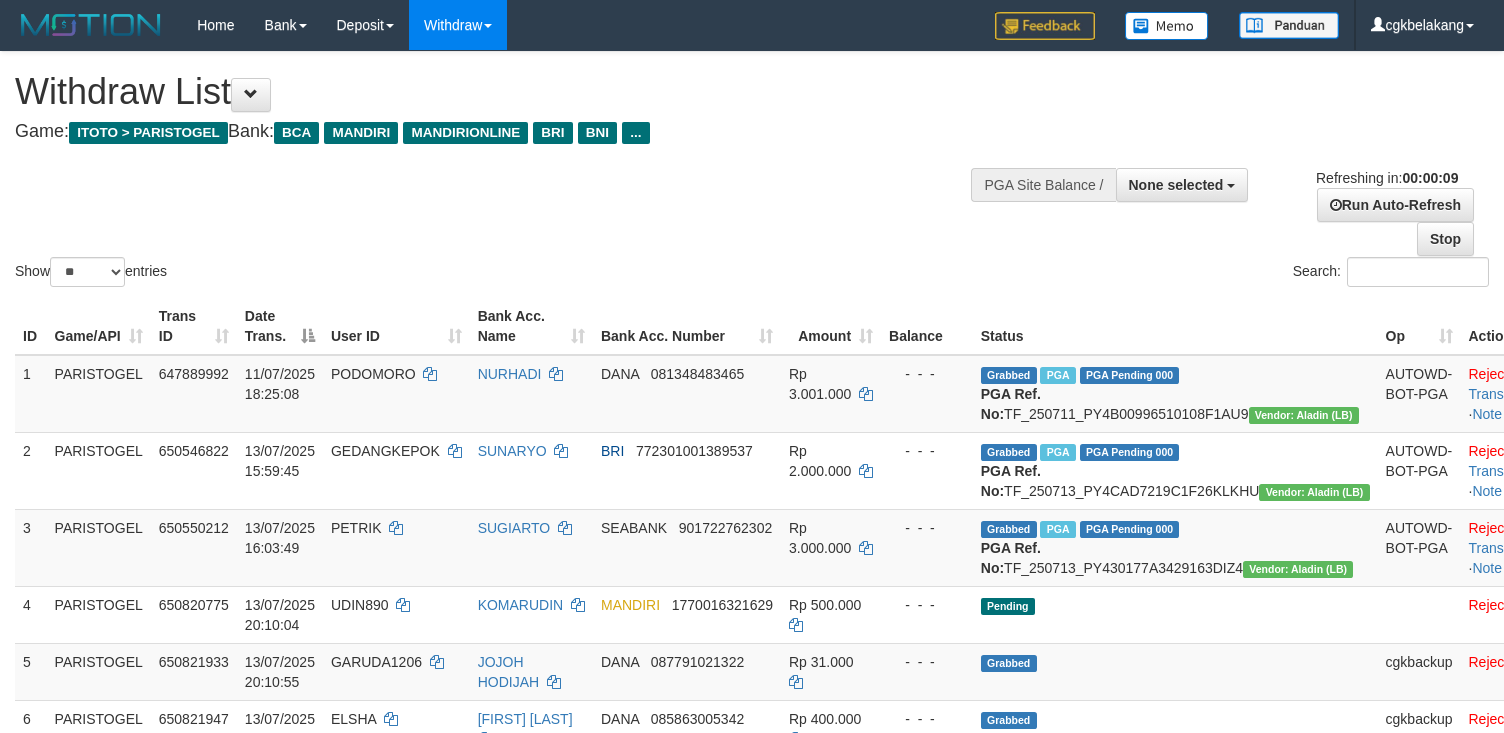 select 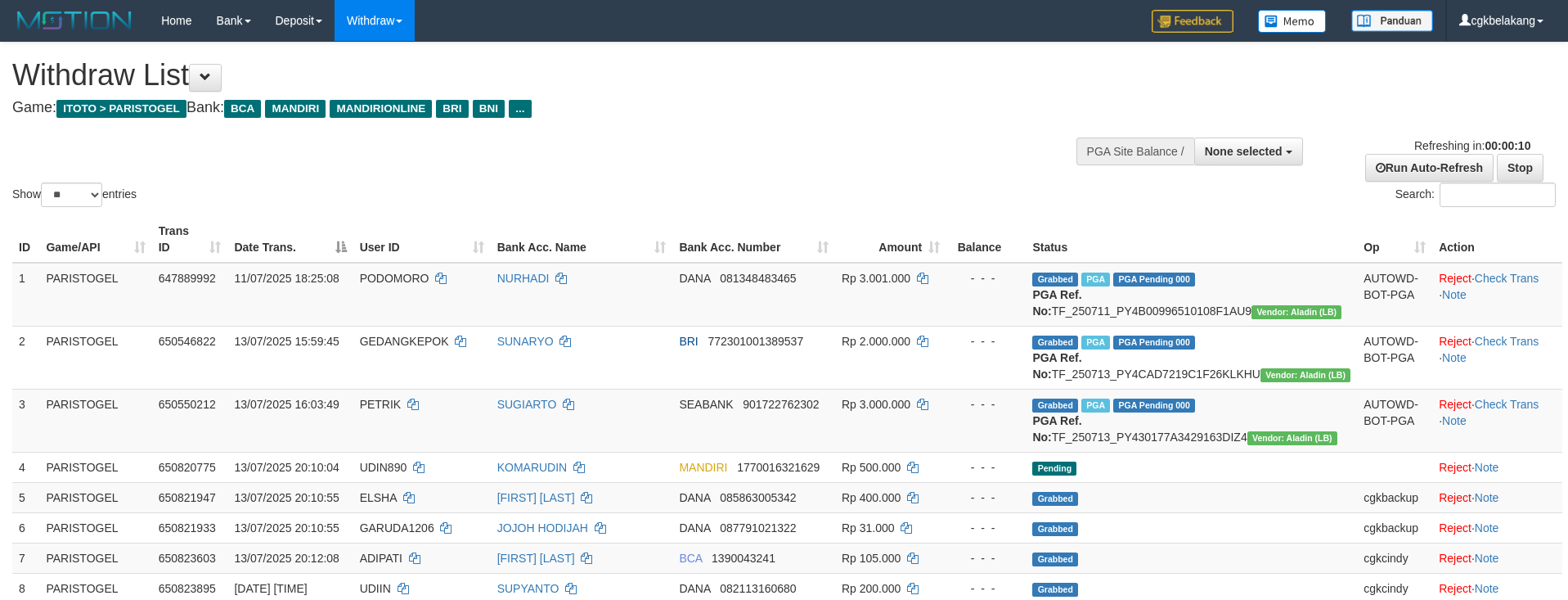 select 